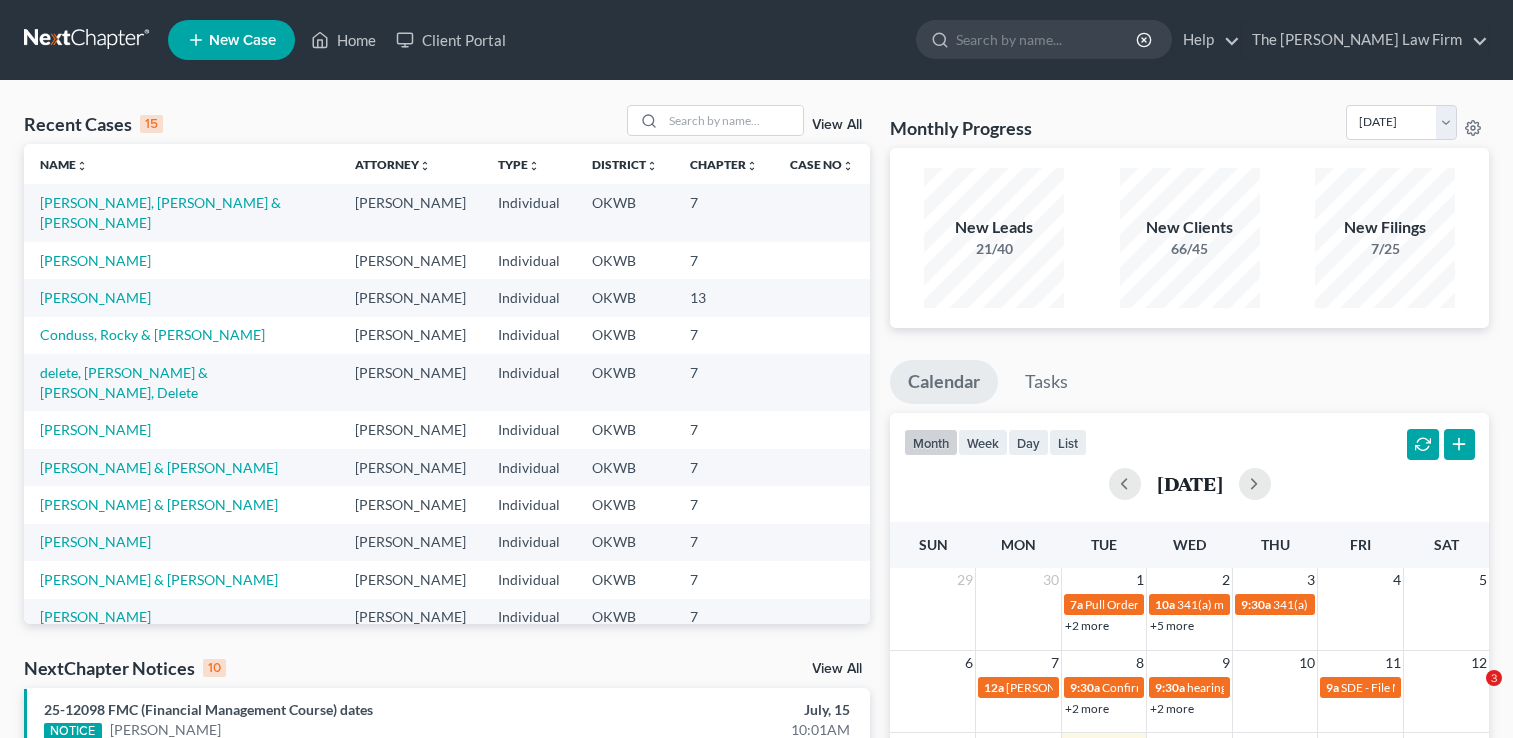 scroll, scrollTop: 0, scrollLeft: 0, axis: both 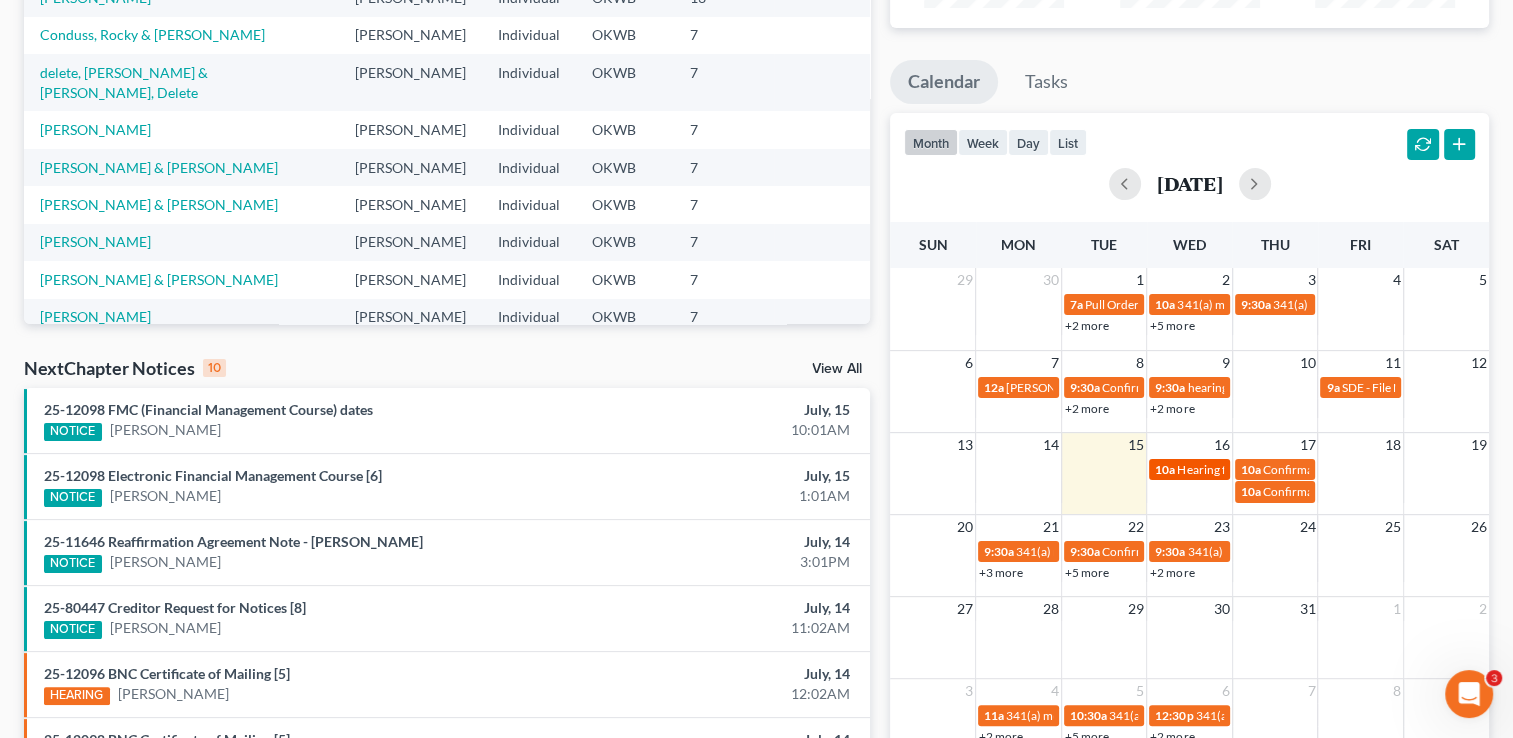 click on "Hearing for Tex Richardson Jr & Gina Richardson" at bounding box center [1308, 469] 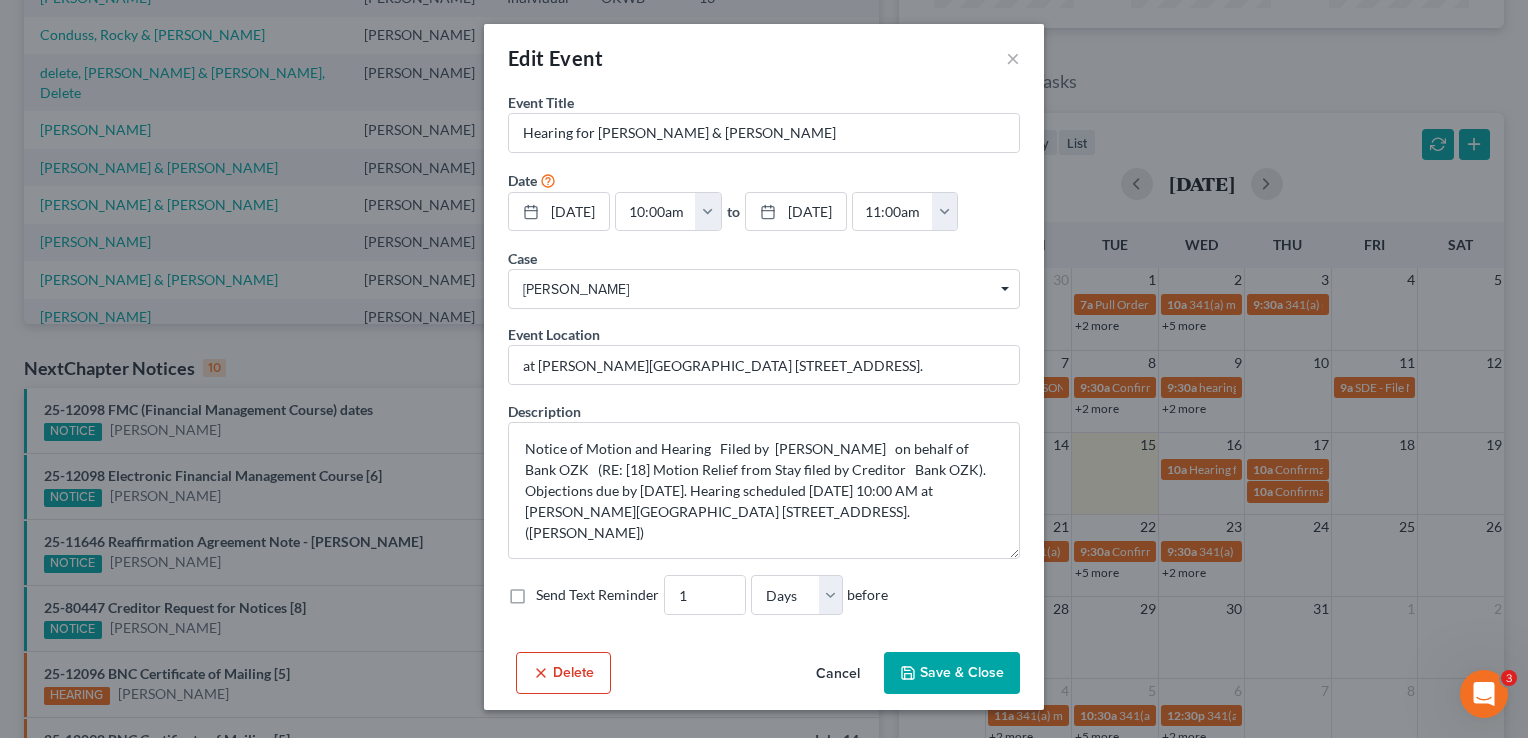 click on "Delete" at bounding box center (563, 673) 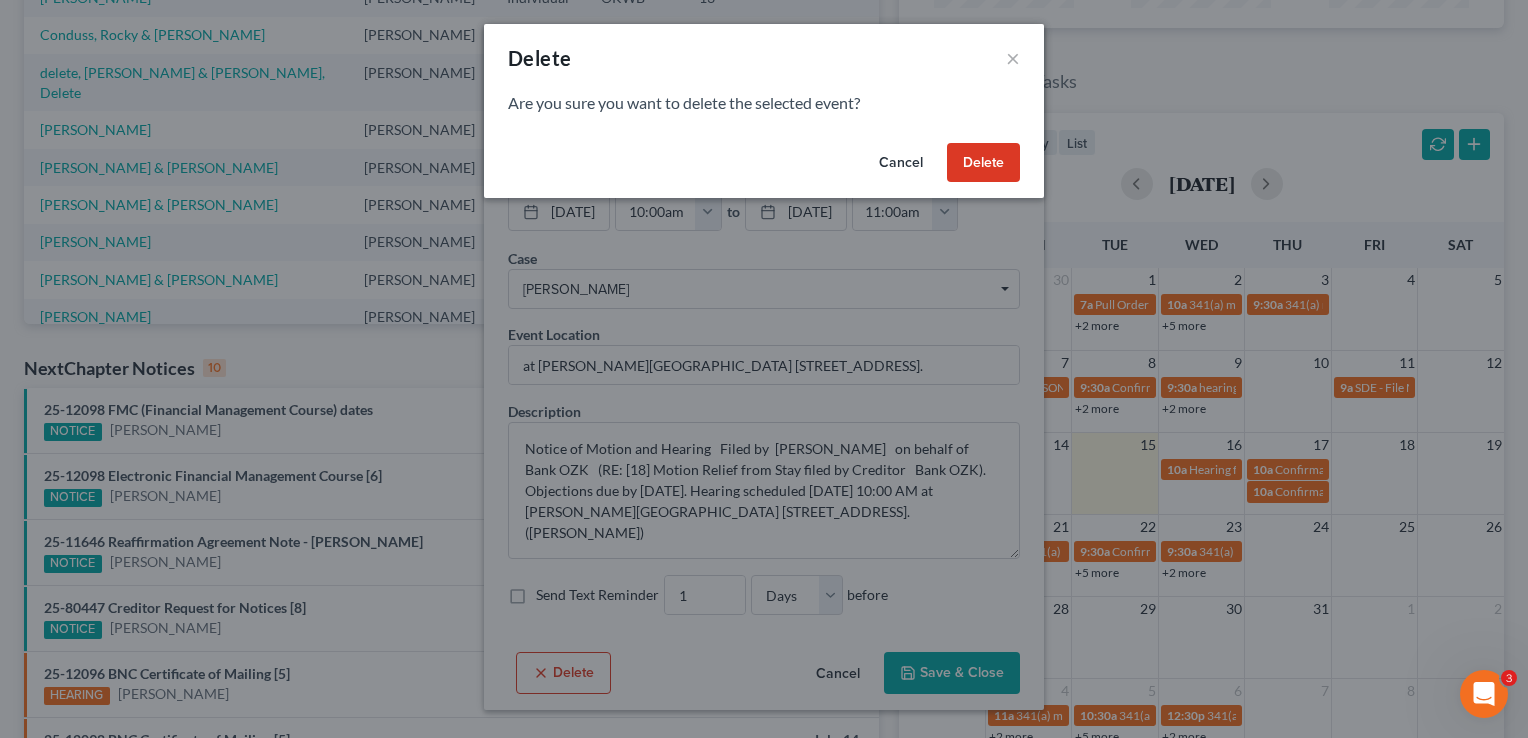 click on "Delete" at bounding box center (983, 163) 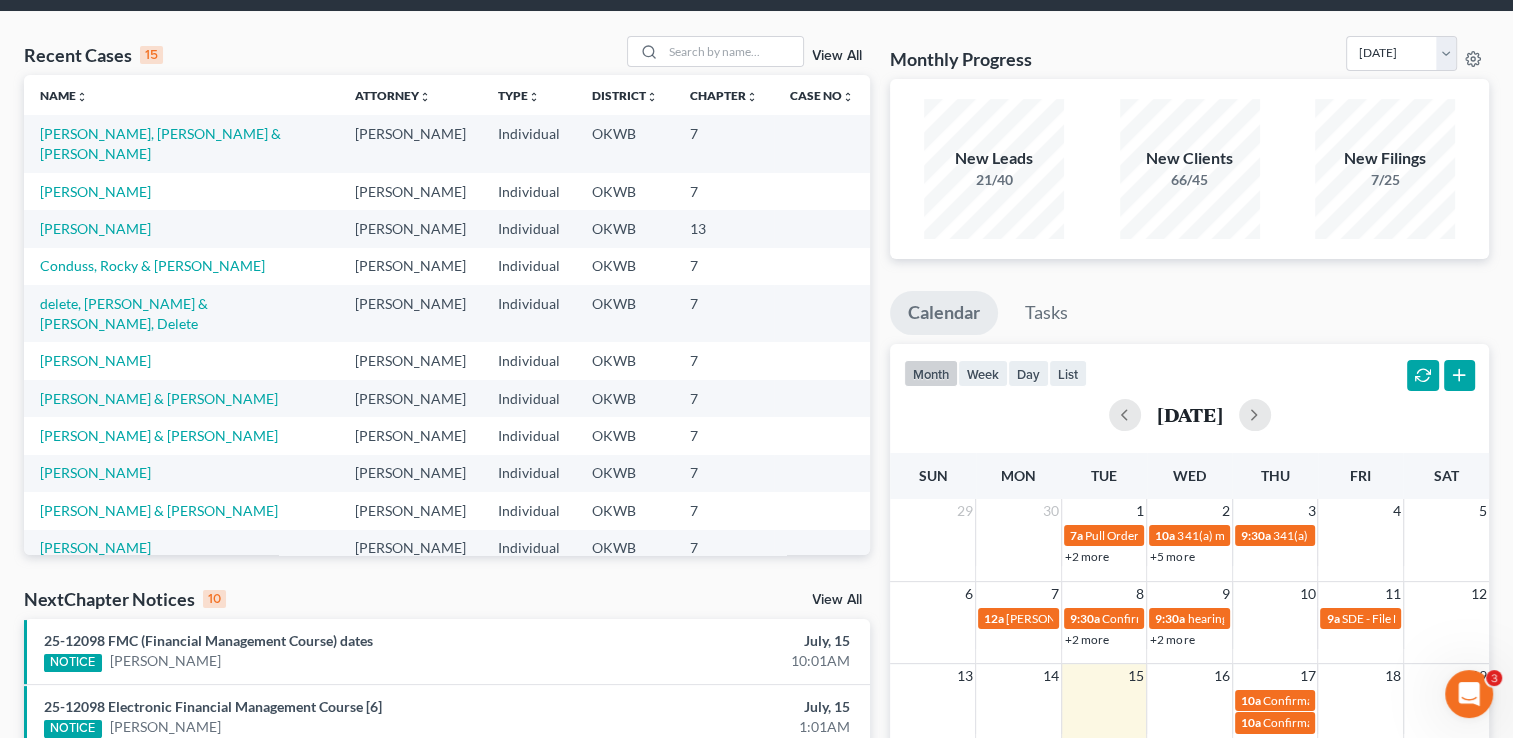 scroll, scrollTop: 0, scrollLeft: 0, axis: both 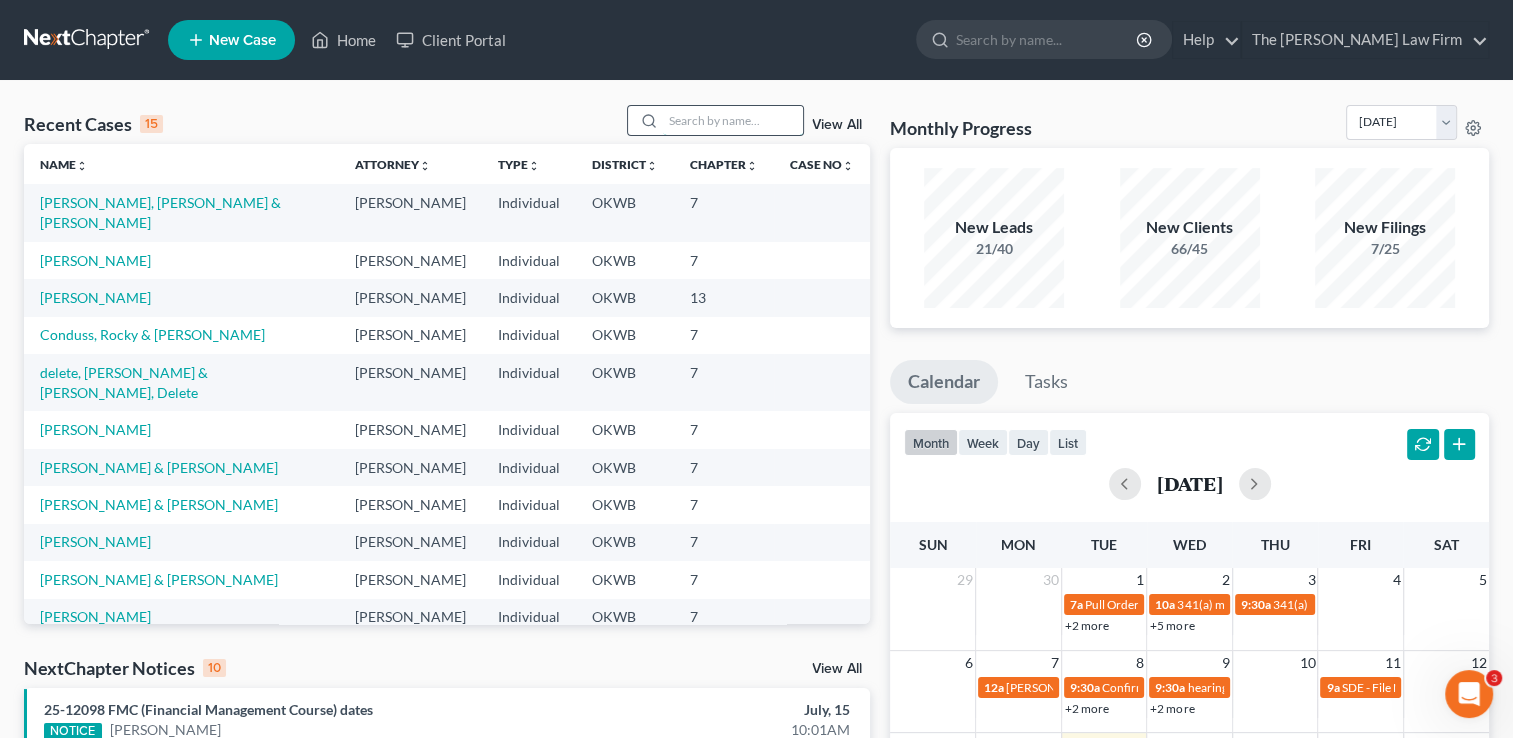 click at bounding box center [733, 120] 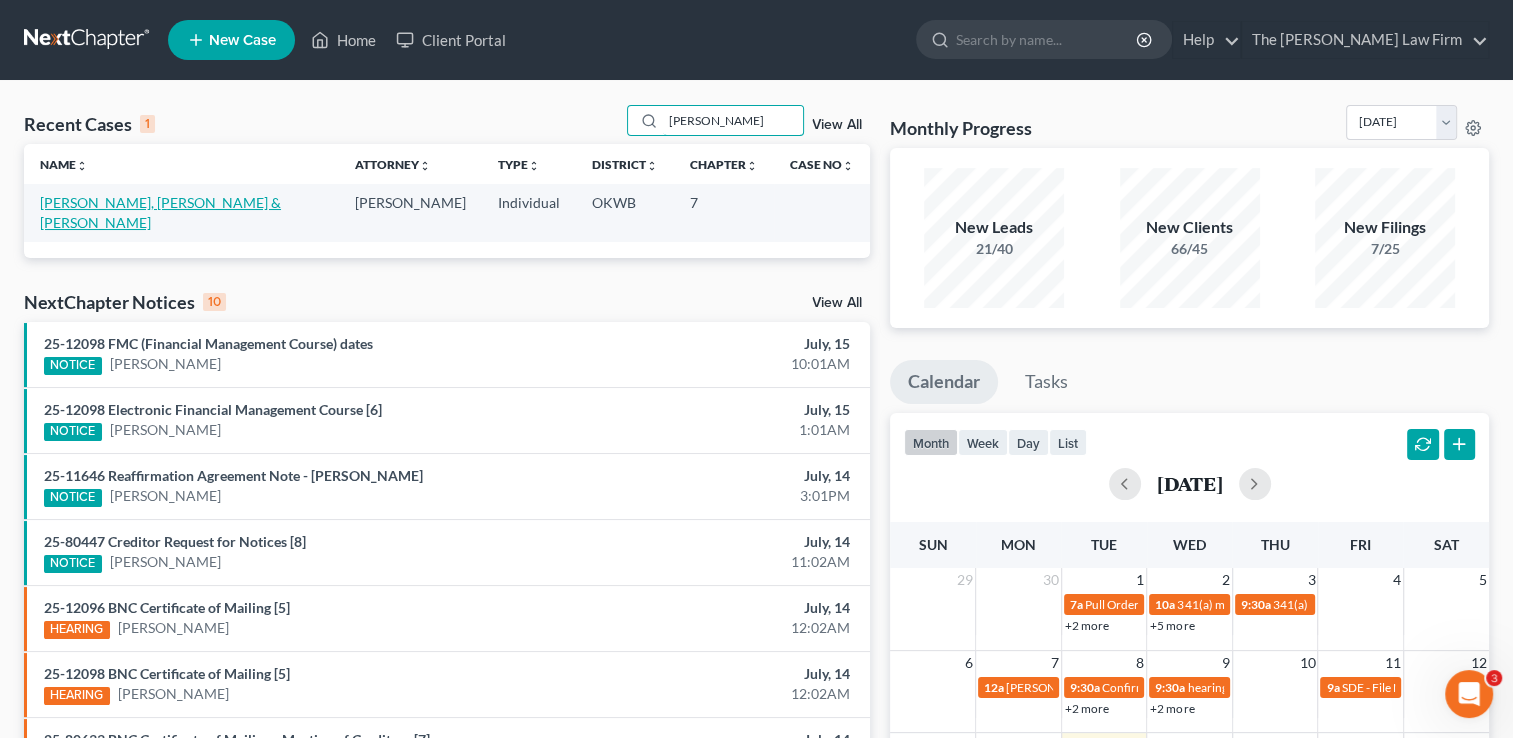 type on "conduff" 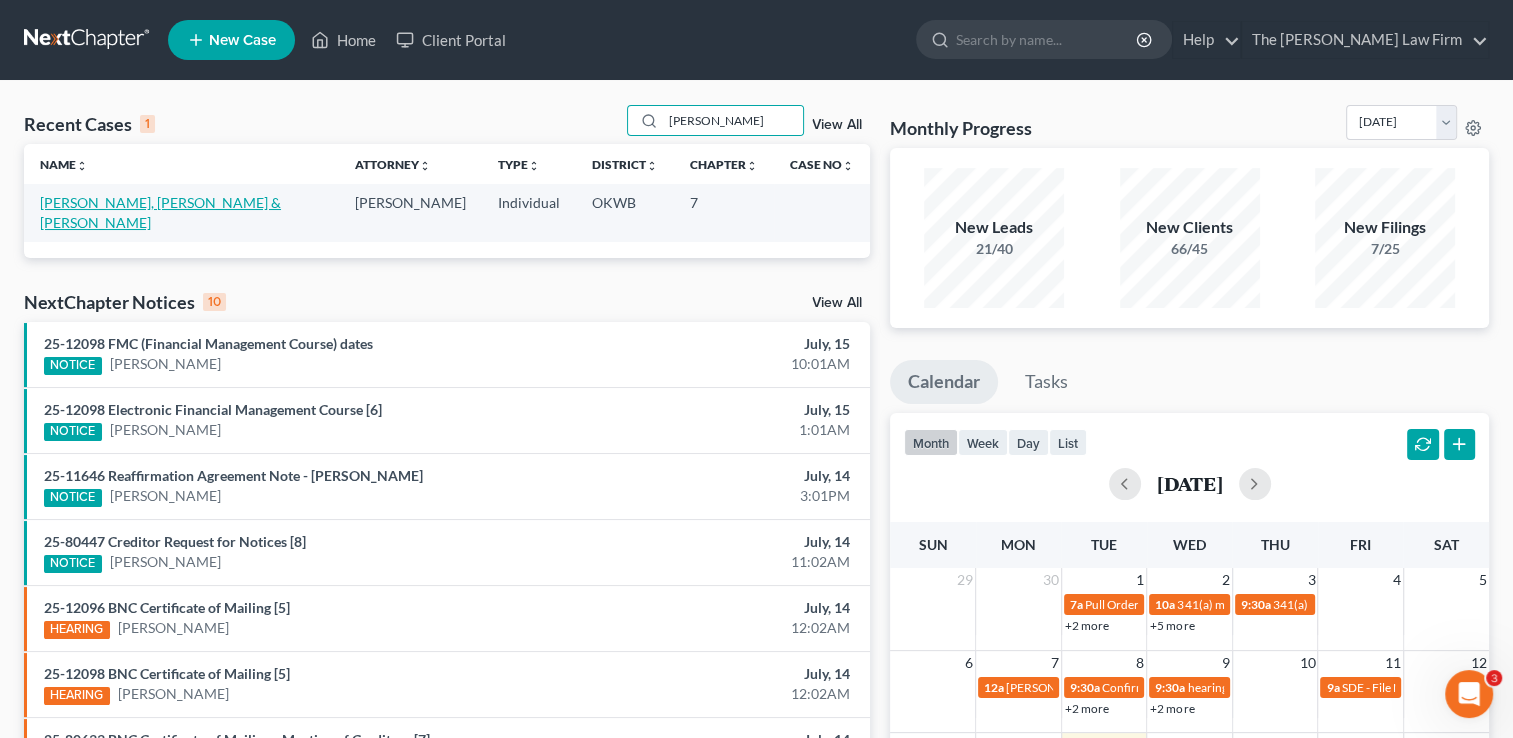 click on "[PERSON_NAME], [PERSON_NAME] & [PERSON_NAME]" at bounding box center (160, 212) 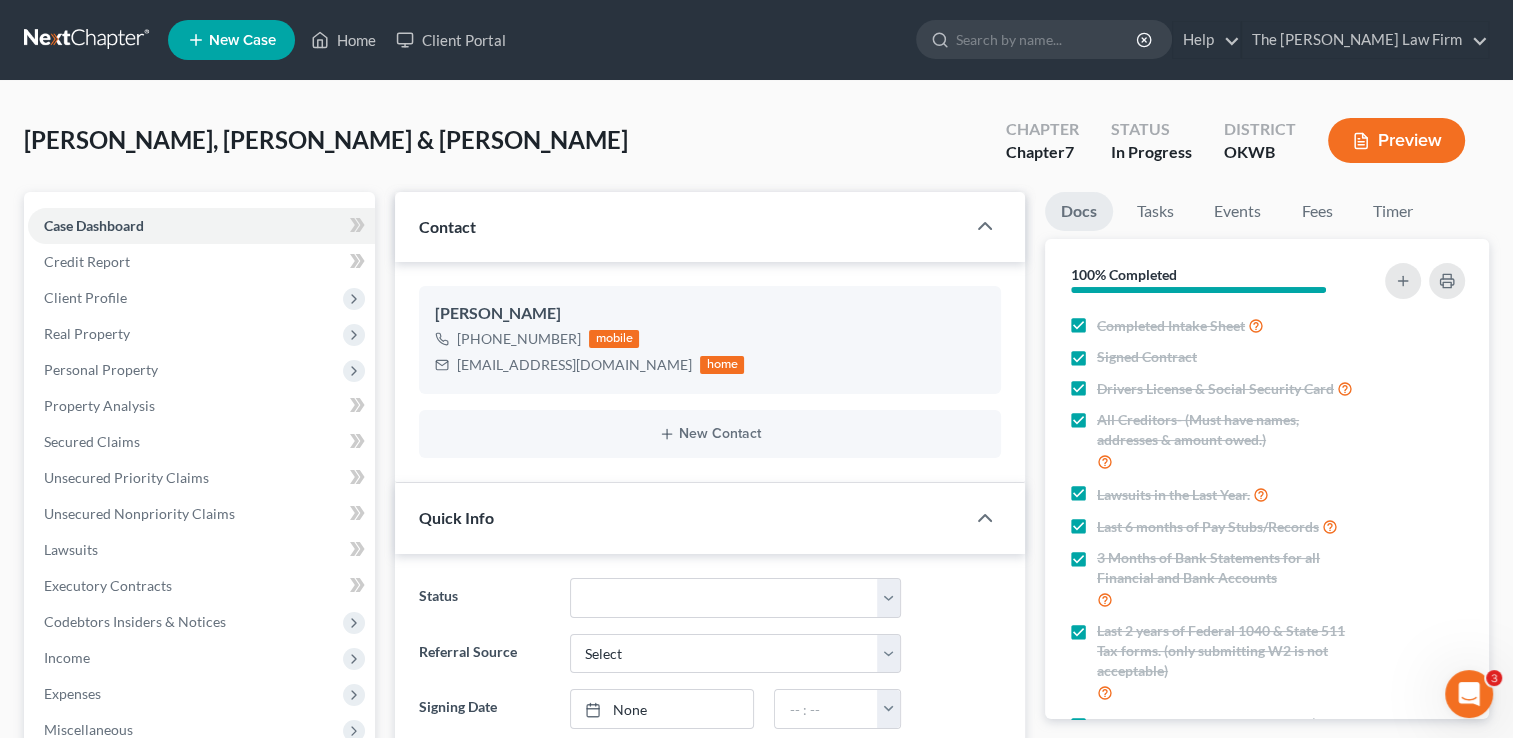 scroll, scrollTop: 281, scrollLeft: 0, axis: vertical 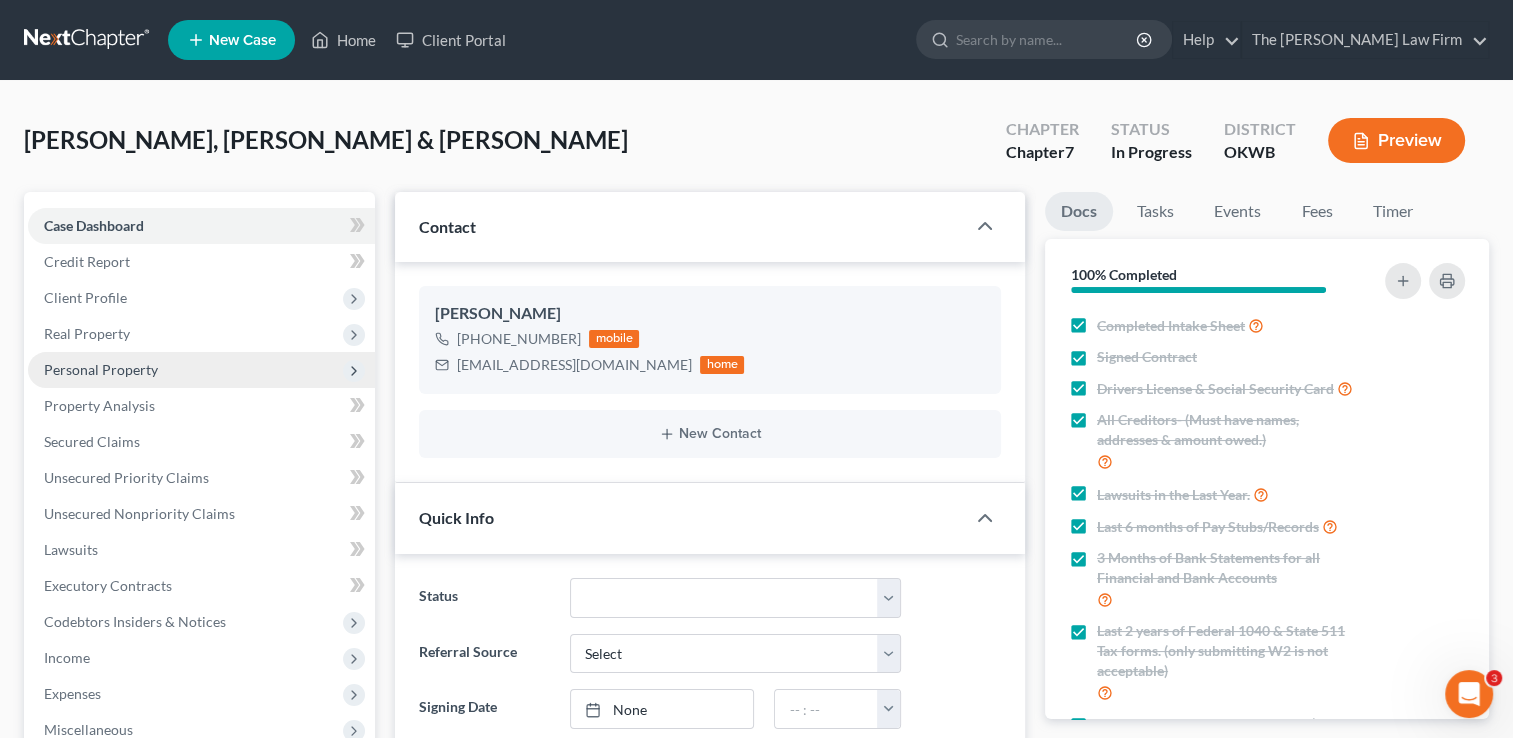 click on "Personal Property" at bounding box center (101, 369) 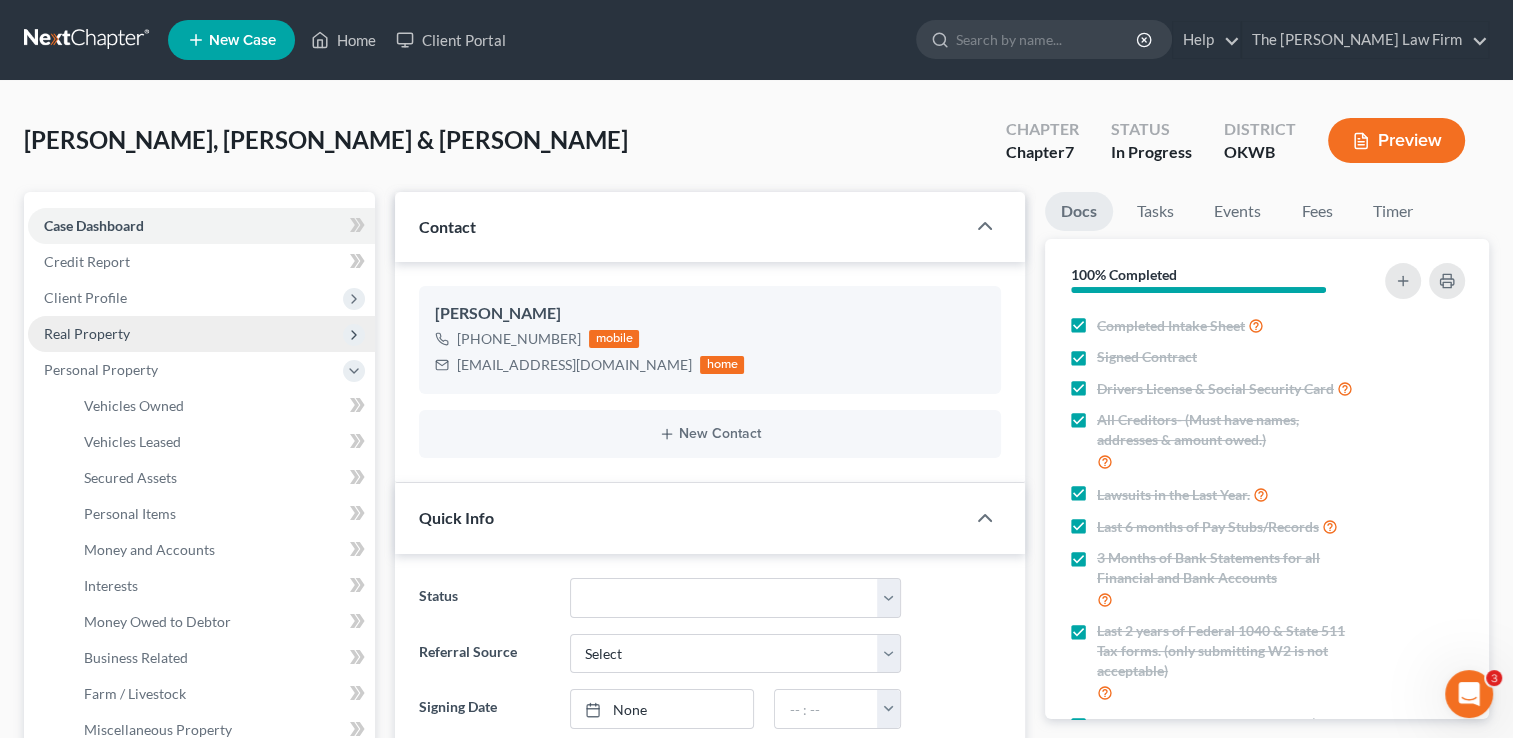 click on "Real Property" at bounding box center (201, 334) 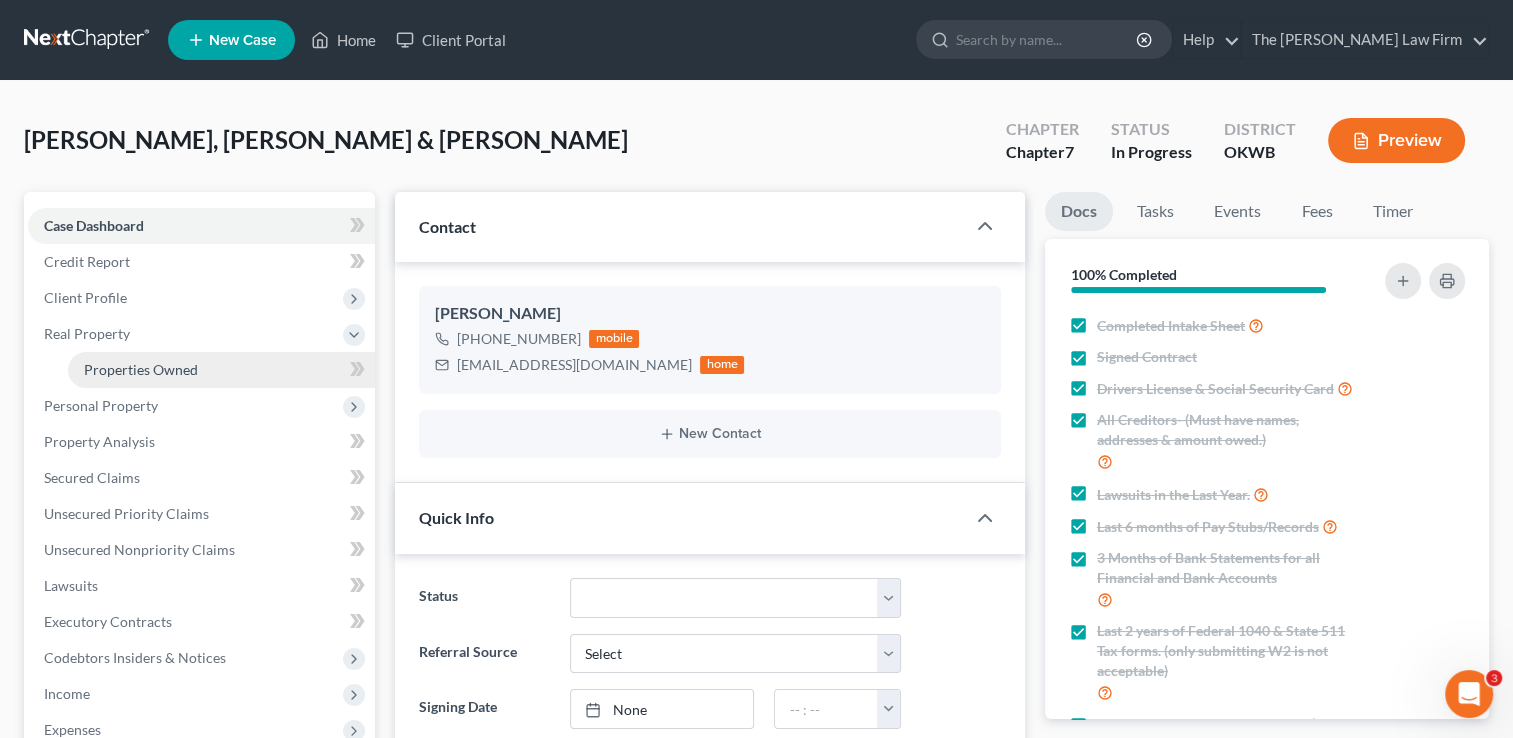 click on "Properties Owned" at bounding box center (141, 369) 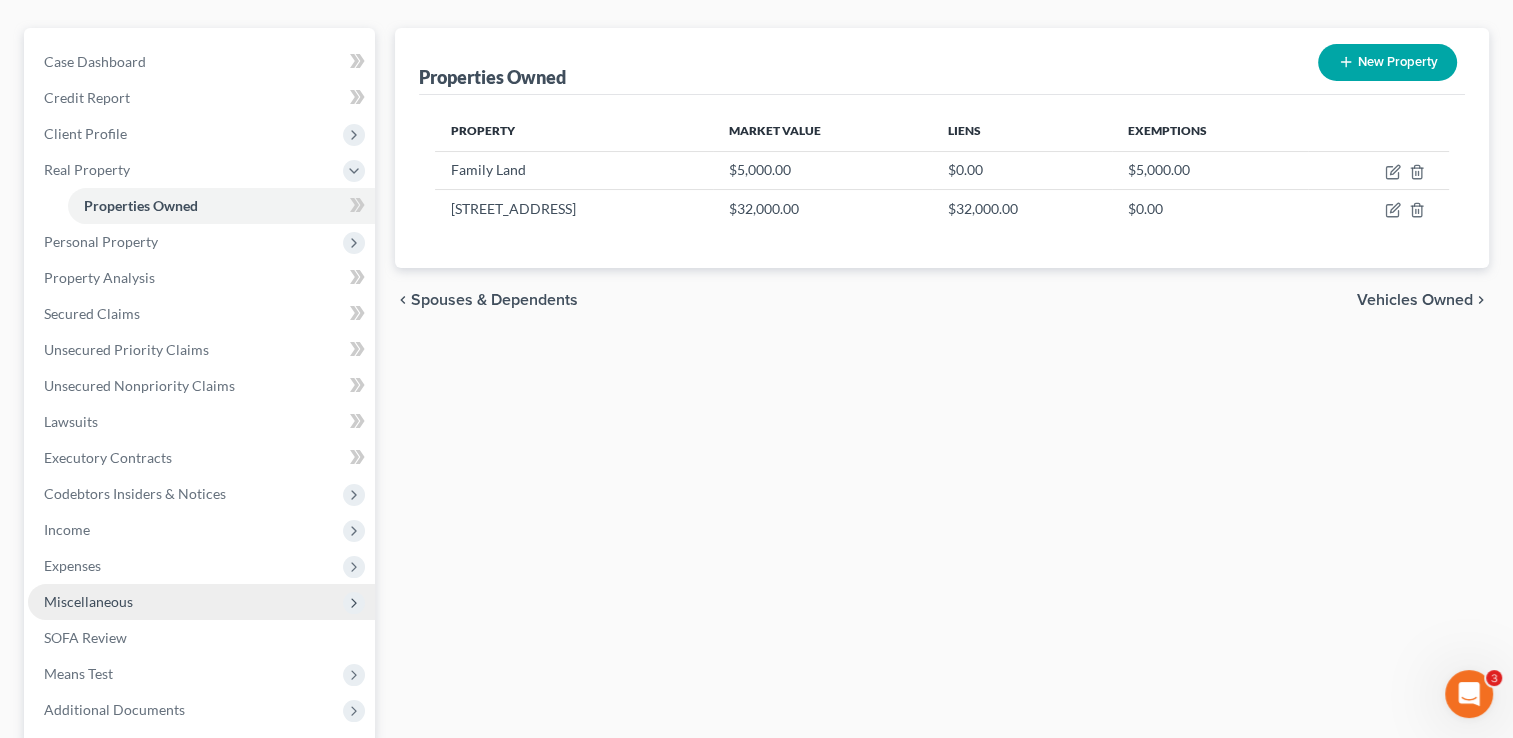 scroll, scrollTop: 200, scrollLeft: 0, axis: vertical 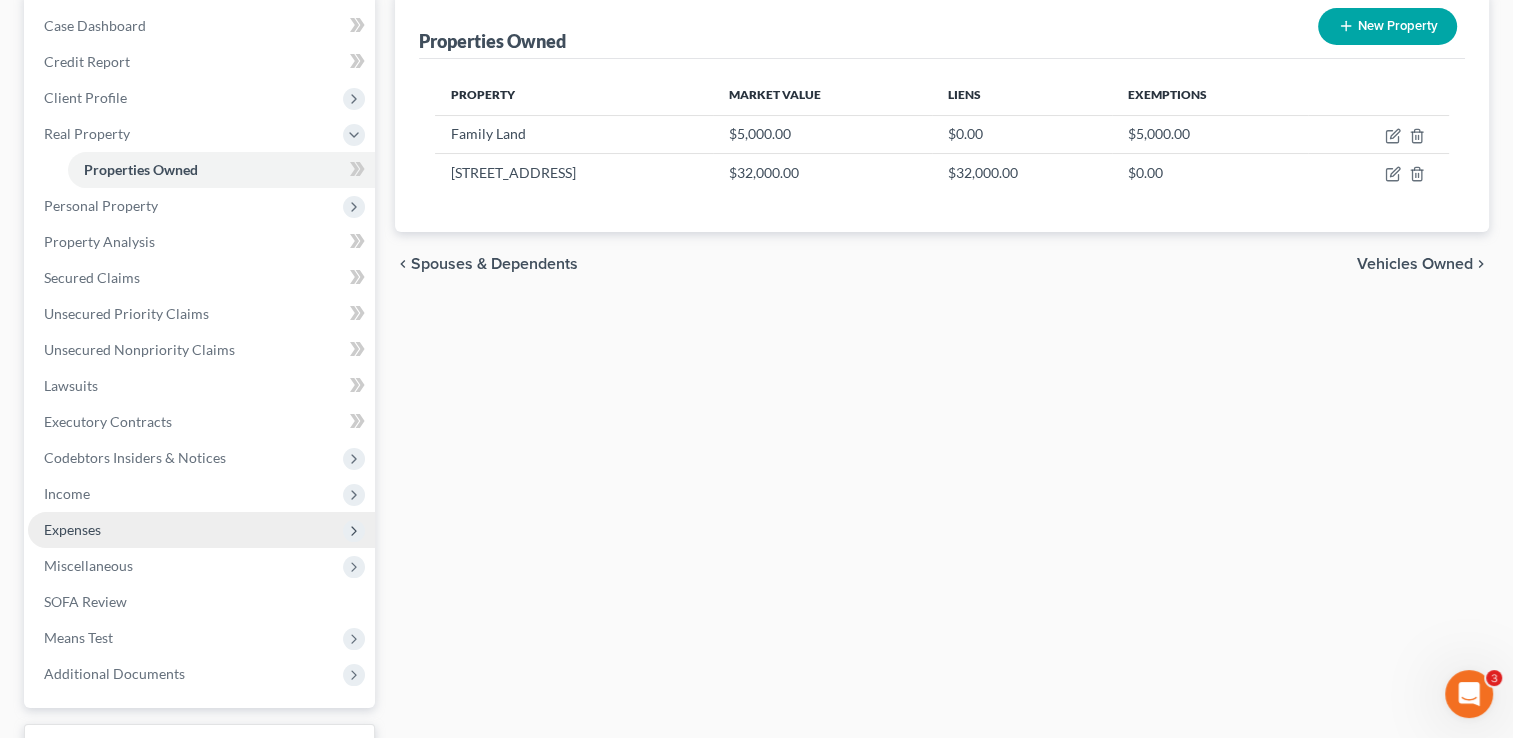 click on "Expenses" at bounding box center [201, 530] 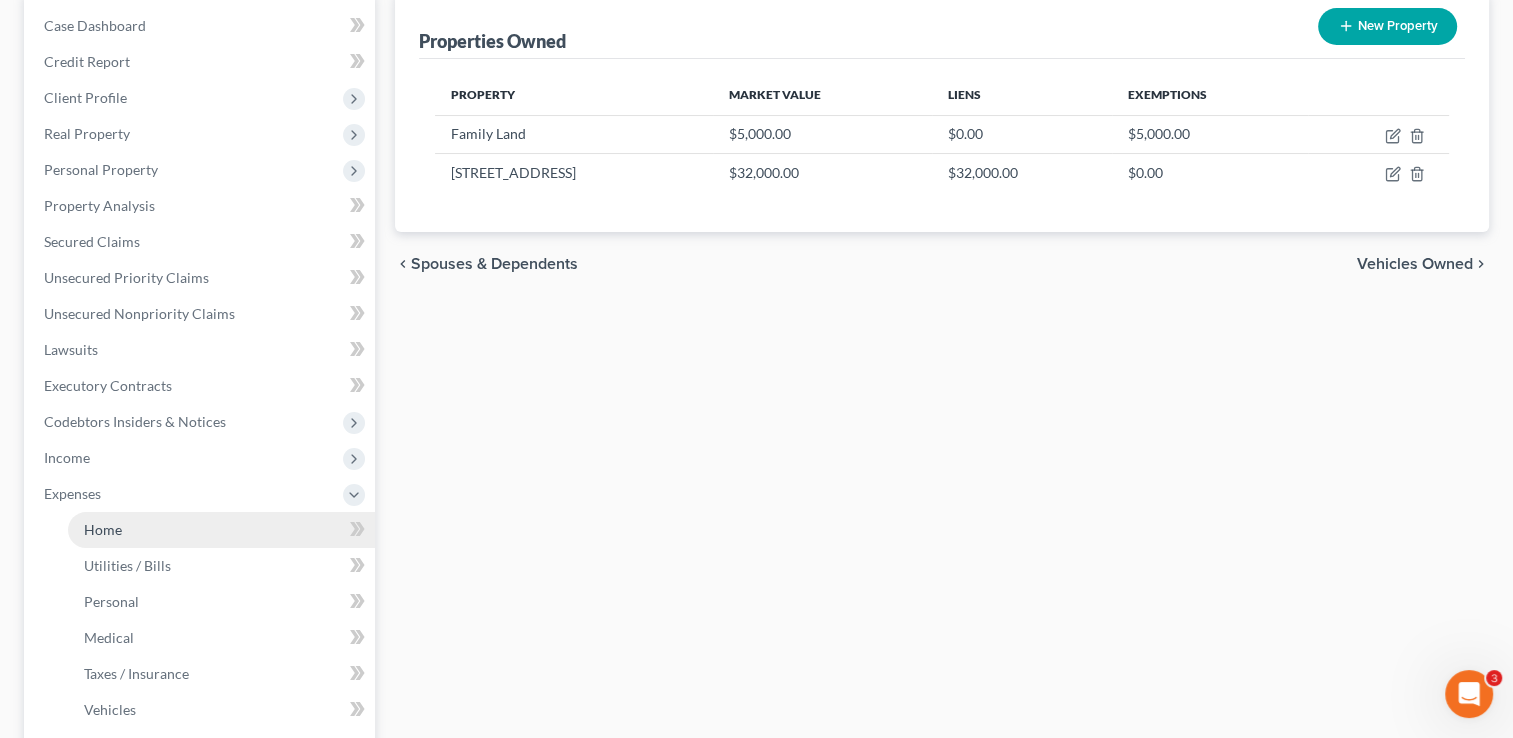 click on "Home" at bounding box center (221, 530) 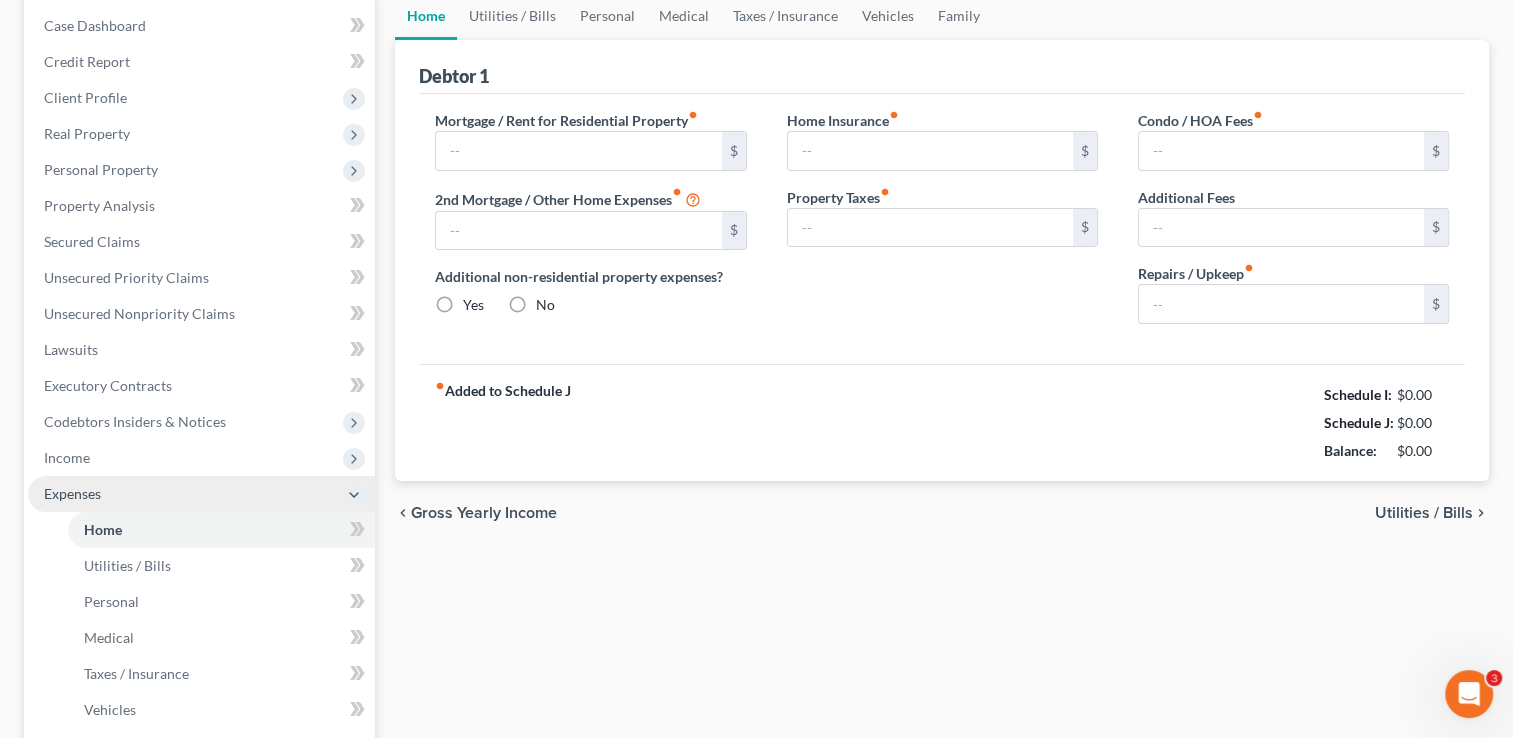 type on "391.95" 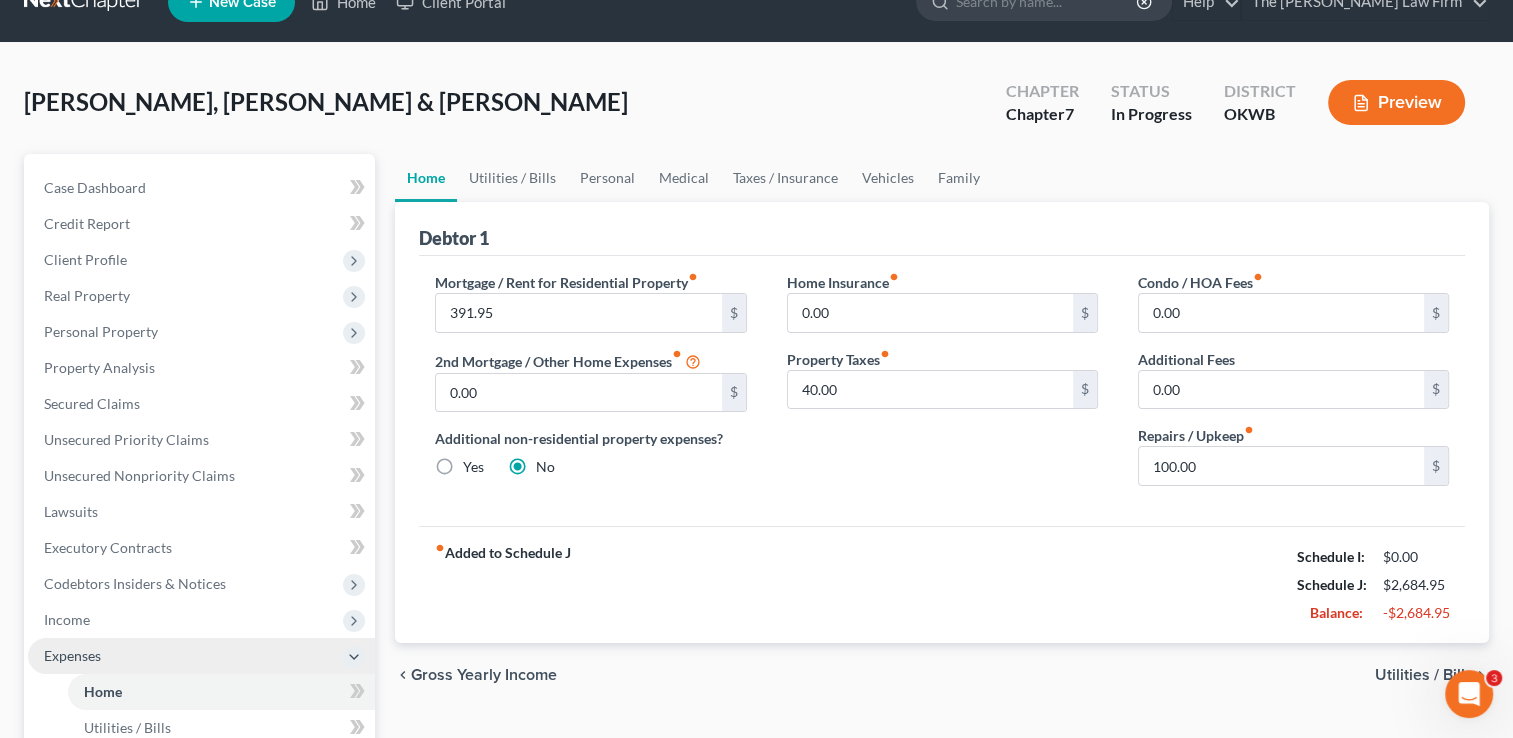 scroll, scrollTop: 0, scrollLeft: 0, axis: both 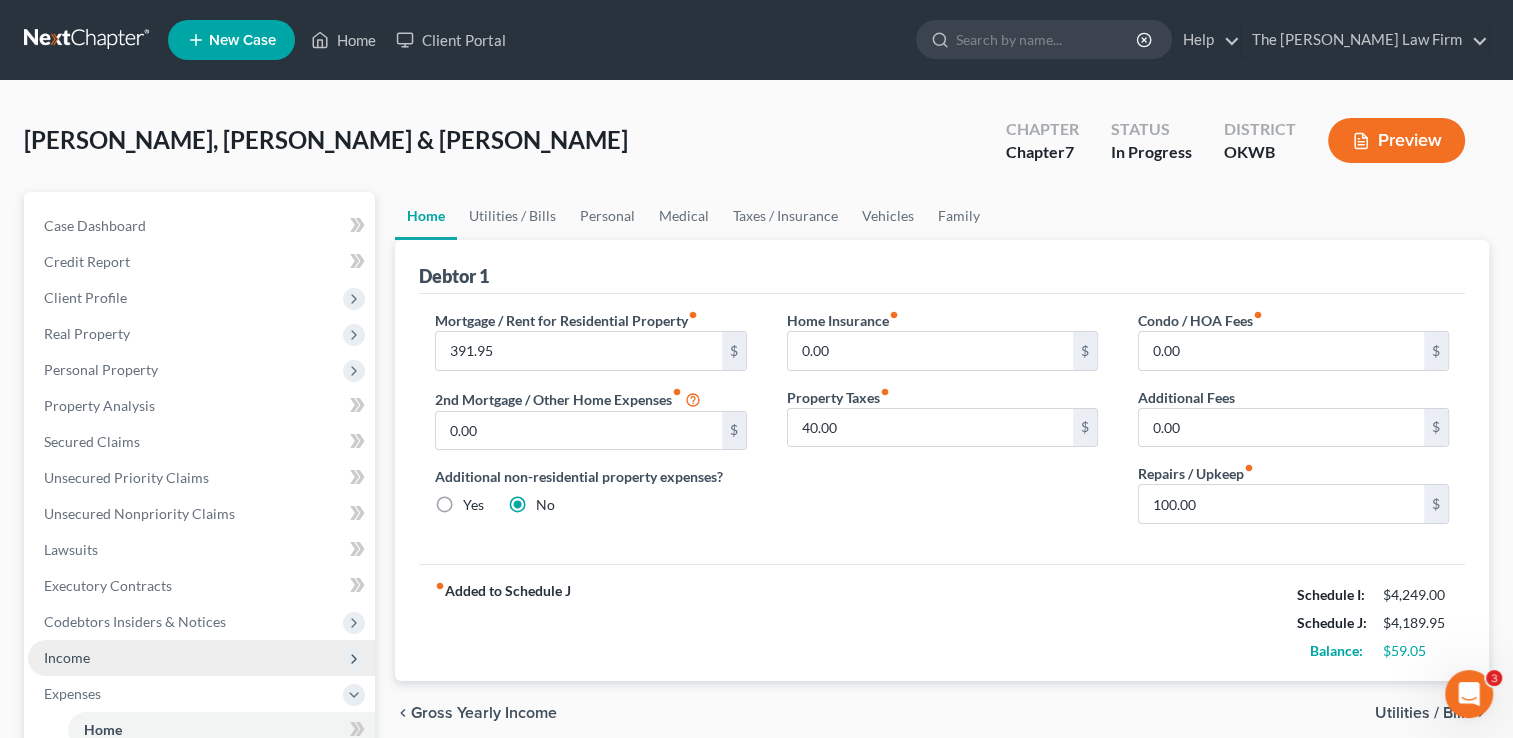 click on "Income" at bounding box center [201, 658] 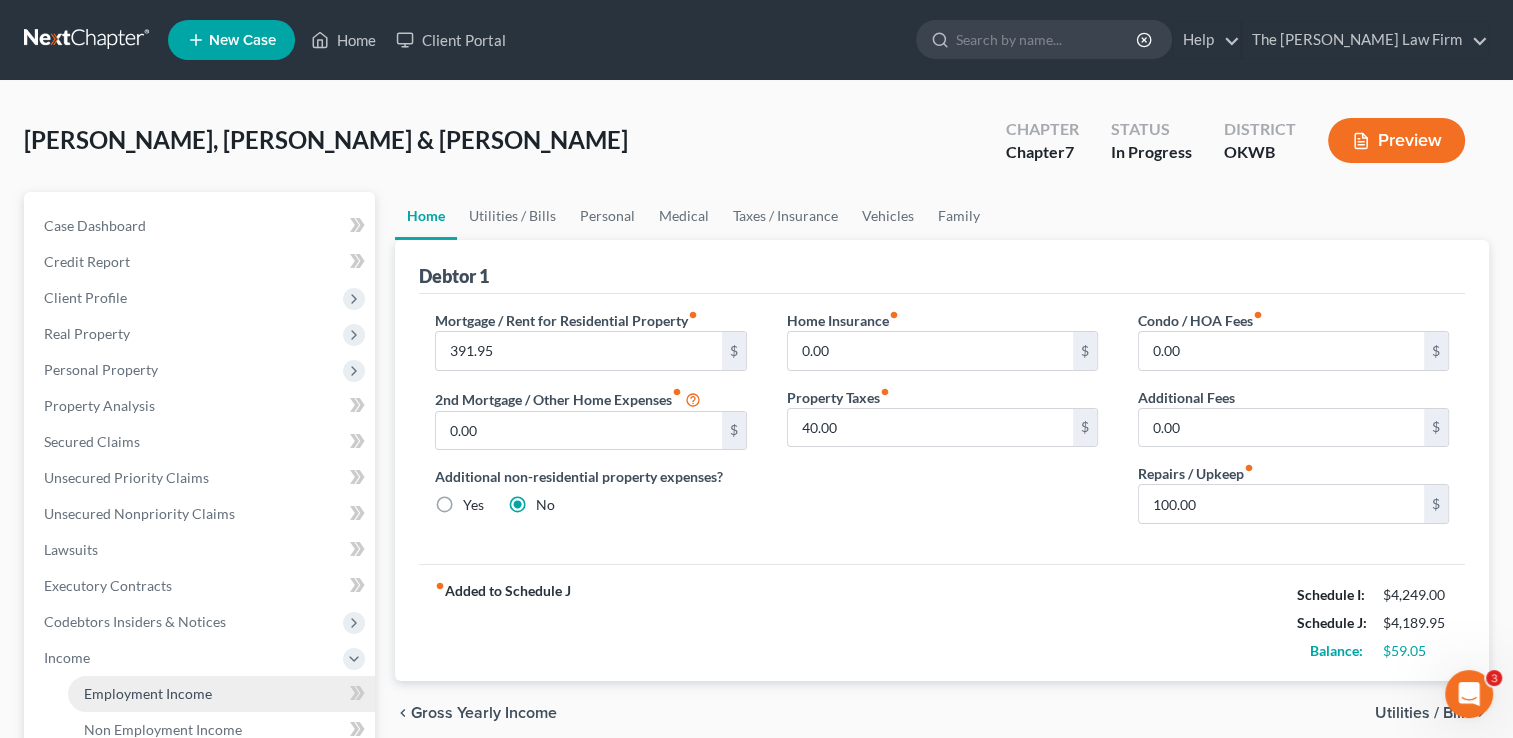 click on "Employment Income" at bounding box center (148, 693) 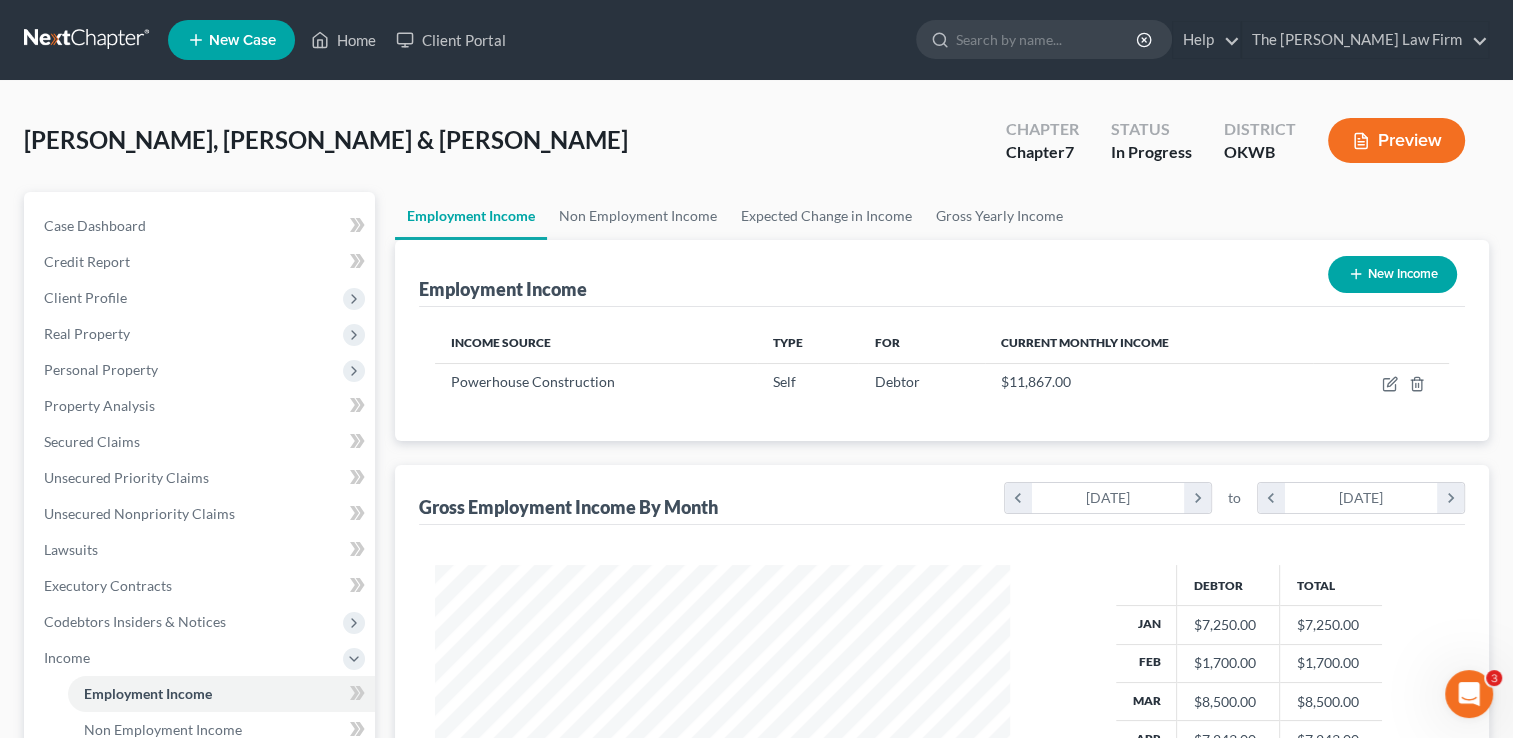 scroll, scrollTop: 999643, scrollLeft: 999385, axis: both 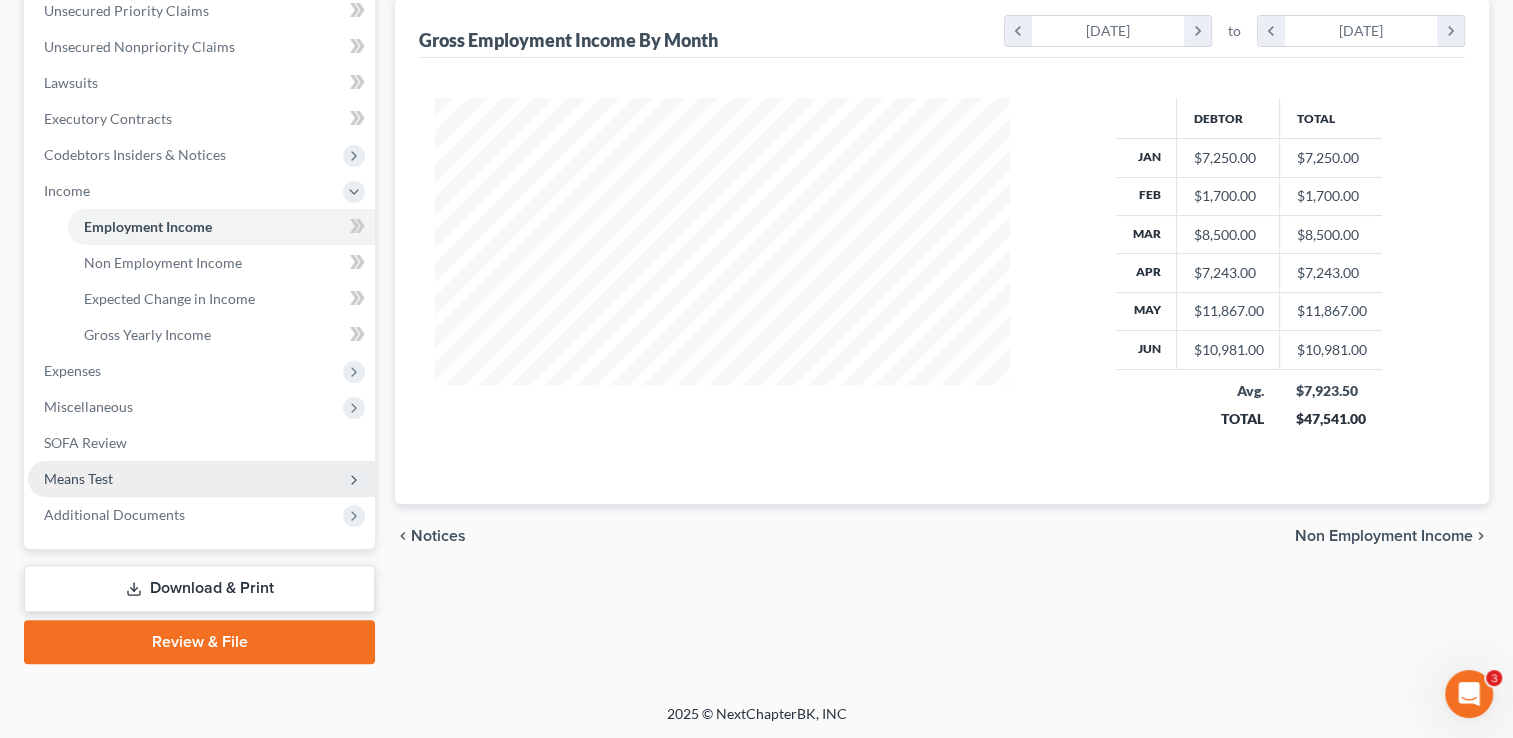 click on "Means Test" at bounding box center [201, 479] 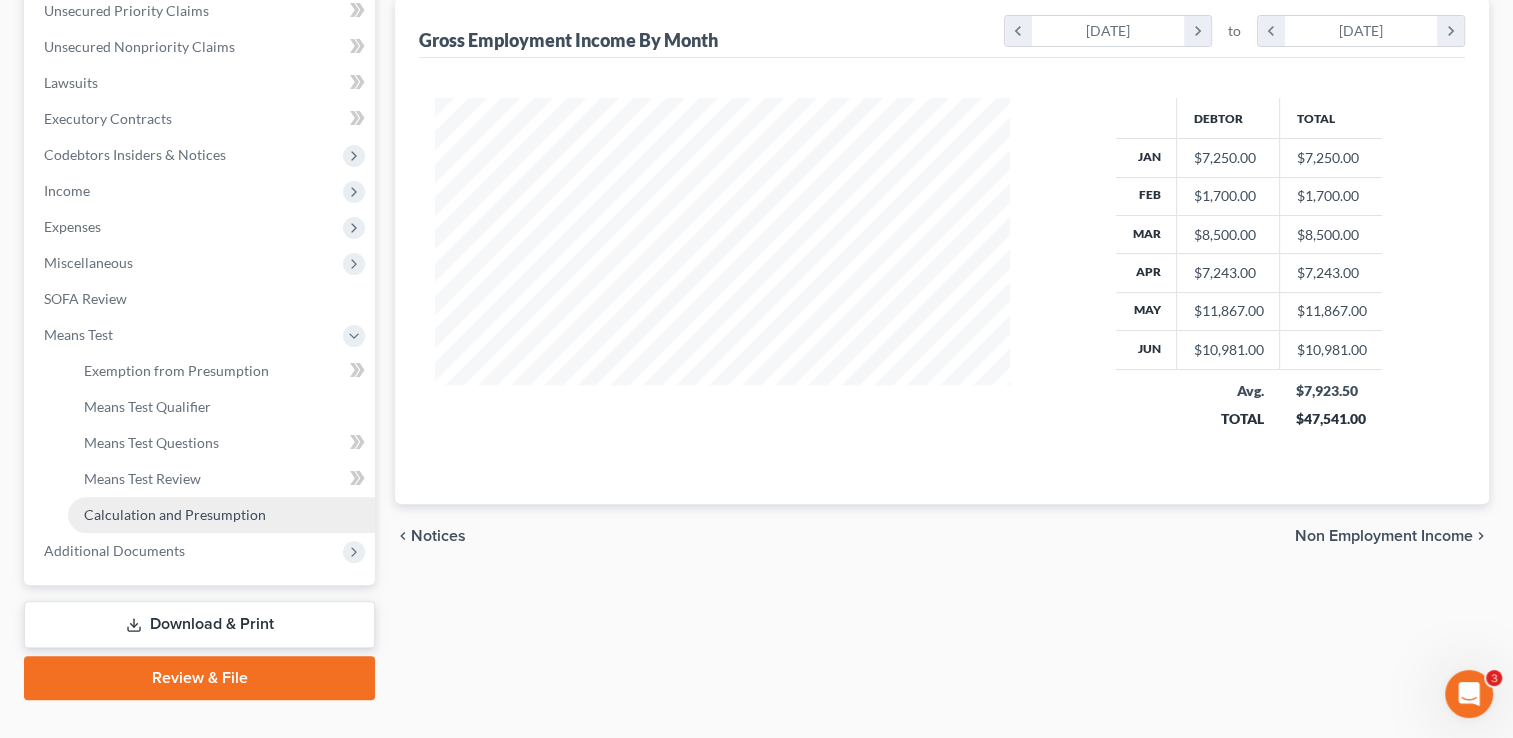 click on "Calculation and Presumption" at bounding box center [175, 514] 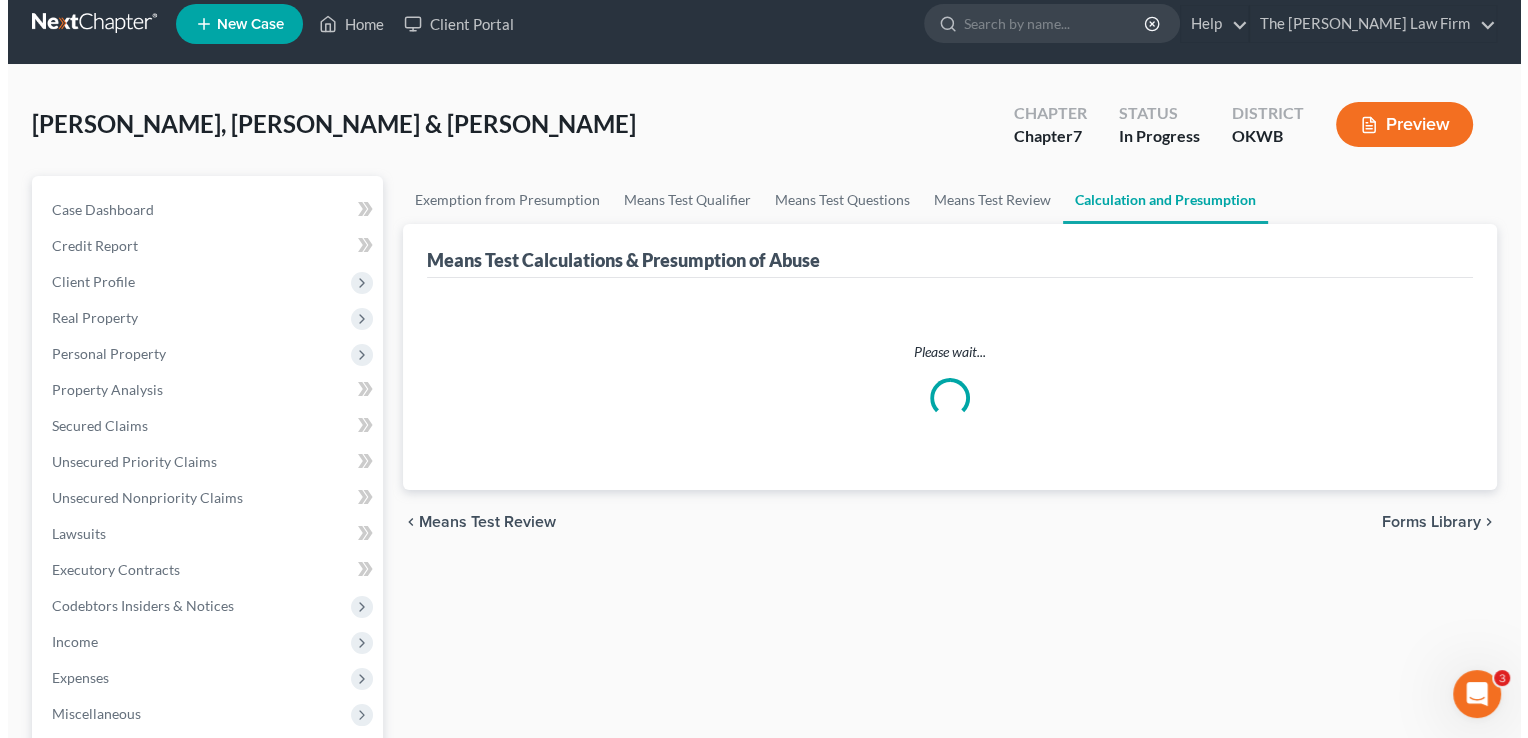 scroll, scrollTop: 0, scrollLeft: 0, axis: both 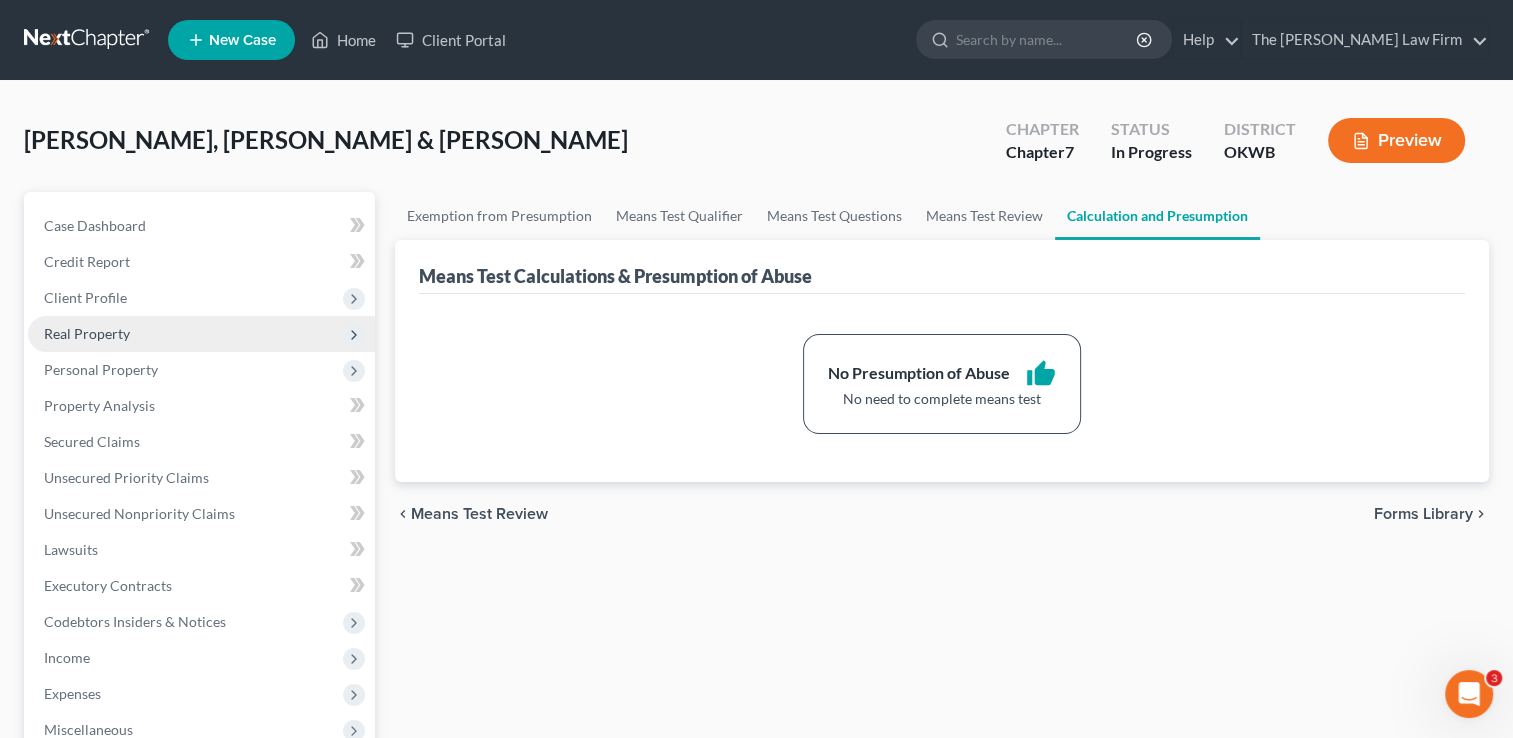 click on "Real Property" at bounding box center (201, 334) 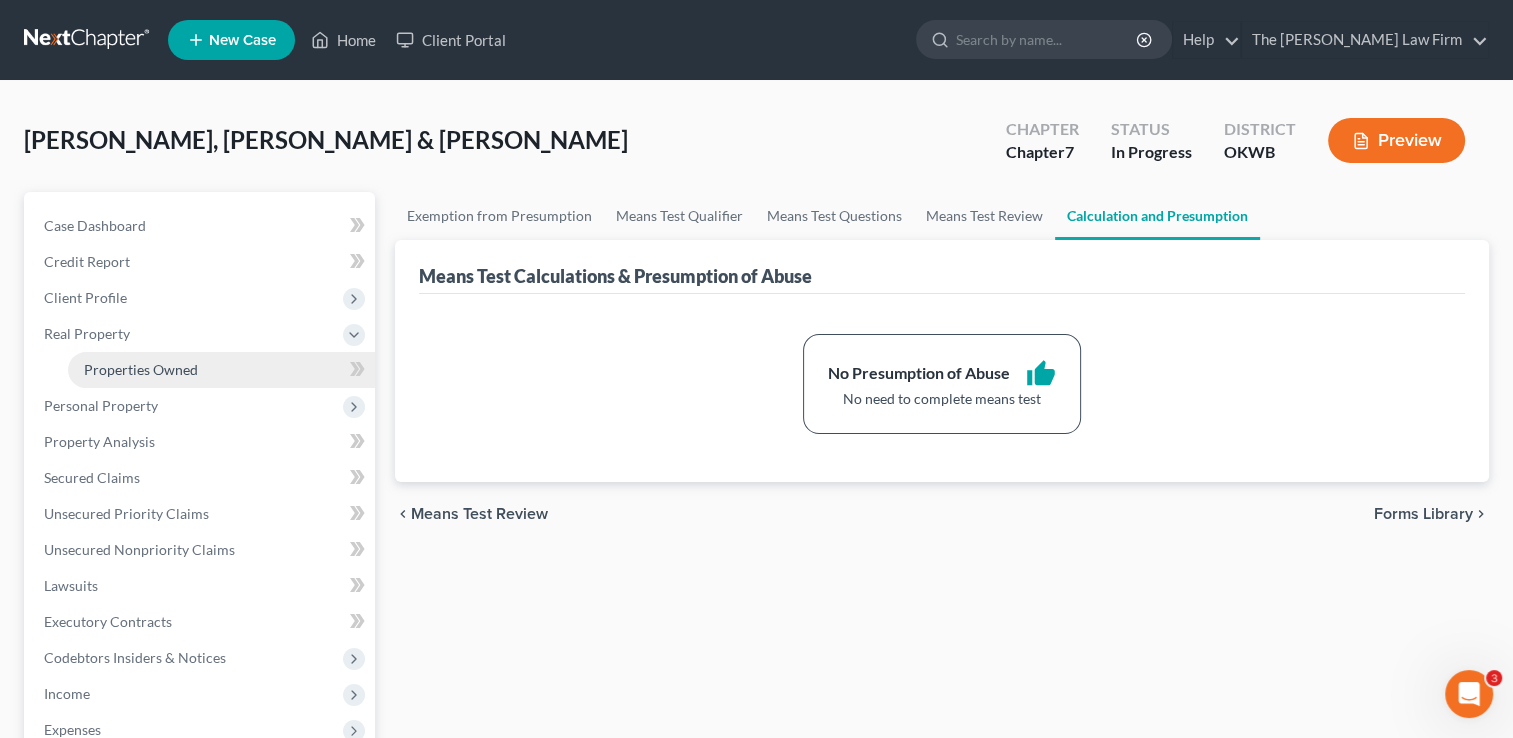 click on "Properties Owned" at bounding box center (141, 369) 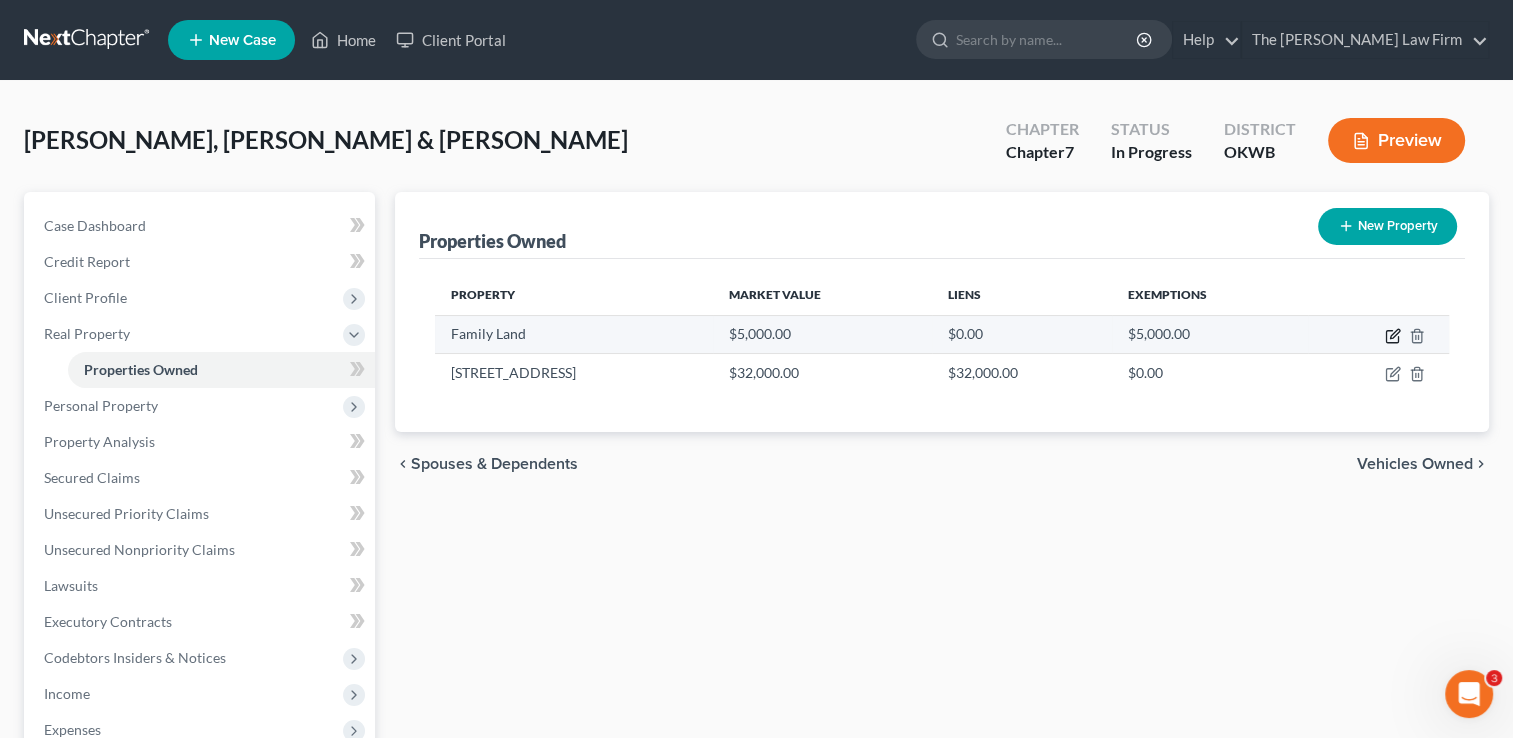 click 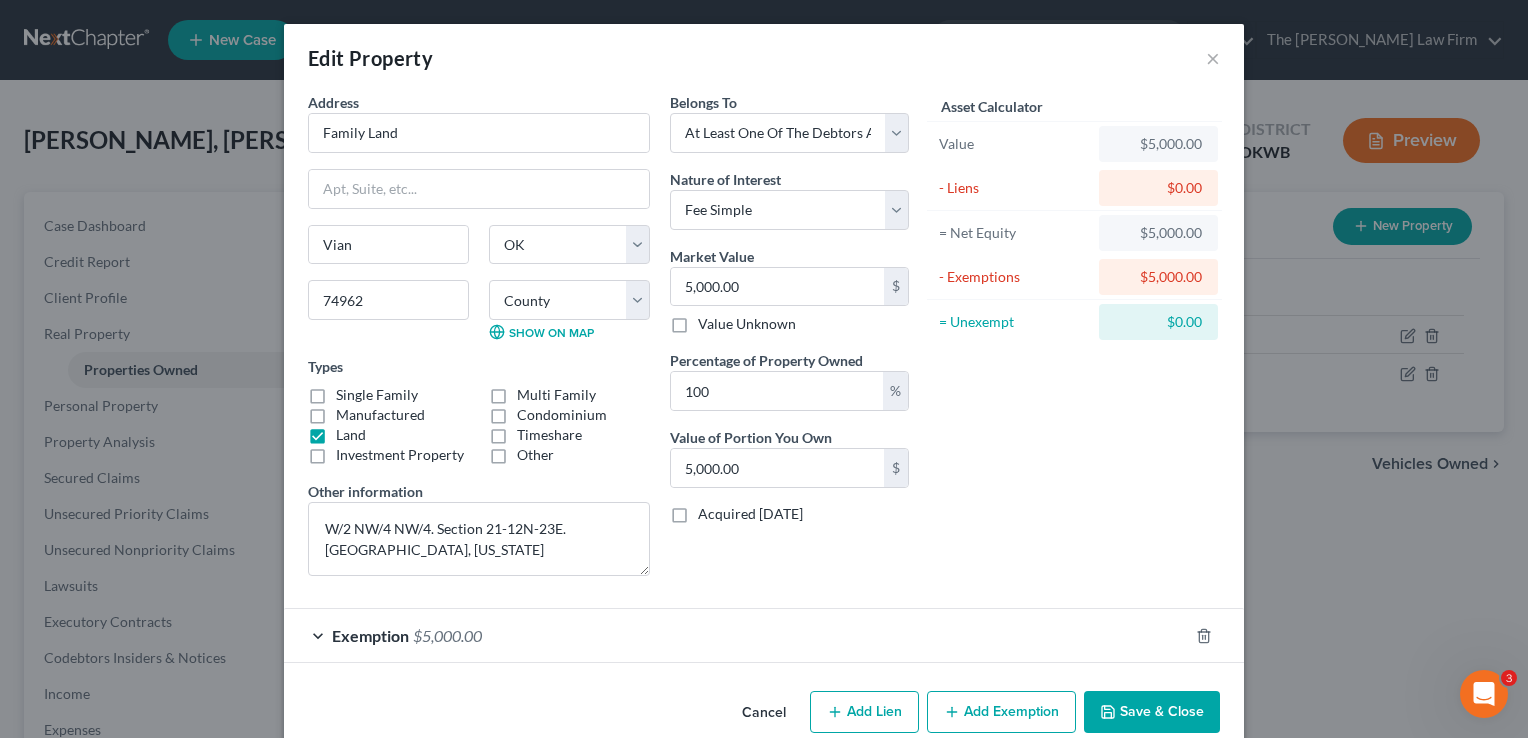 click on "Edit Property ×" at bounding box center [764, 58] 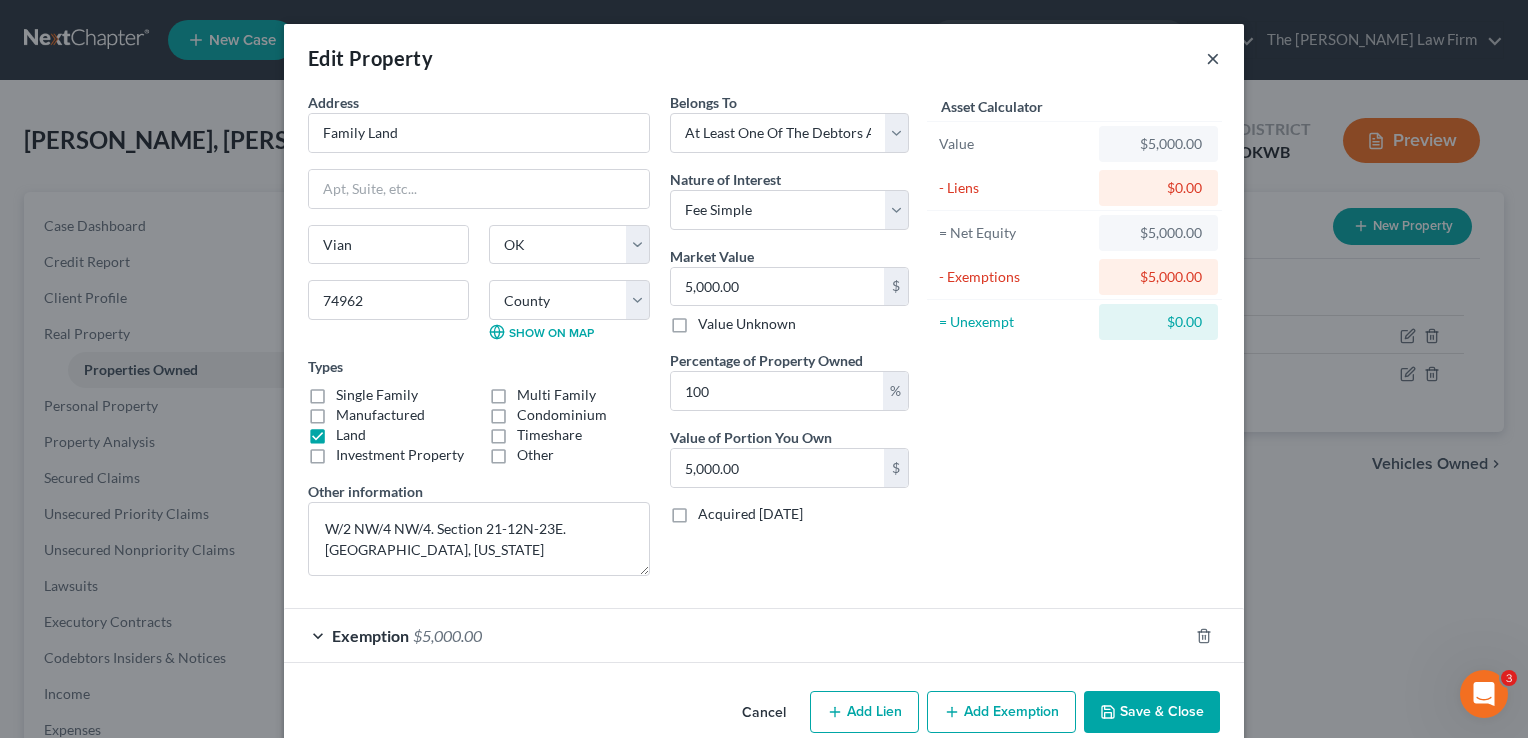 click on "×" at bounding box center [1213, 58] 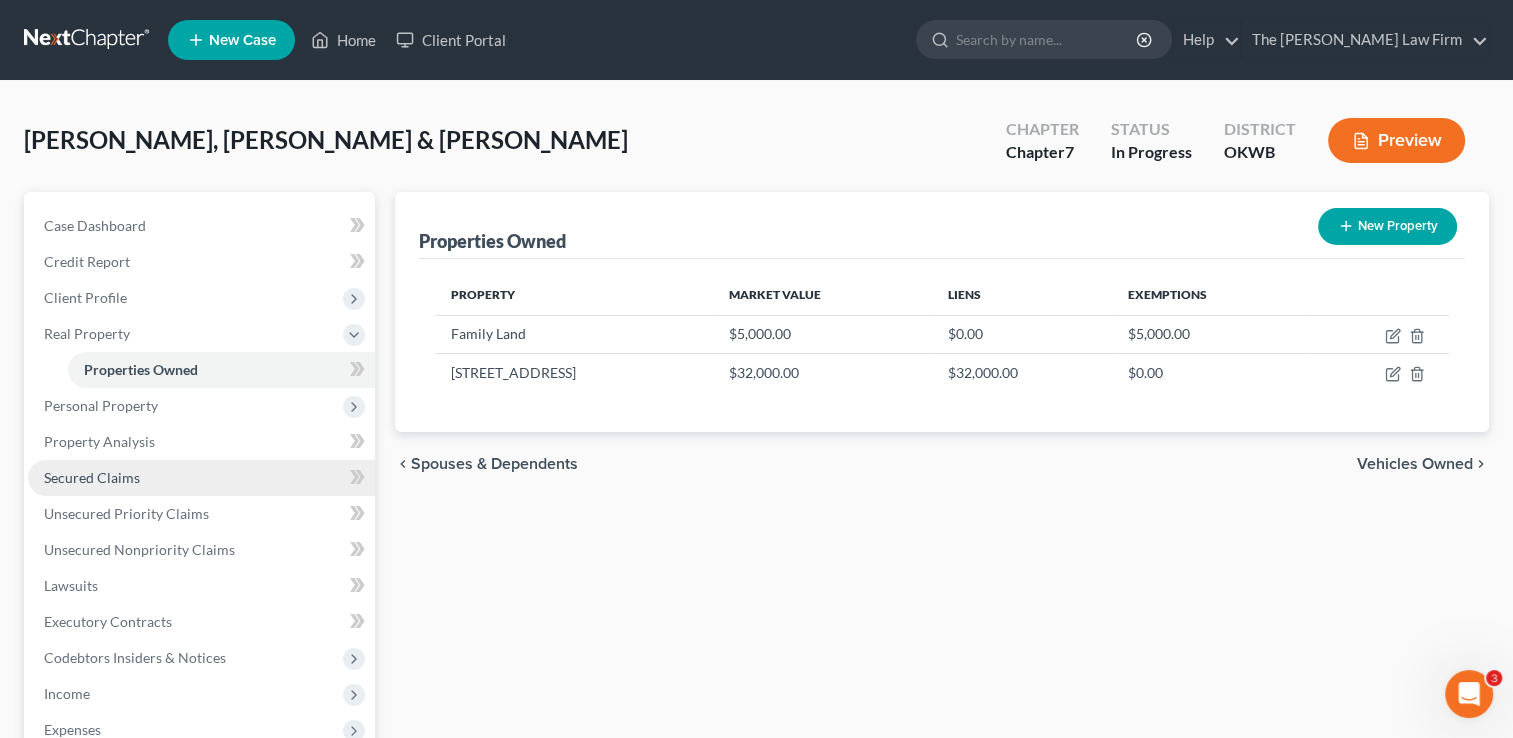 click on "Secured Claims" at bounding box center (92, 477) 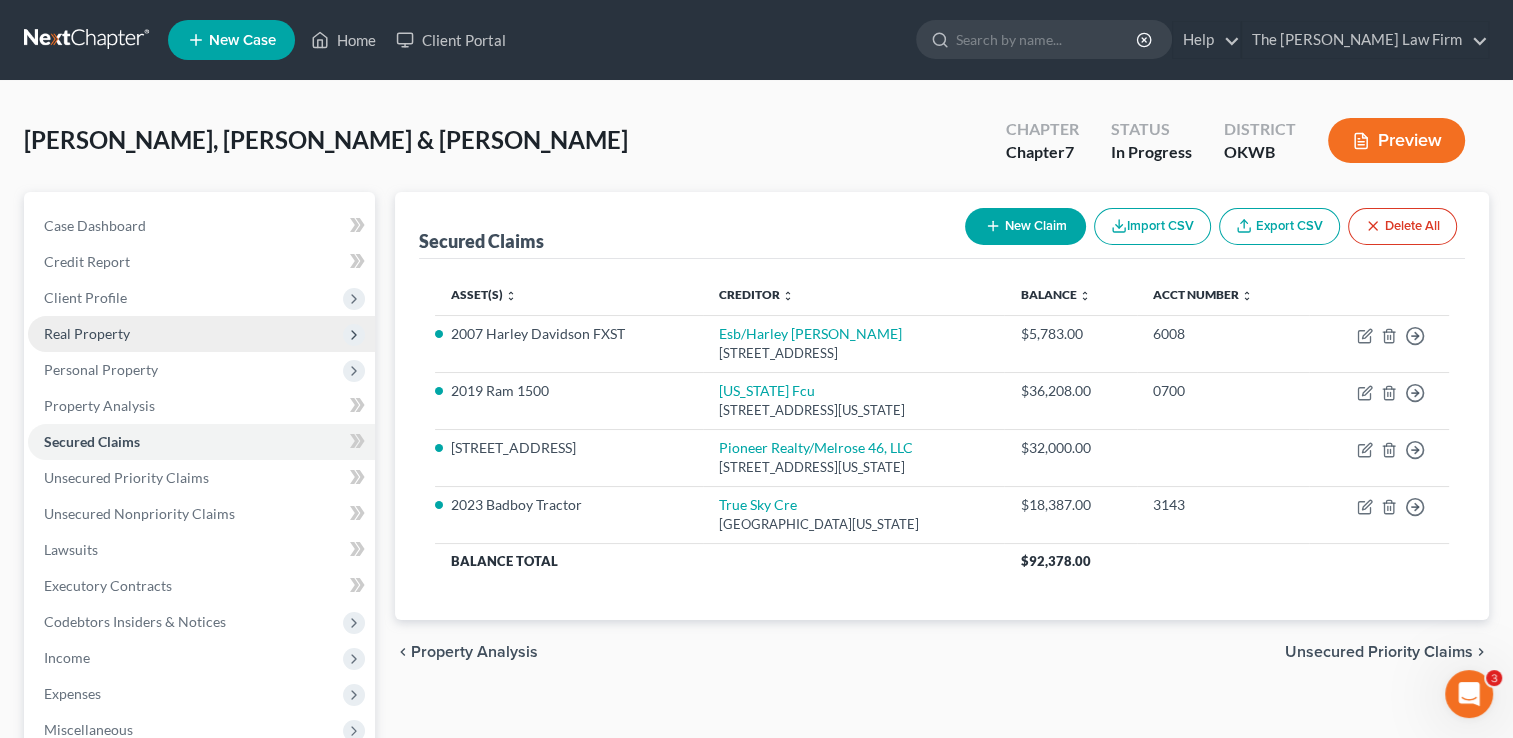 click on "Real Property" at bounding box center [201, 334] 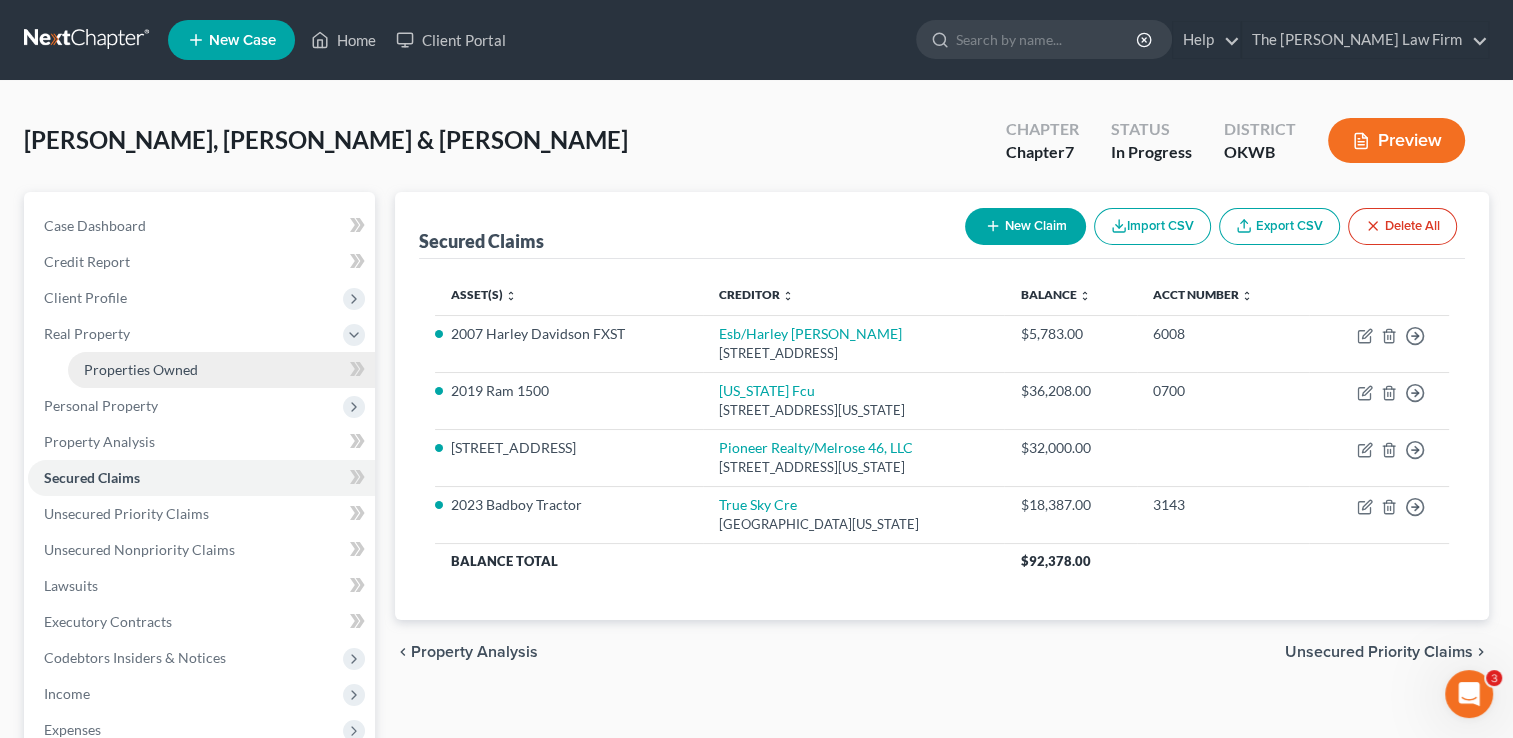 click on "Properties Owned" at bounding box center [141, 369] 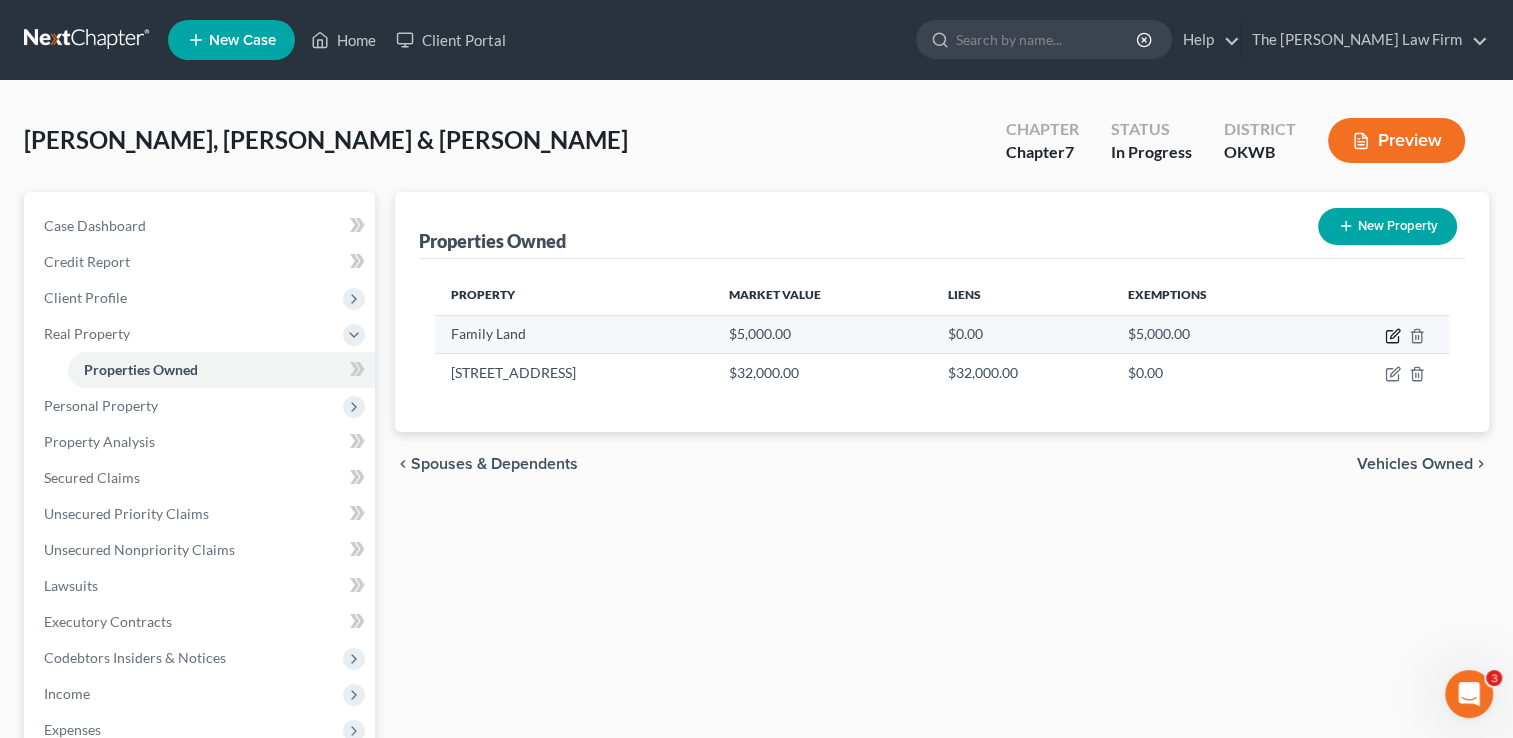 click 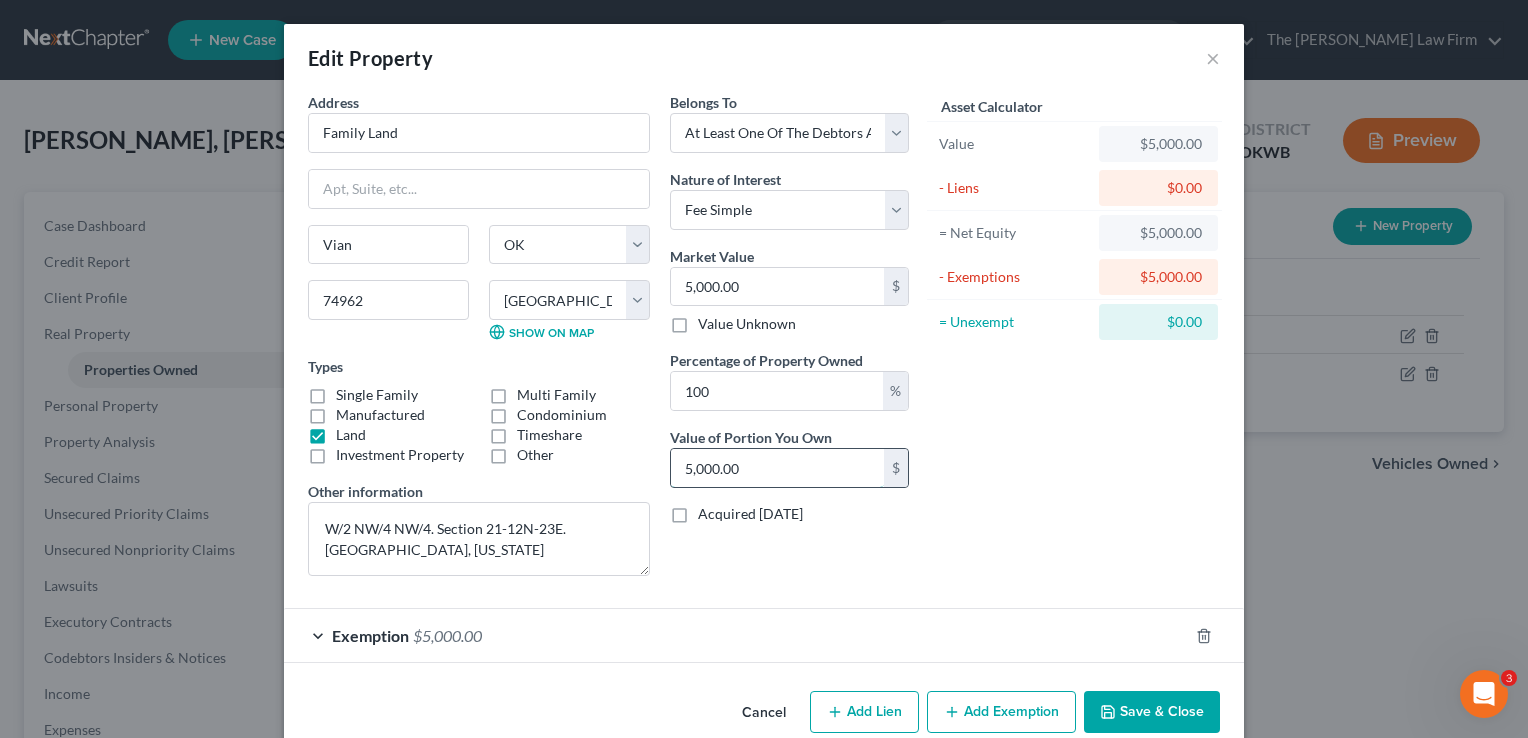 click on "5,000.00" at bounding box center [777, 468] 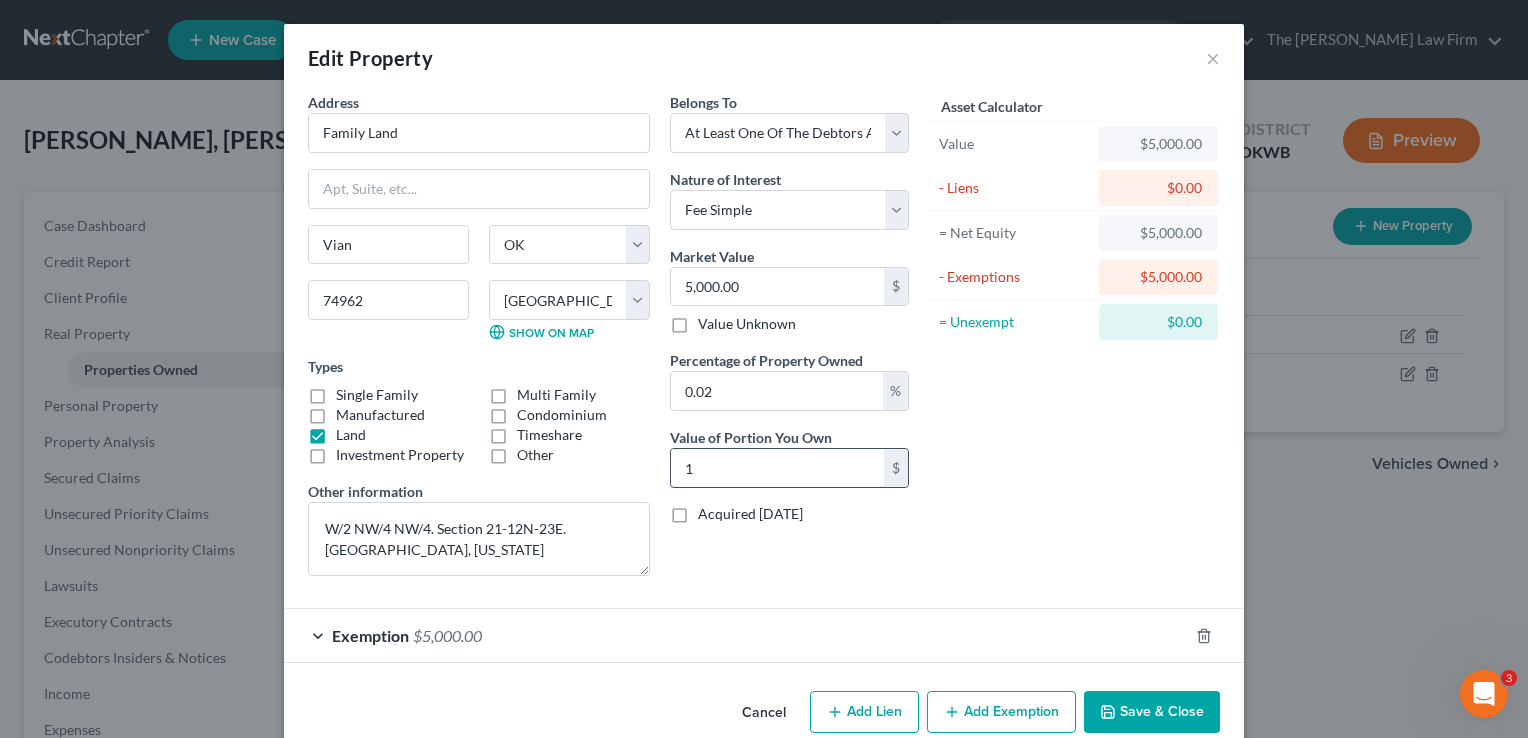 type on "0.24" 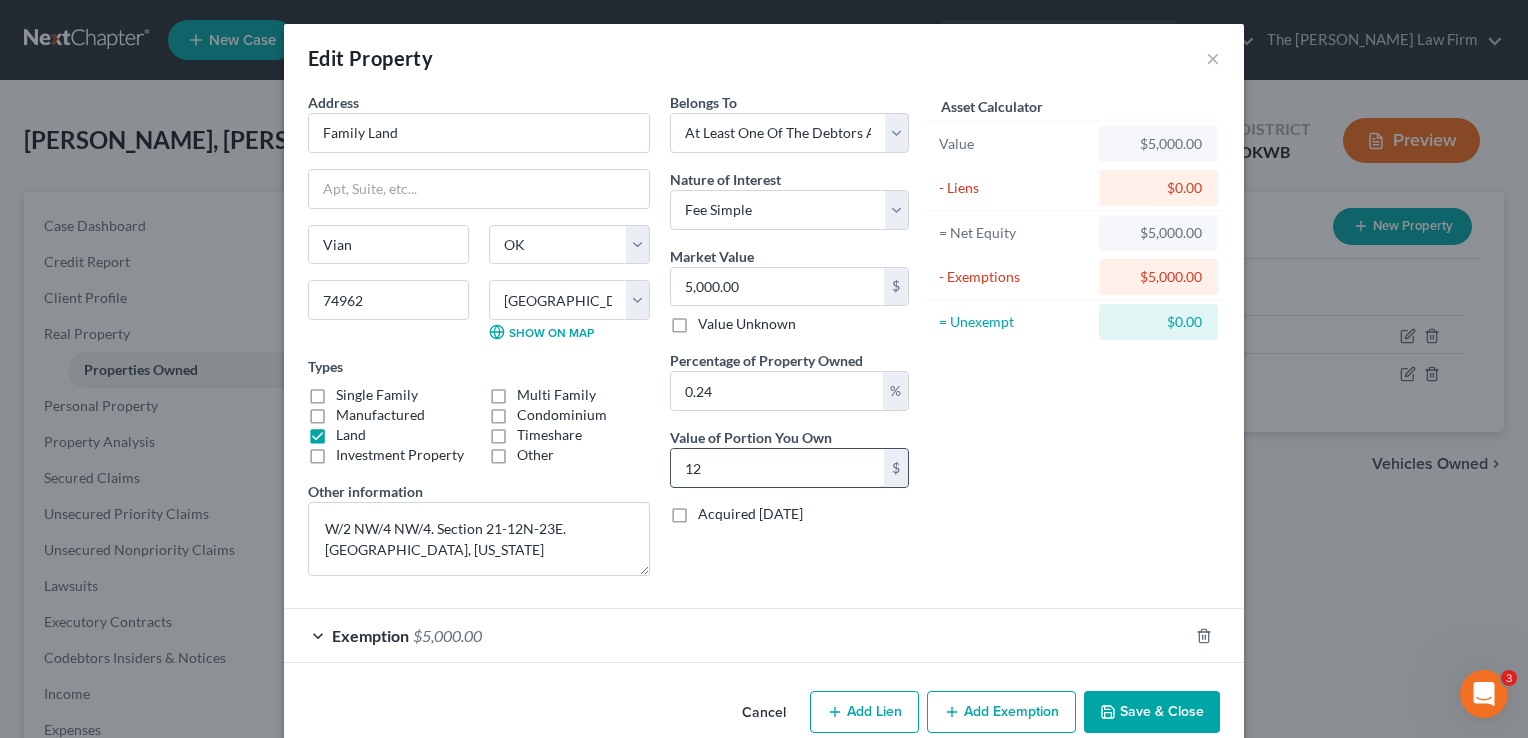 type on "2.50" 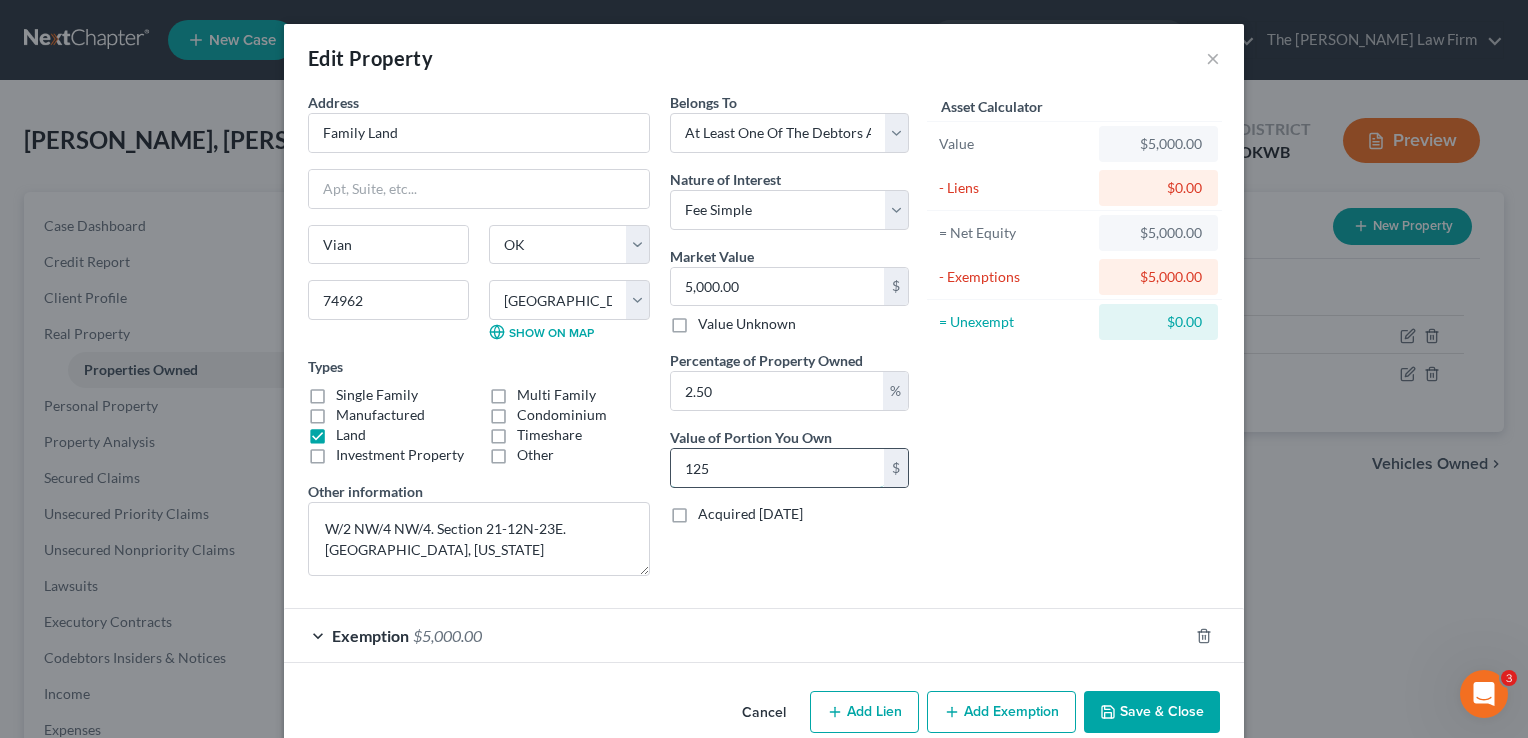 type on "25" 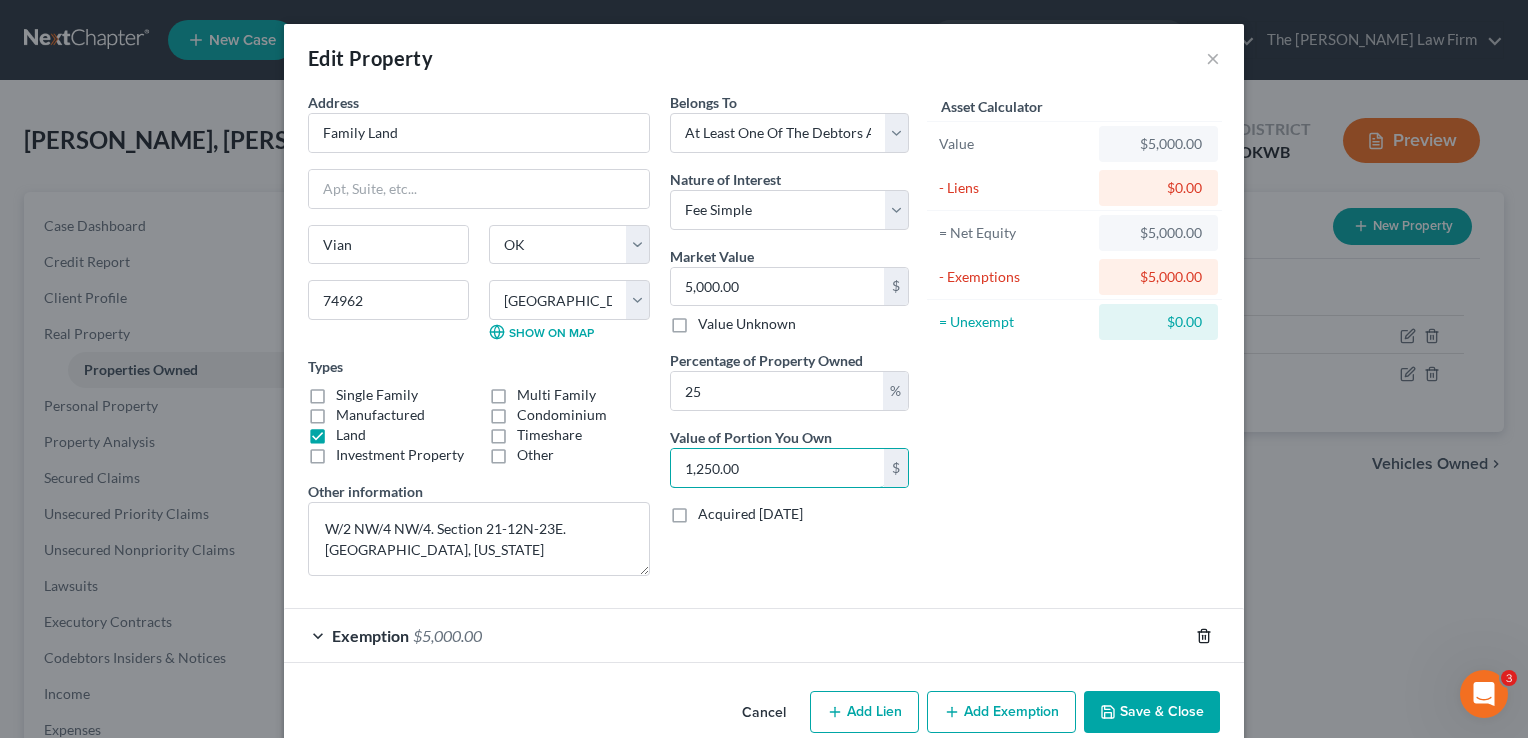 type on "1,250.00" 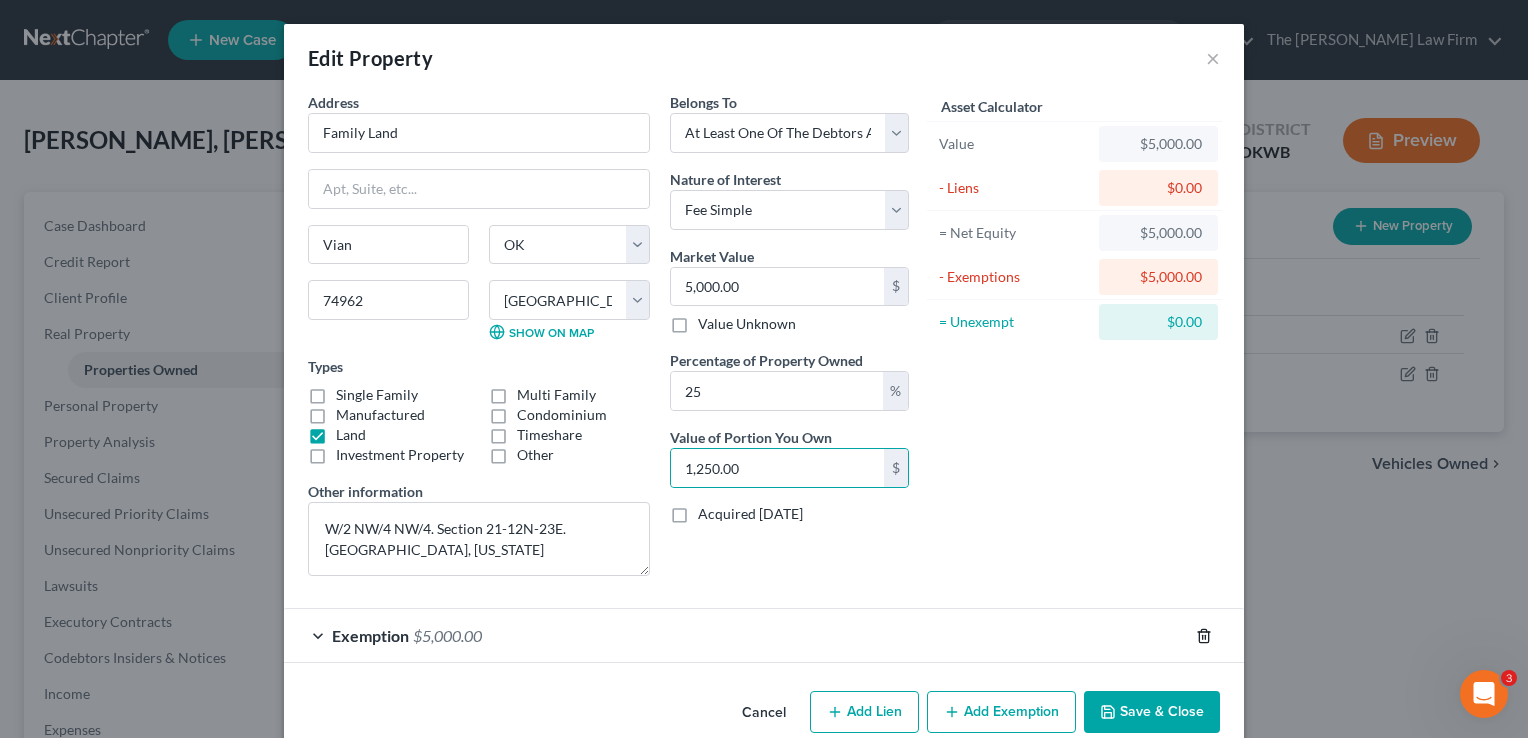 click 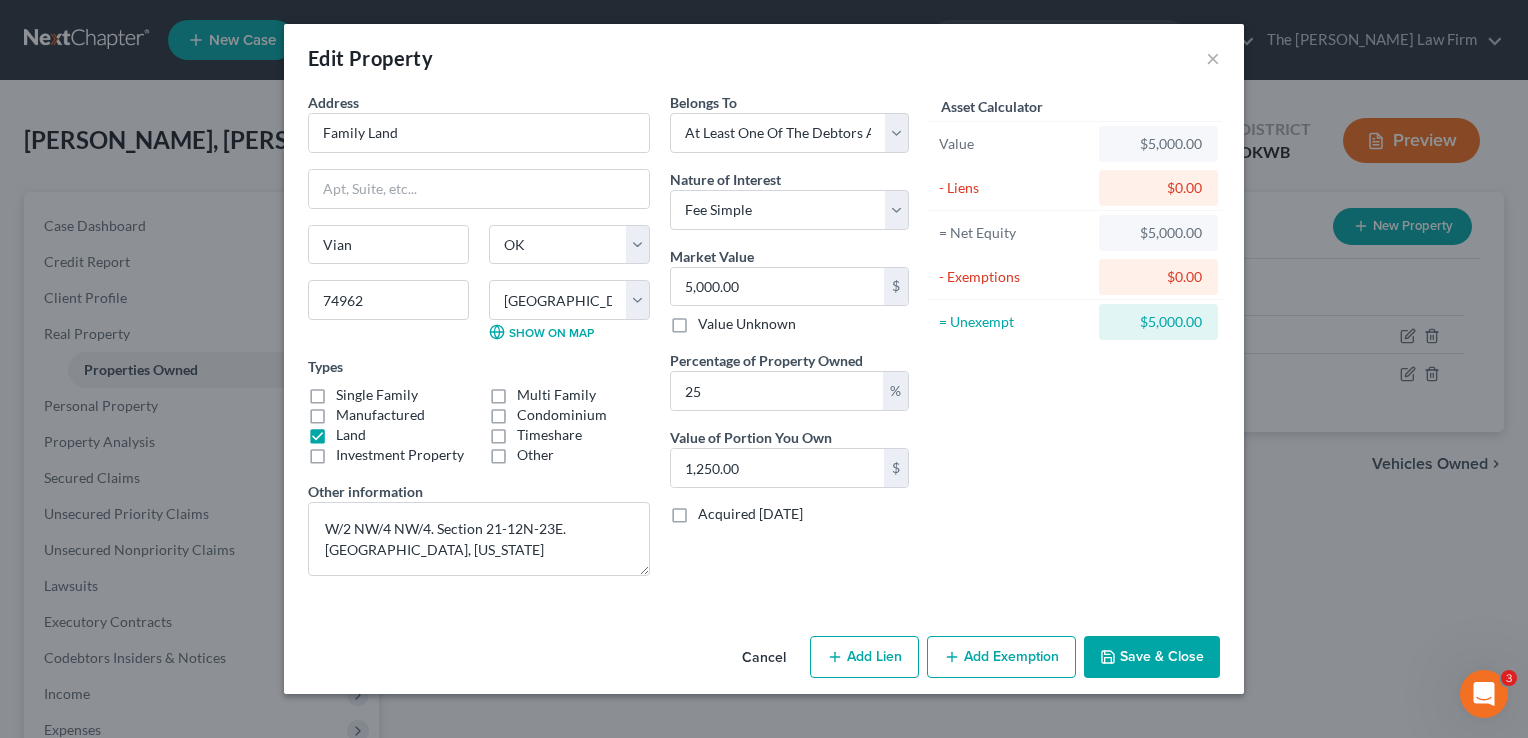 click on "Save & Close" at bounding box center [1152, 657] 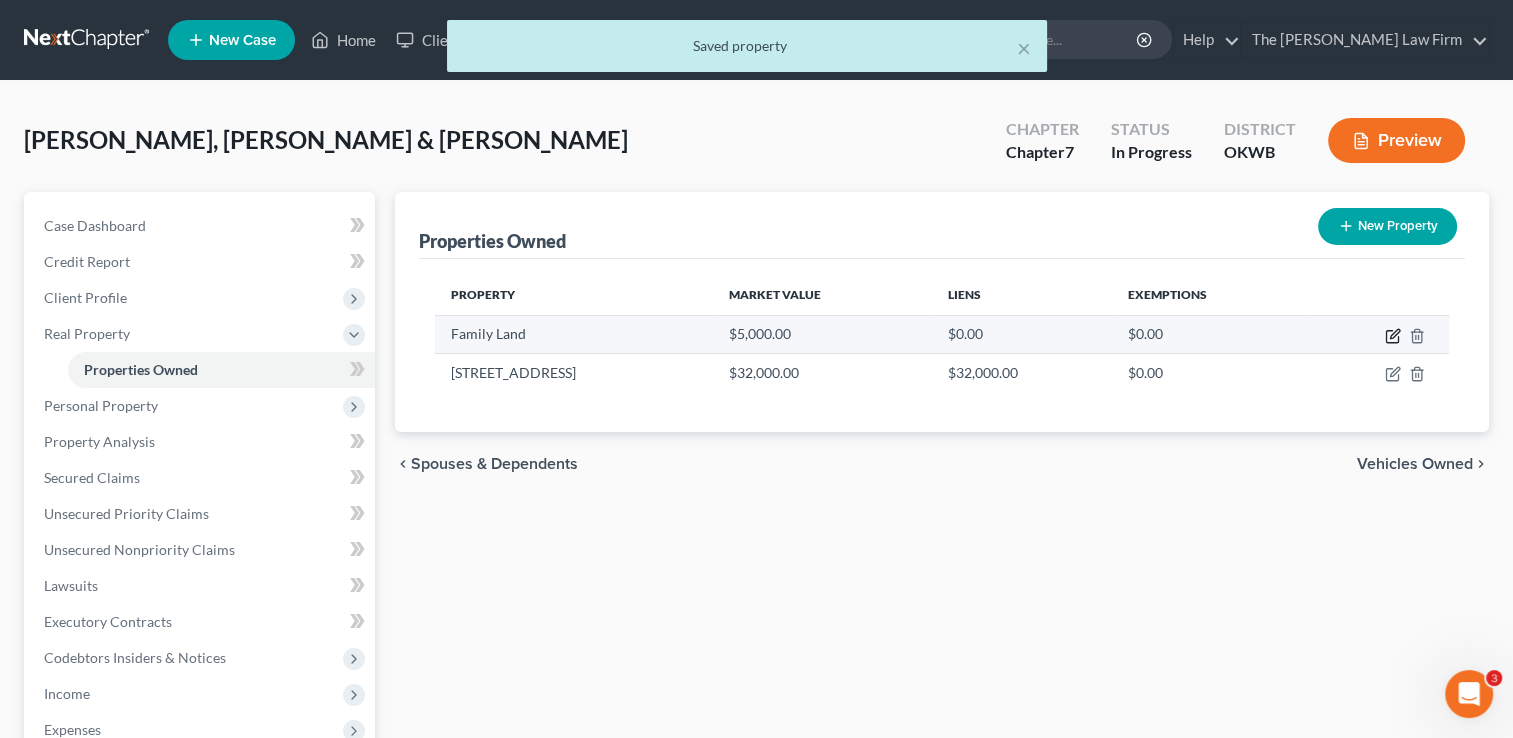 click 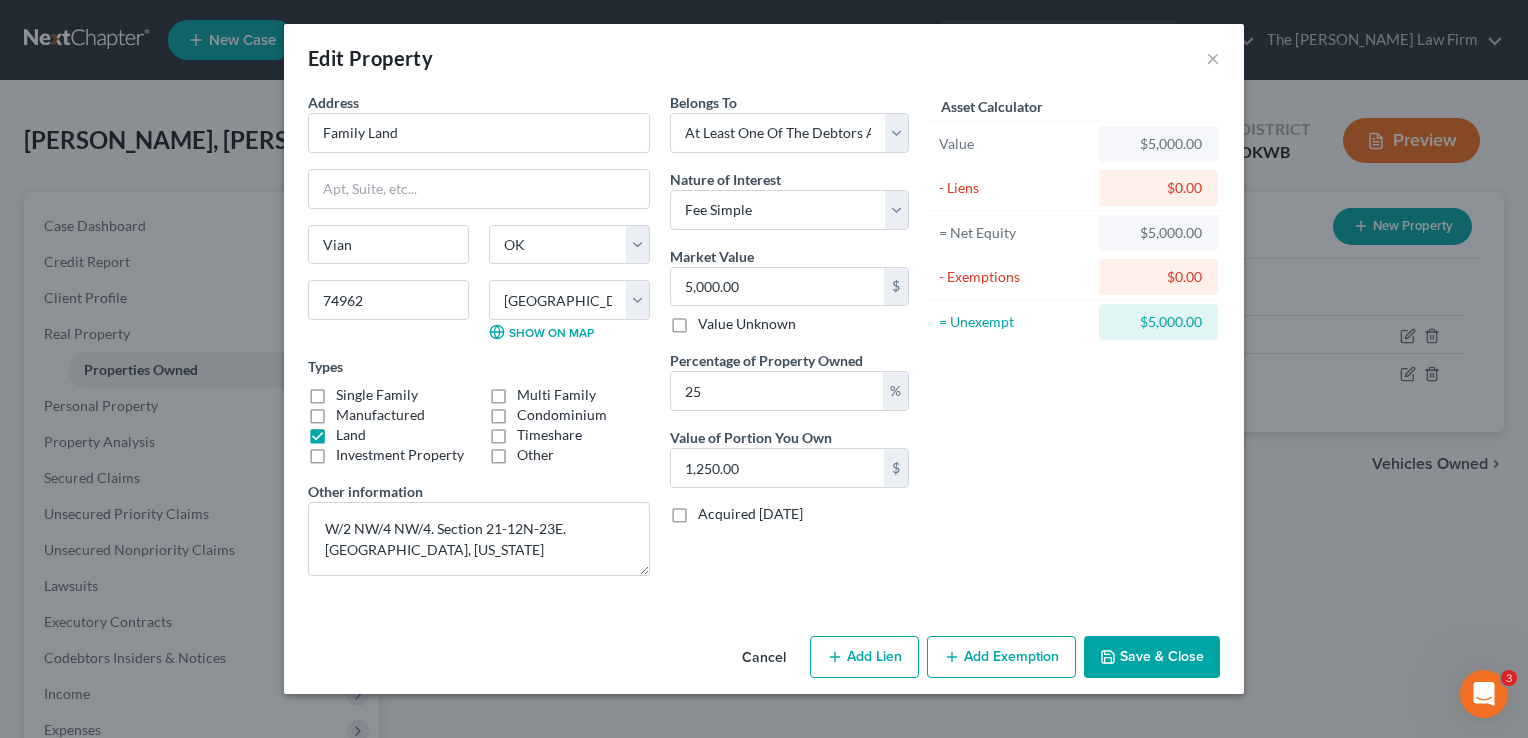 click on "Save & Close" at bounding box center (1152, 657) 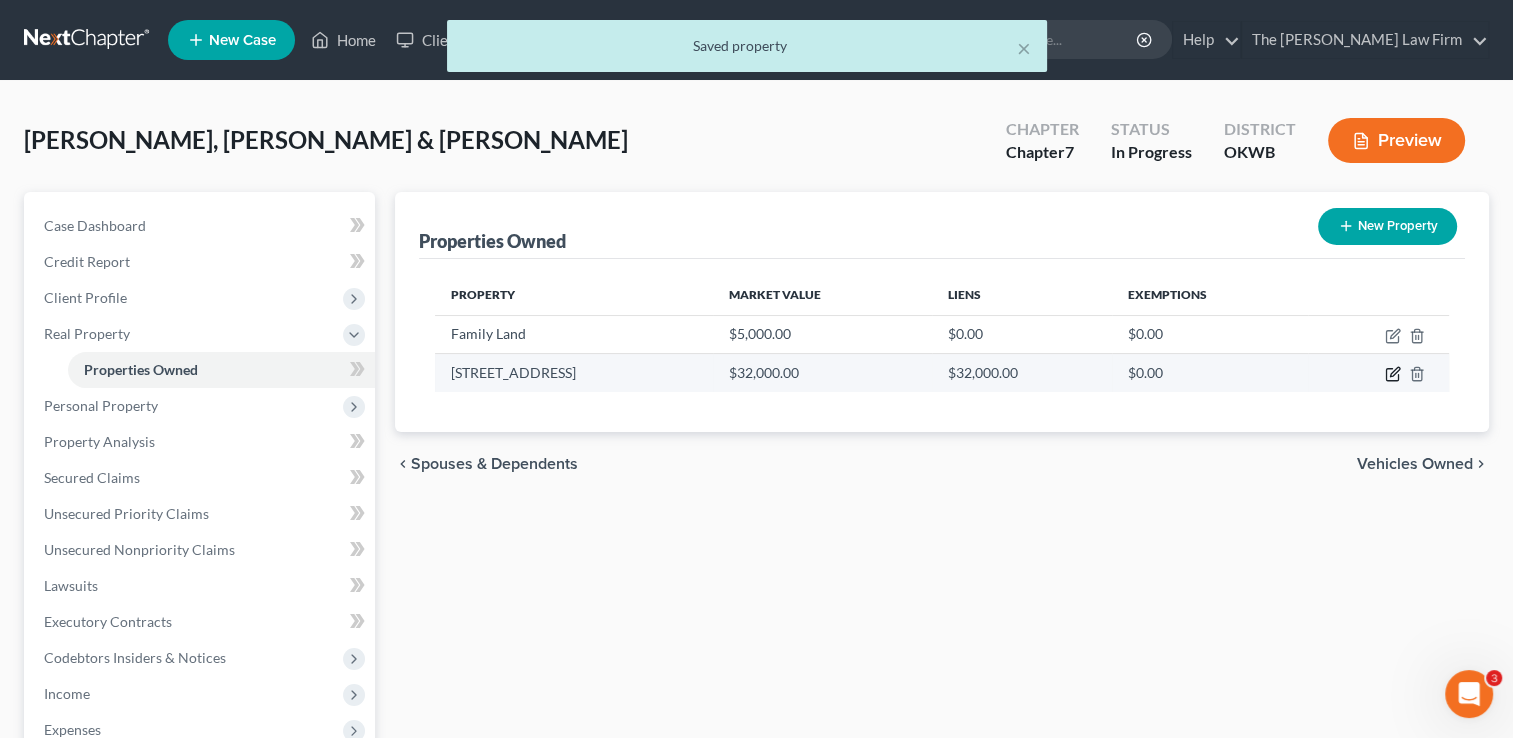 click 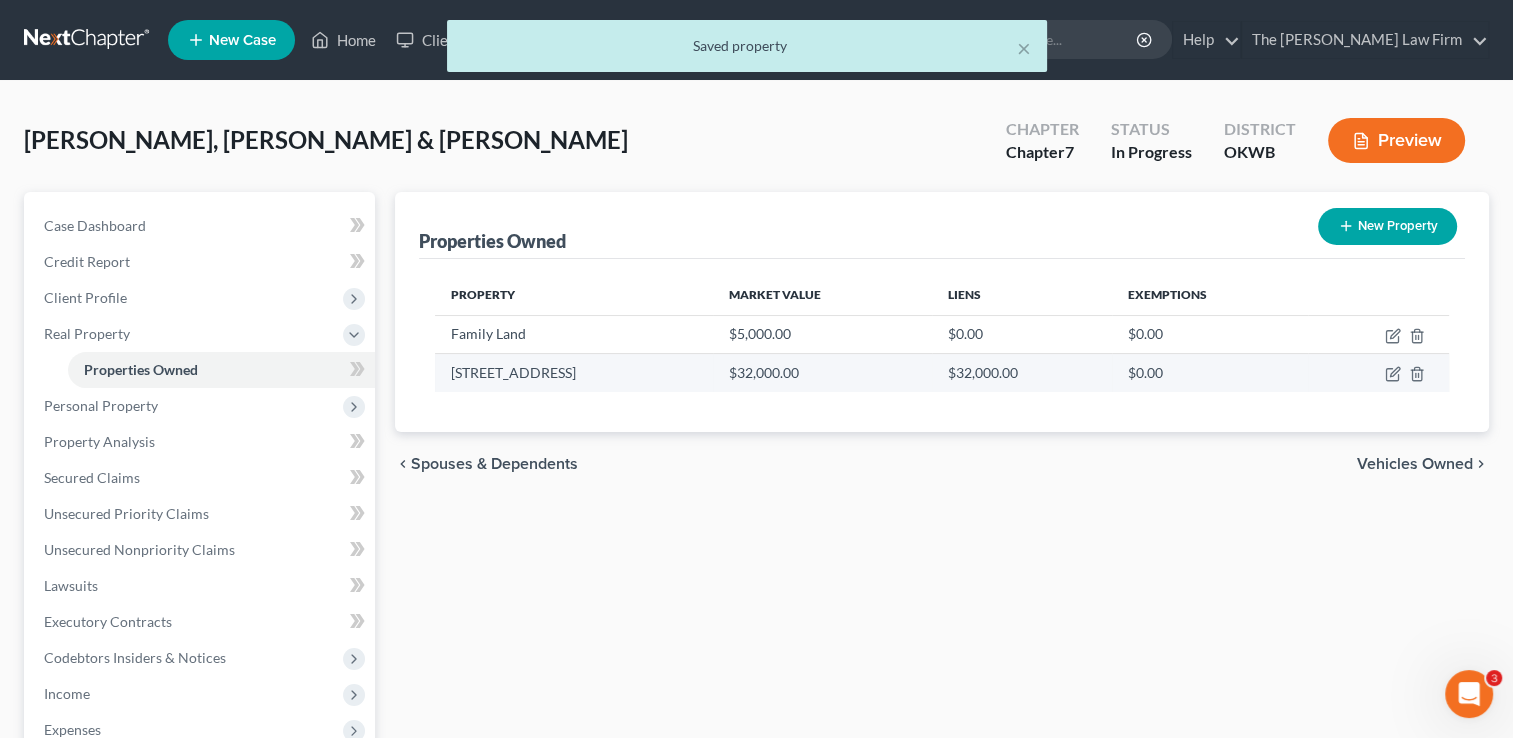 select on "37" 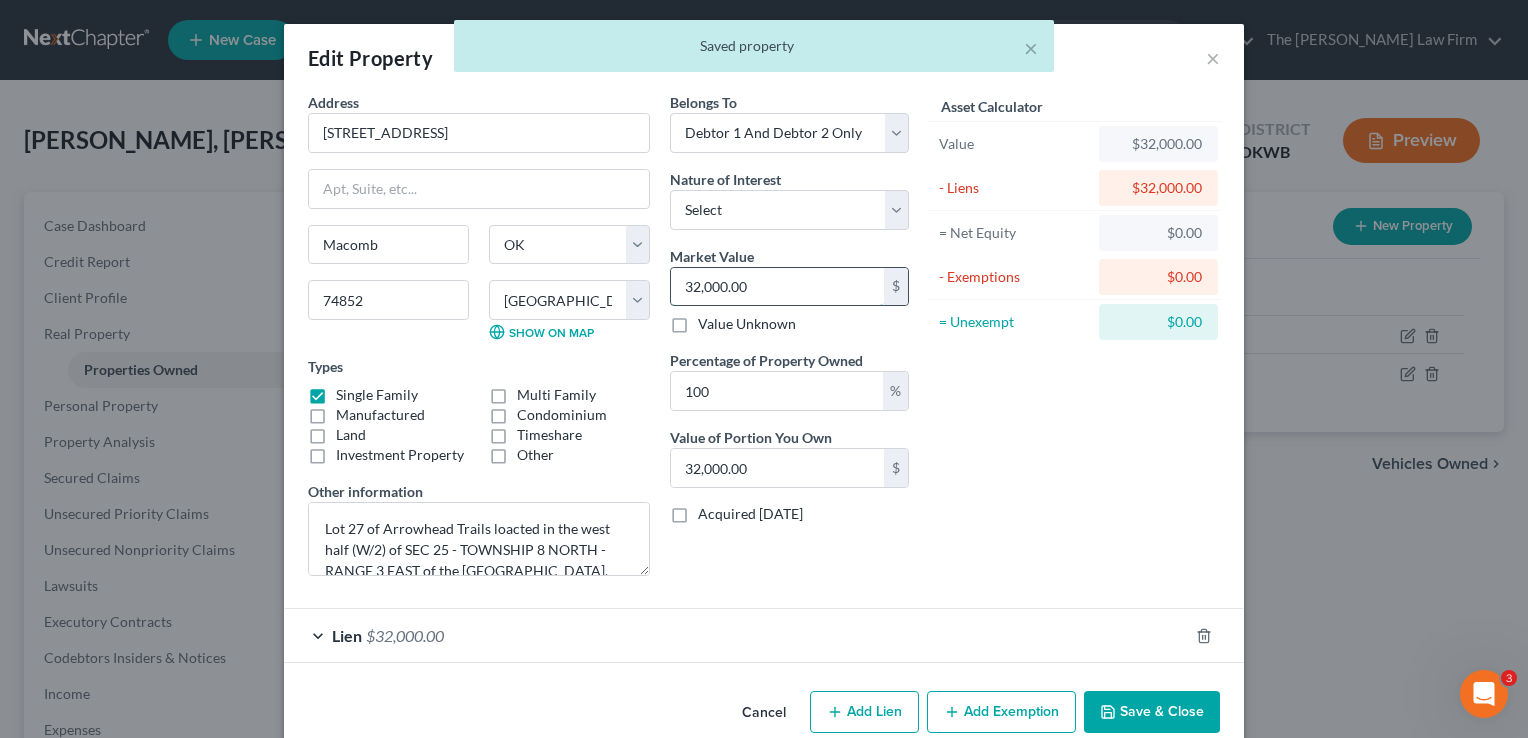 click on "32,000.00" at bounding box center [777, 287] 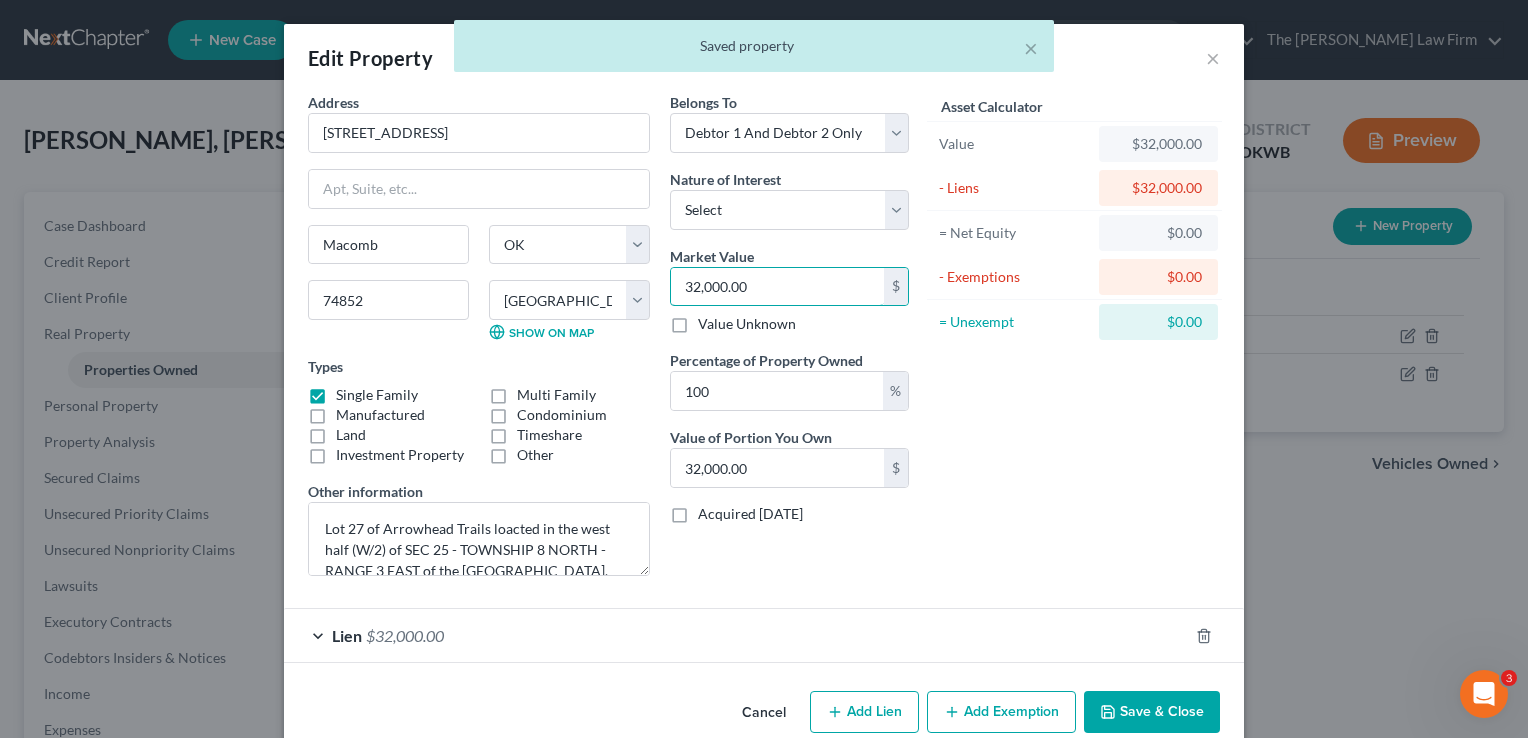 type on "4" 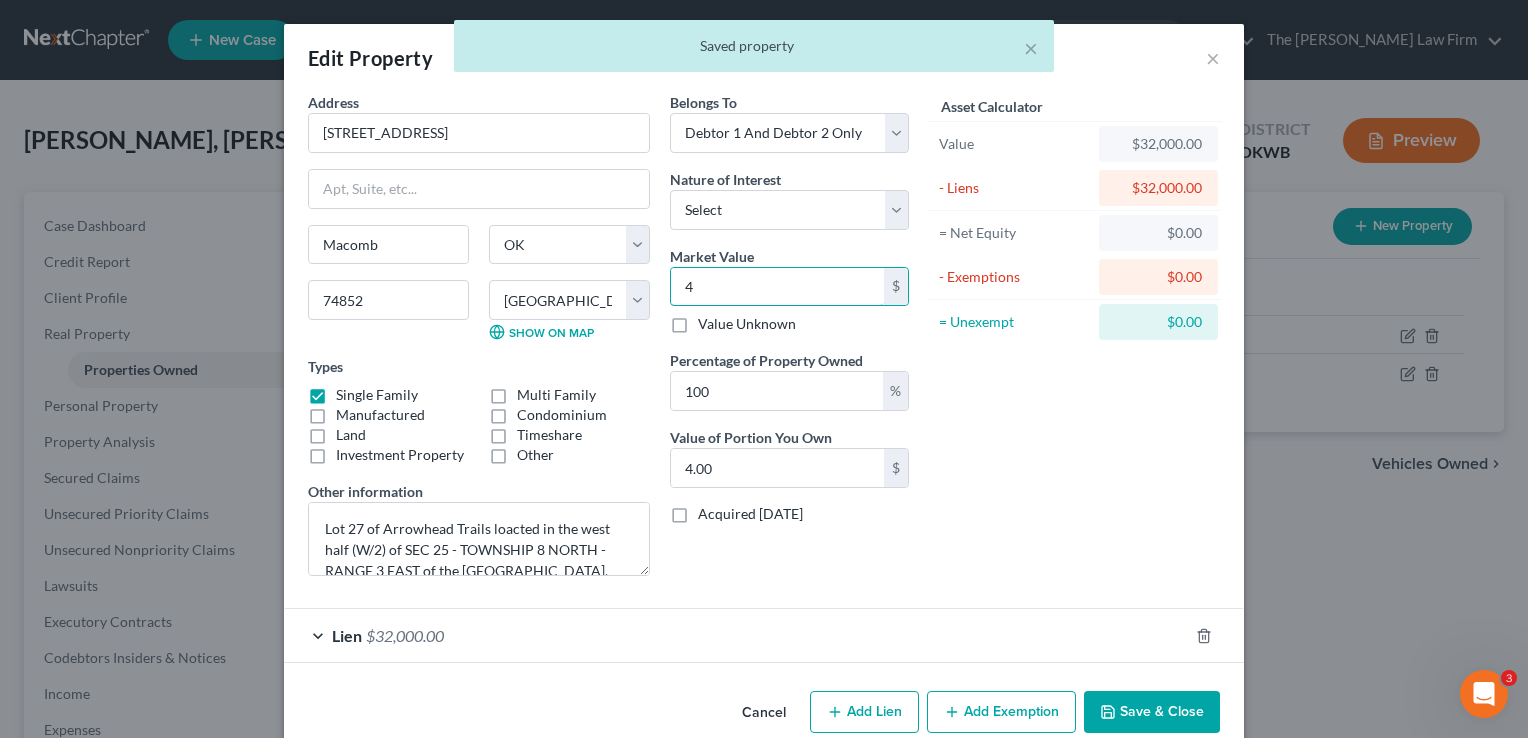 type on "40" 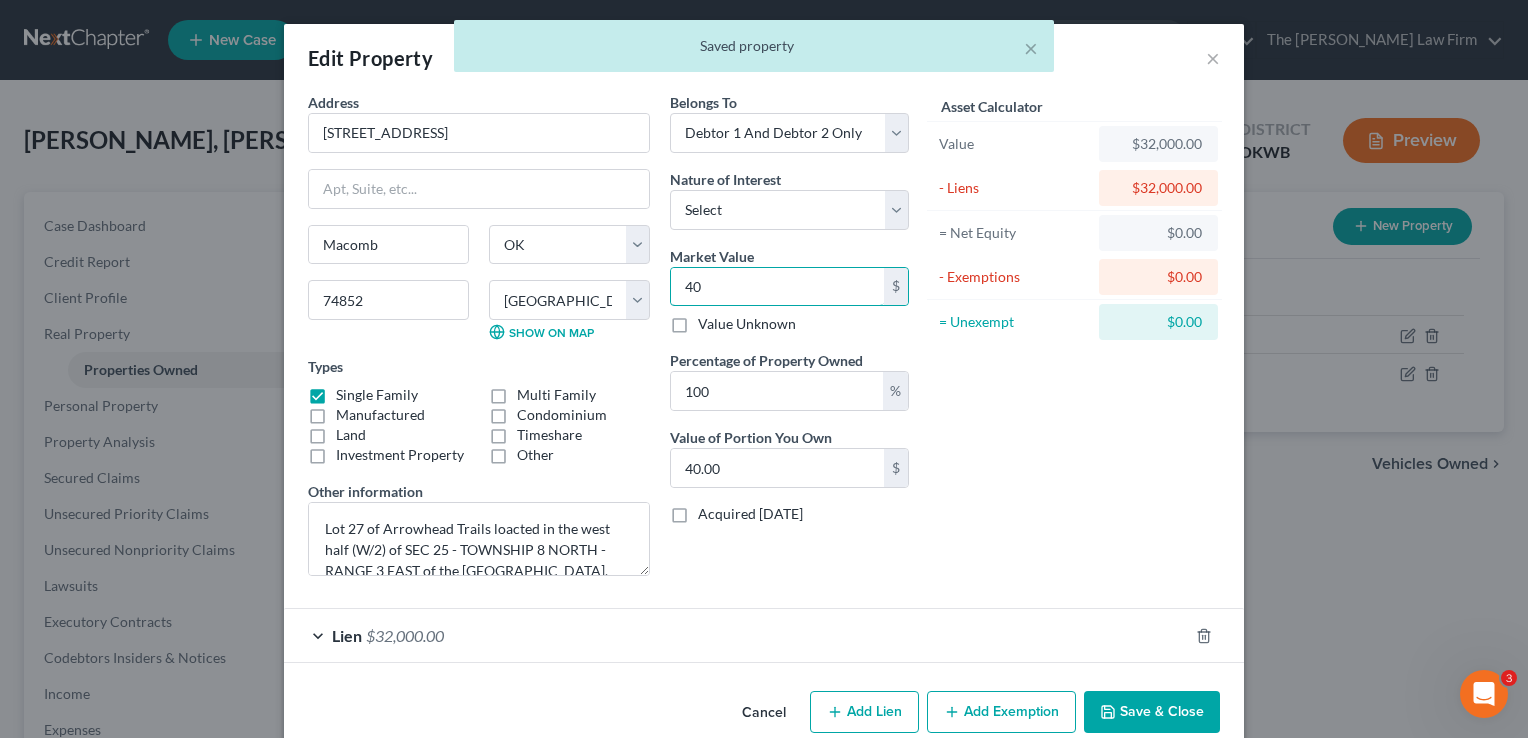 type on "400" 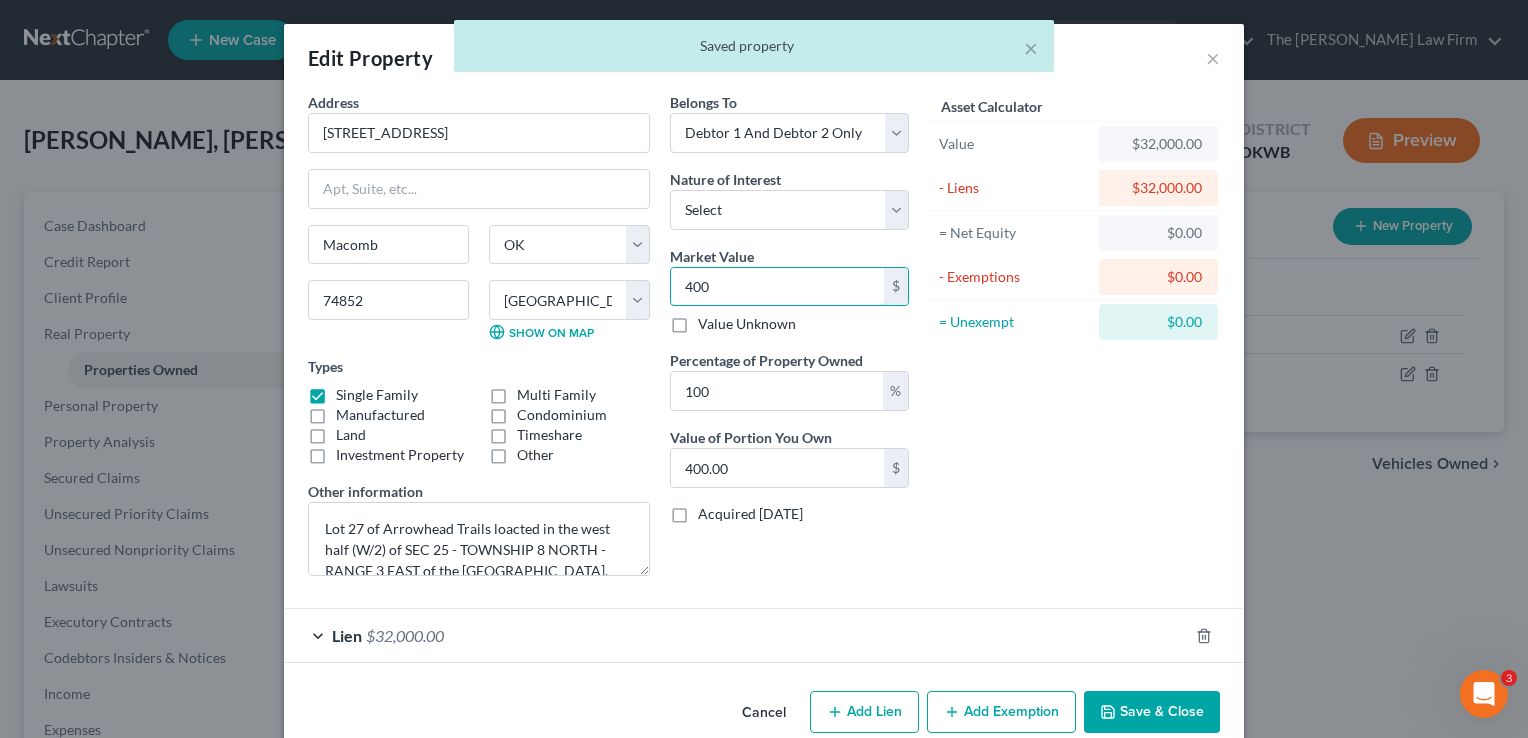 type on "4000" 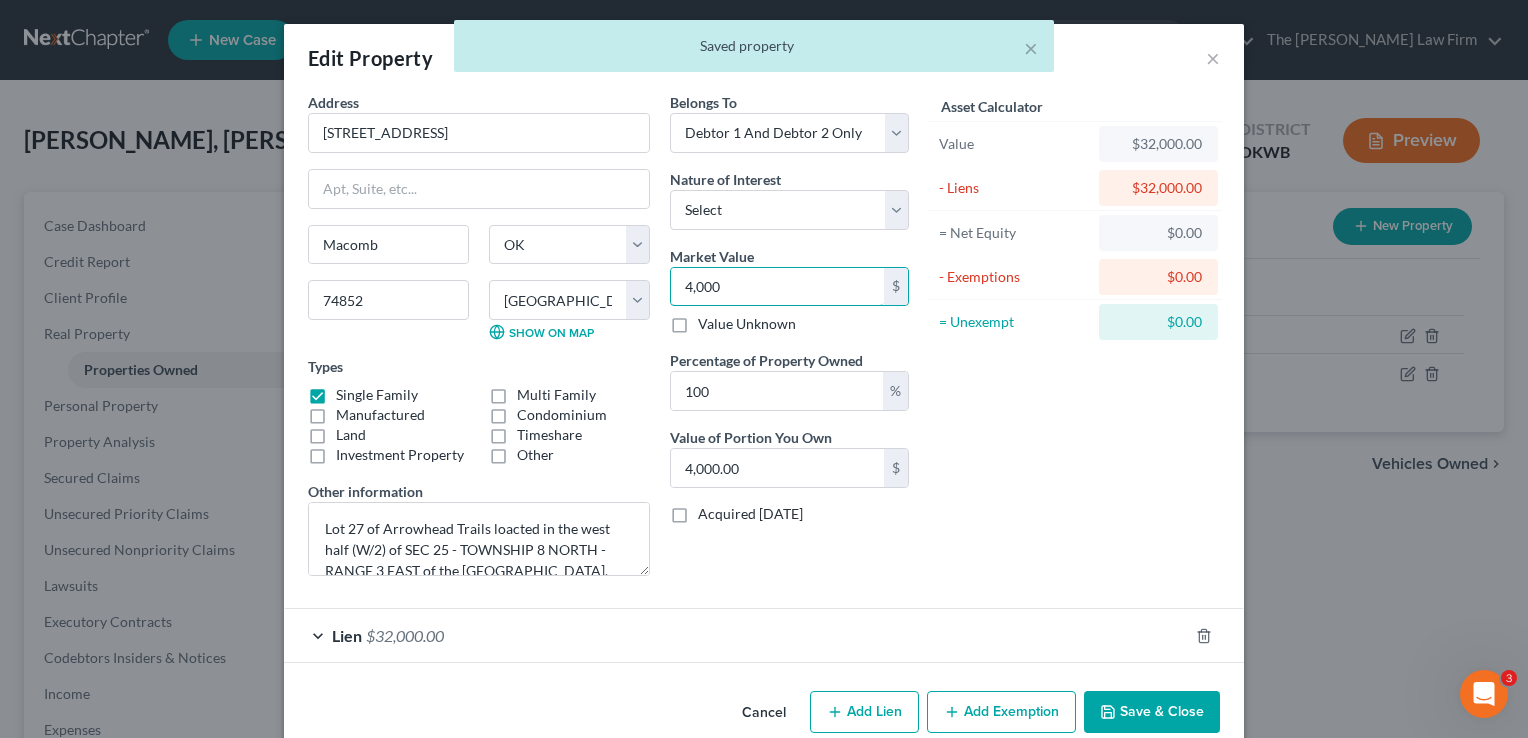 type on "4,0000" 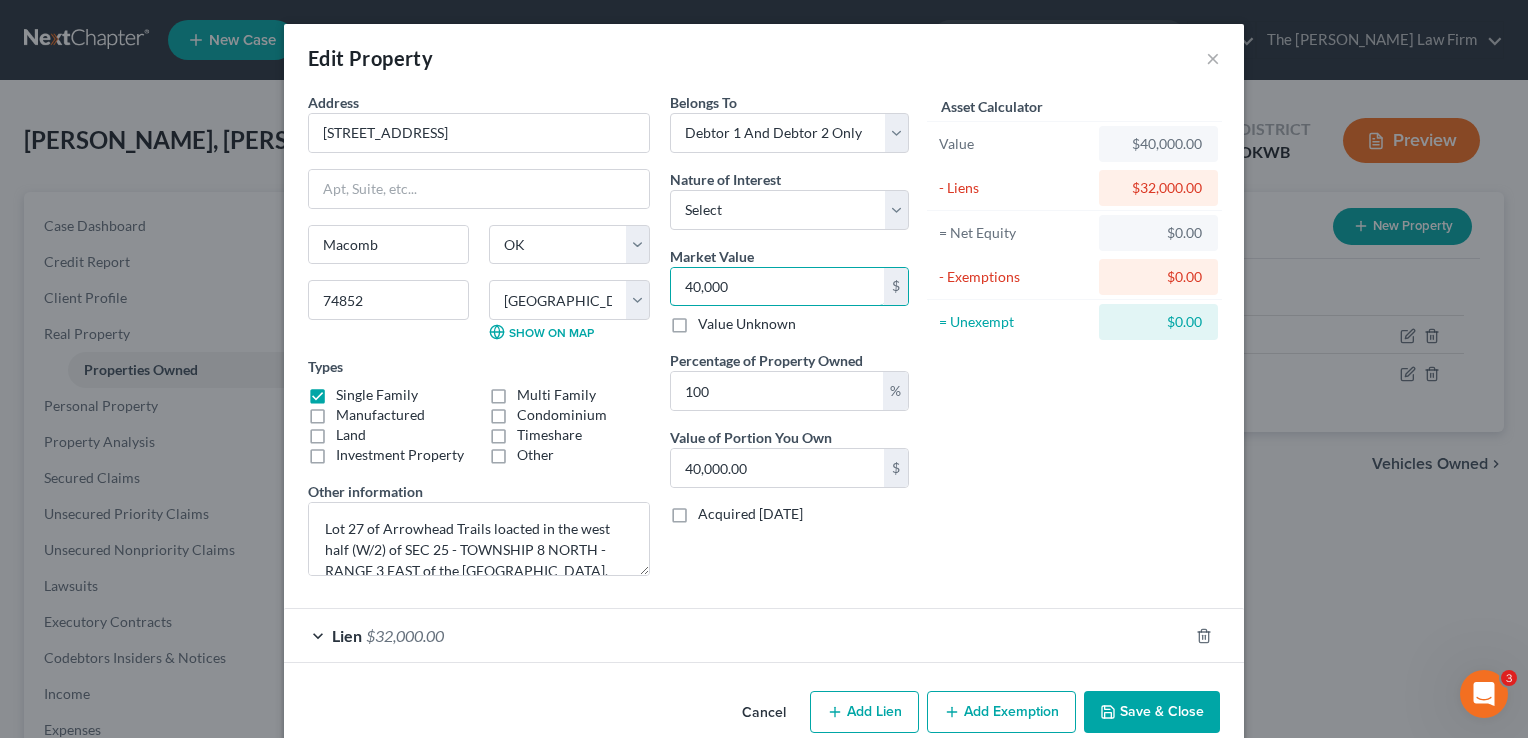 type on "40,000" 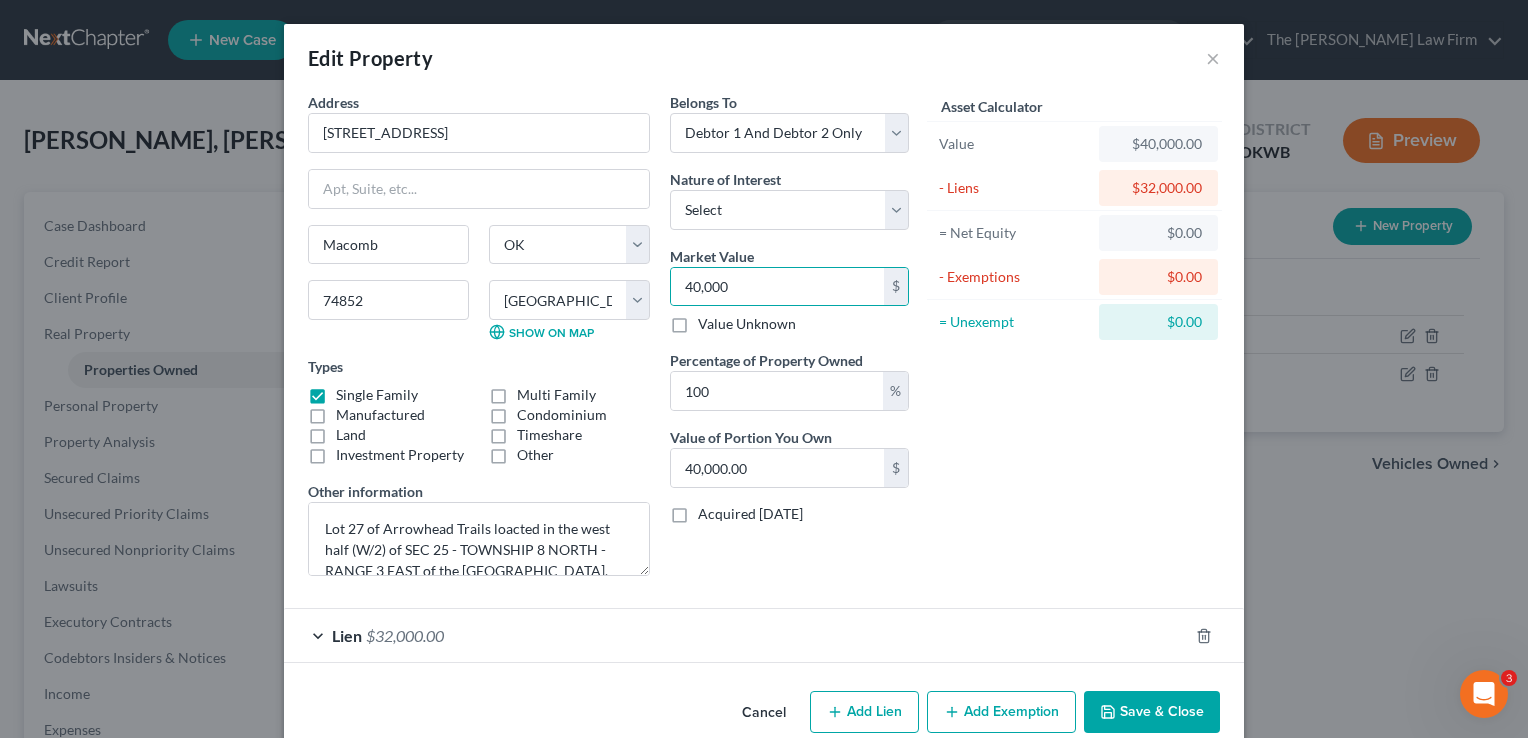 click on "Add Exemption" at bounding box center (1001, 712) 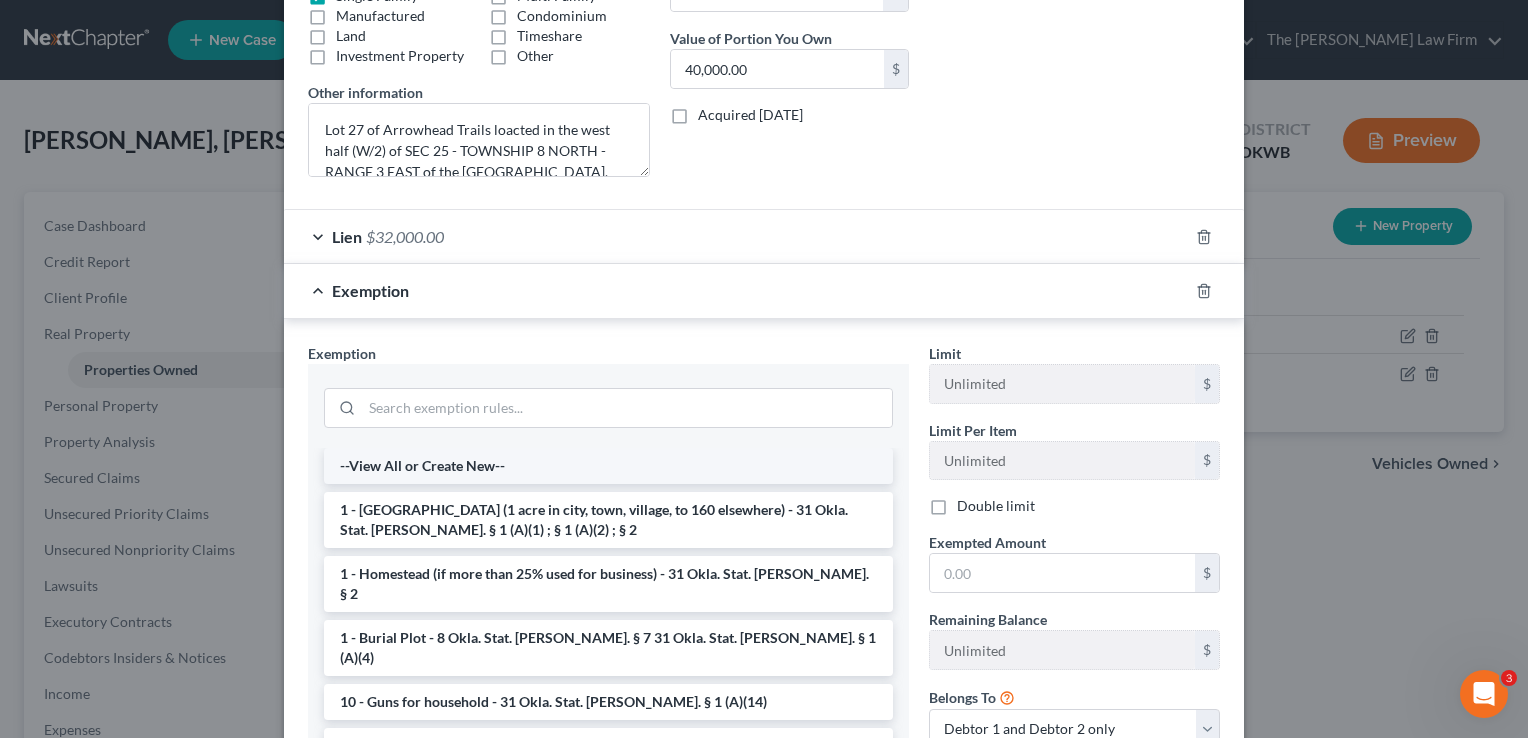 scroll, scrollTop: 400, scrollLeft: 0, axis: vertical 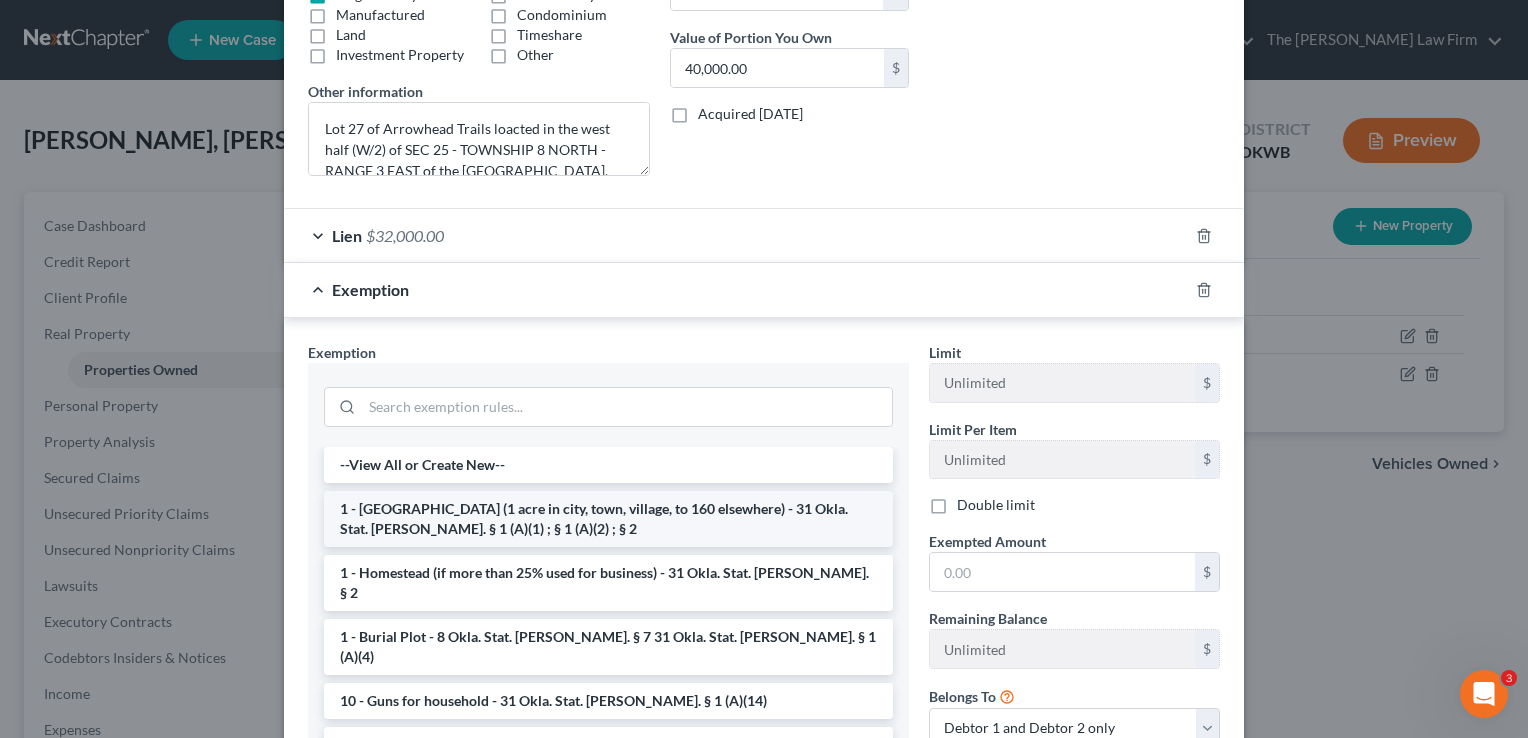click on "1 - Homestead (1 acre in city, town, village, to 160 elsewhere) - 31 Okla. Stat. Ann. § 1 (A)(1) ; § 1 (A)(2) ;  § 2" at bounding box center [608, 519] 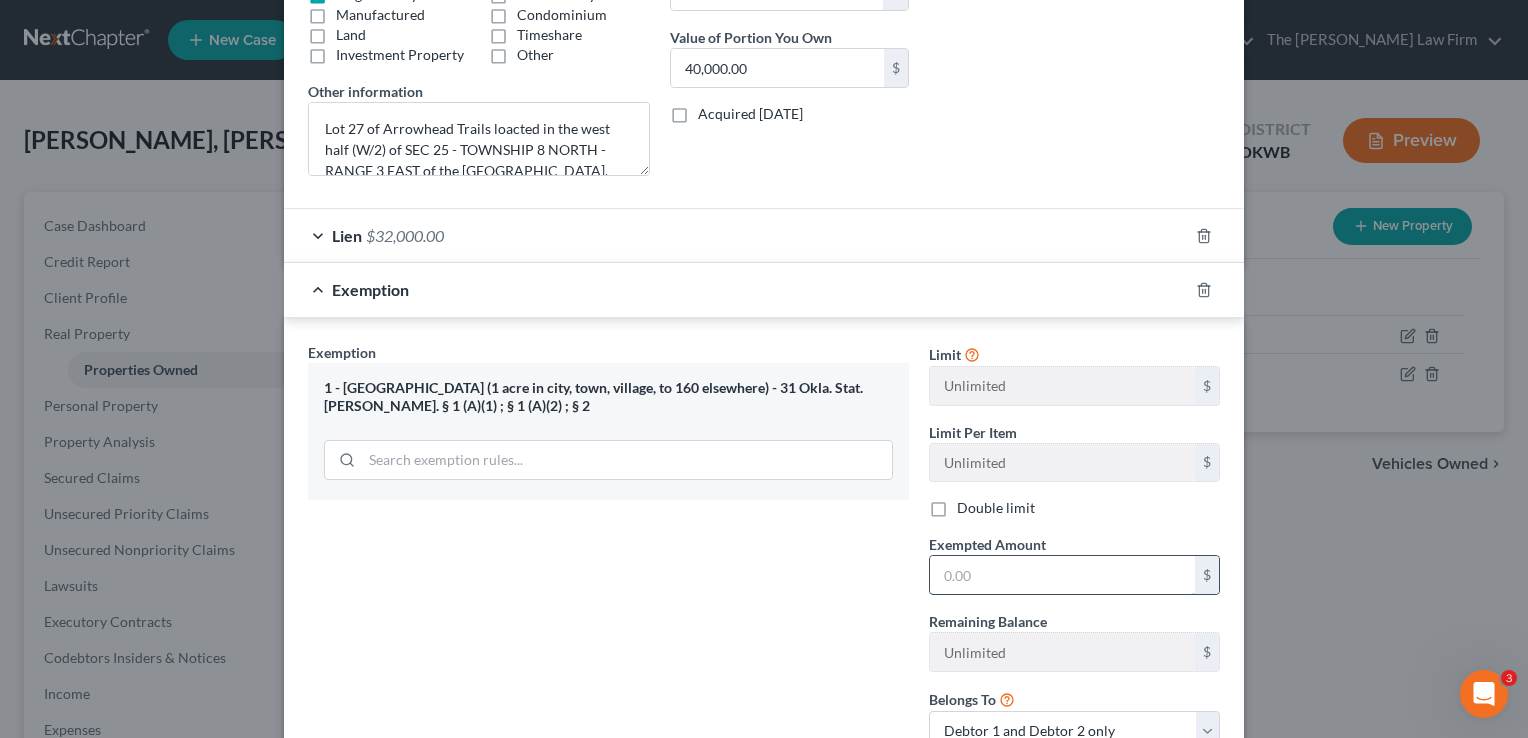 click at bounding box center [1062, 575] 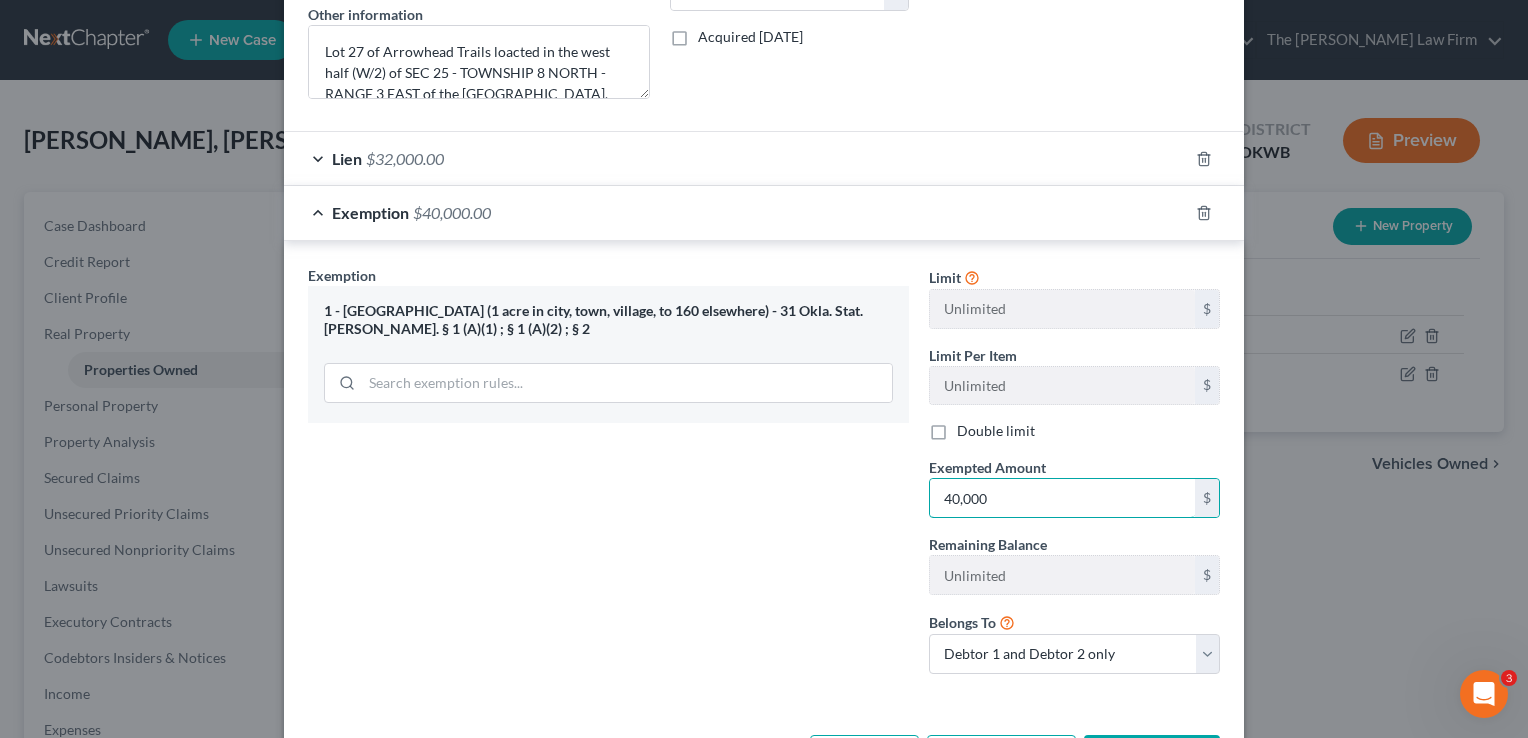 scroll, scrollTop: 551, scrollLeft: 0, axis: vertical 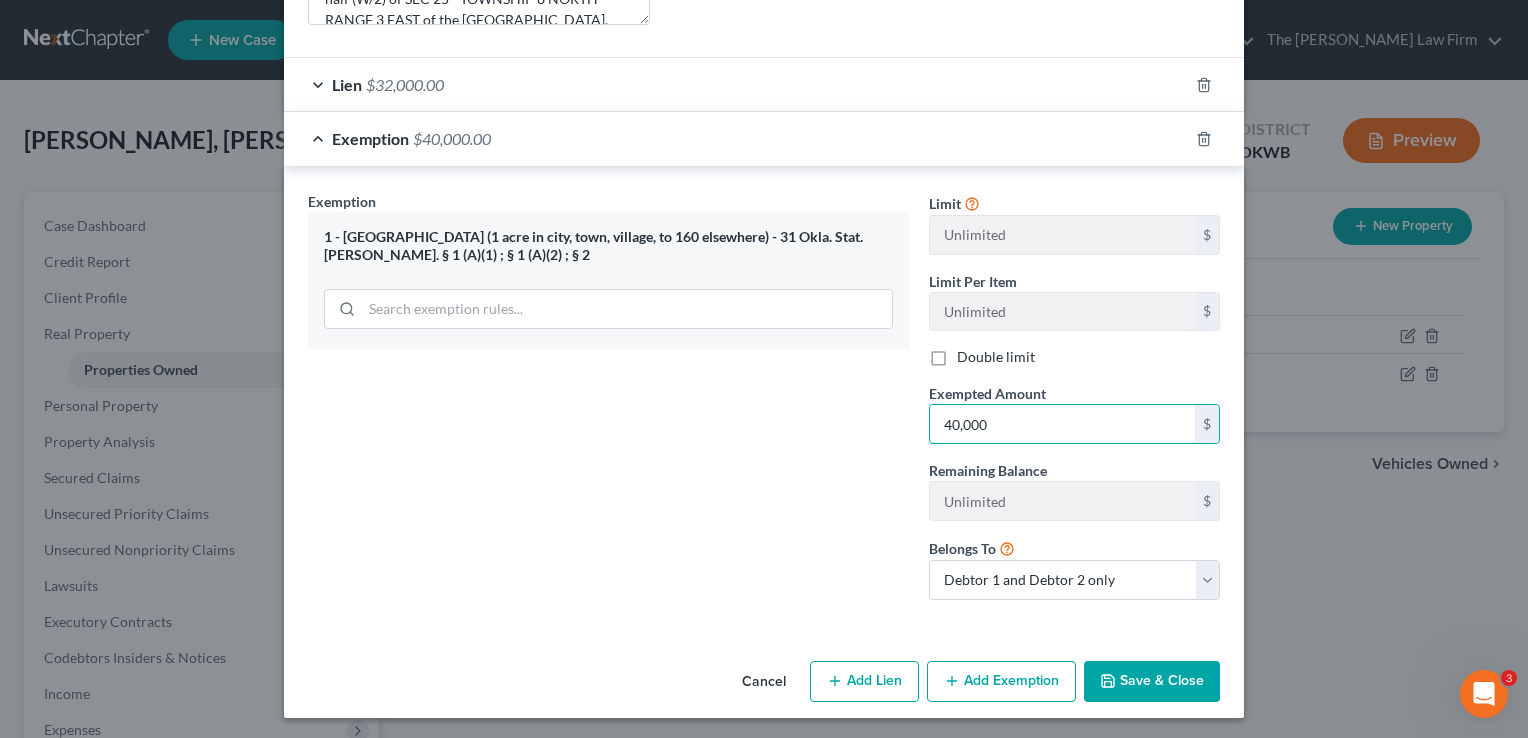 type on "40,000" 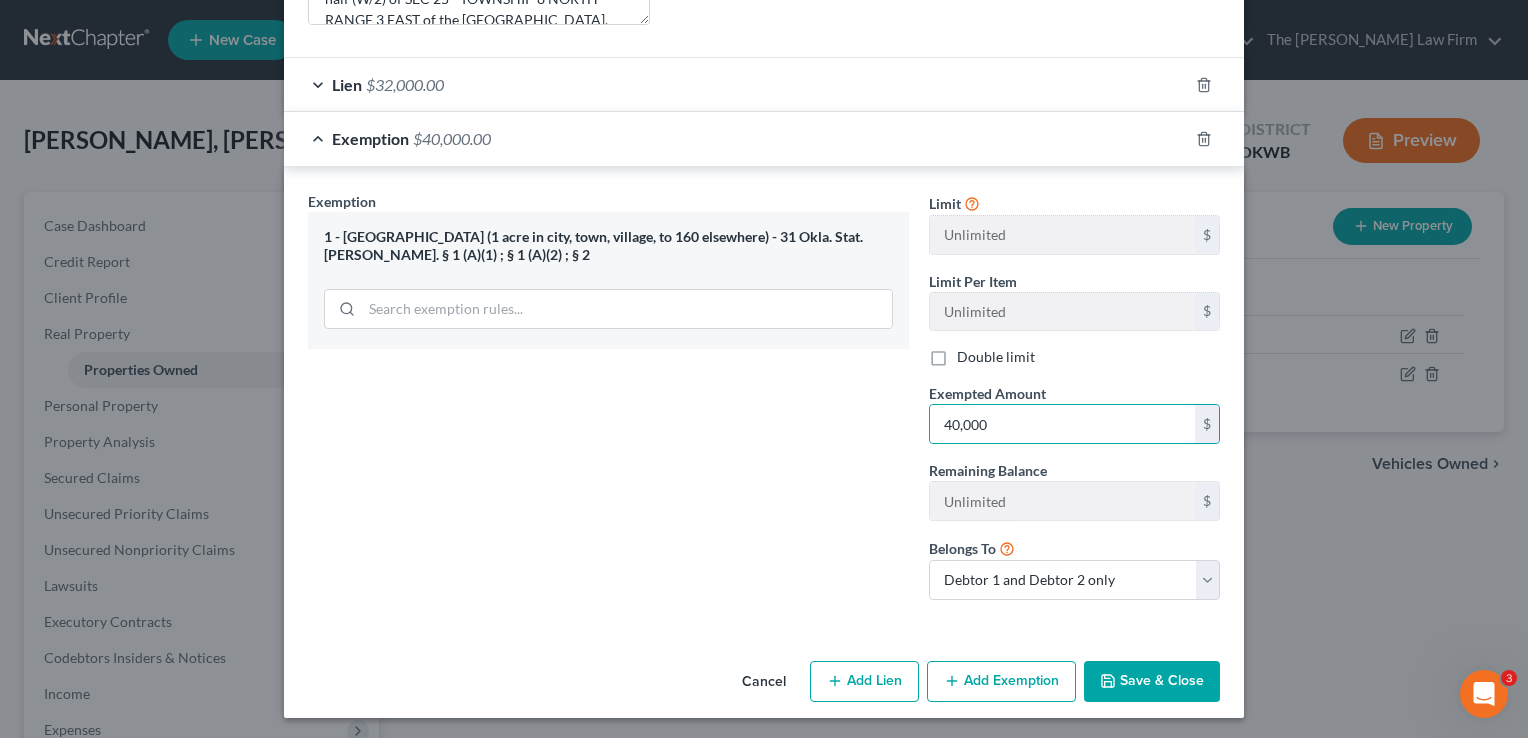 click on "Save & Close" at bounding box center [1152, 682] 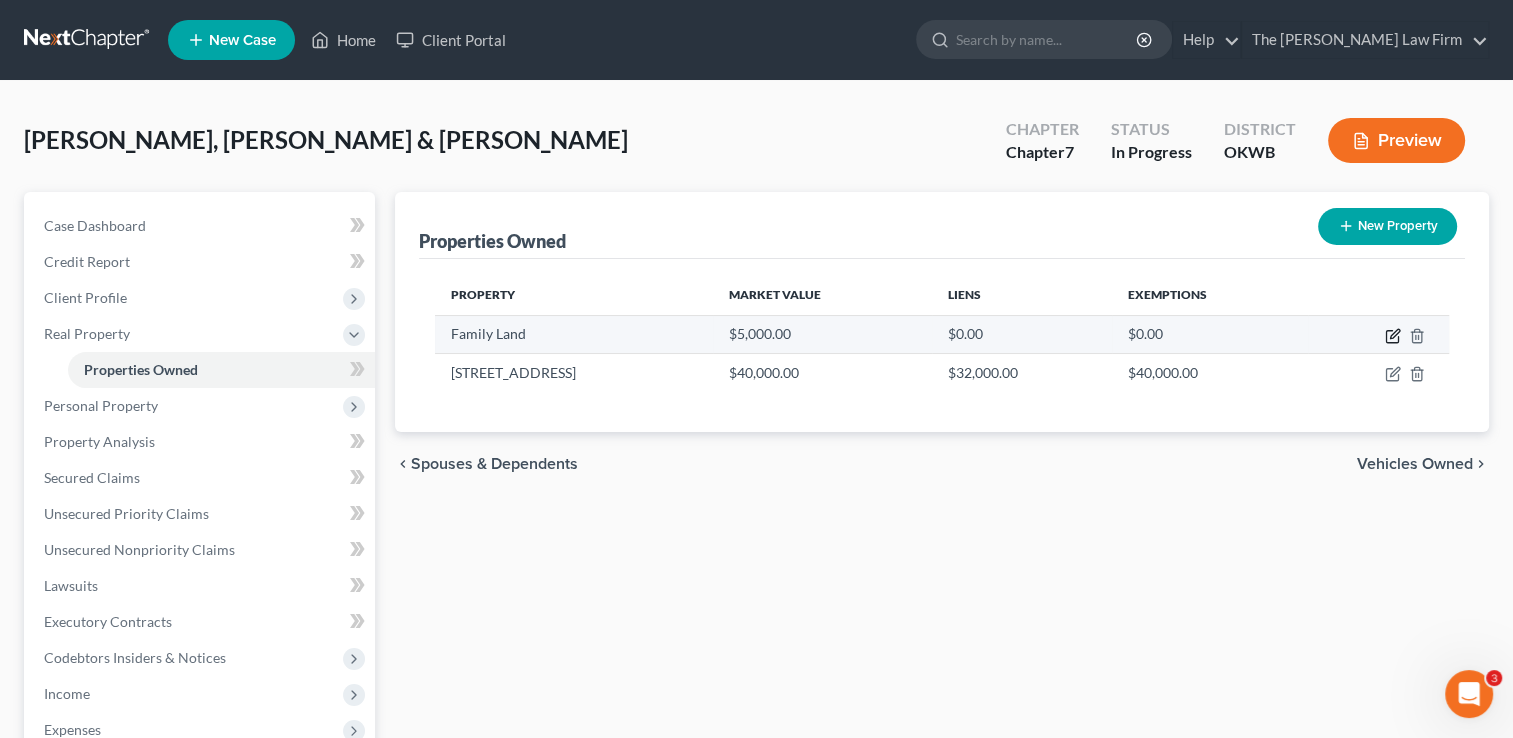 click 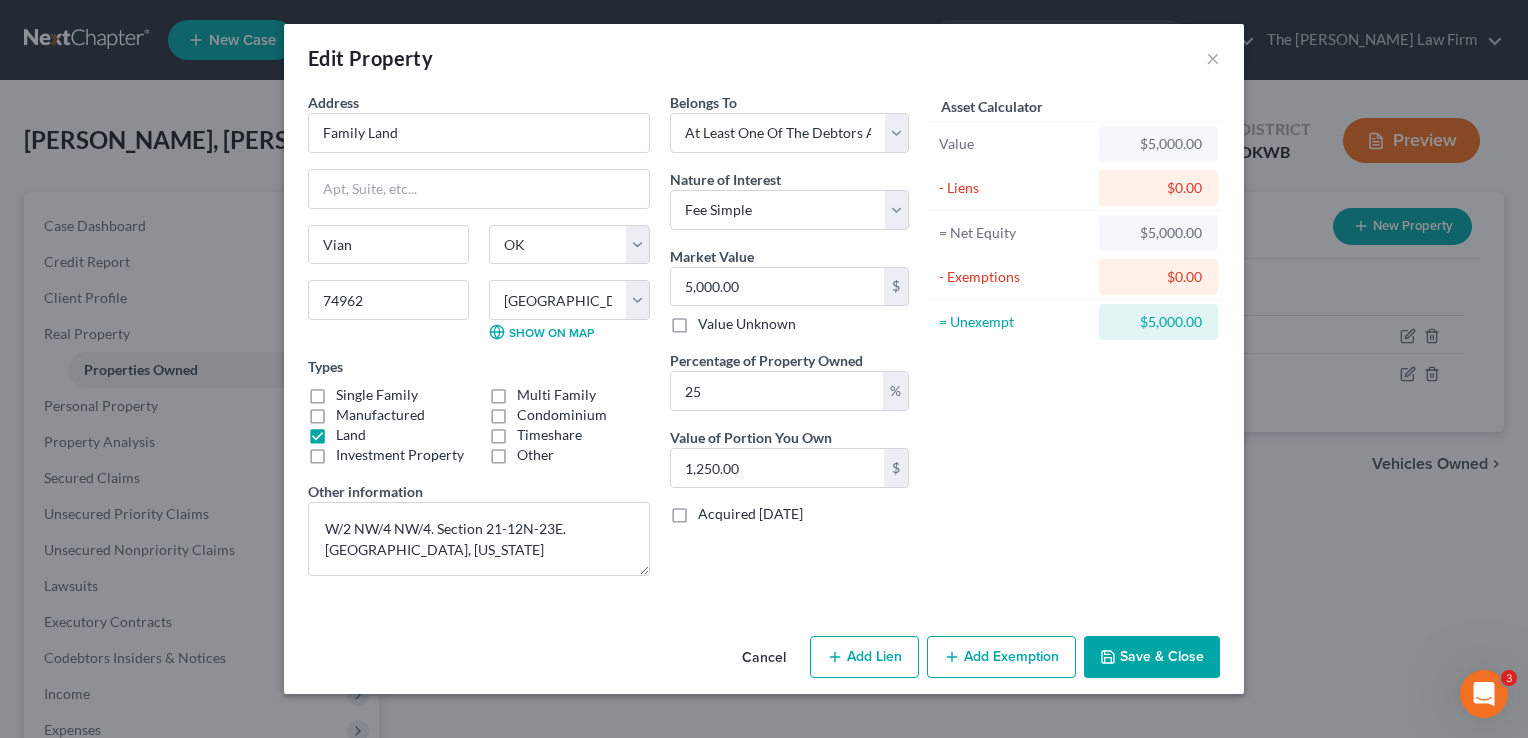 click on "Save & Close" at bounding box center [1152, 657] 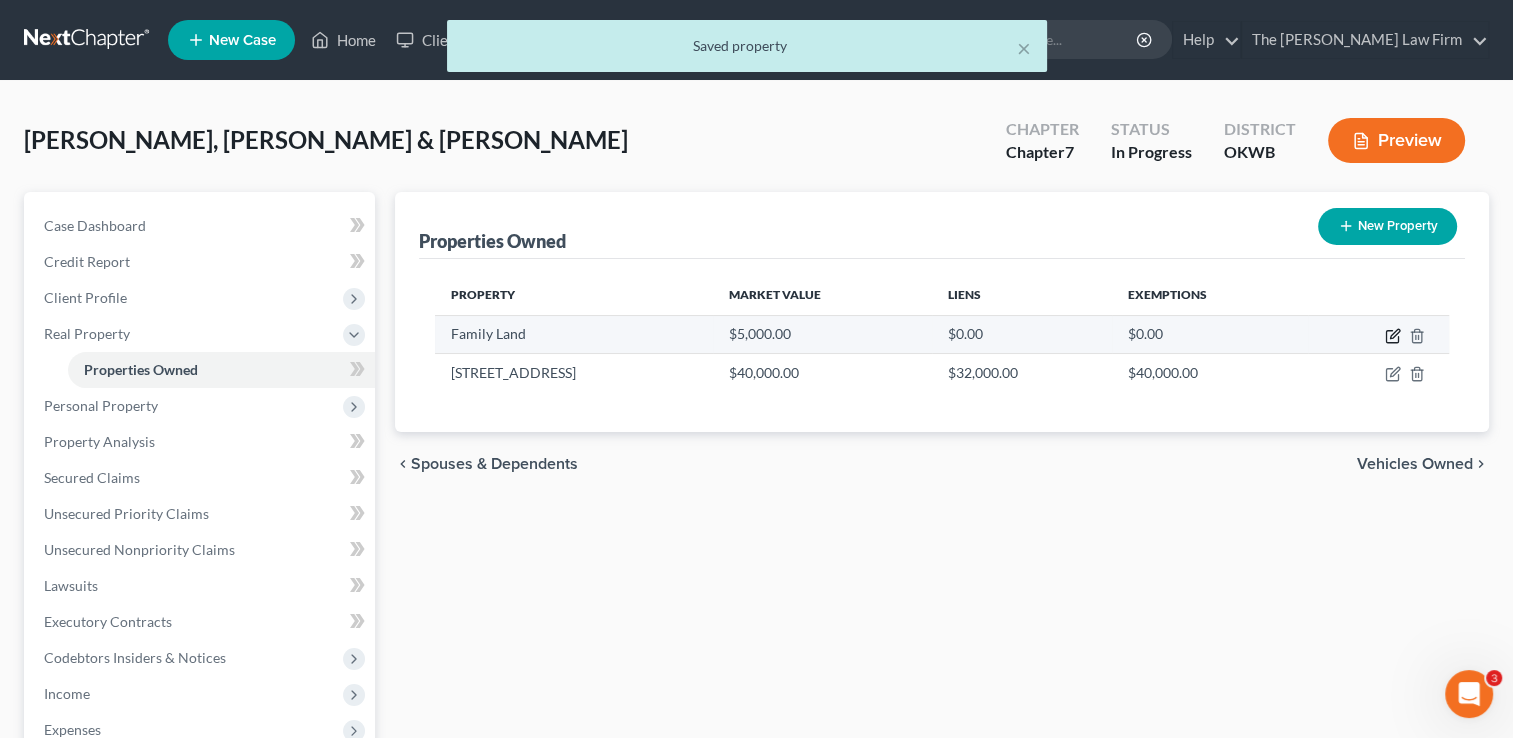 click 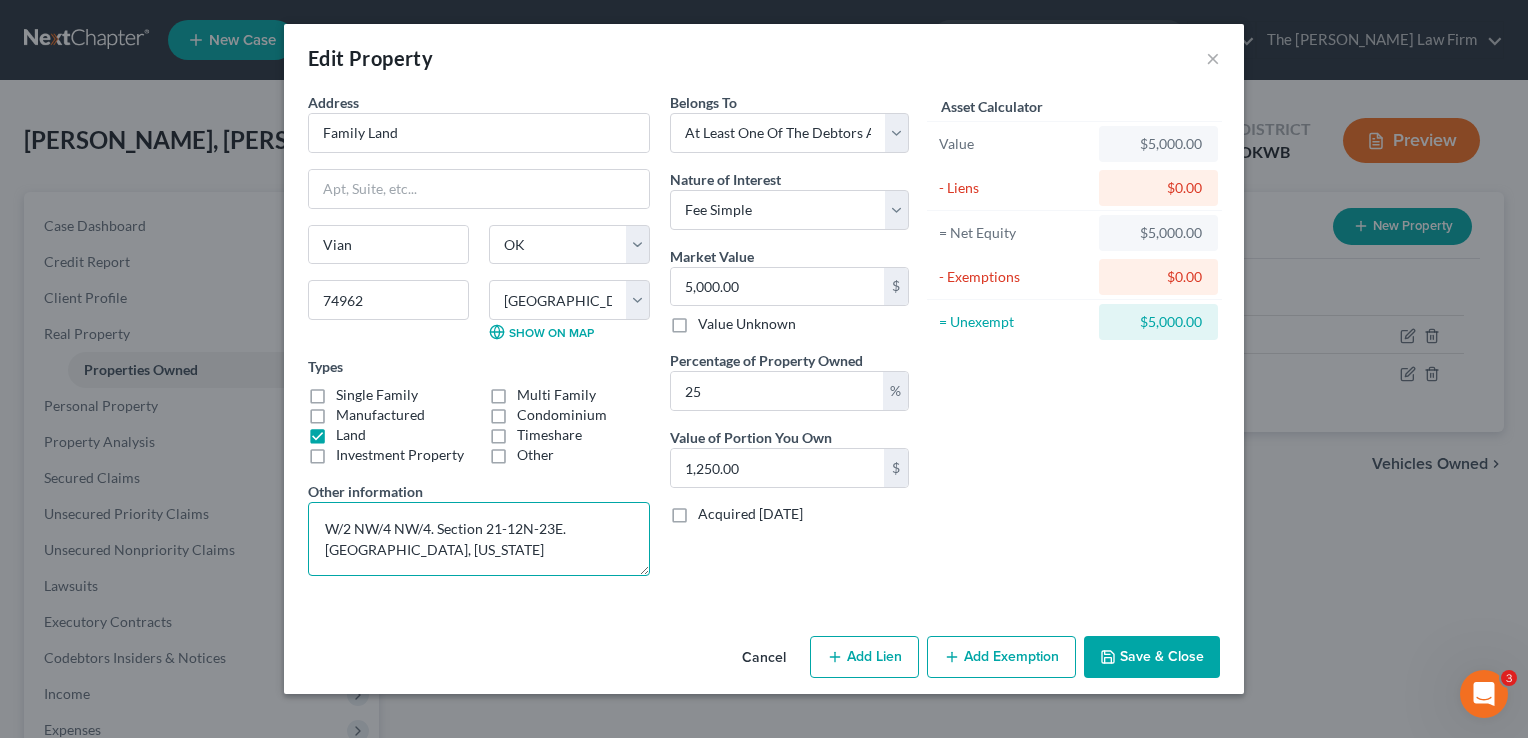 click on "W/2 NW/4 NW/4. Section 21-12N-23E. Sequoyah County, Oklahoma" at bounding box center (479, 539) 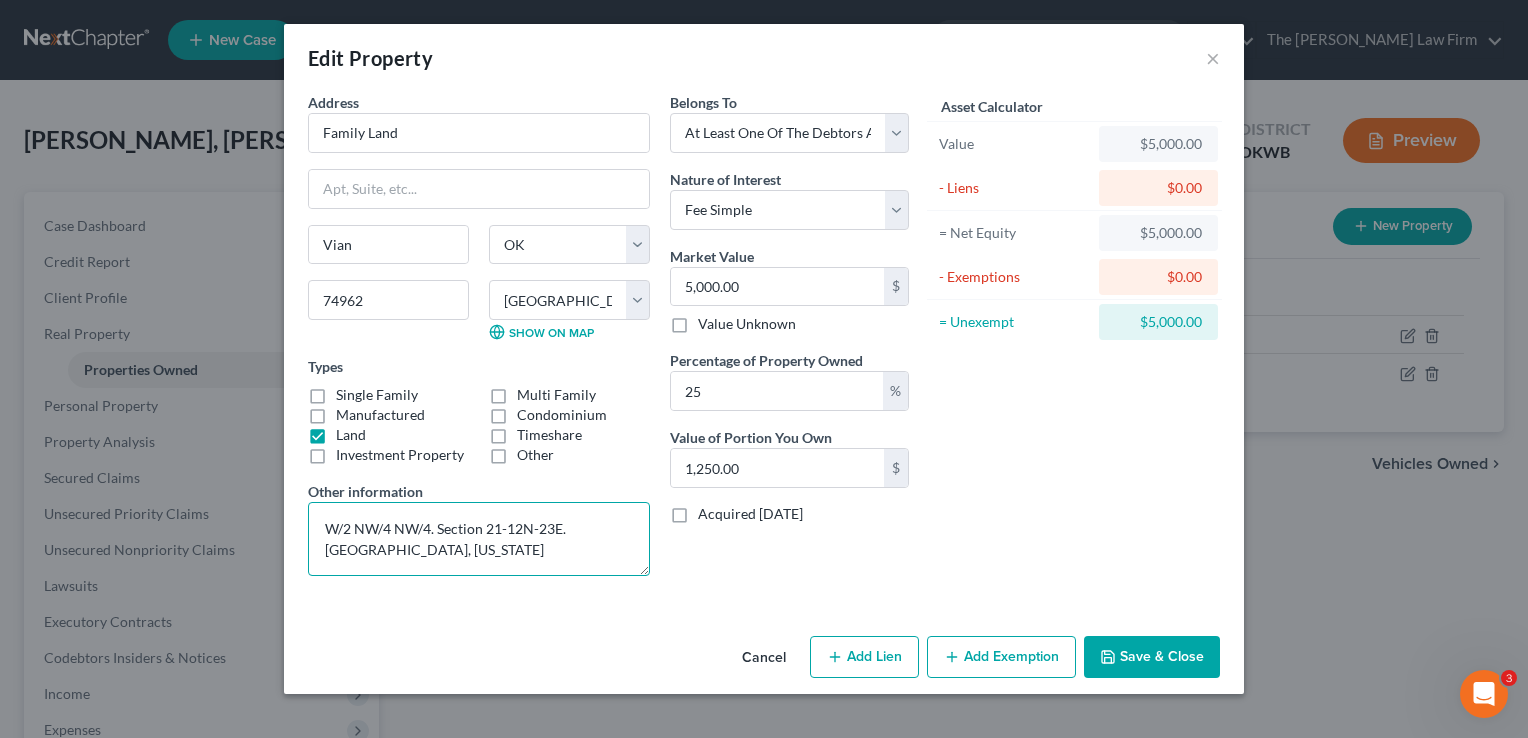 click on "W/2 NW/4 NW/4. Section 21-12N-23E. Sequoyah County, Oklahoma" at bounding box center (479, 539) 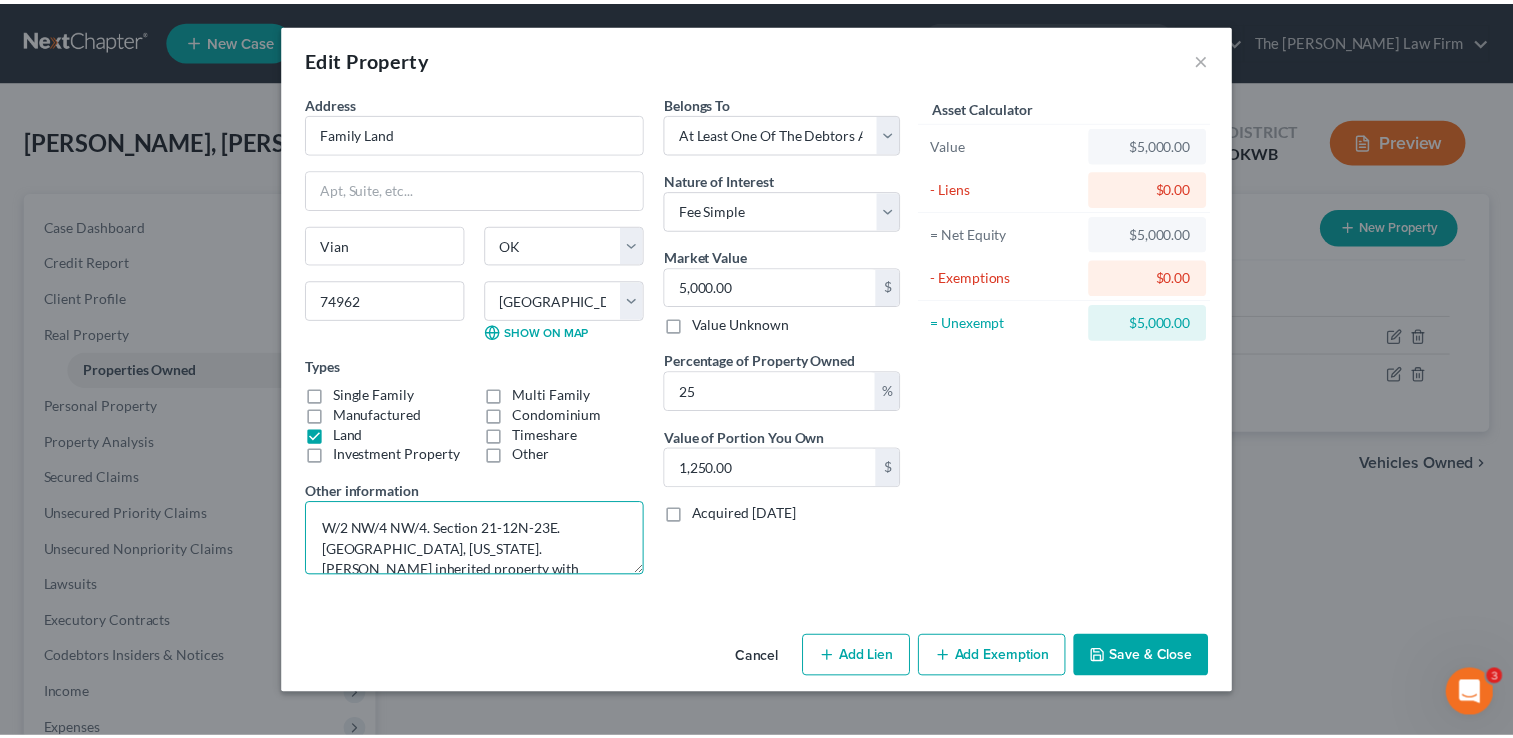 scroll, scrollTop: 3, scrollLeft: 0, axis: vertical 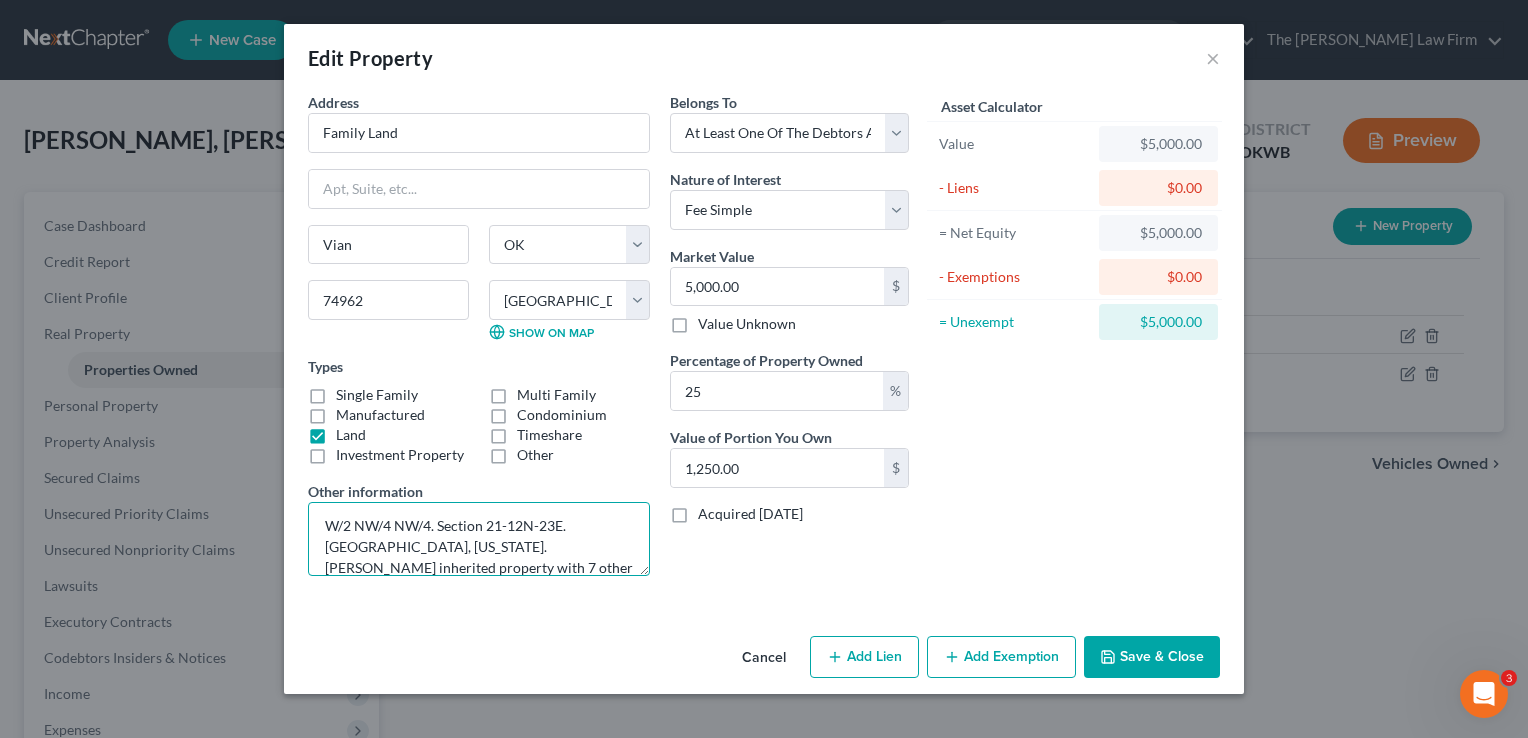 type on "W/2 NW/4 NW/4. Section 21-12N-23E. Sequoyah County, Oklahoma. Debtor inherited property with 7 other siblings" 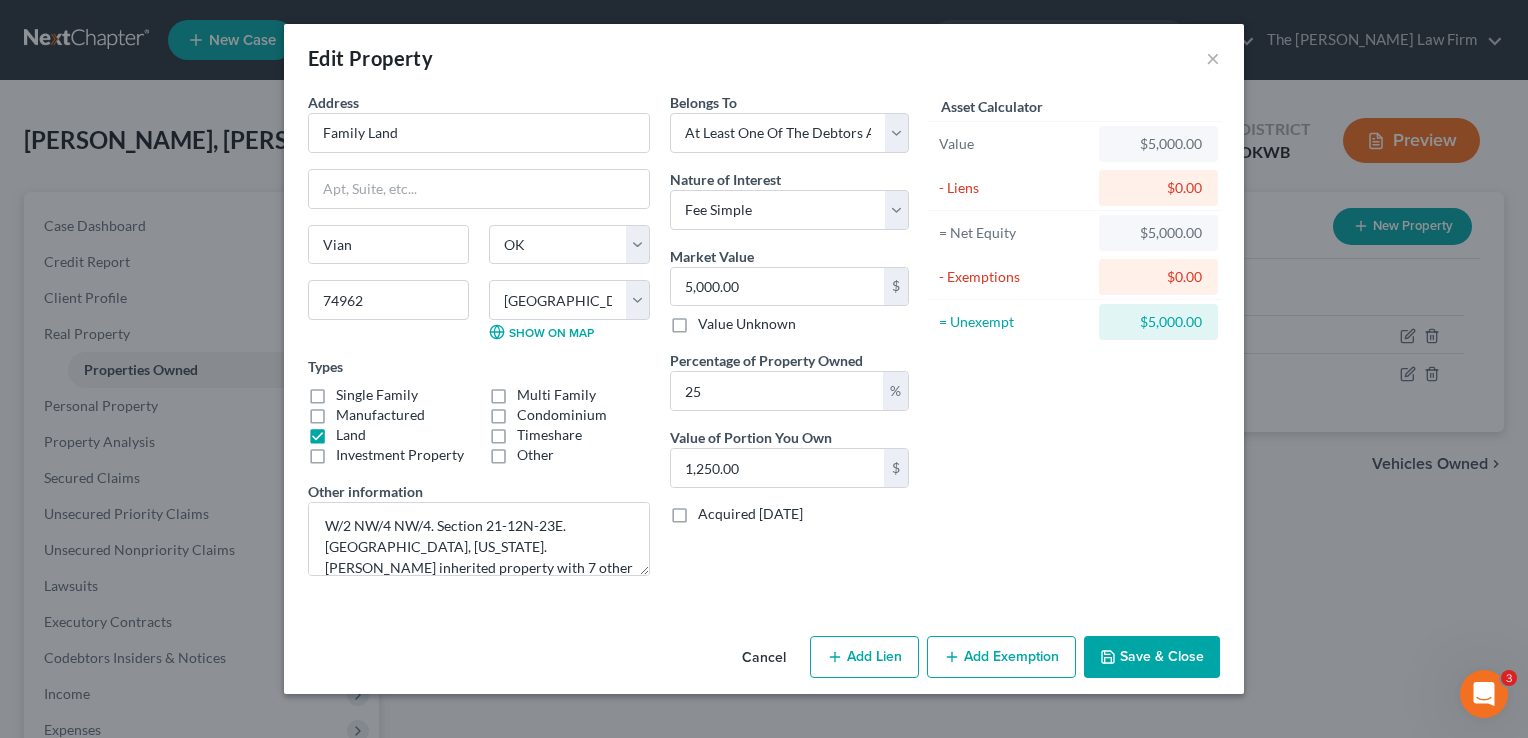 click on "Save & Close" at bounding box center [1152, 657] 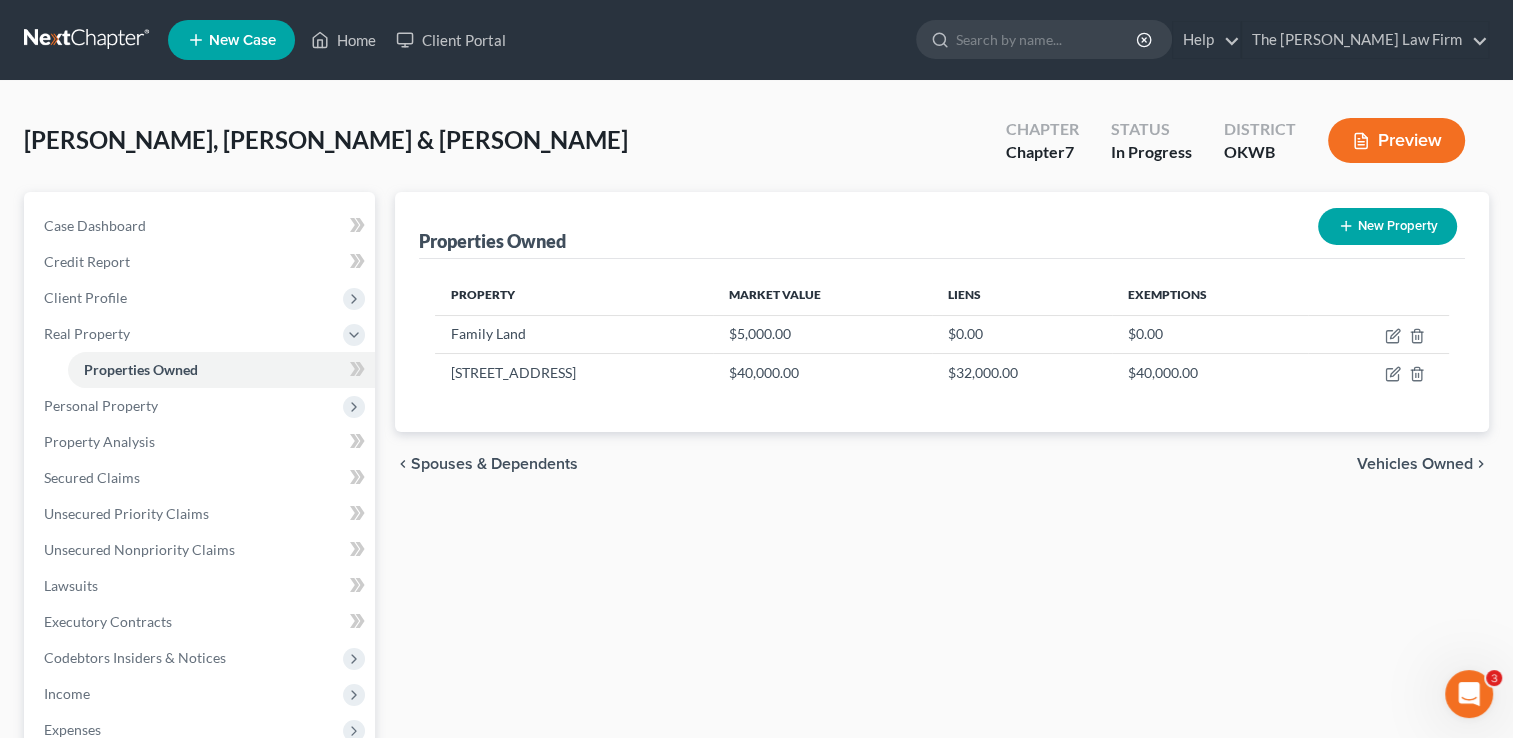 click at bounding box center [88, 40] 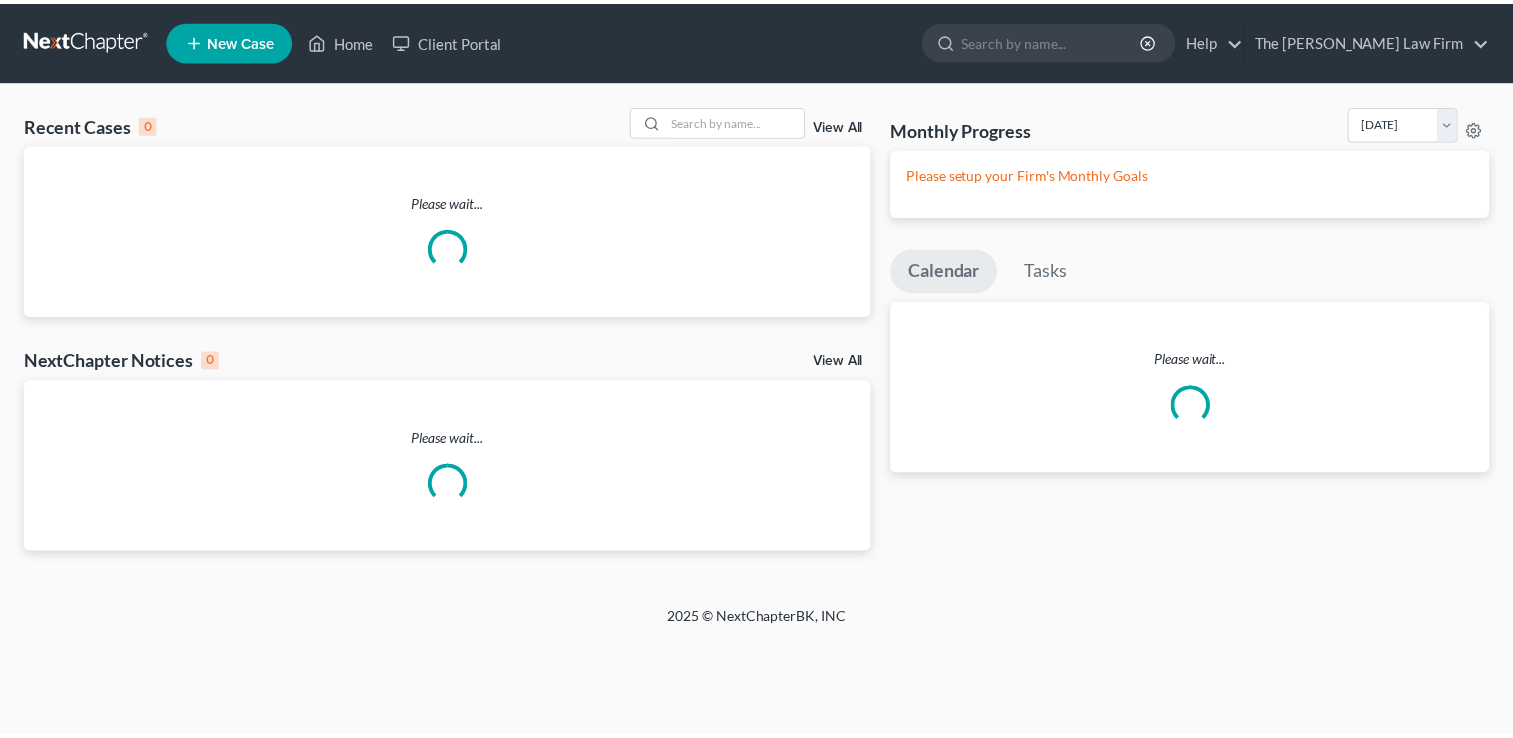 scroll, scrollTop: 0, scrollLeft: 0, axis: both 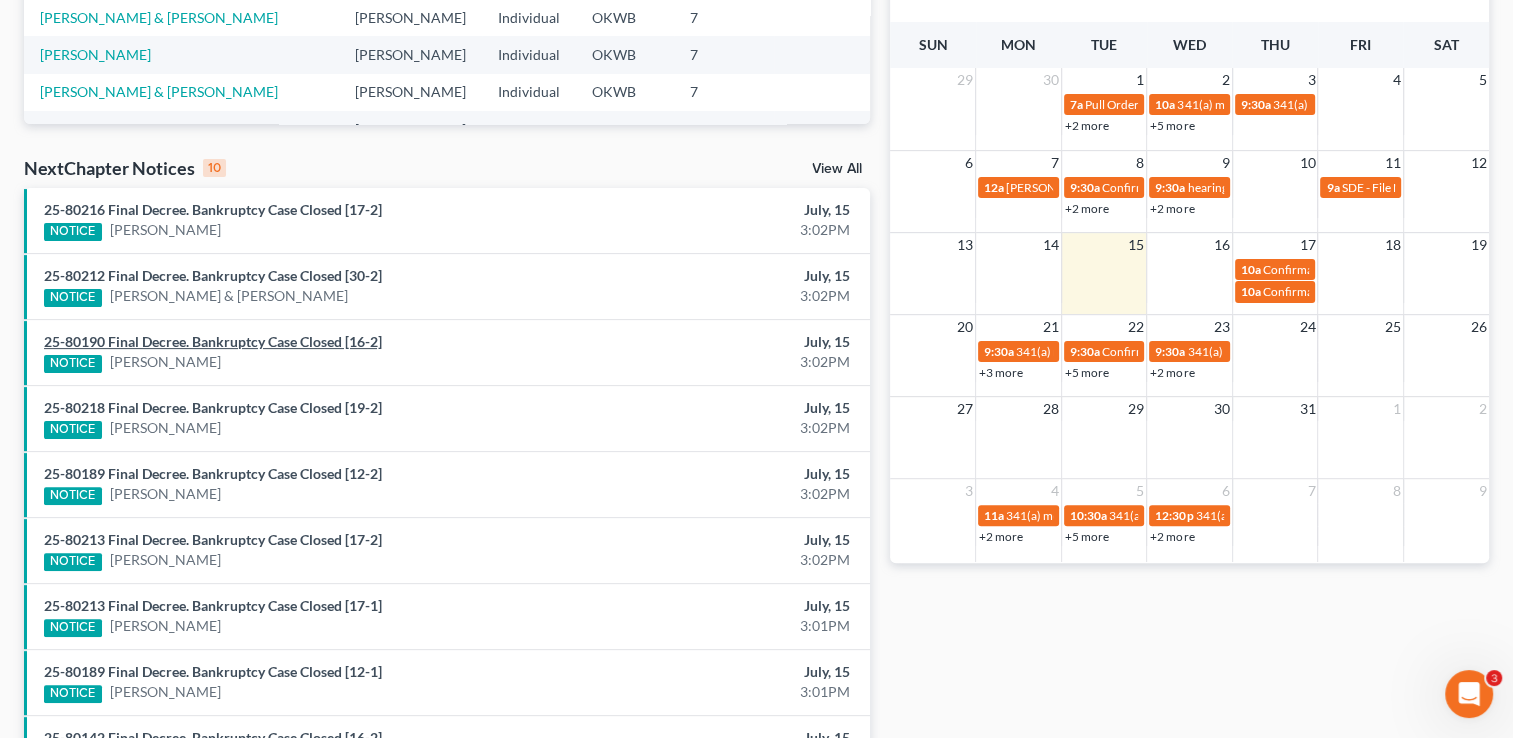 click on "25-80190 Final Decree. Bankruptcy Case Closed [16-2]" at bounding box center [213, 341] 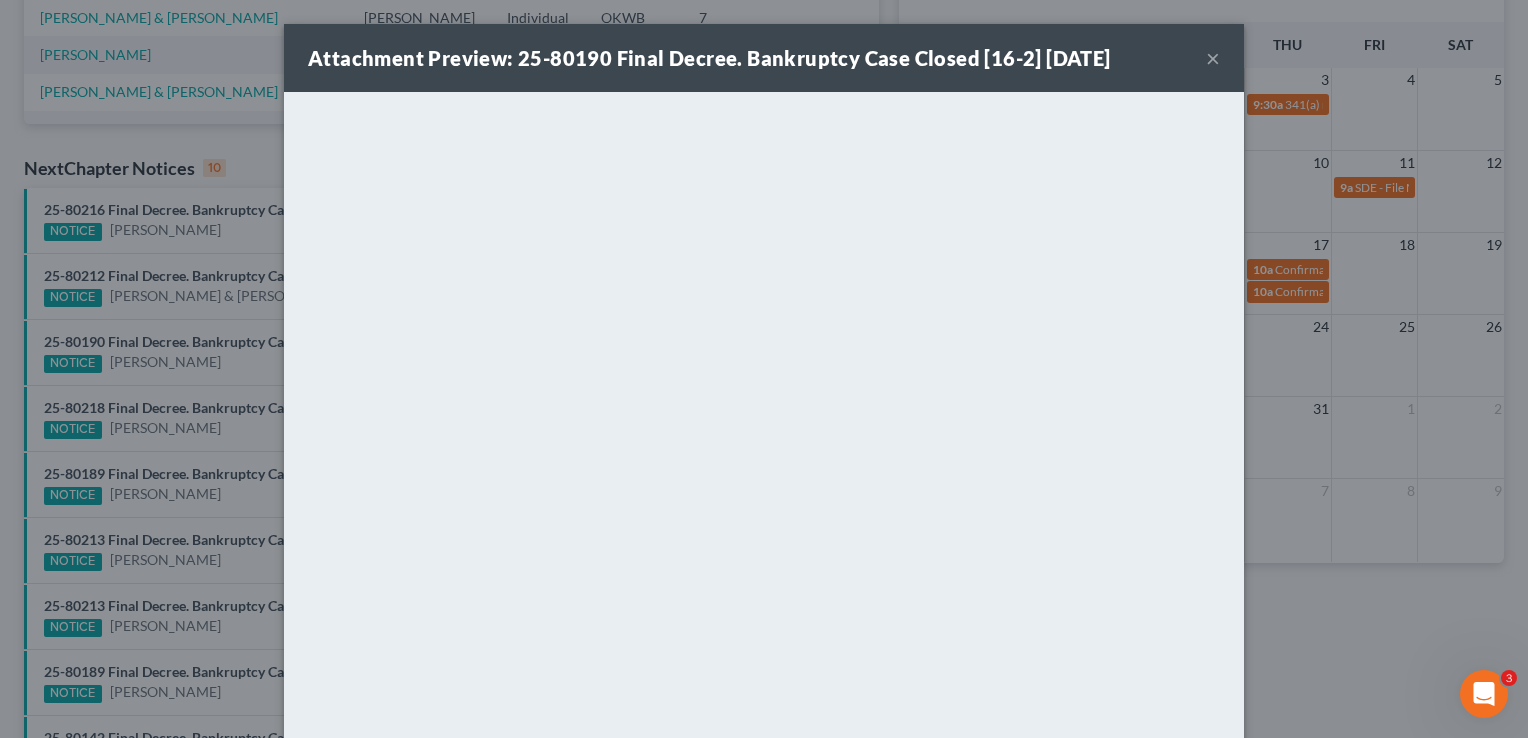 click on "×" at bounding box center (1213, 58) 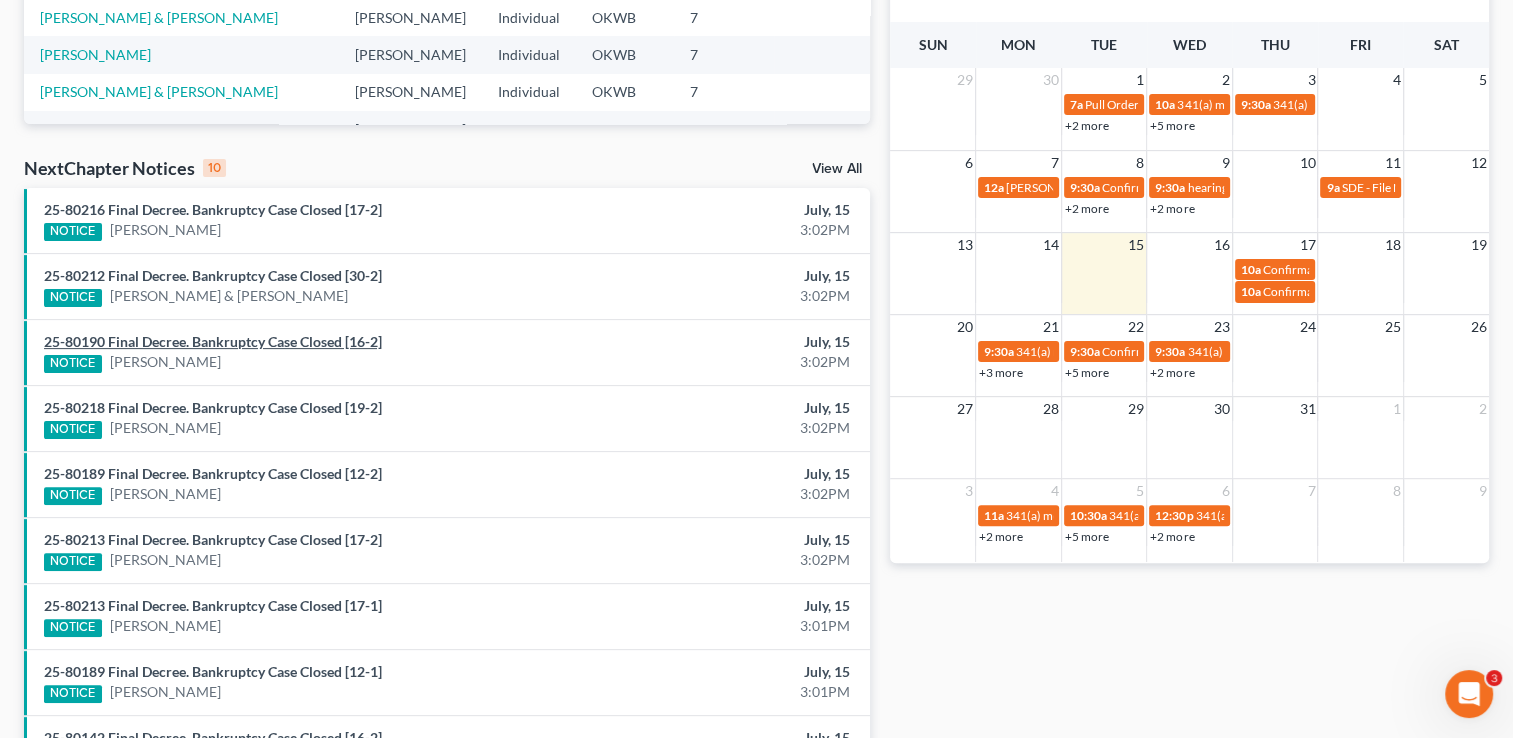 click on "25-80190 Final Decree. Bankruptcy Case Closed [16-2]" at bounding box center [213, 341] 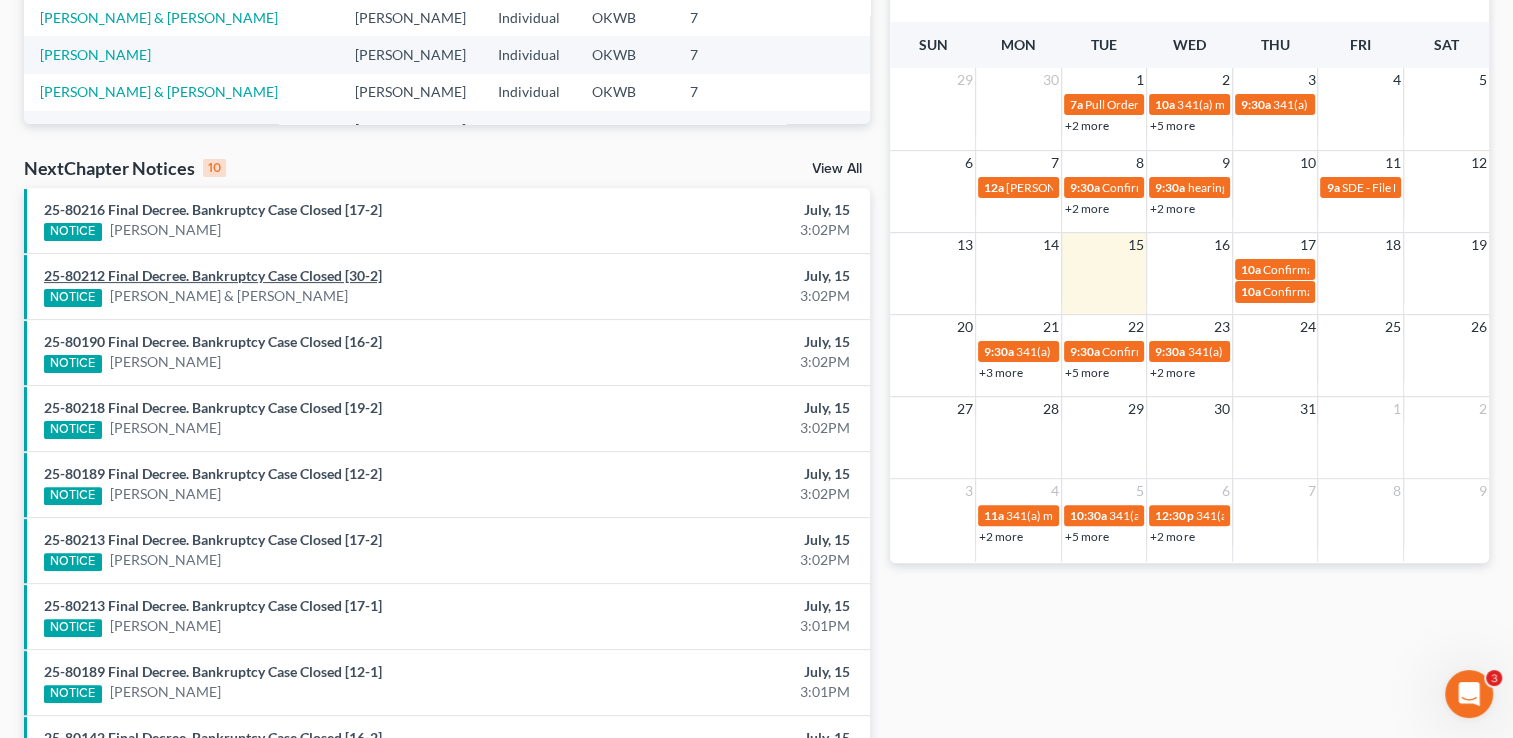 click on "25-80212 Final Decree. Bankruptcy Case Closed [30-2]" at bounding box center [213, 275] 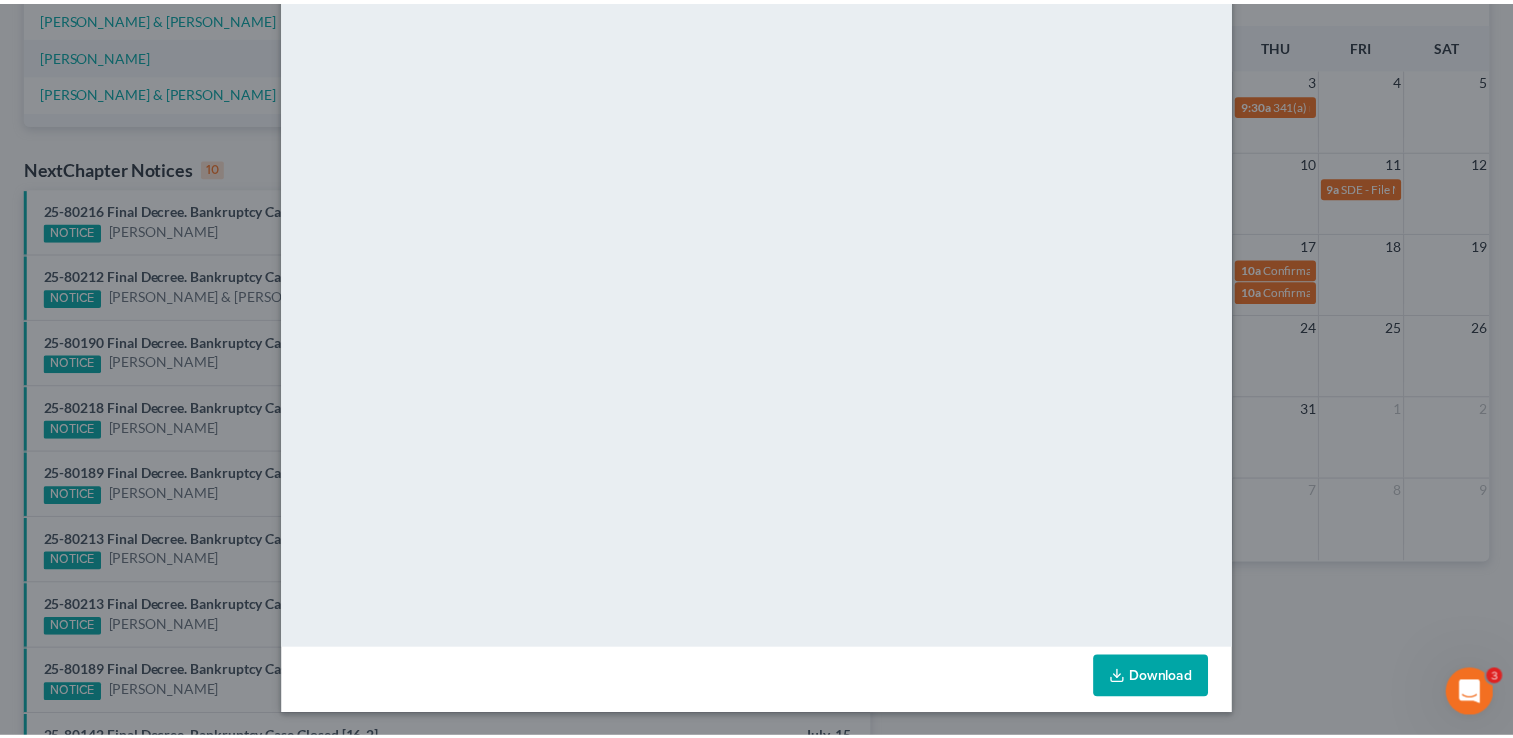 scroll, scrollTop: 0, scrollLeft: 0, axis: both 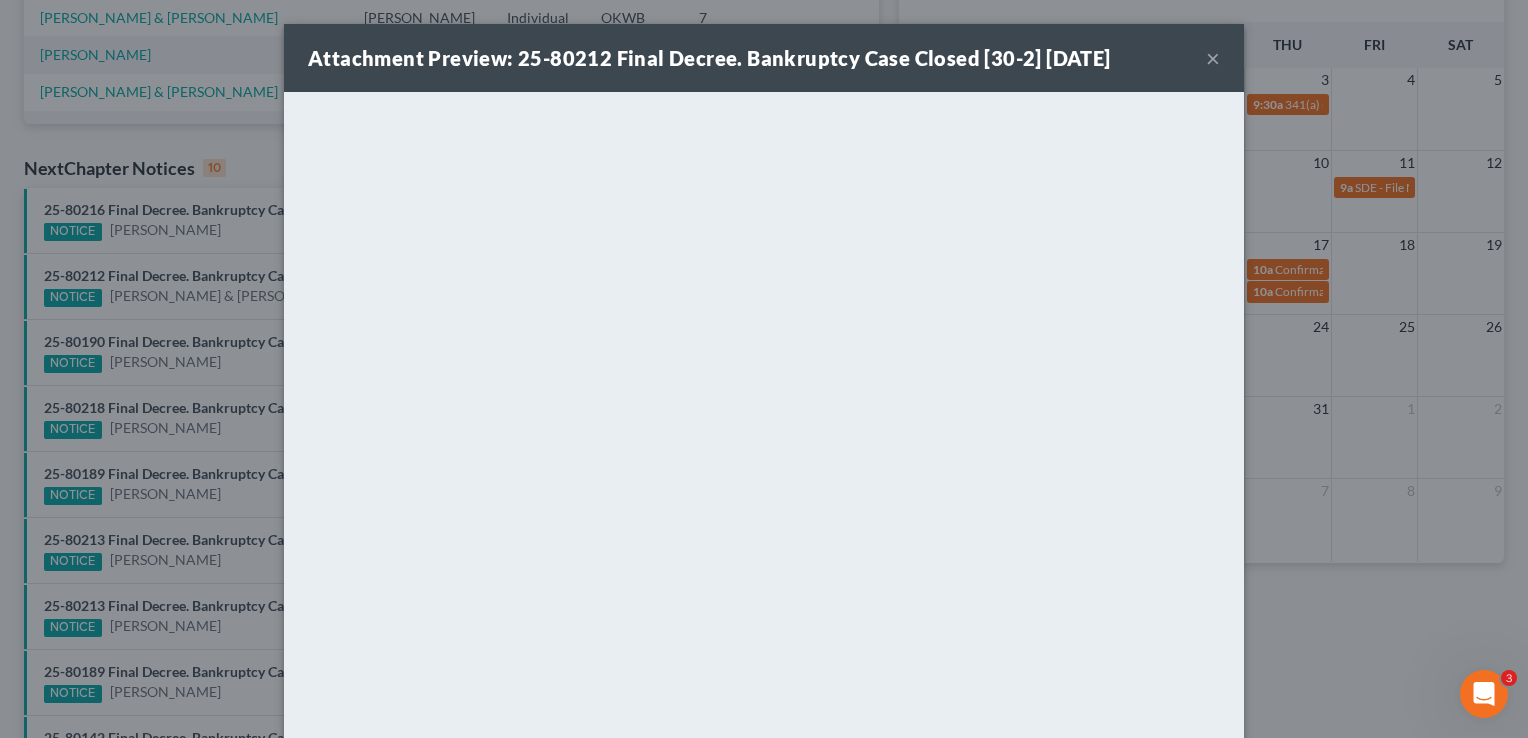 click on "×" at bounding box center [1213, 58] 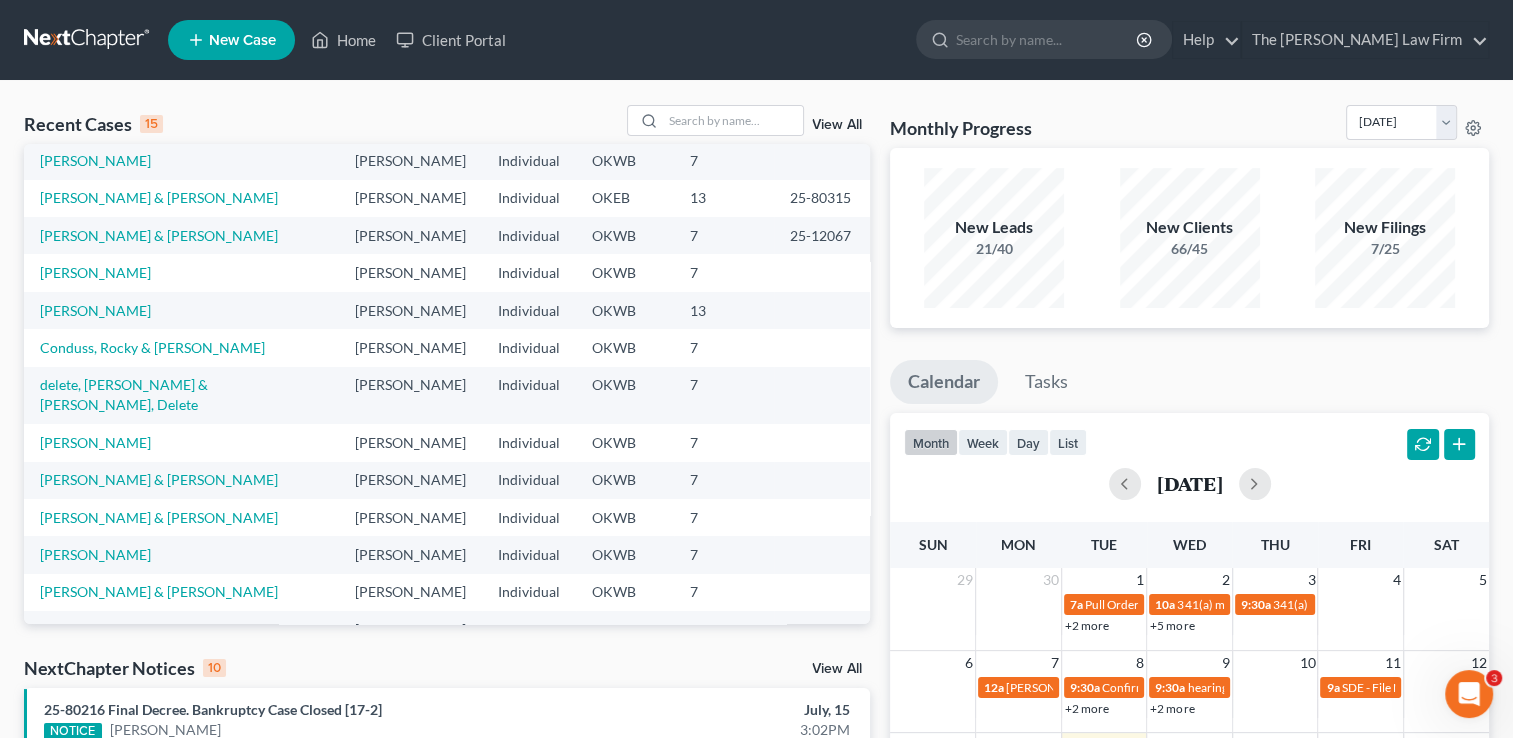 scroll, scrollTop: 0, scrollLeft: 0, axis: both 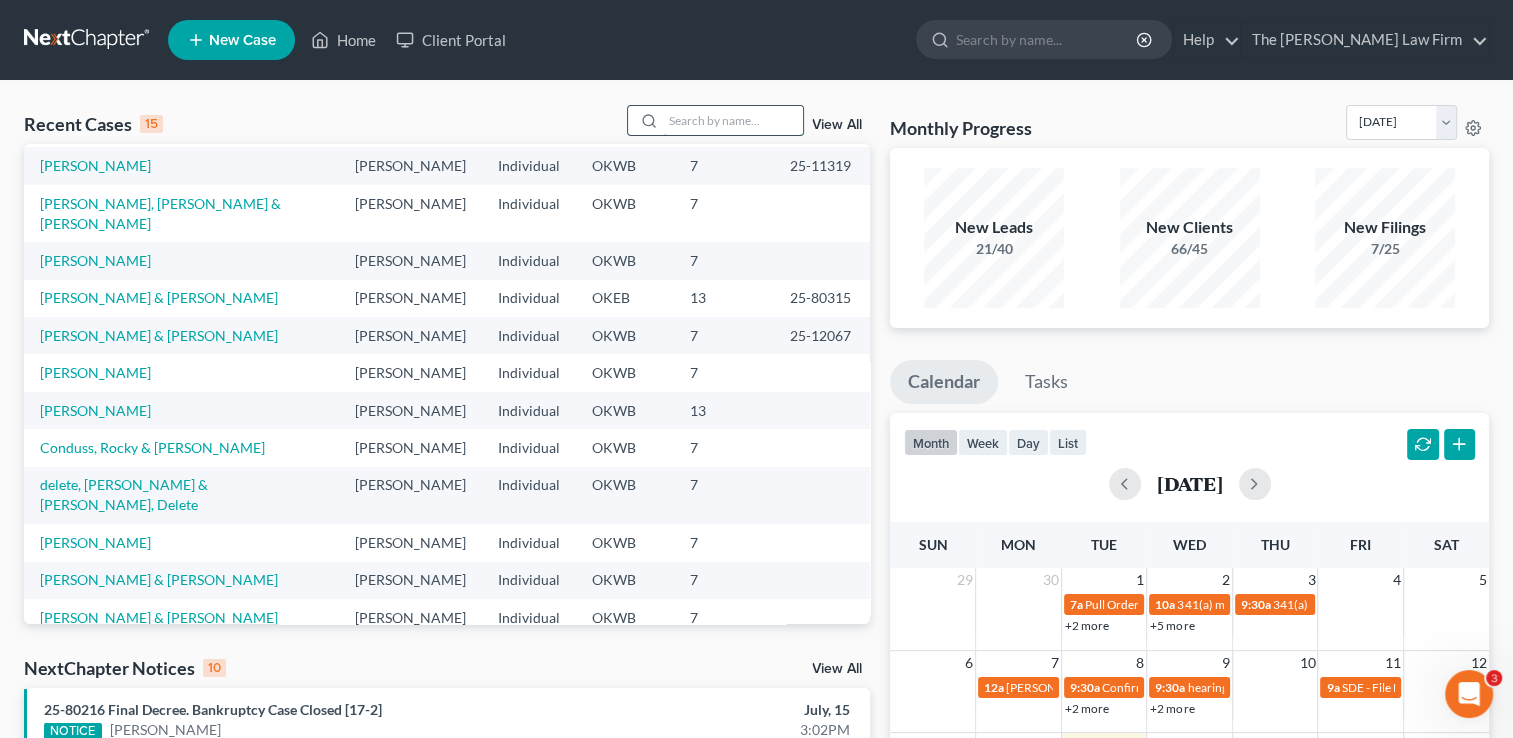 click at bounding box center (733, 120) 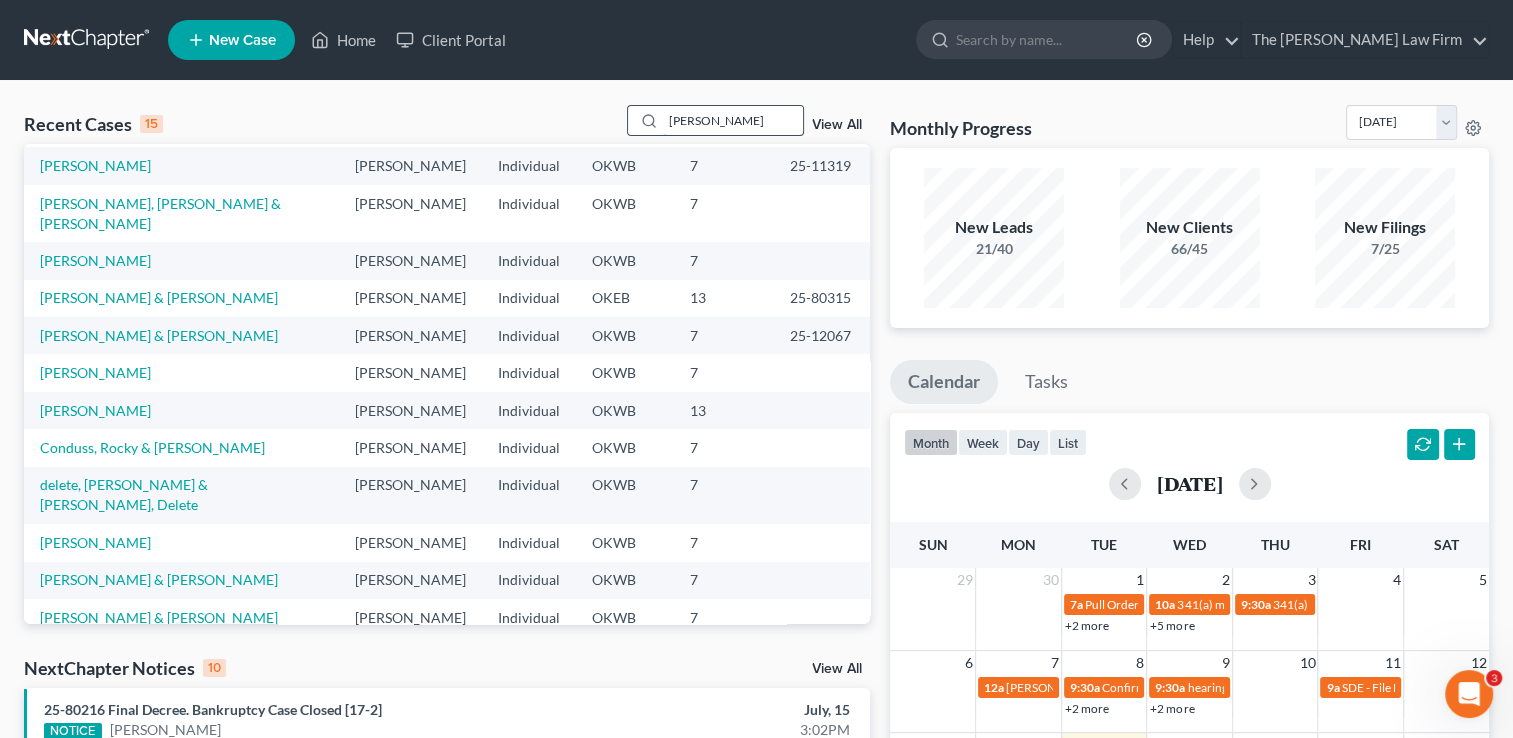 scroll, scrollTop: 0, scrollLeft: 0, axis: both 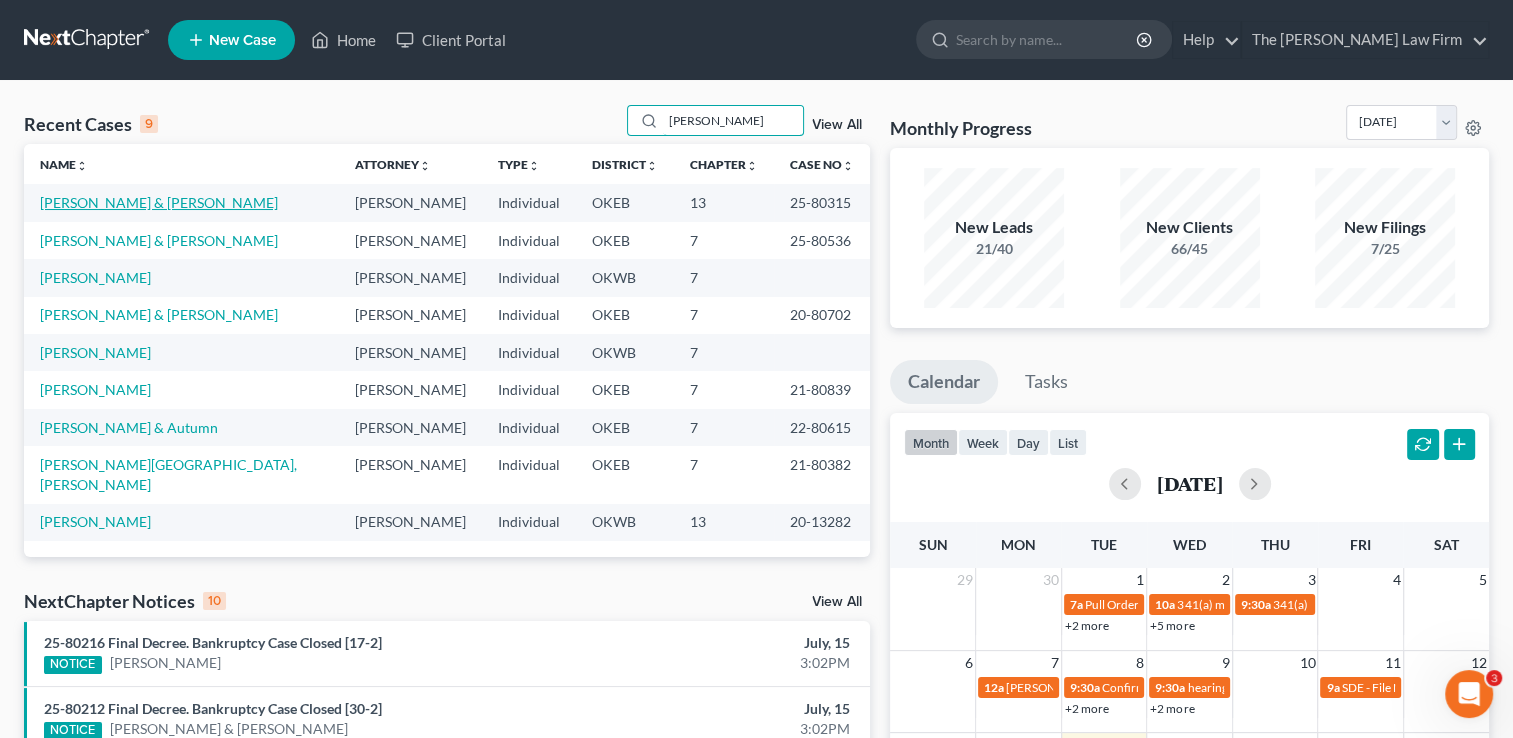type on "shaw" 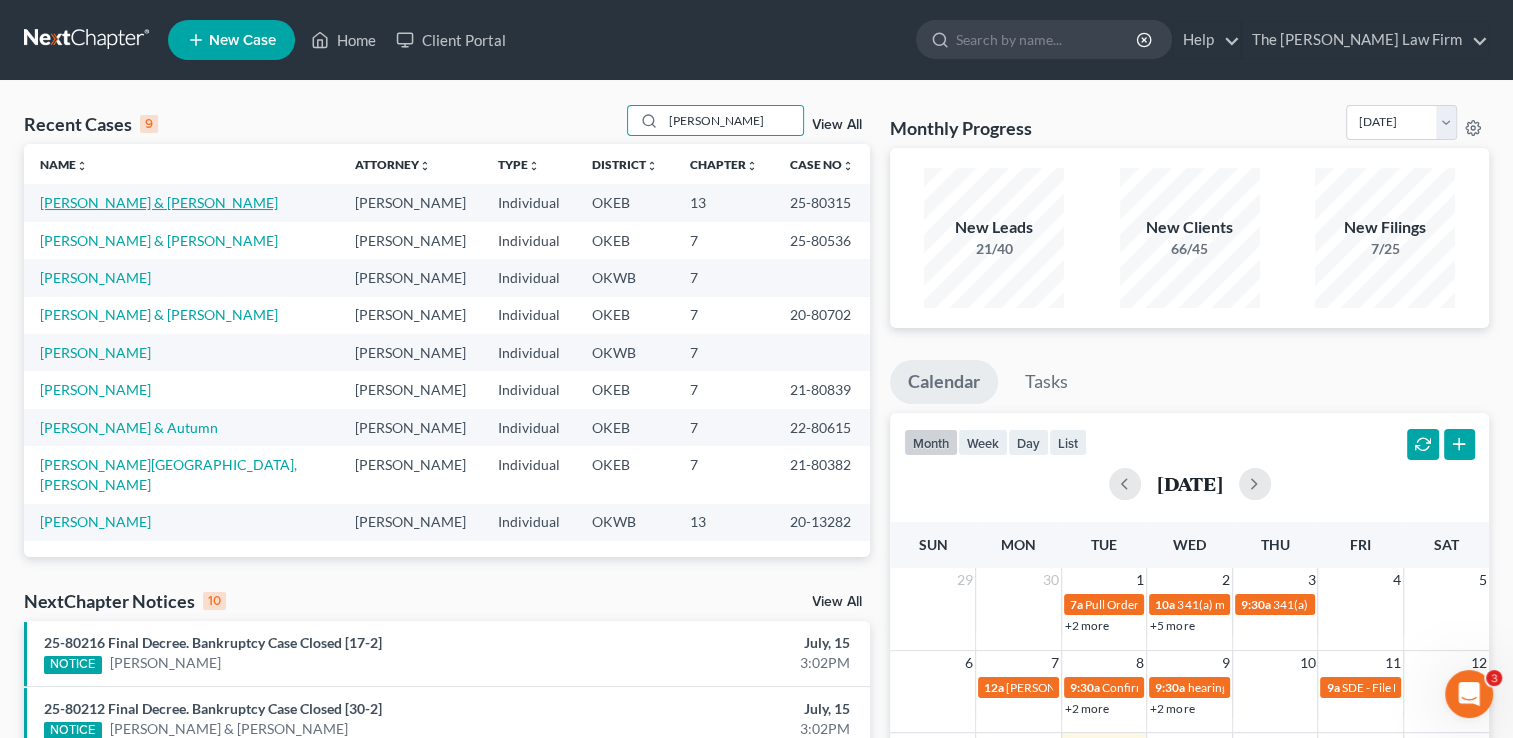 click on "[PERSON_NAME] & [PERSON_NAME]" at bounding box center (159, 202) 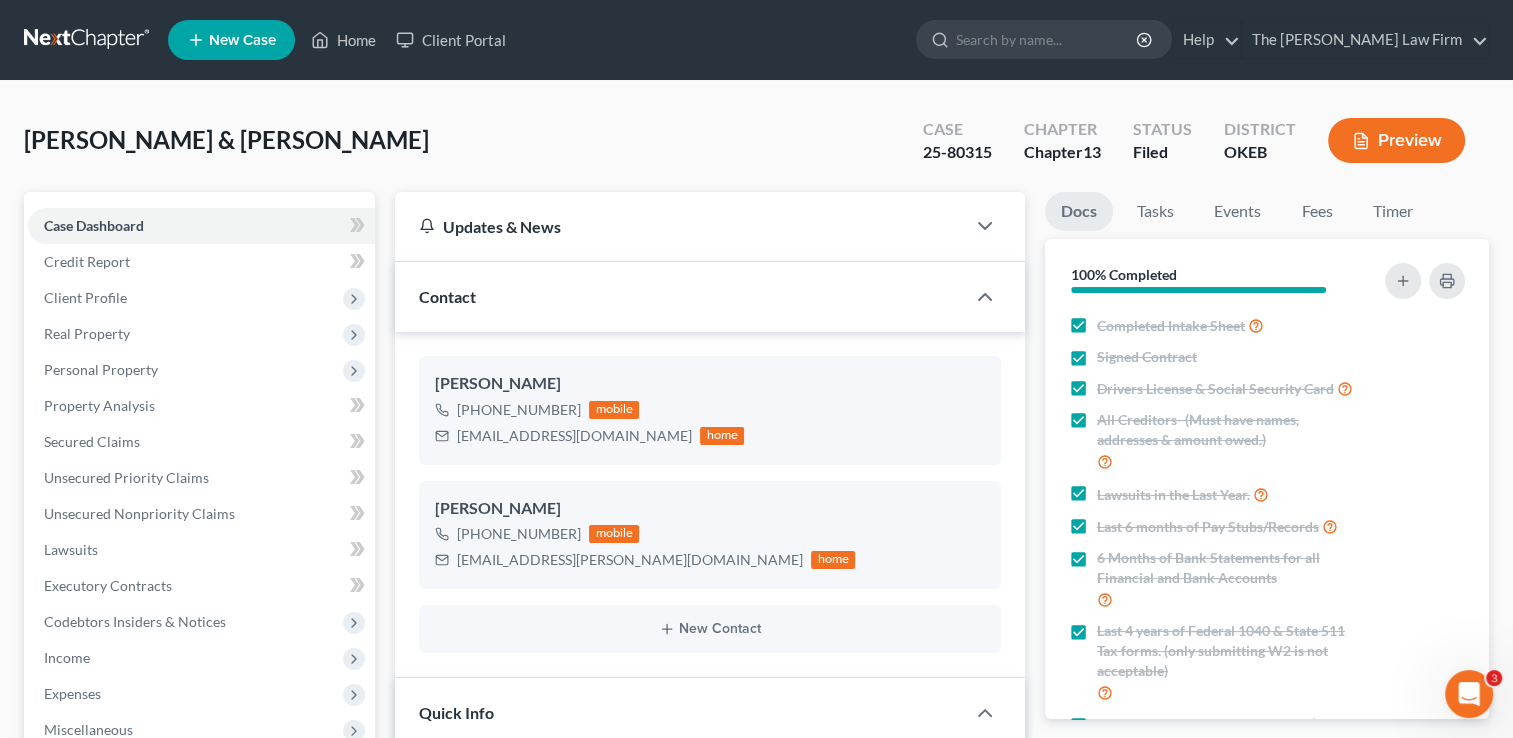 scroll, scrollTop: 882, scrollLeft: 0, axis: vertical 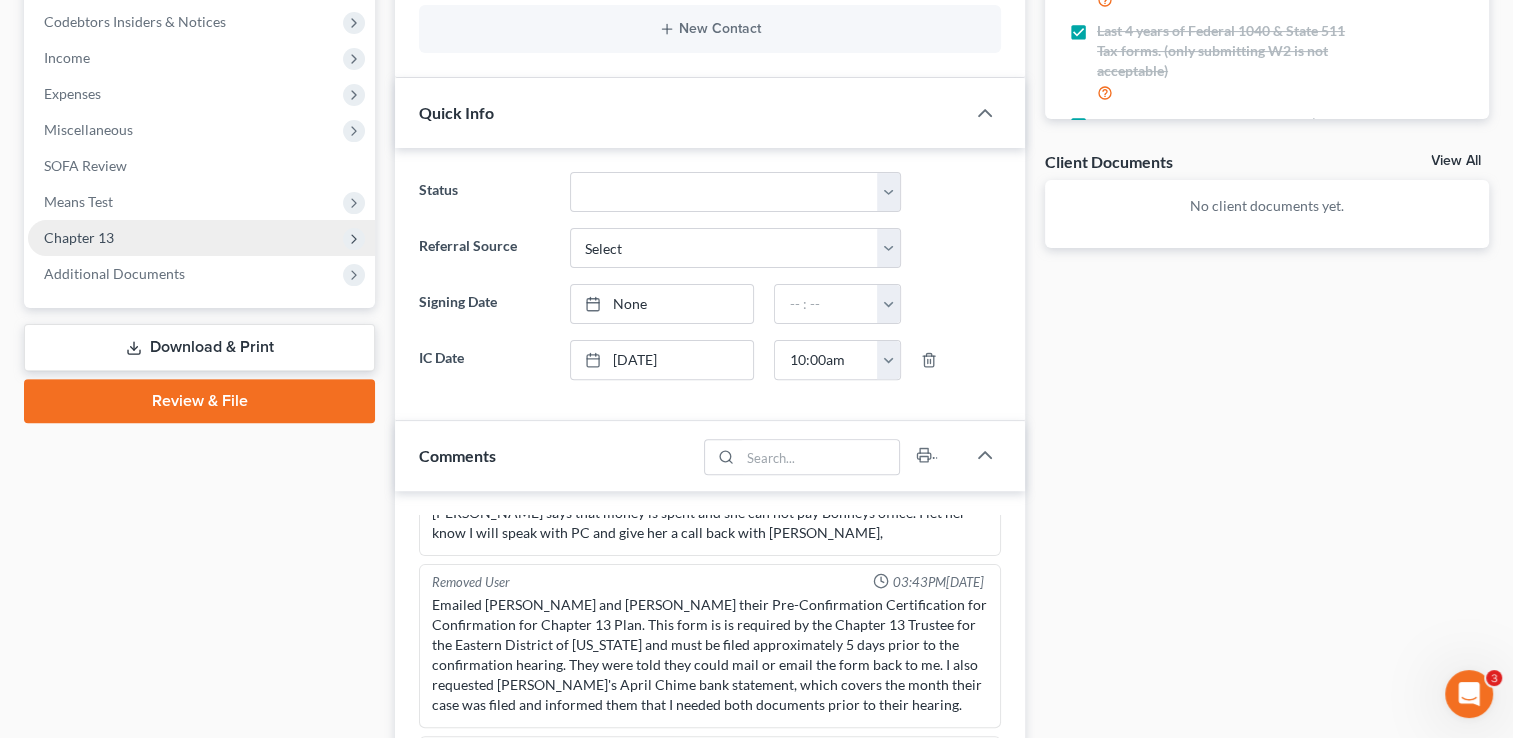 click on "Chapter 13" at bounding box center [79, 237] 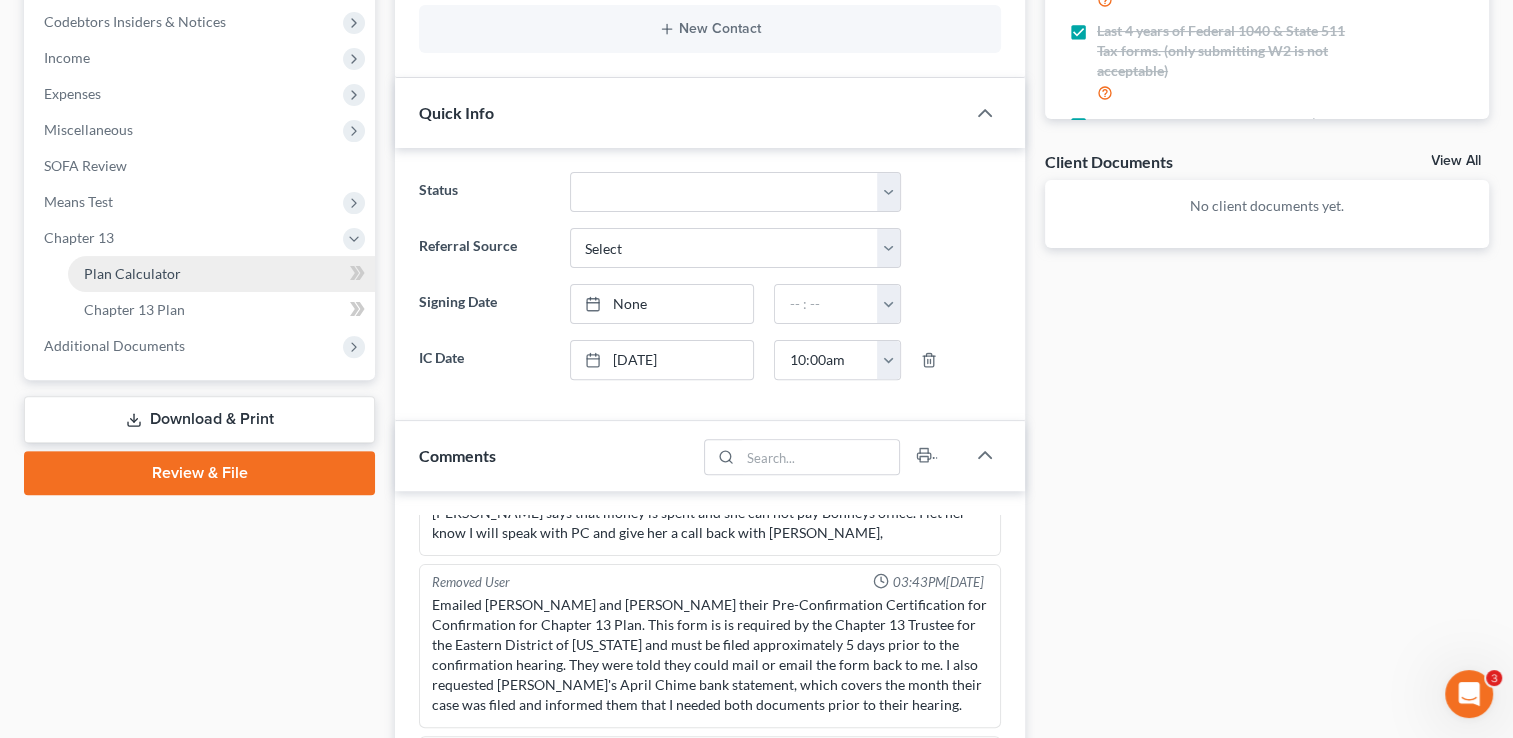 click on "Plan Calculator" at bounding box center [132, 273] 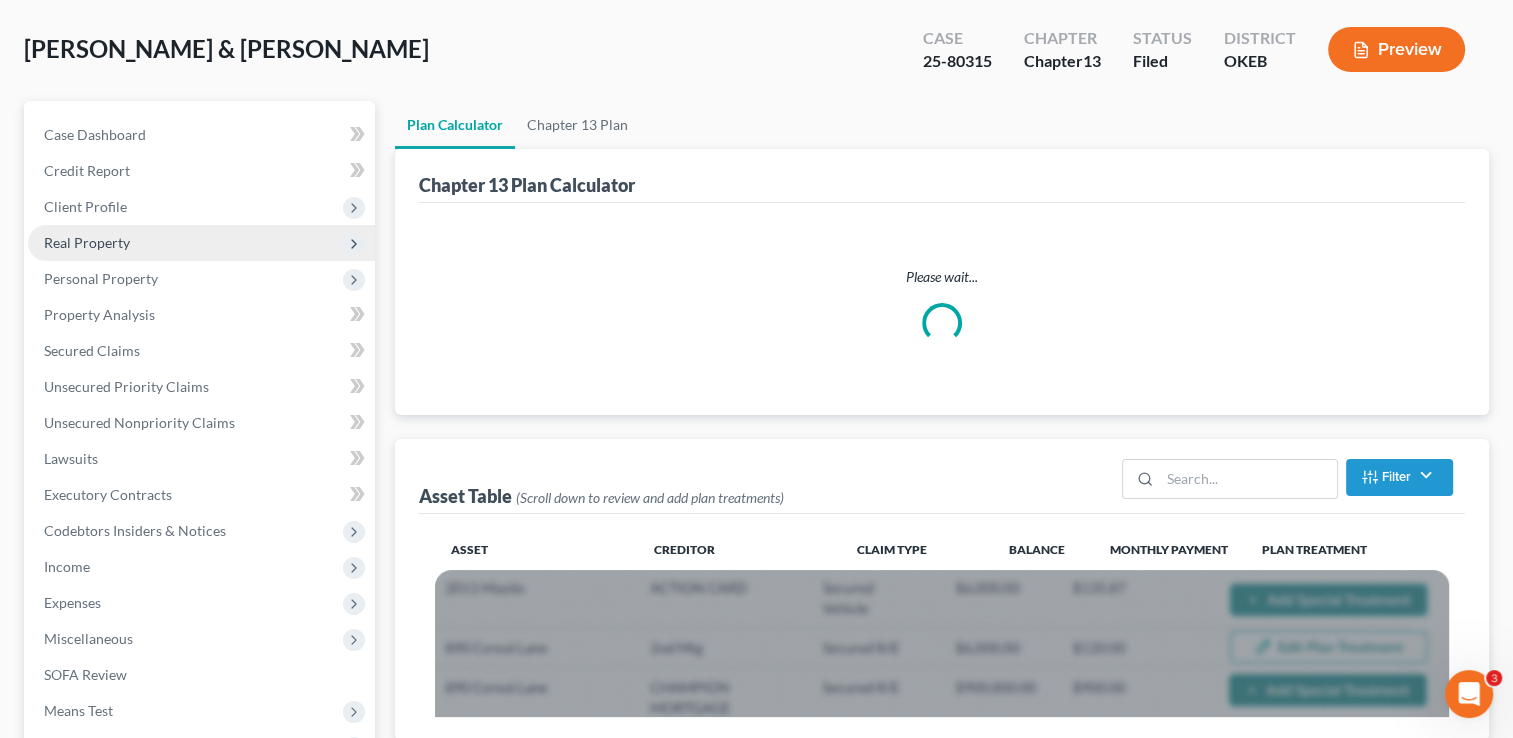 scroll, scrollTop: 0, scrollLeft: 0, axis: both 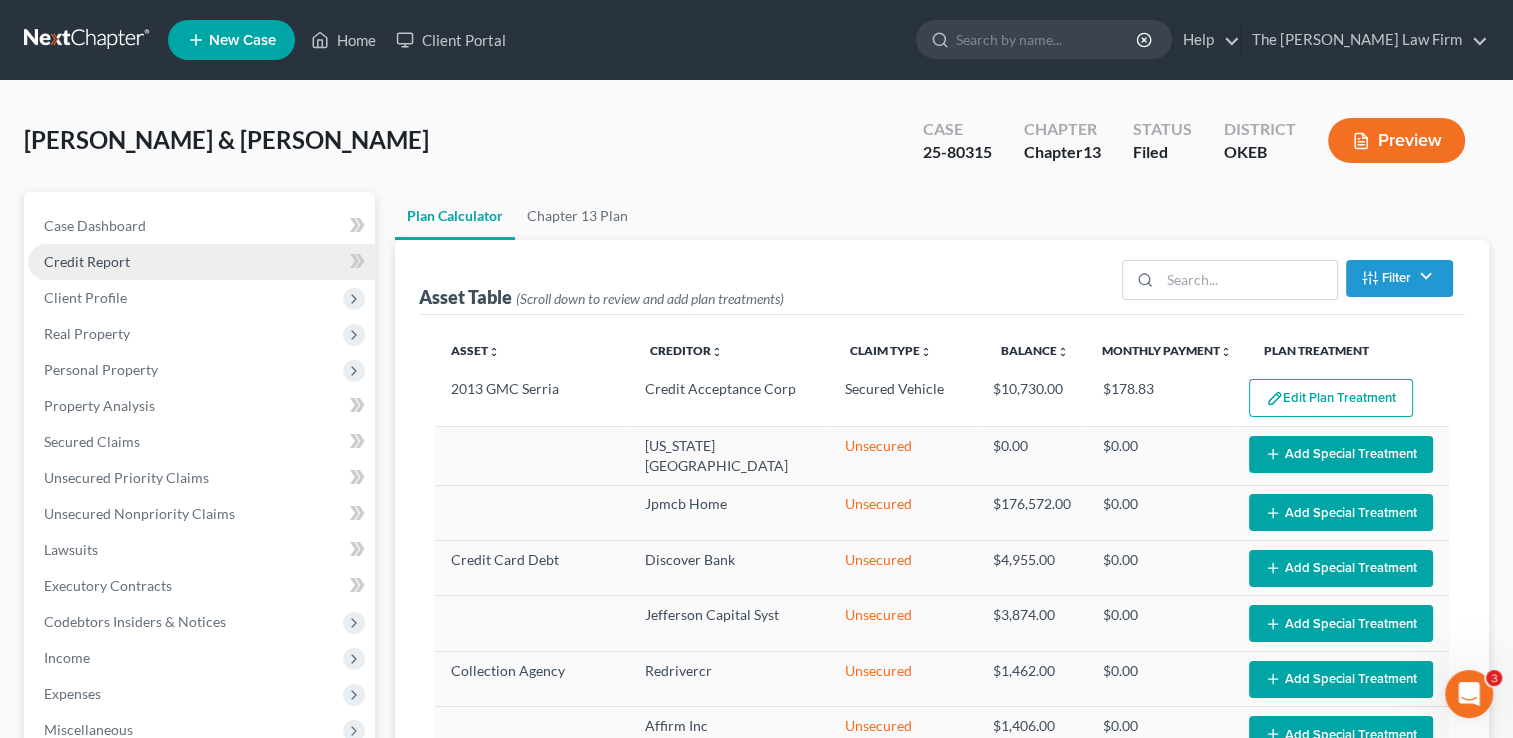 select on "59" 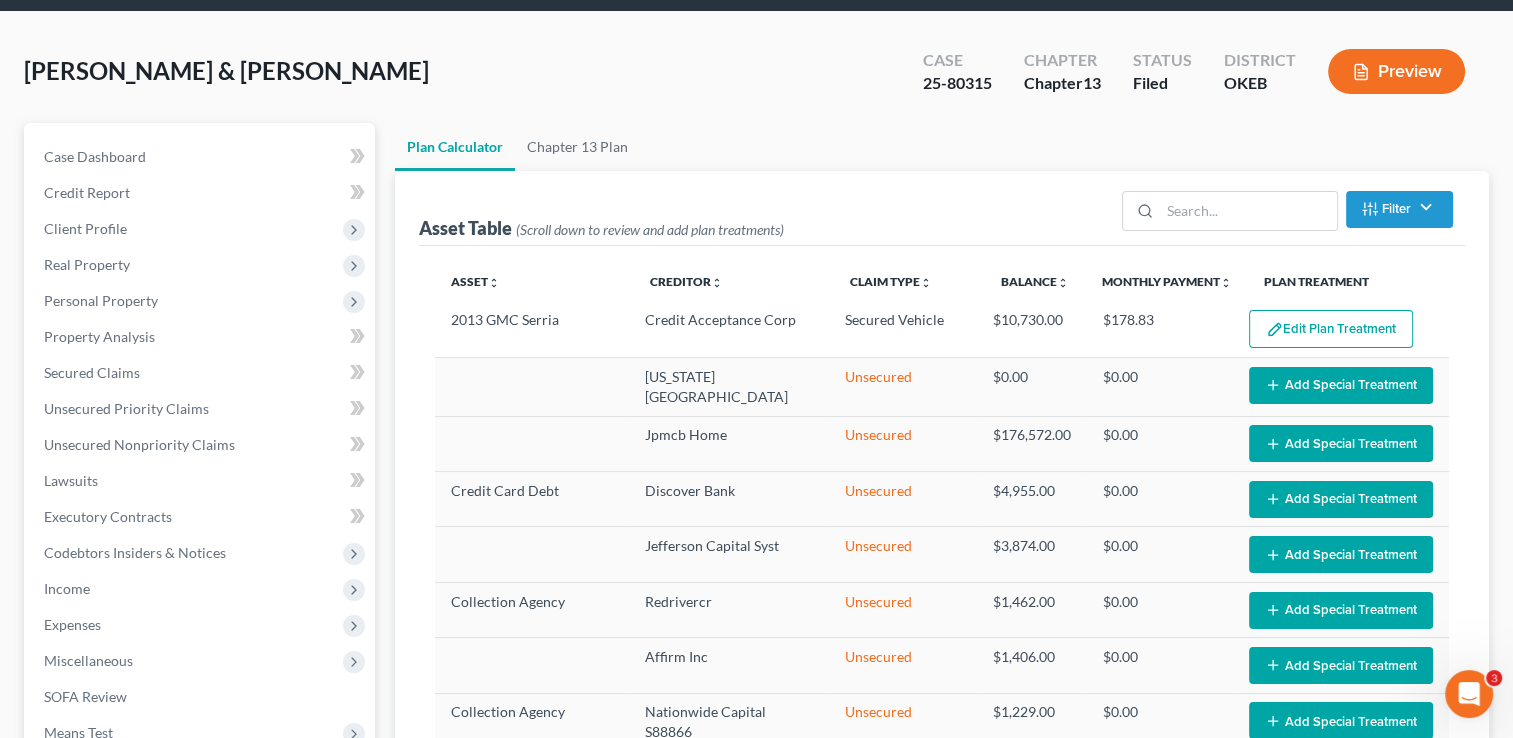 scroll, scrollTop: 100, scrollLeft: 0, axis: vertical 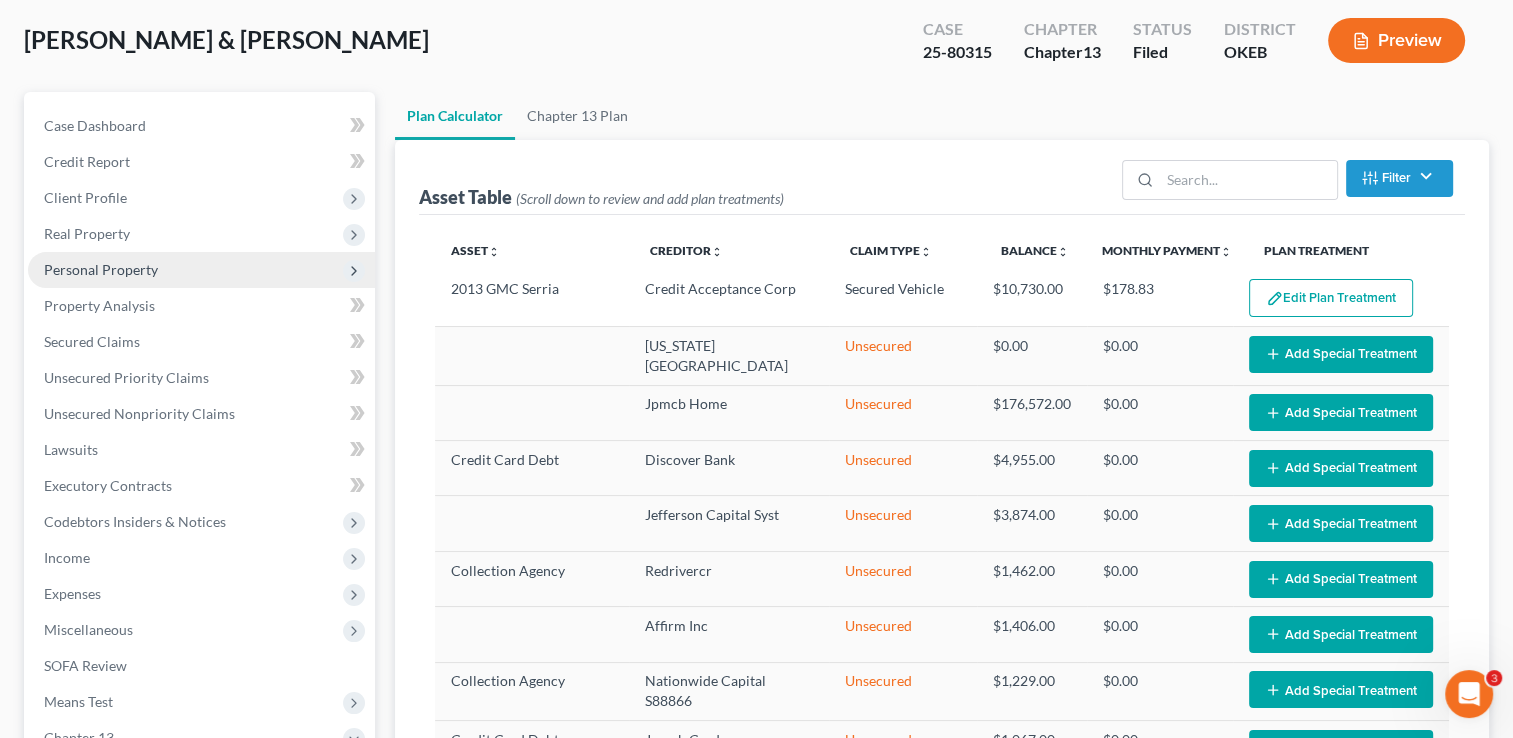 click on "Personal Property" at bounding box center [101, 269] 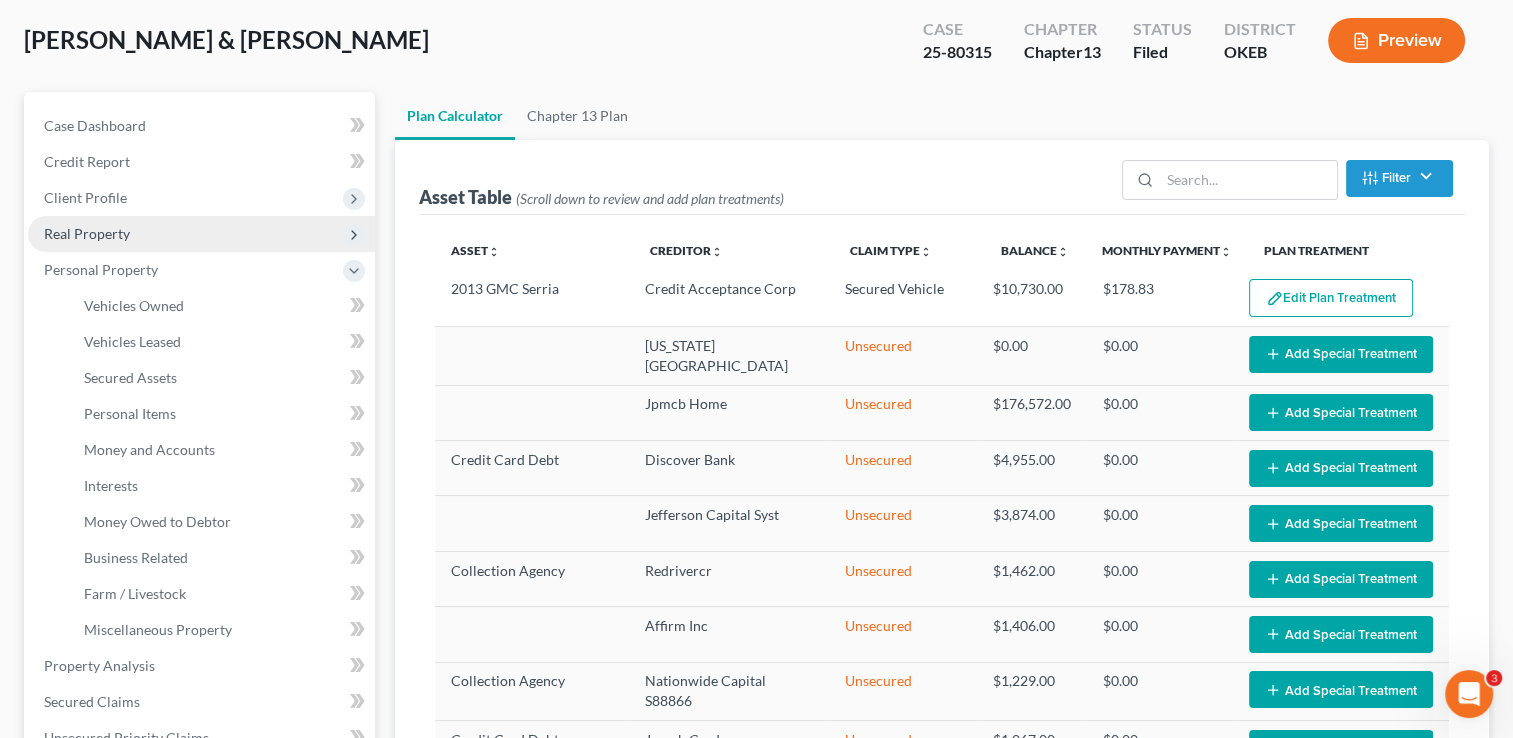 click on "Real Property" at bounding box center [87, 233] 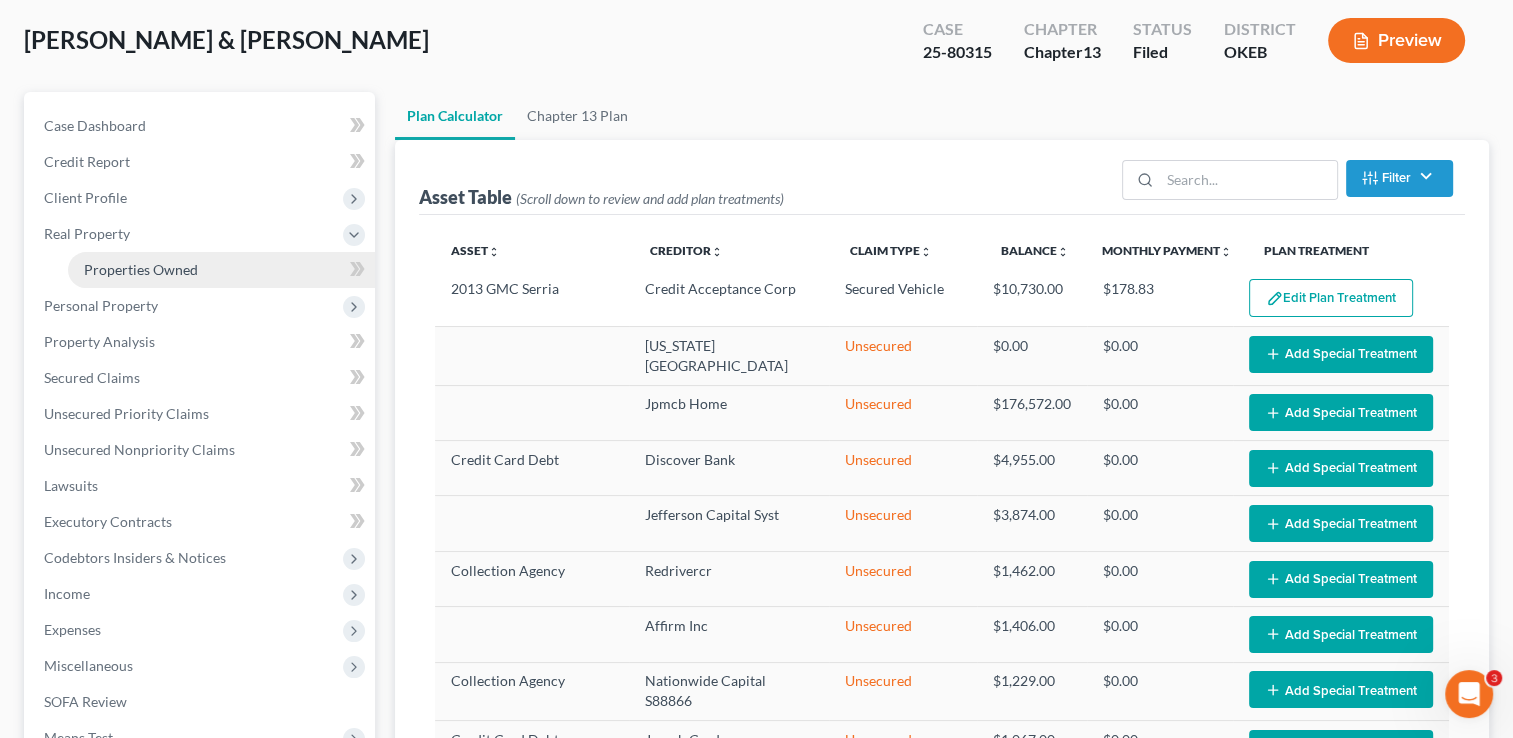 click on "Properties Owned" at bounding box center (141, 269) 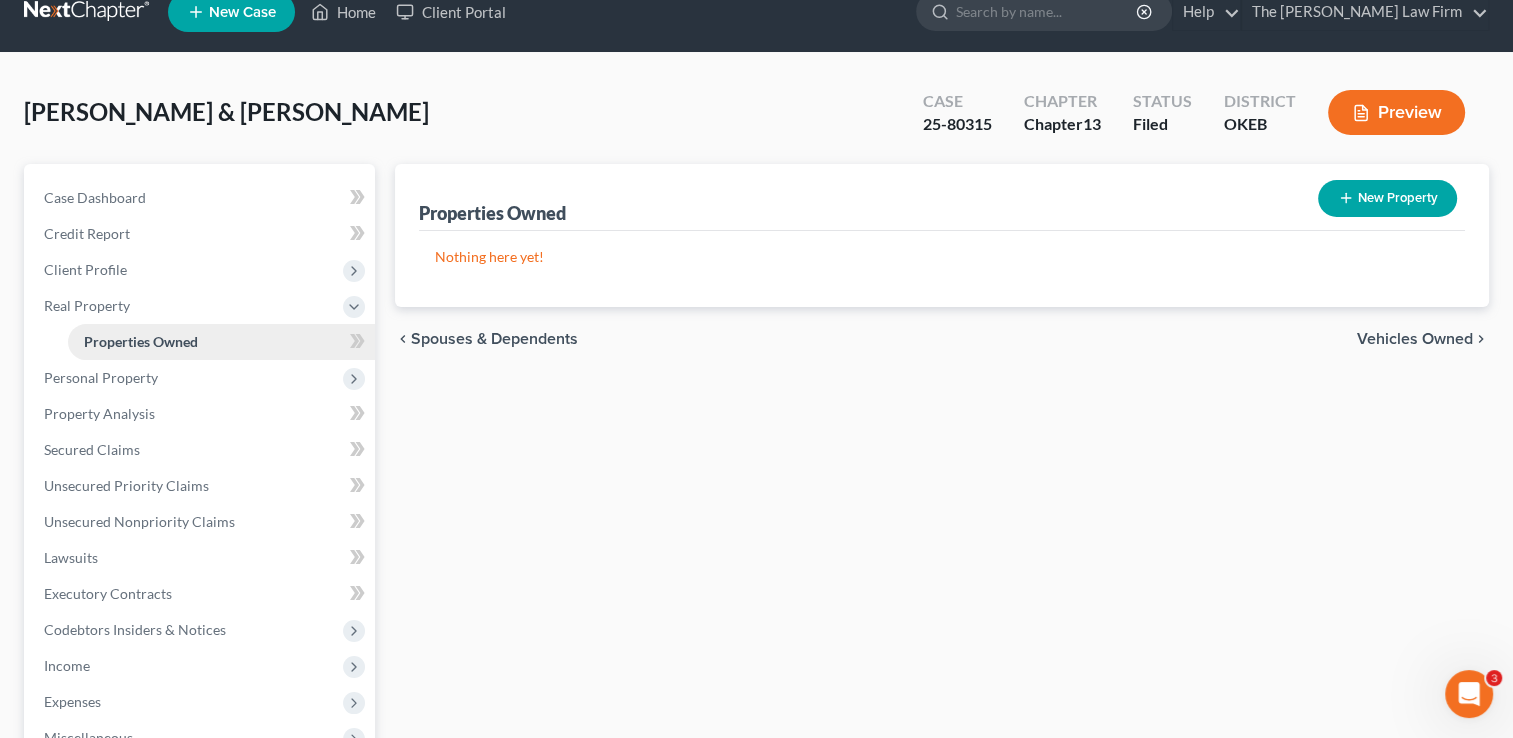 scroll, scrollTop: 0, scrollLeft: 0, axis: both 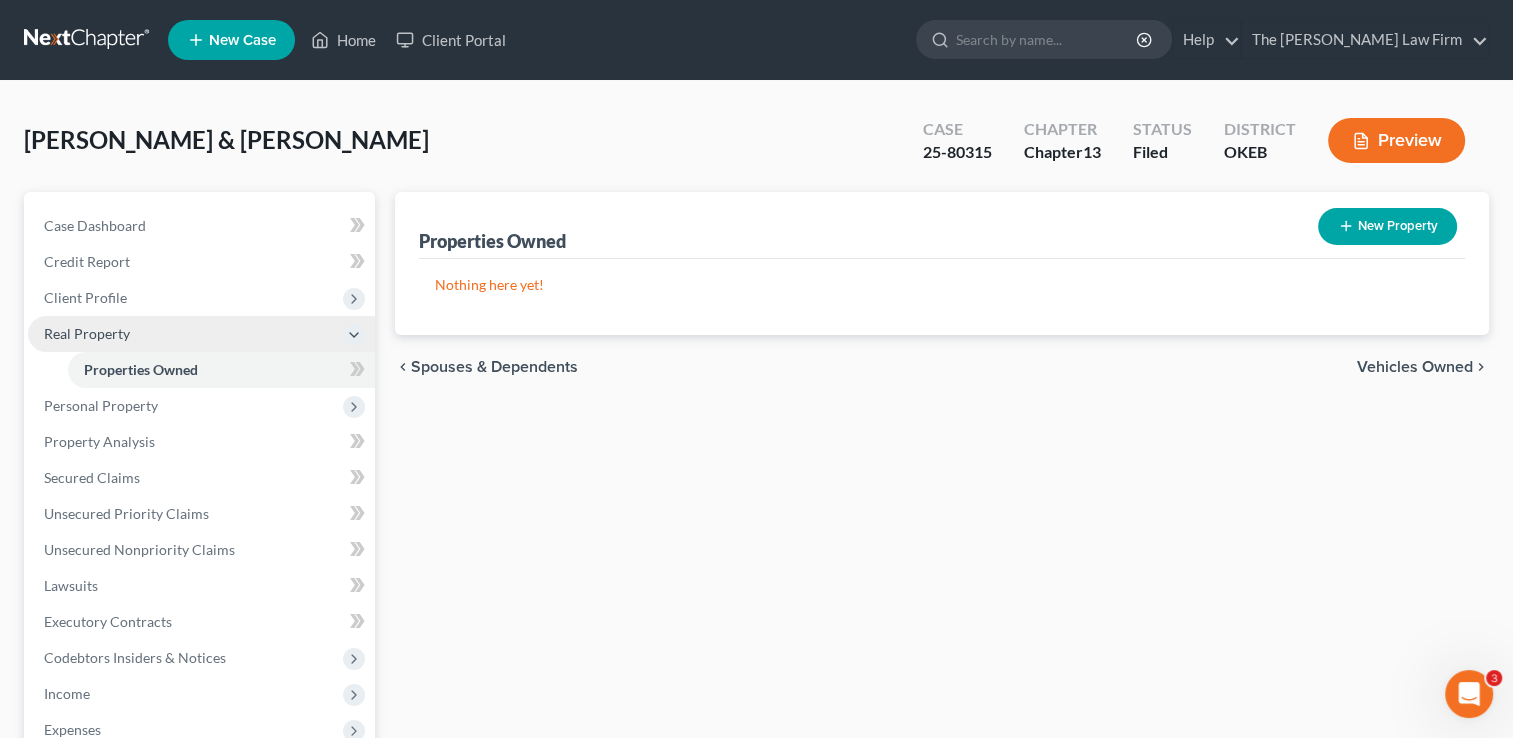 click on "Real Property" at bounding box center (87, 333) 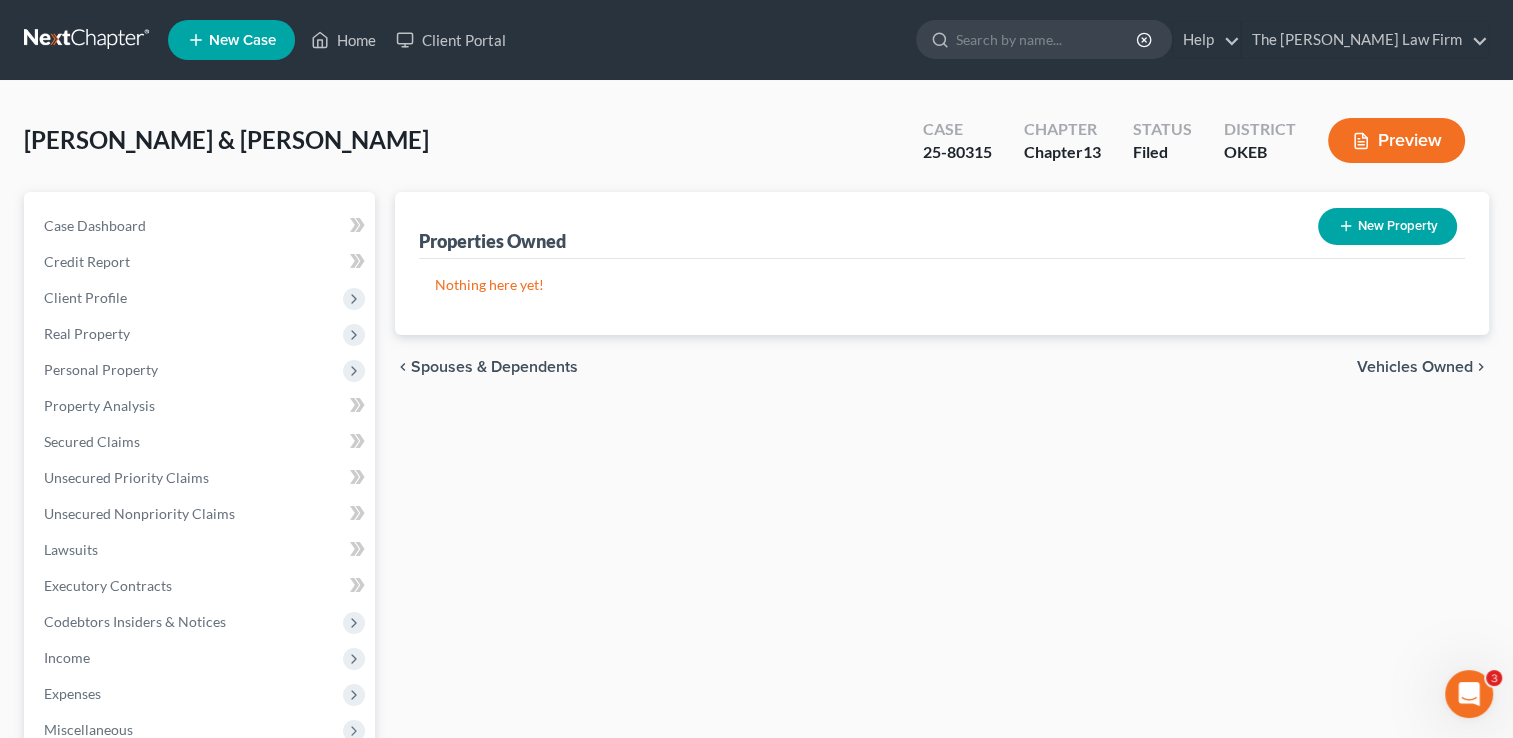 click at bounding box center [88, 40] 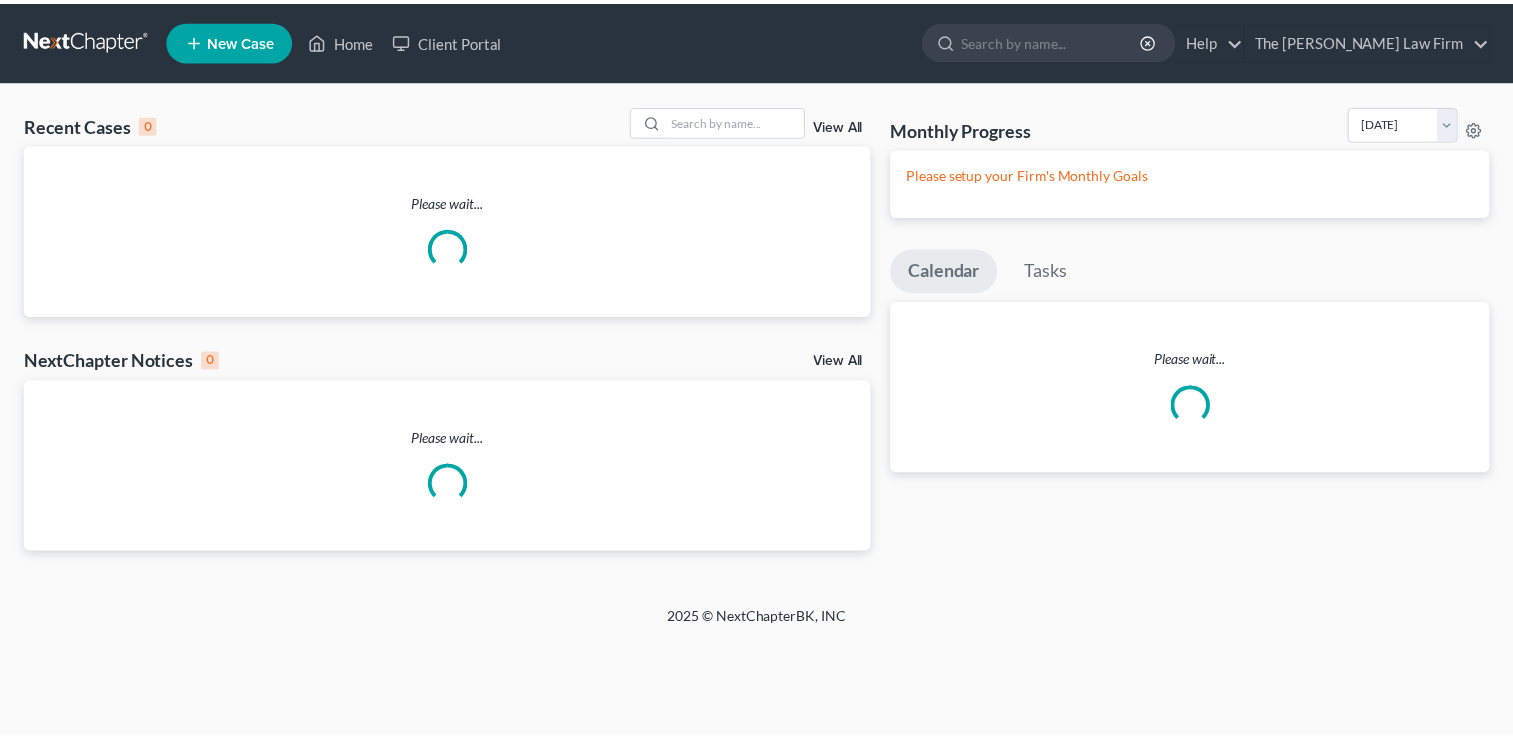 scroll, scrollTop: 0, scrollLeft: 0, axis: both 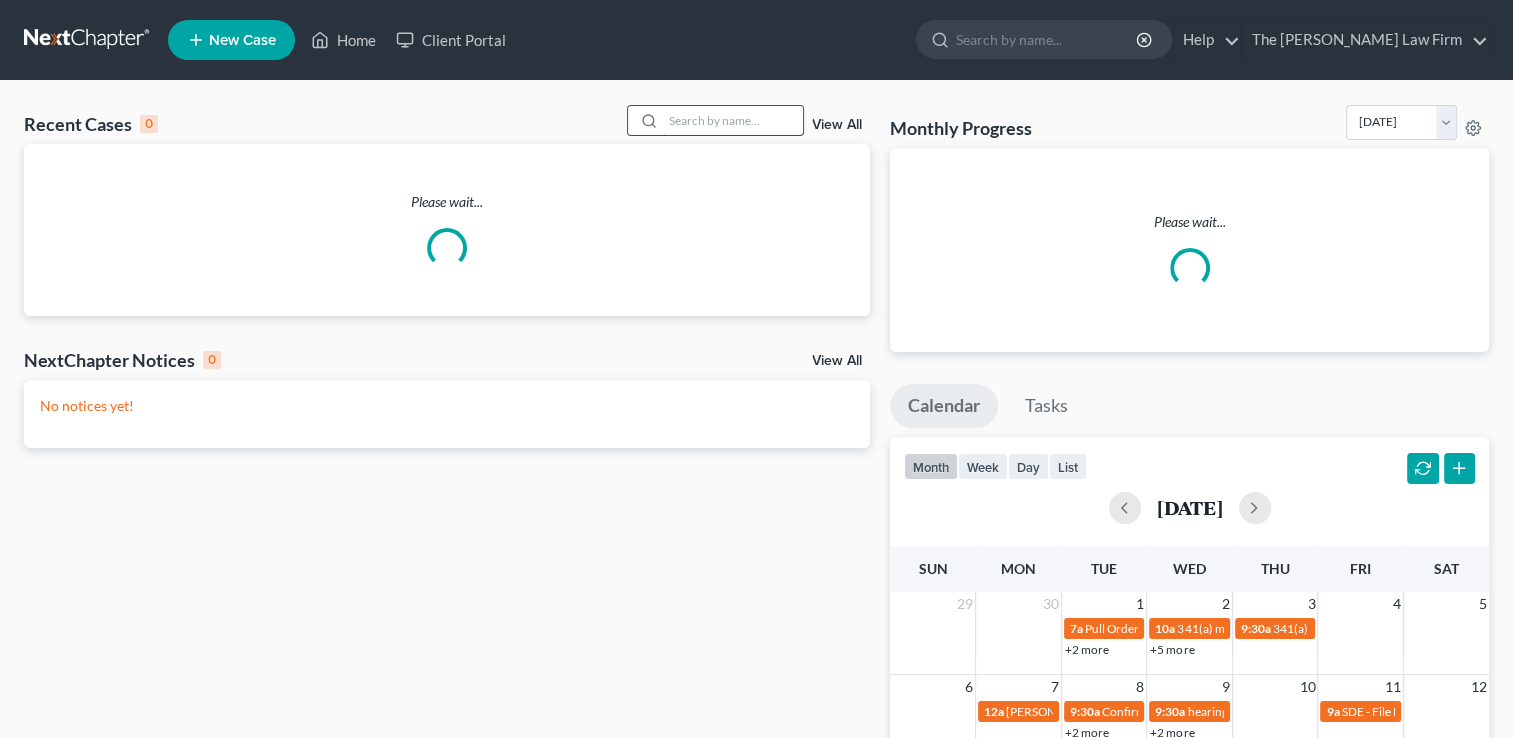 click at bounding box center (733, 120) 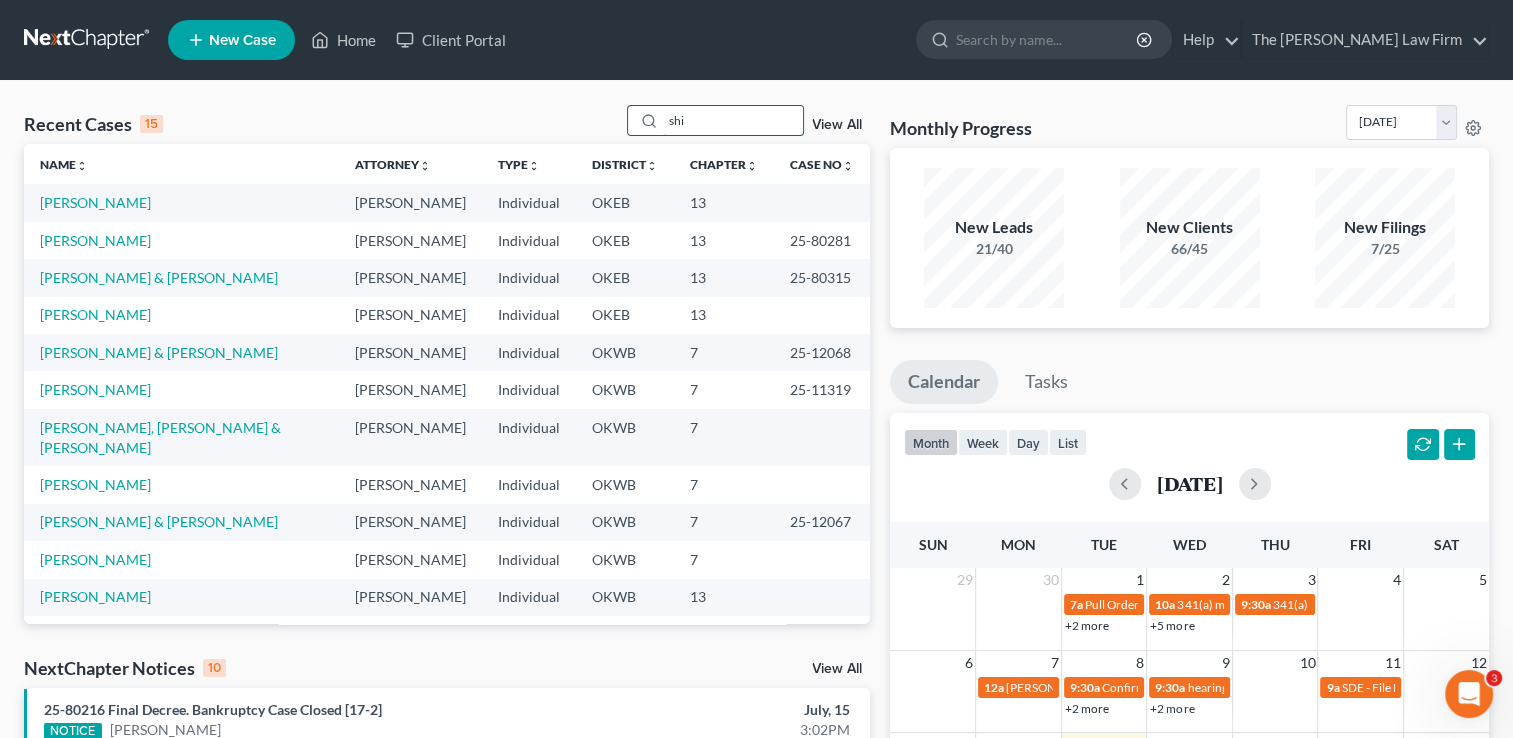scroll, scrollTop: 0, scrollLeft: 0, axis: both 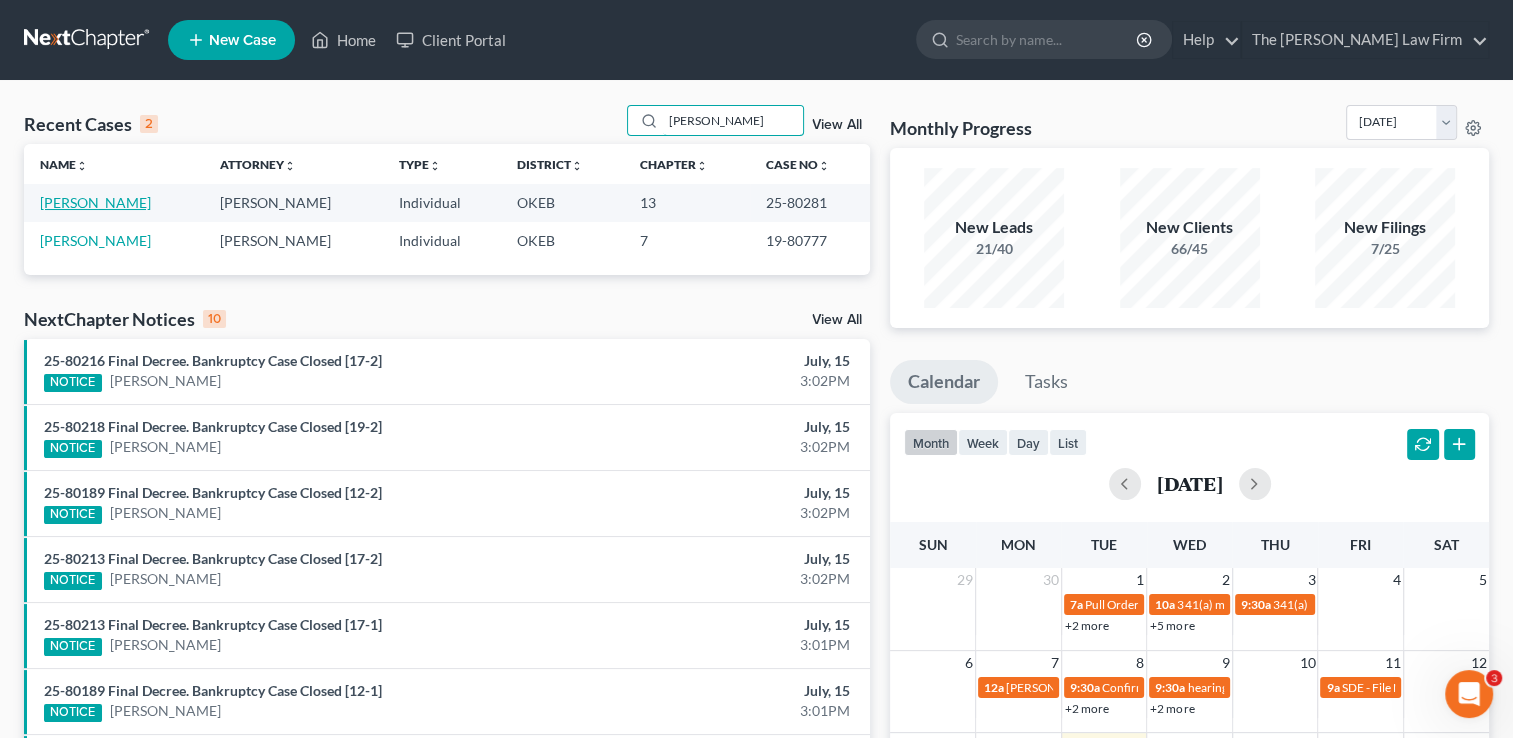 type on "shivers" 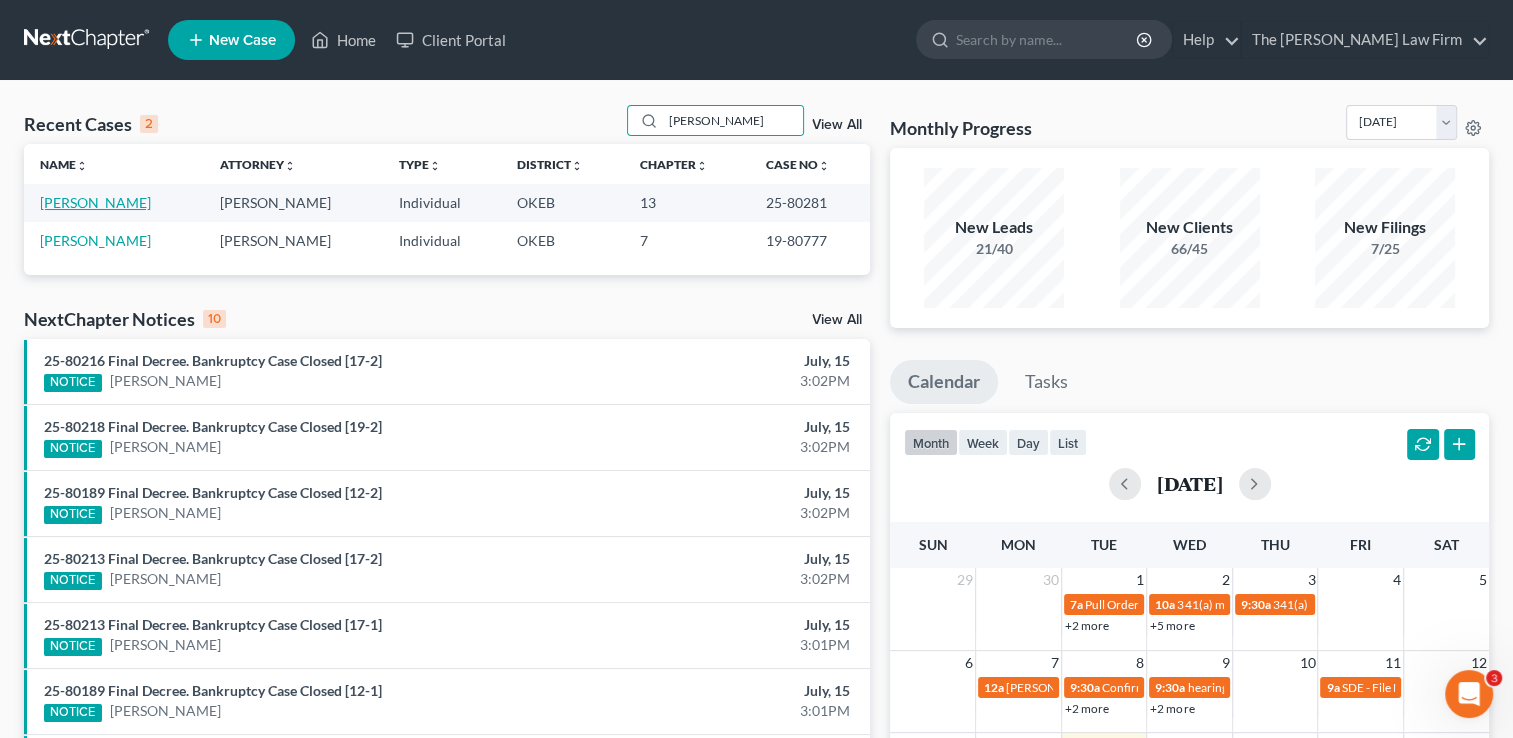 click on "Shivers, James" at bounding box center [95, 202] 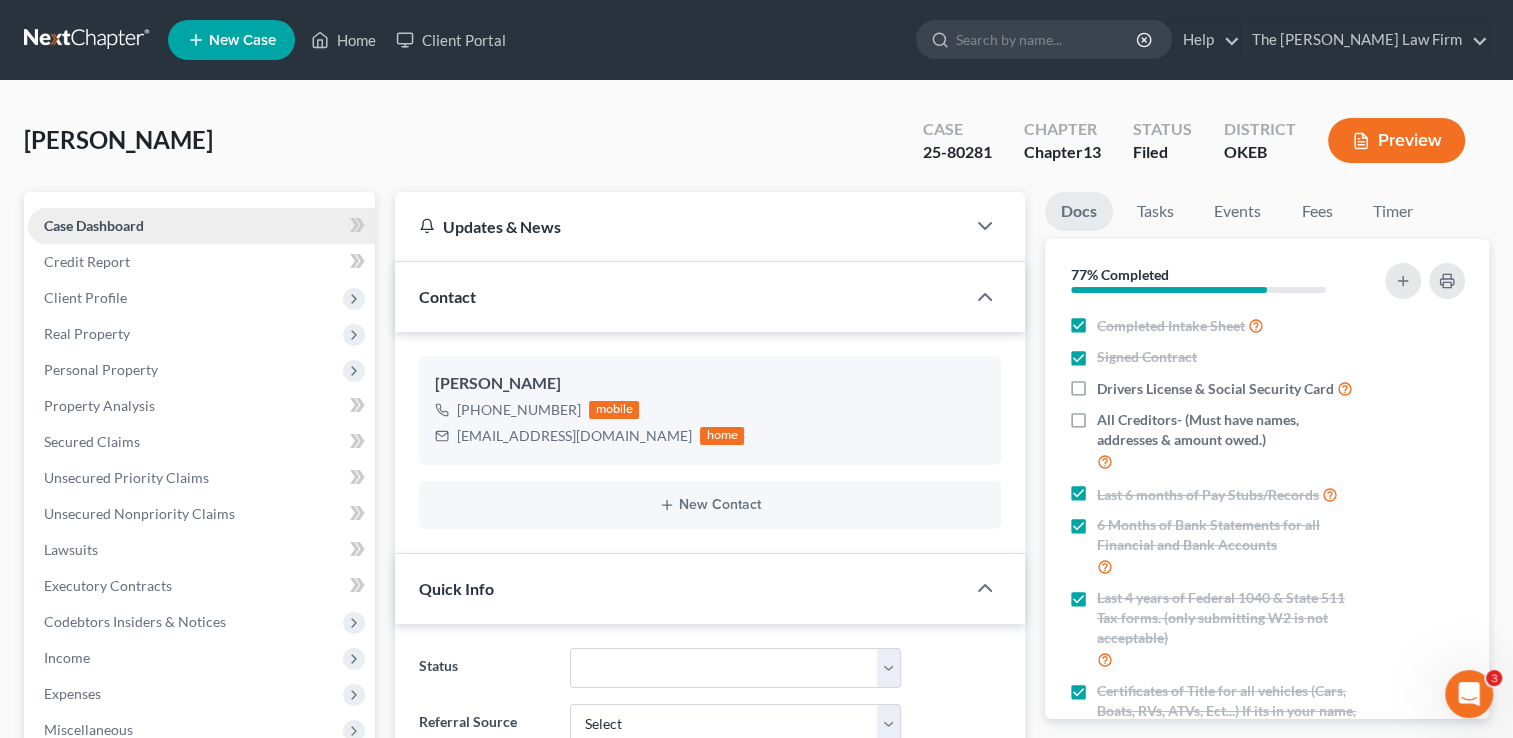 scroll, scrollTop: 1298, scrollLeft: 0, axis: vertical 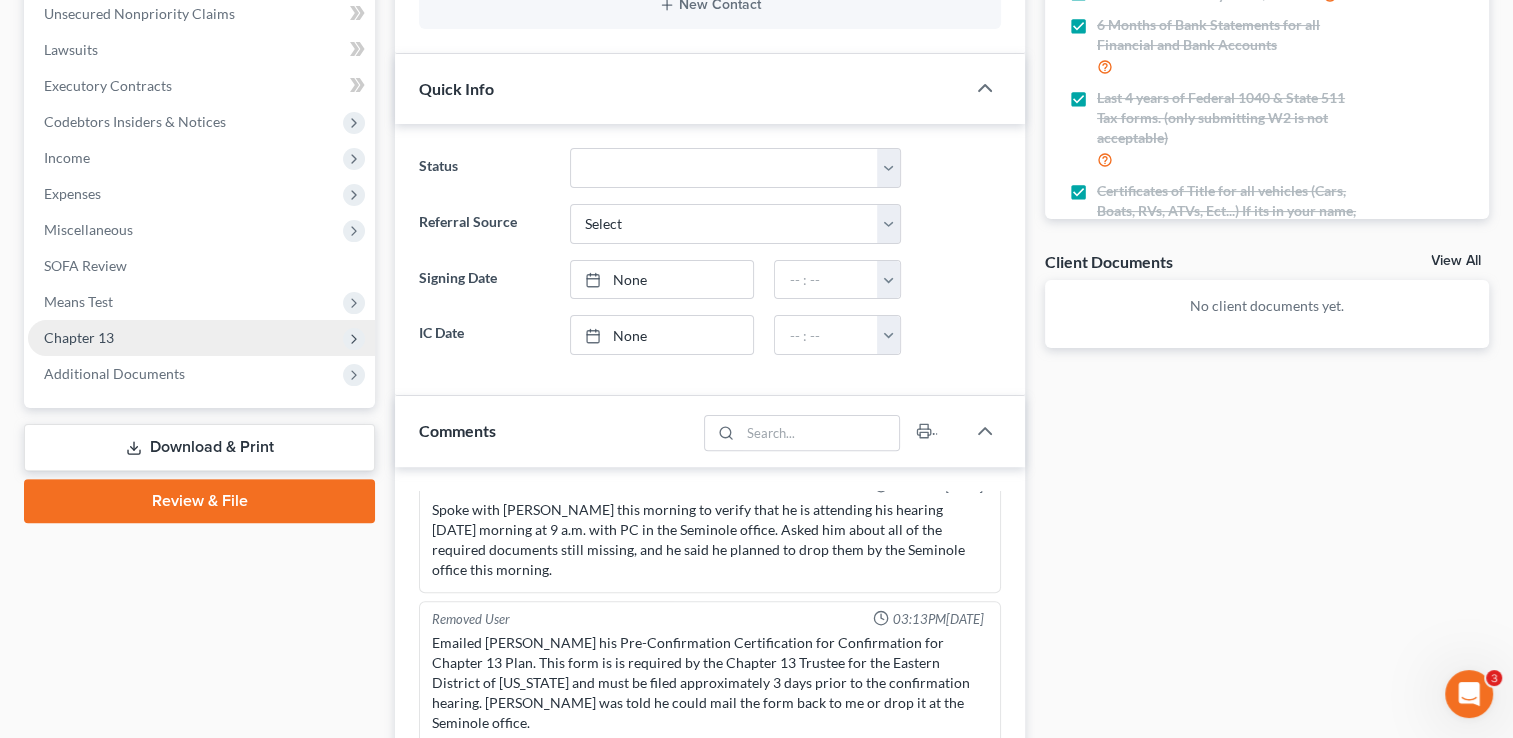 click on "Chapter 13" at bounding box center (79, 337) 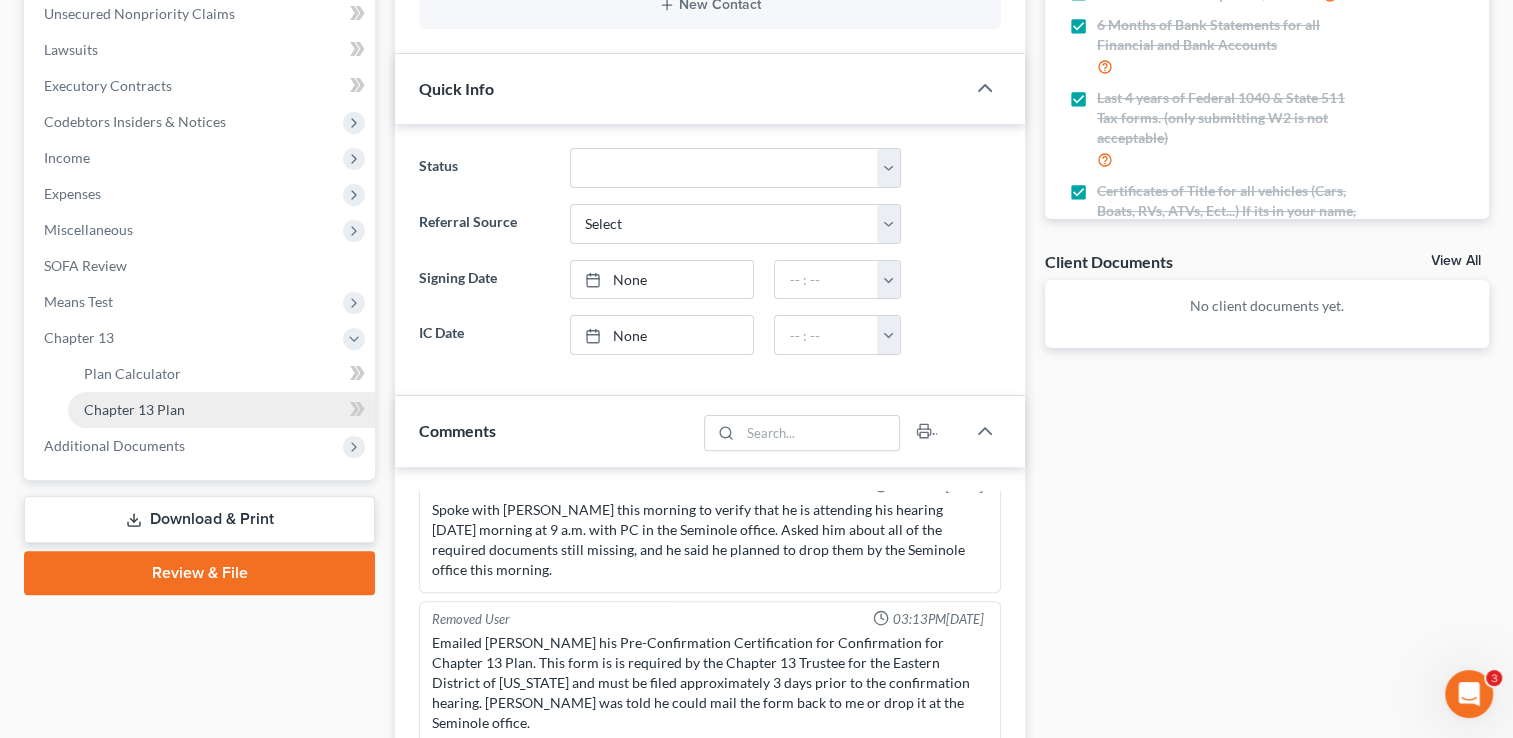click on "Chapter 13 Plan" at bounding box center (134, 409) 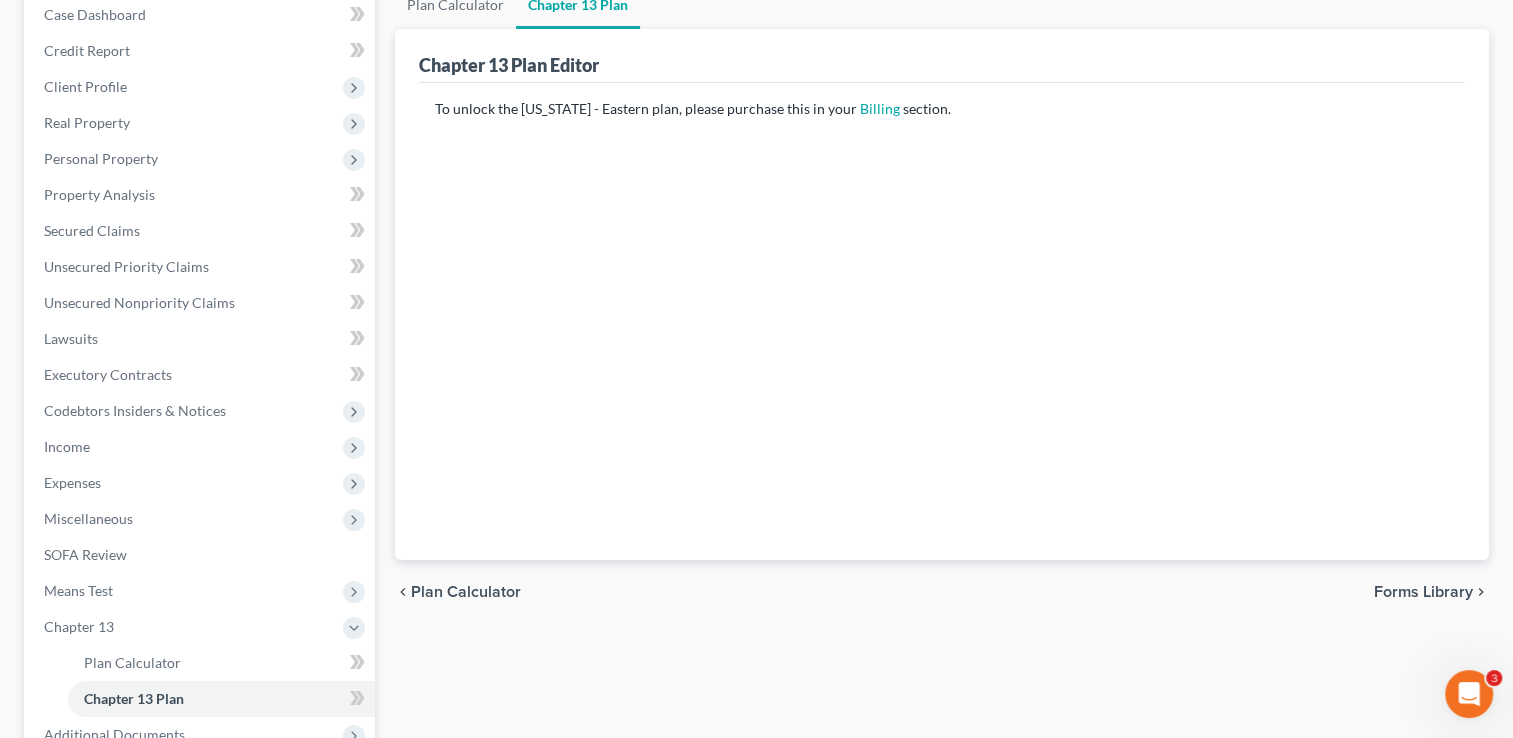 scroll, scrollTop: 0, scrollLeft: 0, axis: both 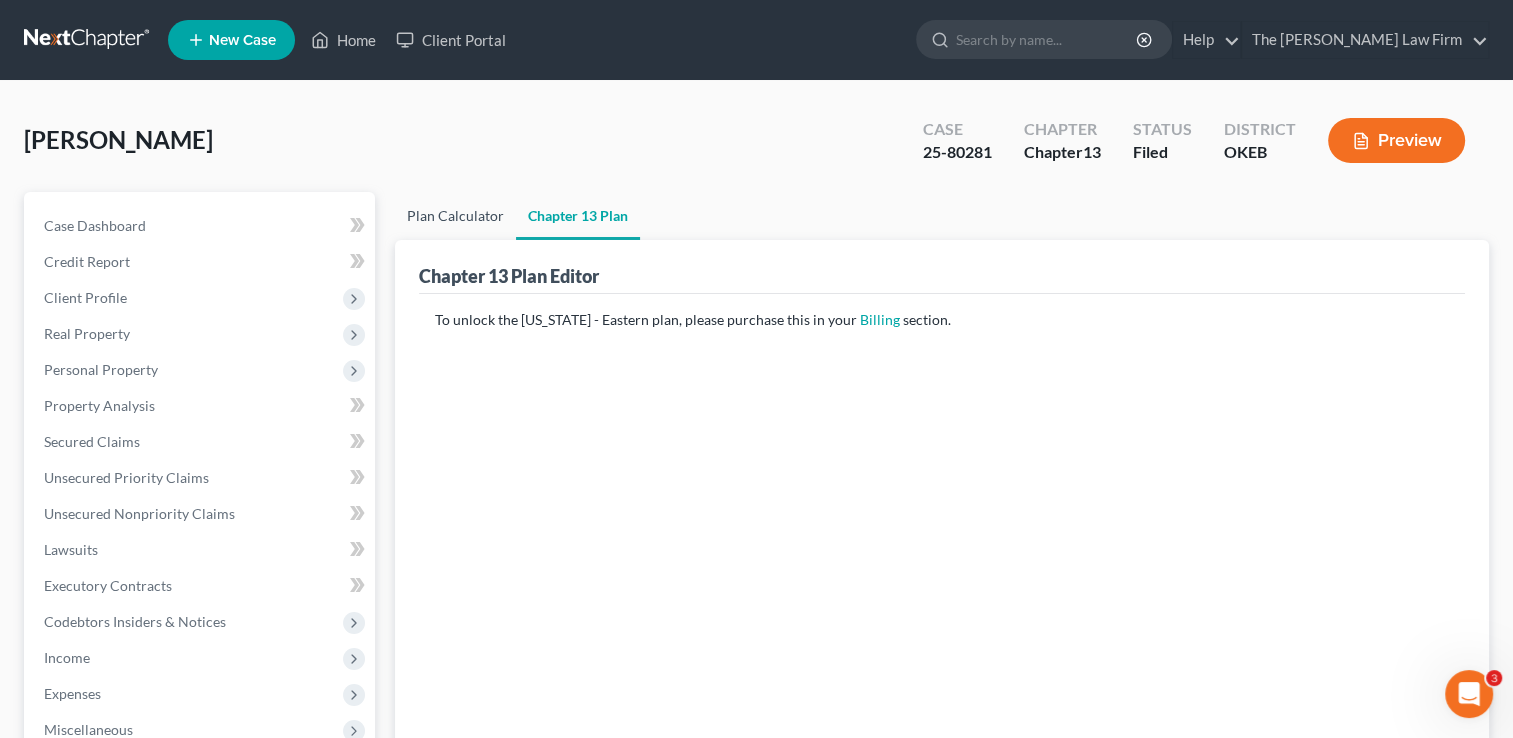 click on "Plan Calculator" at bounding box center (455, 216) 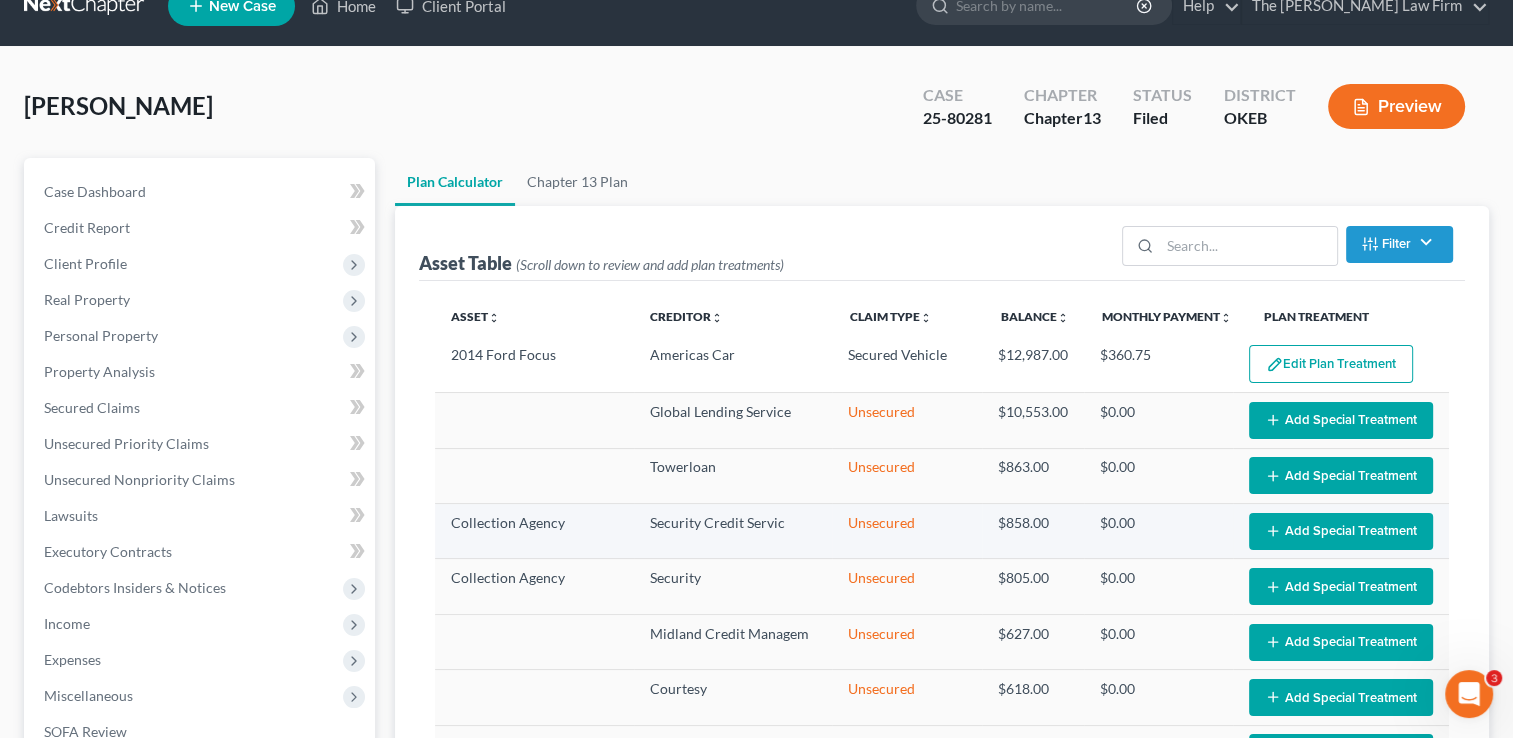 scroll, scrollTop: 0, scrollLeft: 0, axis: both 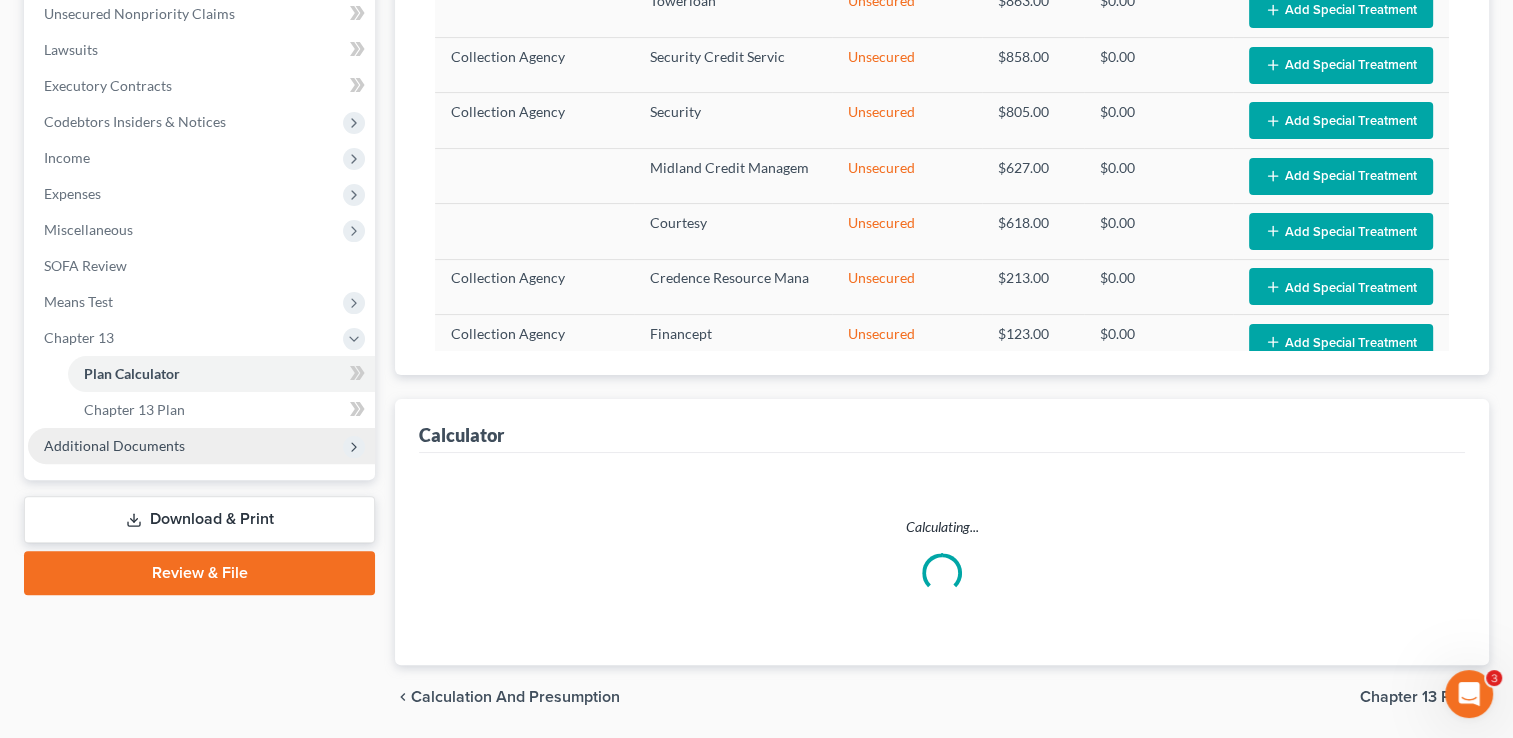 click on "Additional Documents" at bounding box center (114, 445) 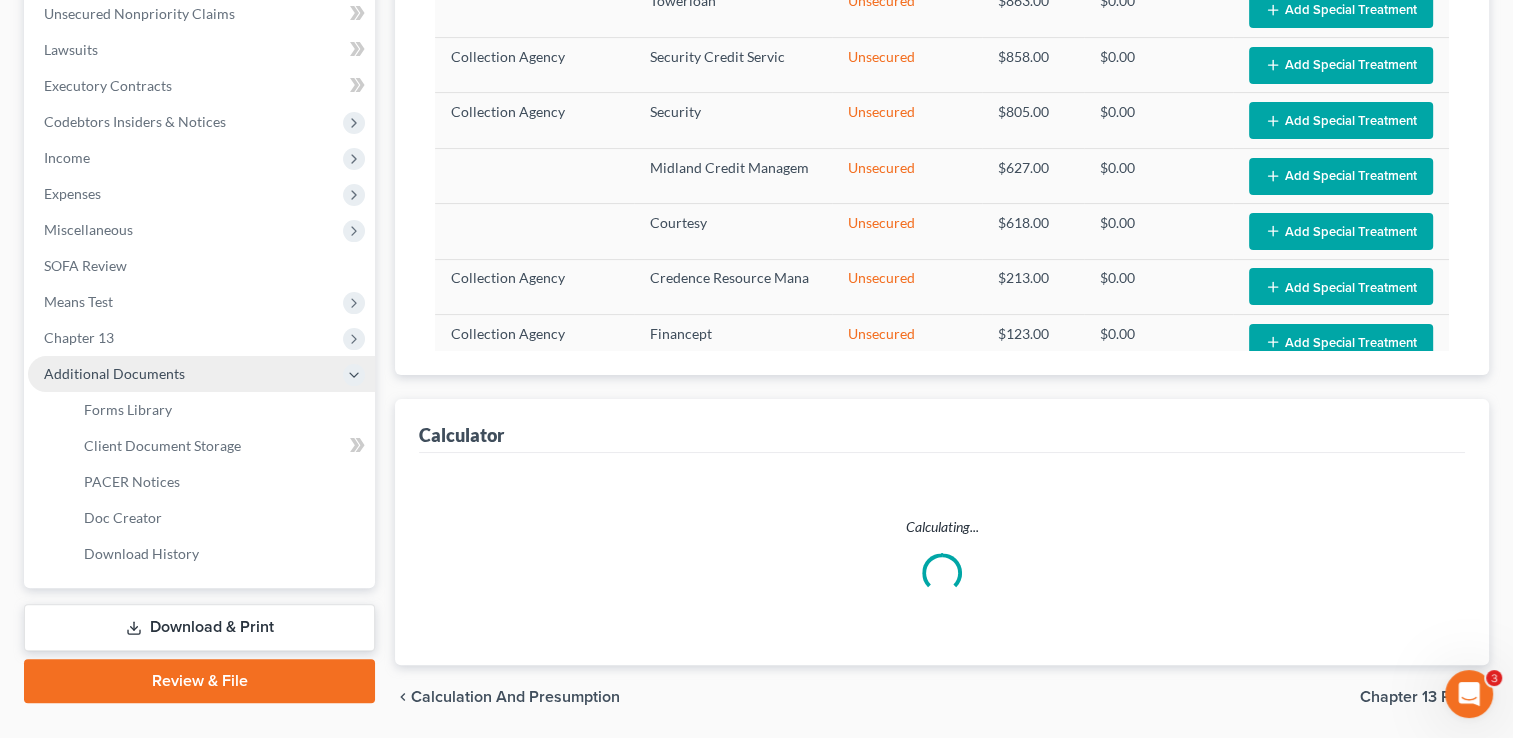 select on "35" 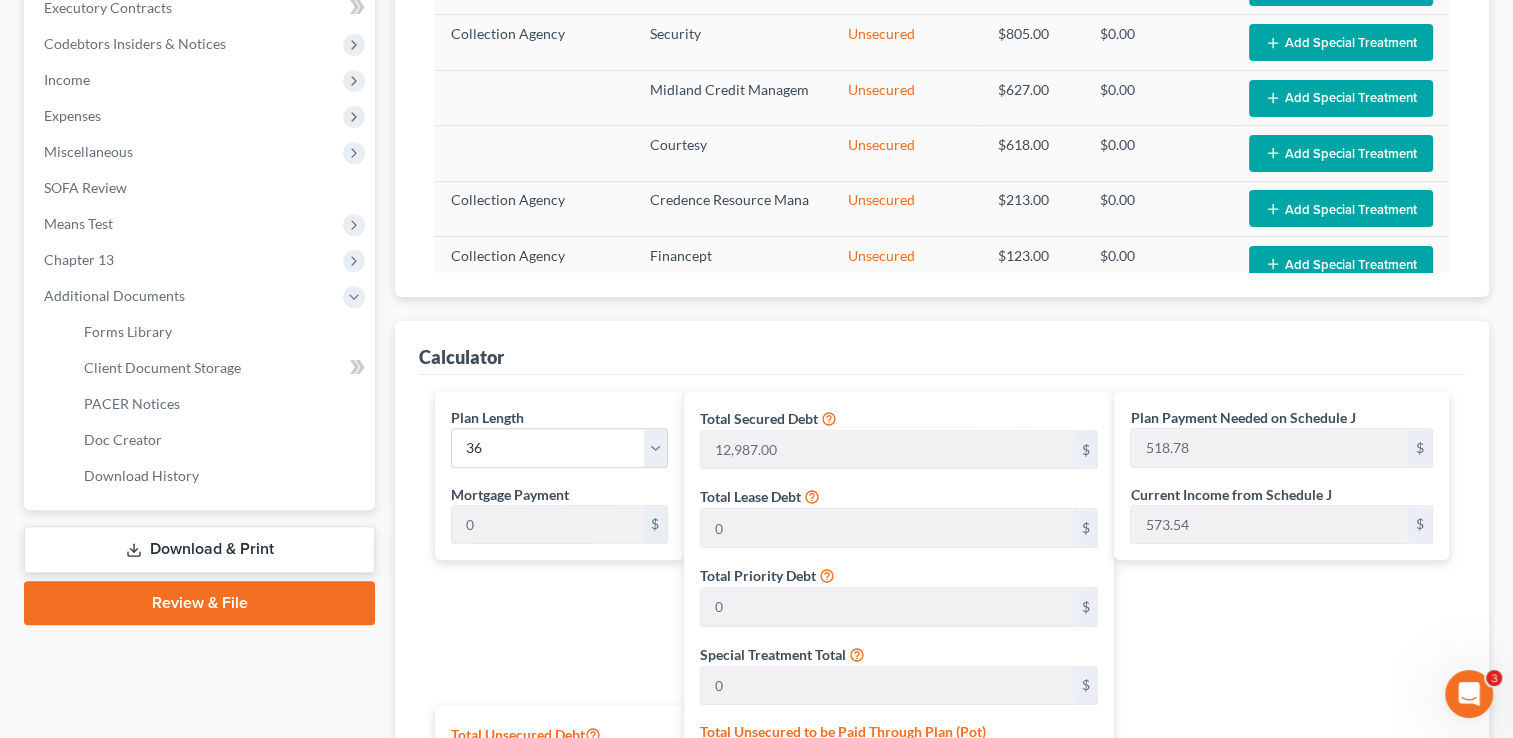 scroll, scrollTop: 600, scrollLeft: 0, axis: vertical 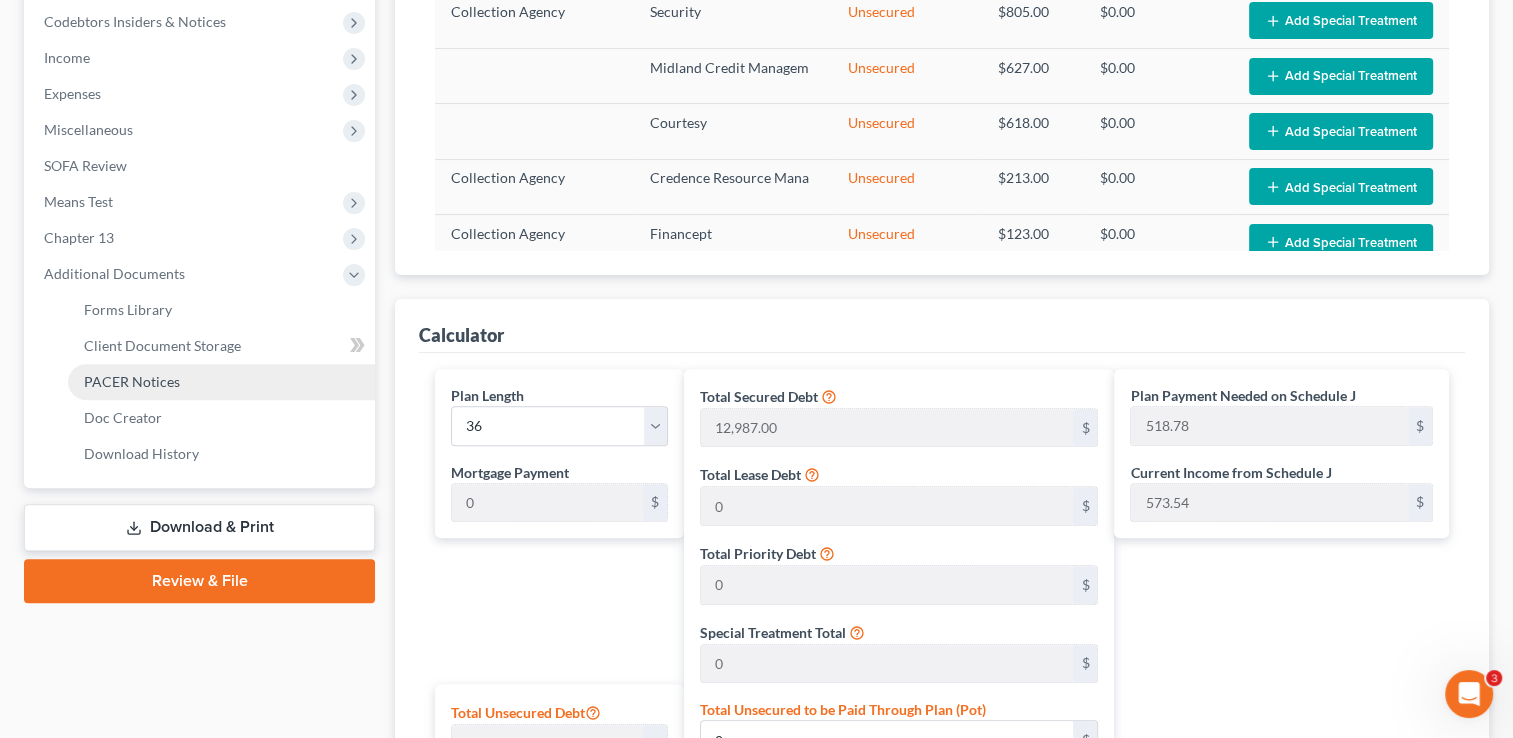 click on "PACER Notices" at bounding box center (132, 381) 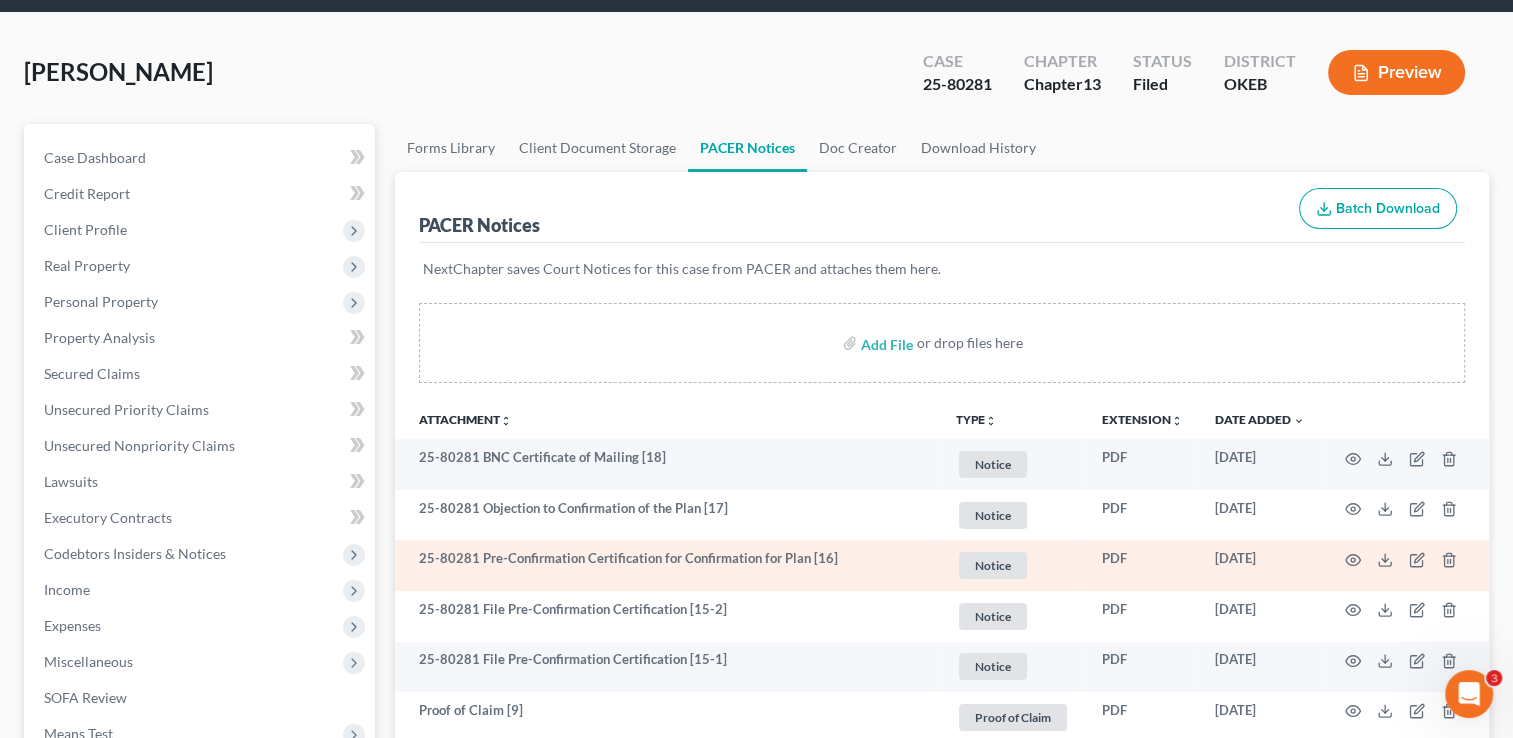 scroll, scrollTop: 100, scrollLeft: 0, axis: vertical 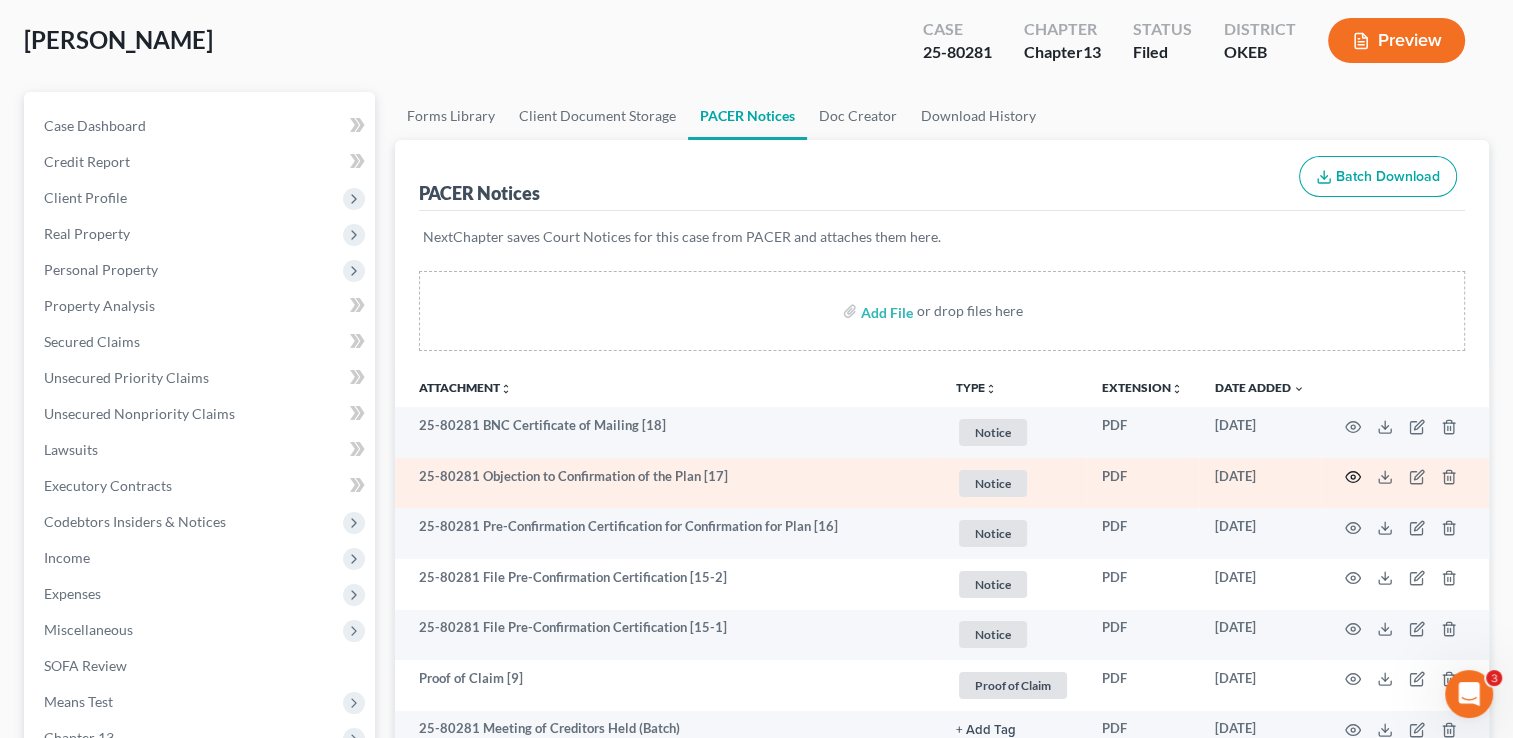 click 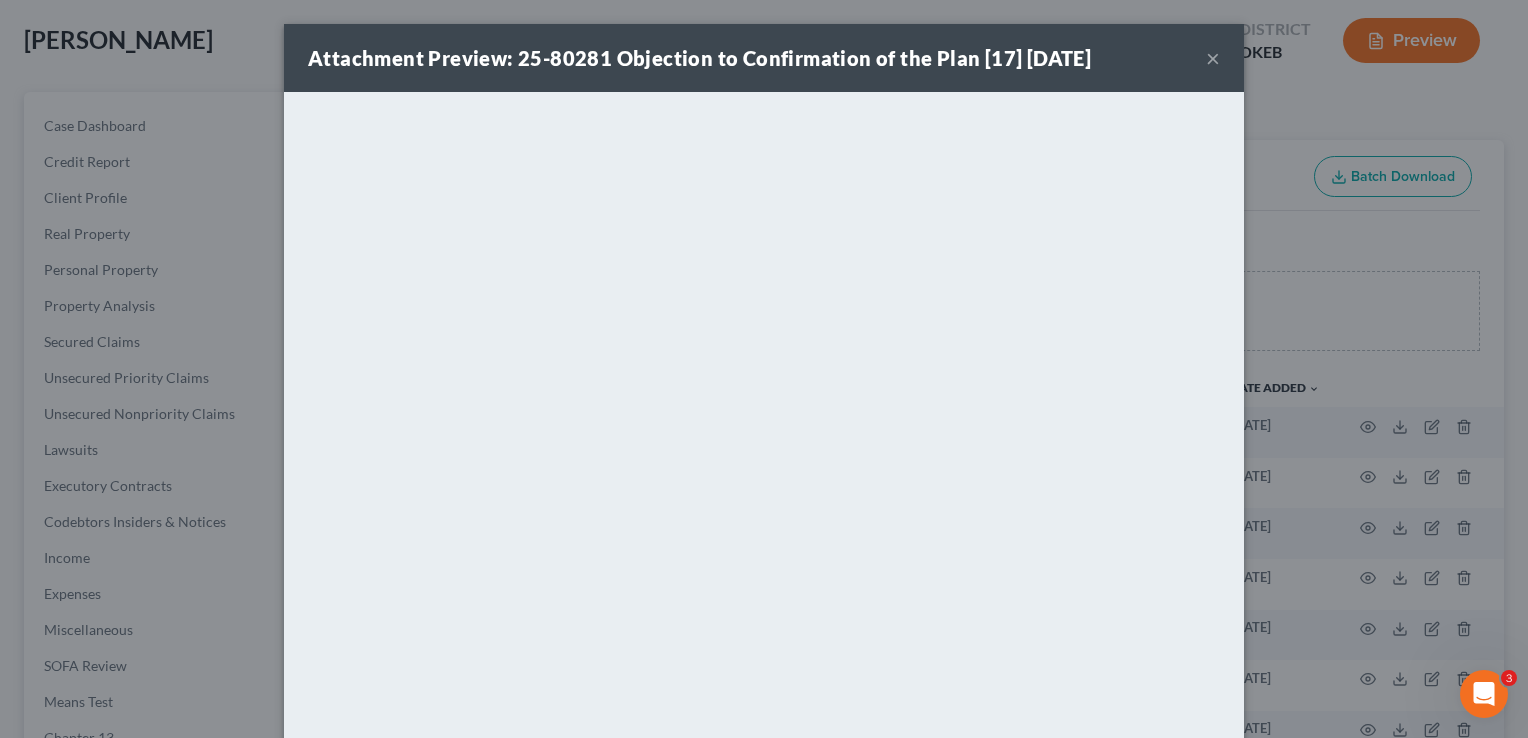click on "Attachment Preview: 25-80281 Objection to Confirmation of the Plan [17] 07/09/2025 ×" at bounding box center (764, 58) 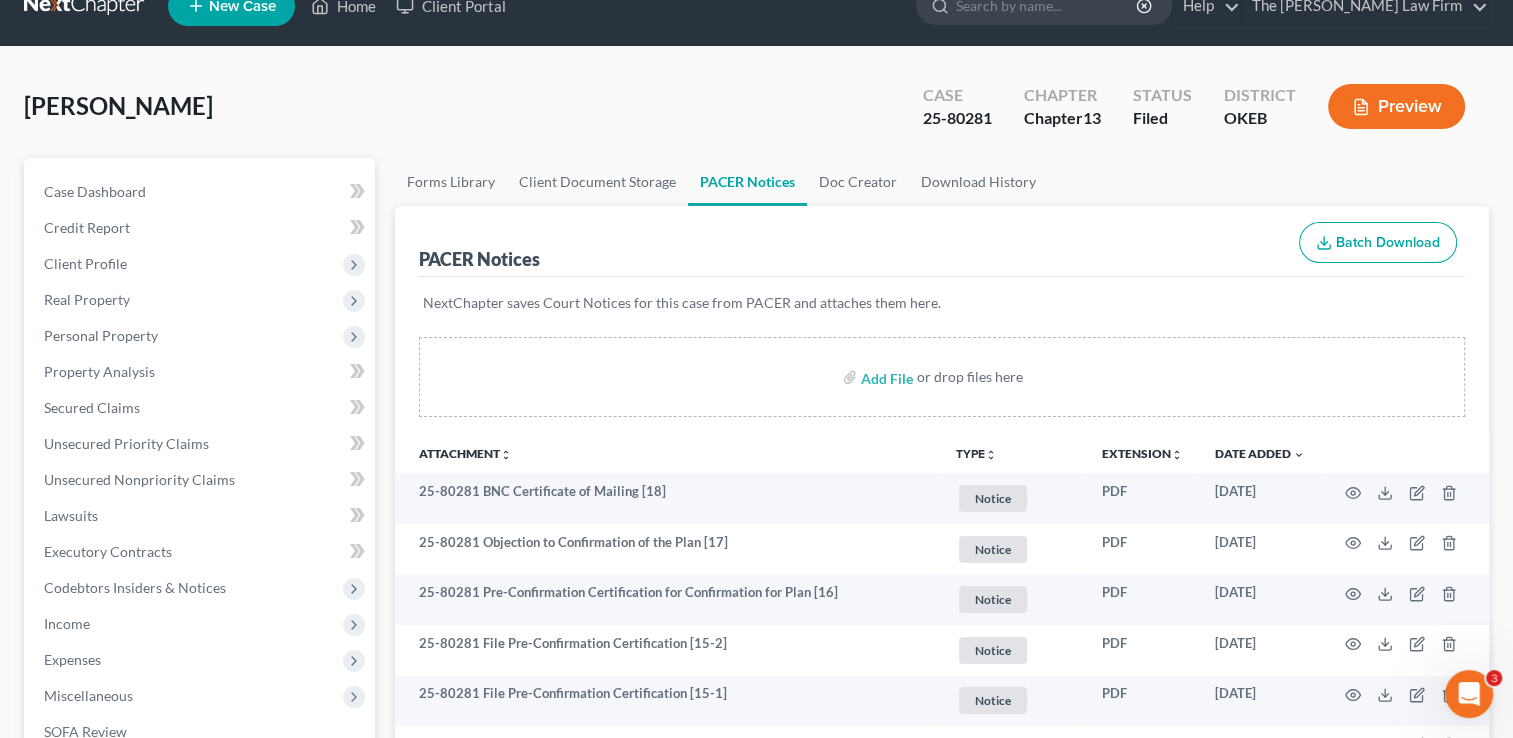 scroll, scrollTop: 0, scrollLeft: 0, axis: both 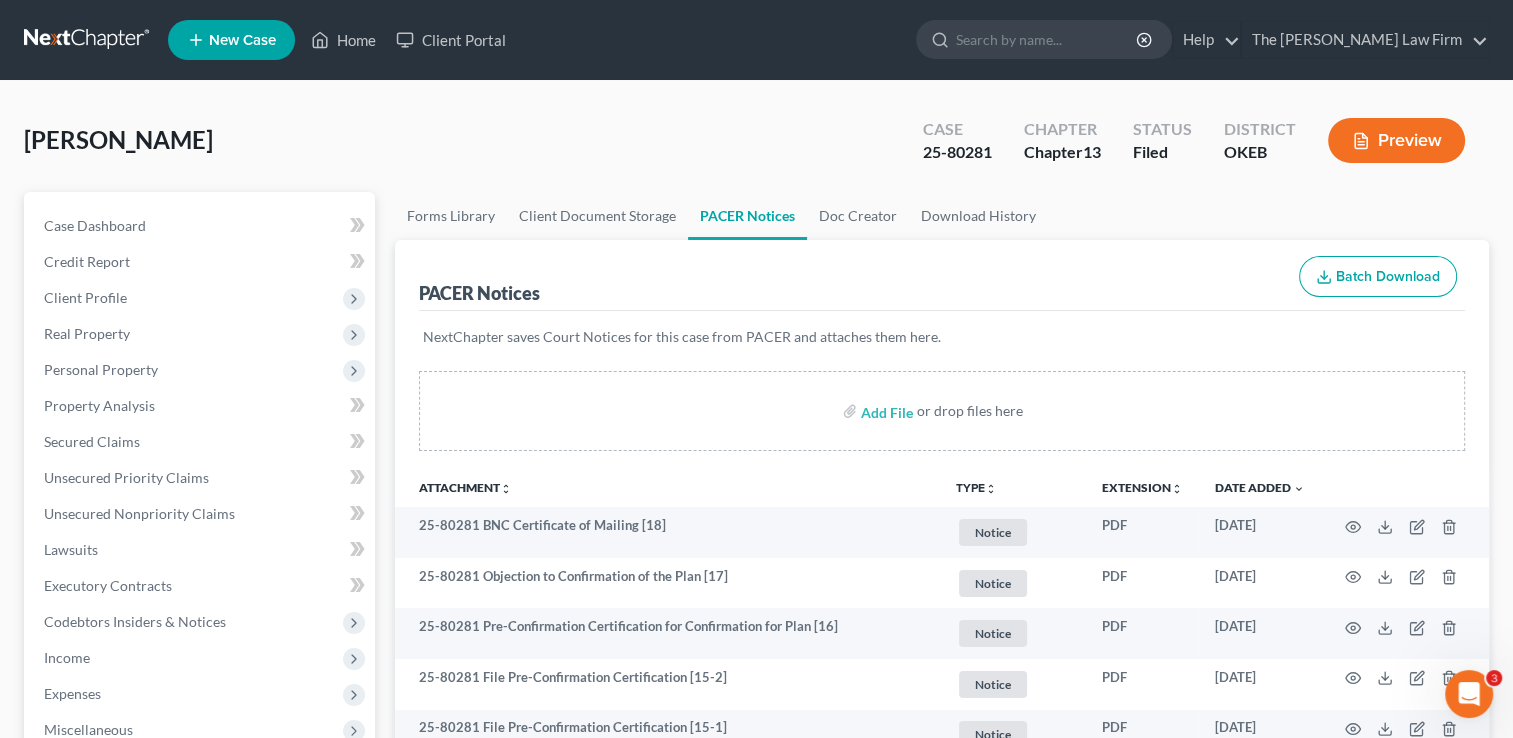 click at bounding box center [88, 40] 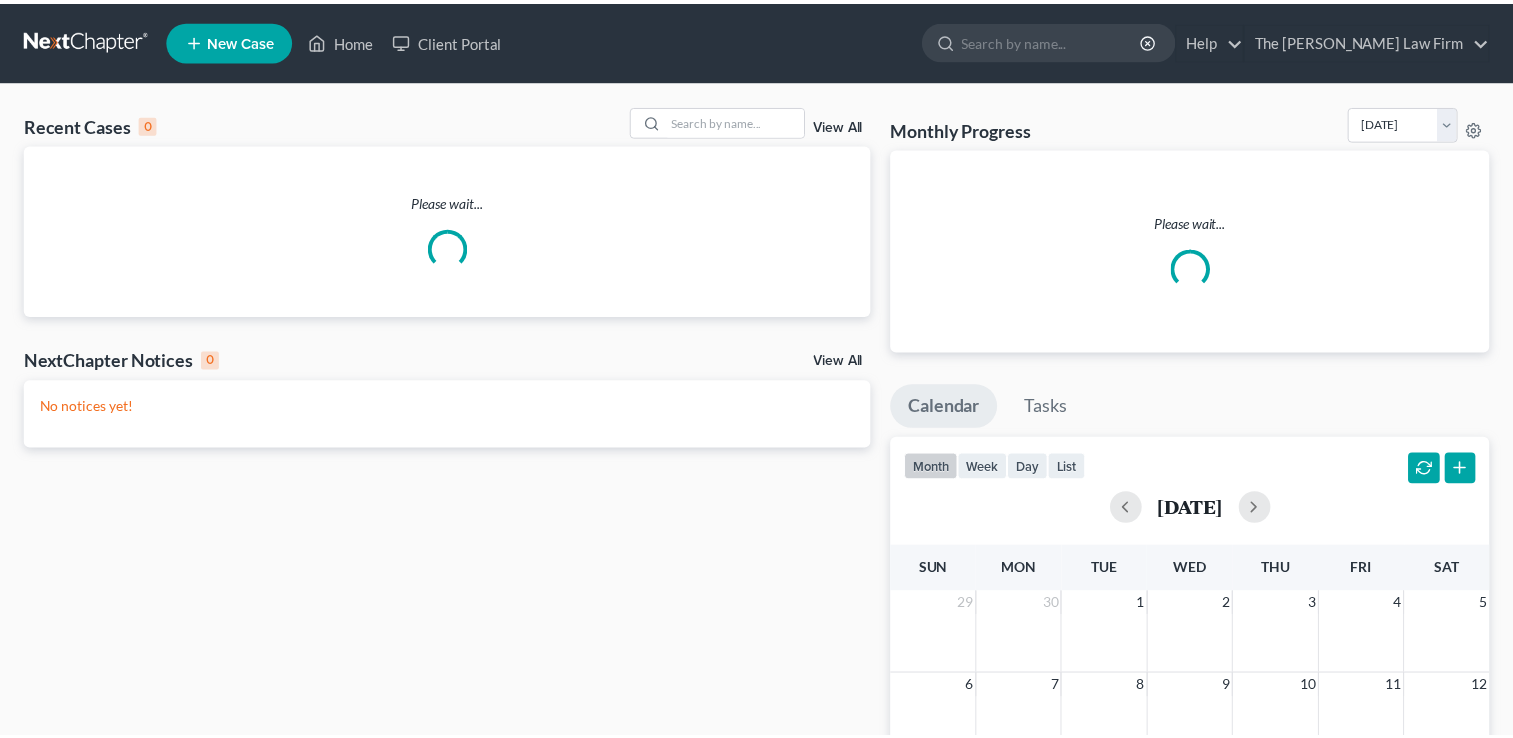 scroll, scrollTop: 0, scrollLeft: 0, axis: both 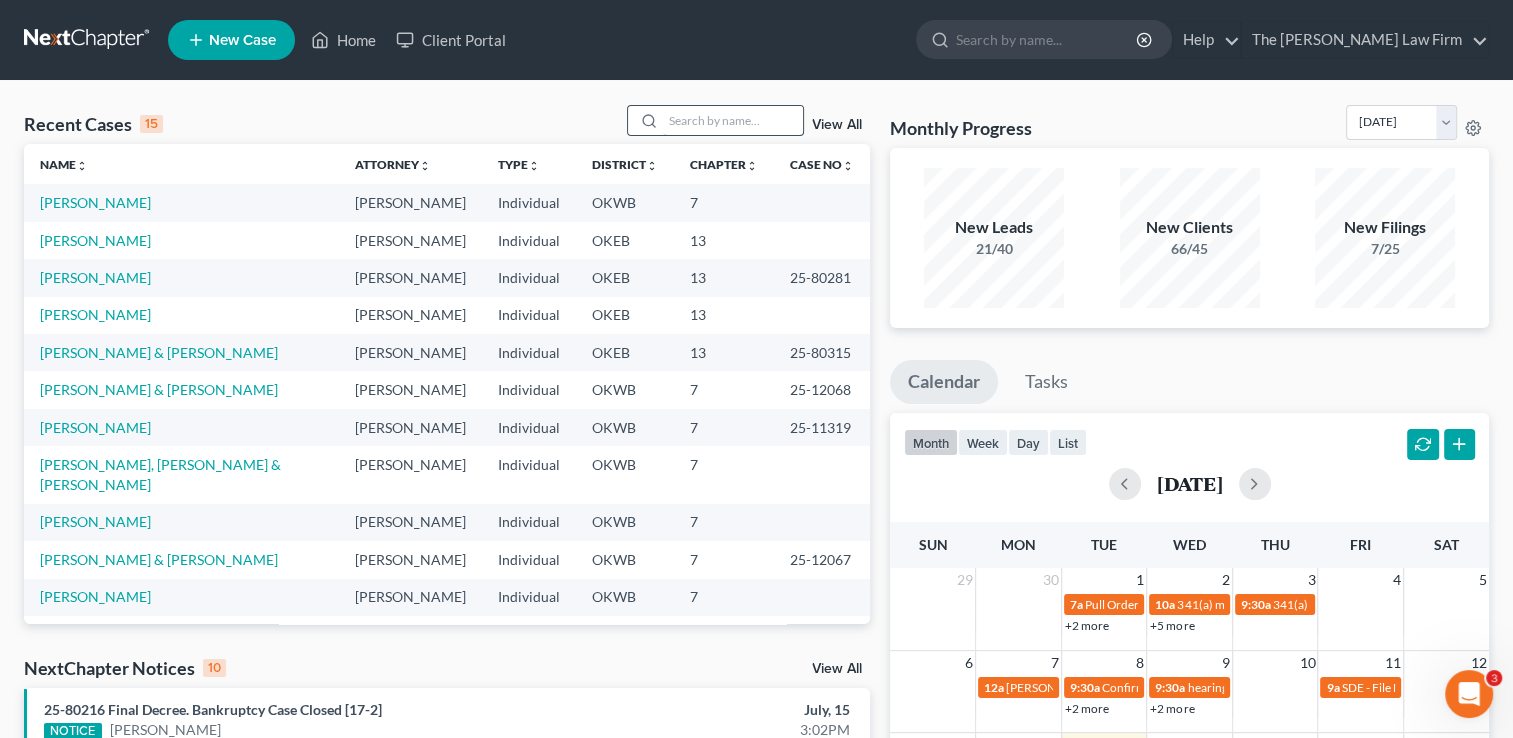click at bounding box center [733, 120] 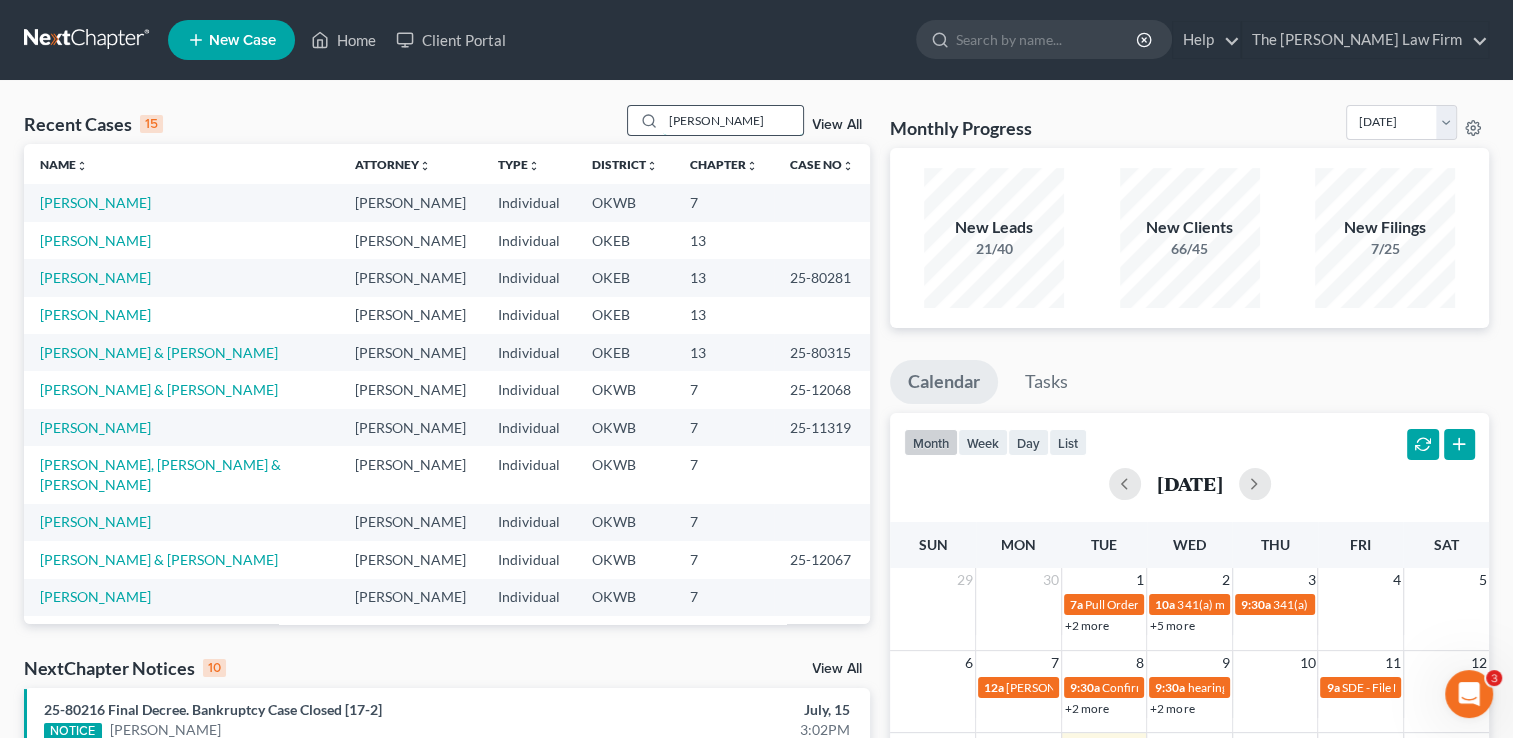 type on "[PERSON_NAME]" 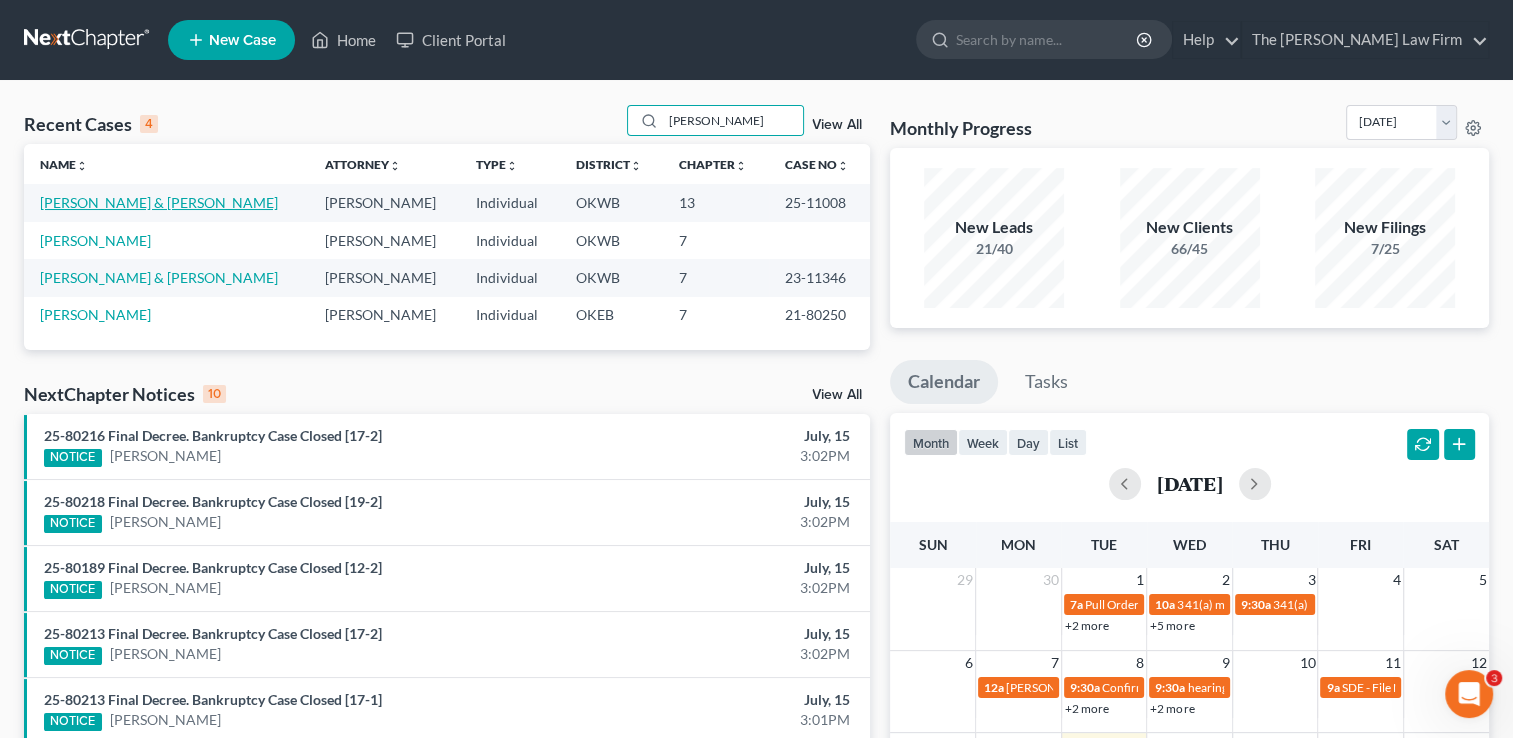 click on "[PERSON_NAME] & [PERSON_NAME]" at bounding box center [159, 202] 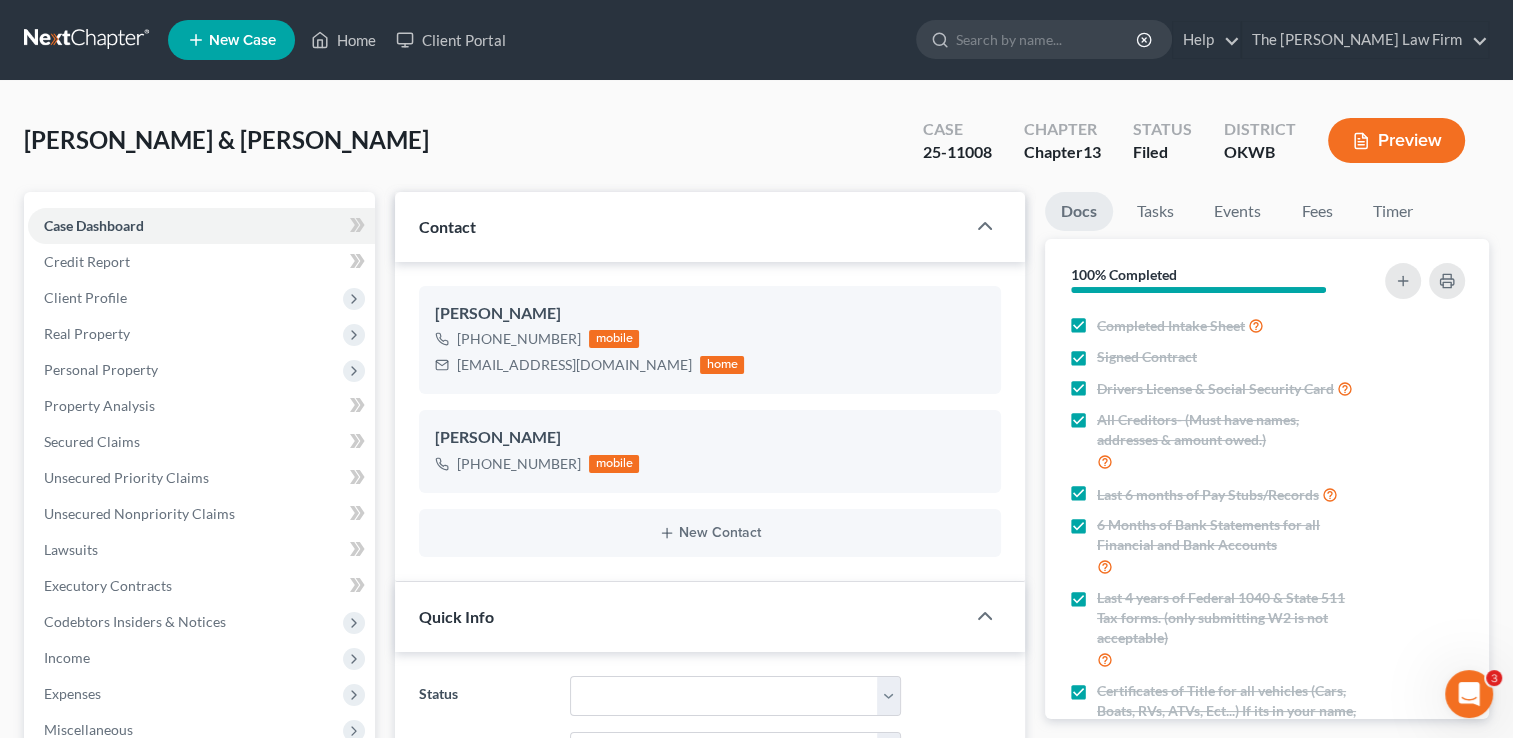 scroll, scrollTop: 1431, scrollLeft: 0, axis: vertical 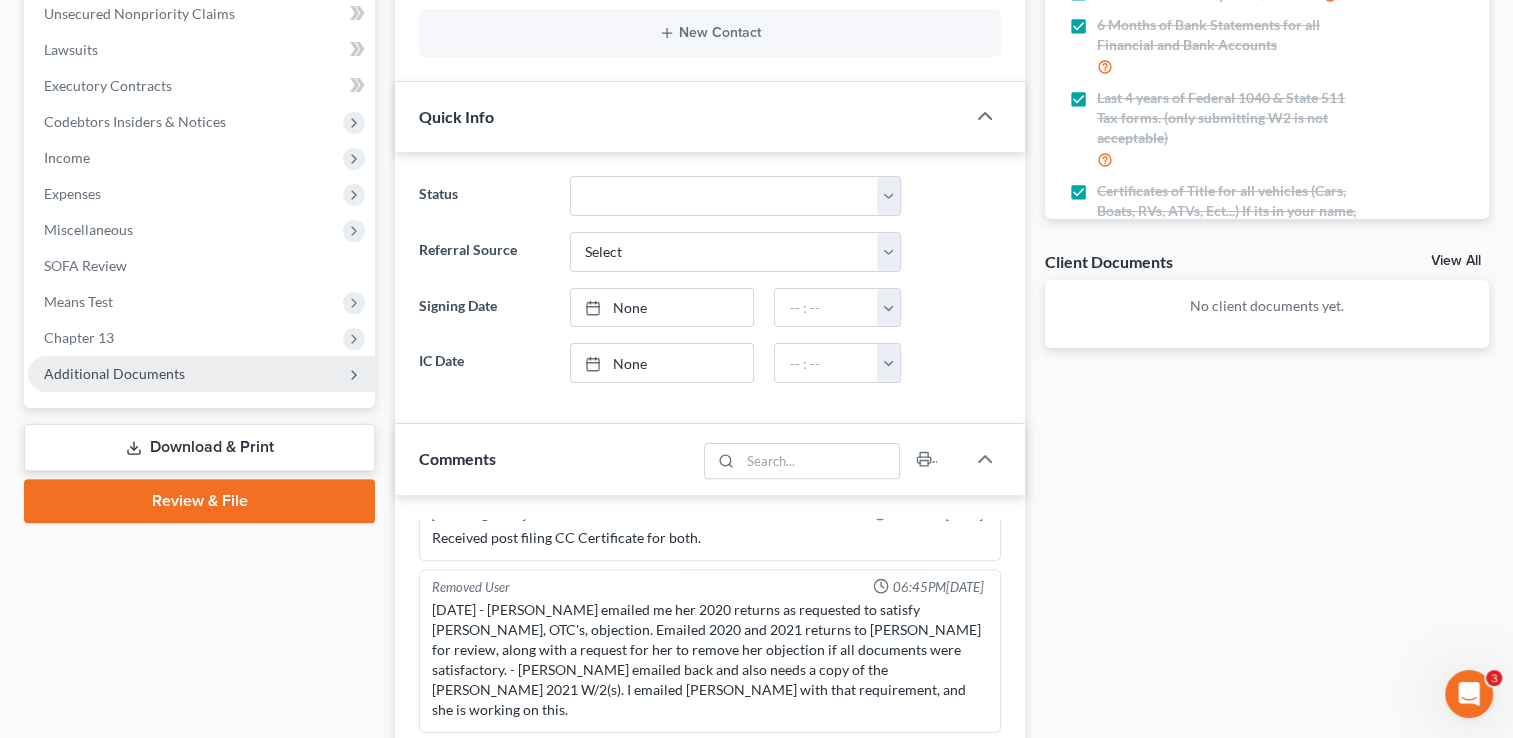 click on "Additional Documents" at bounding box center [114, 373] 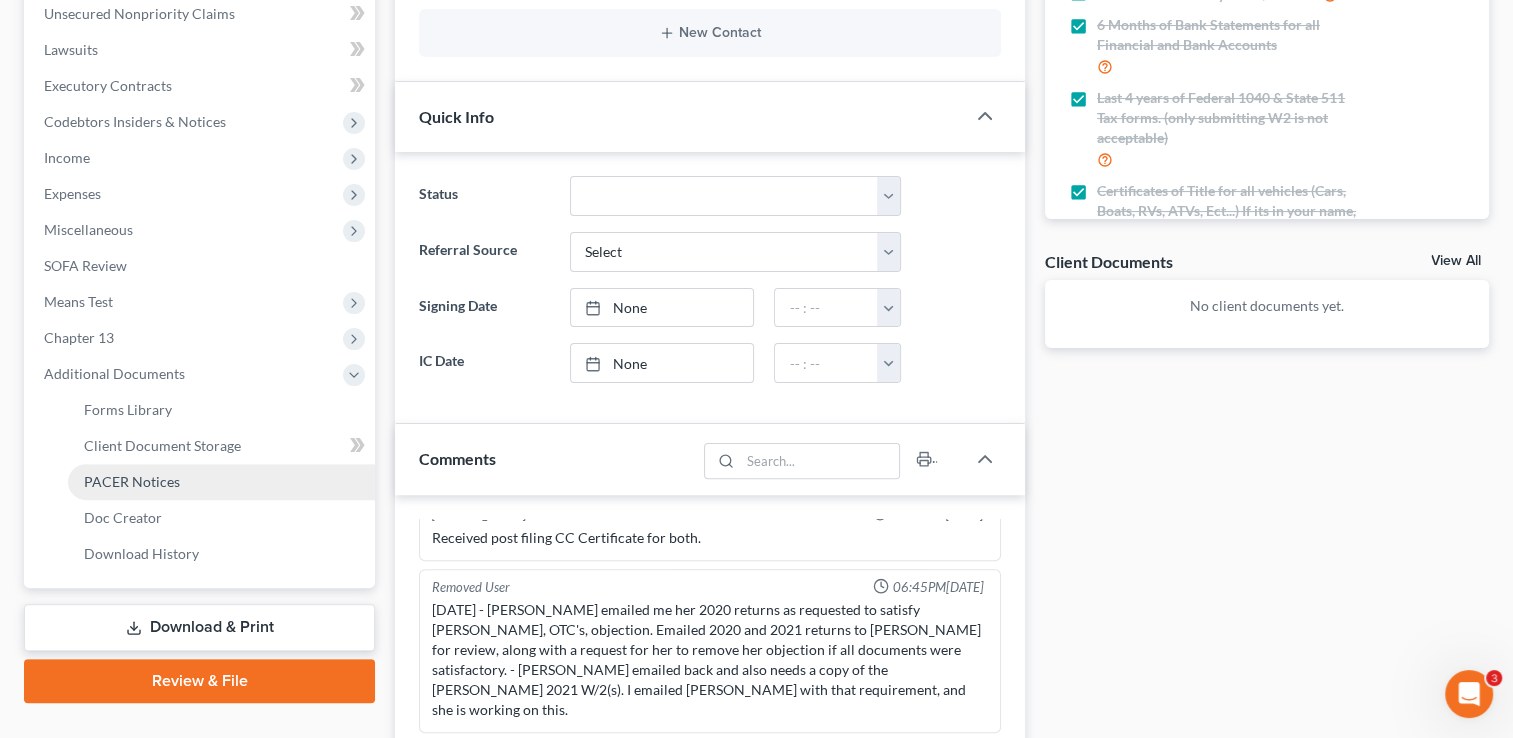 click on "PACER Notices" at bounding box center [132, 481] 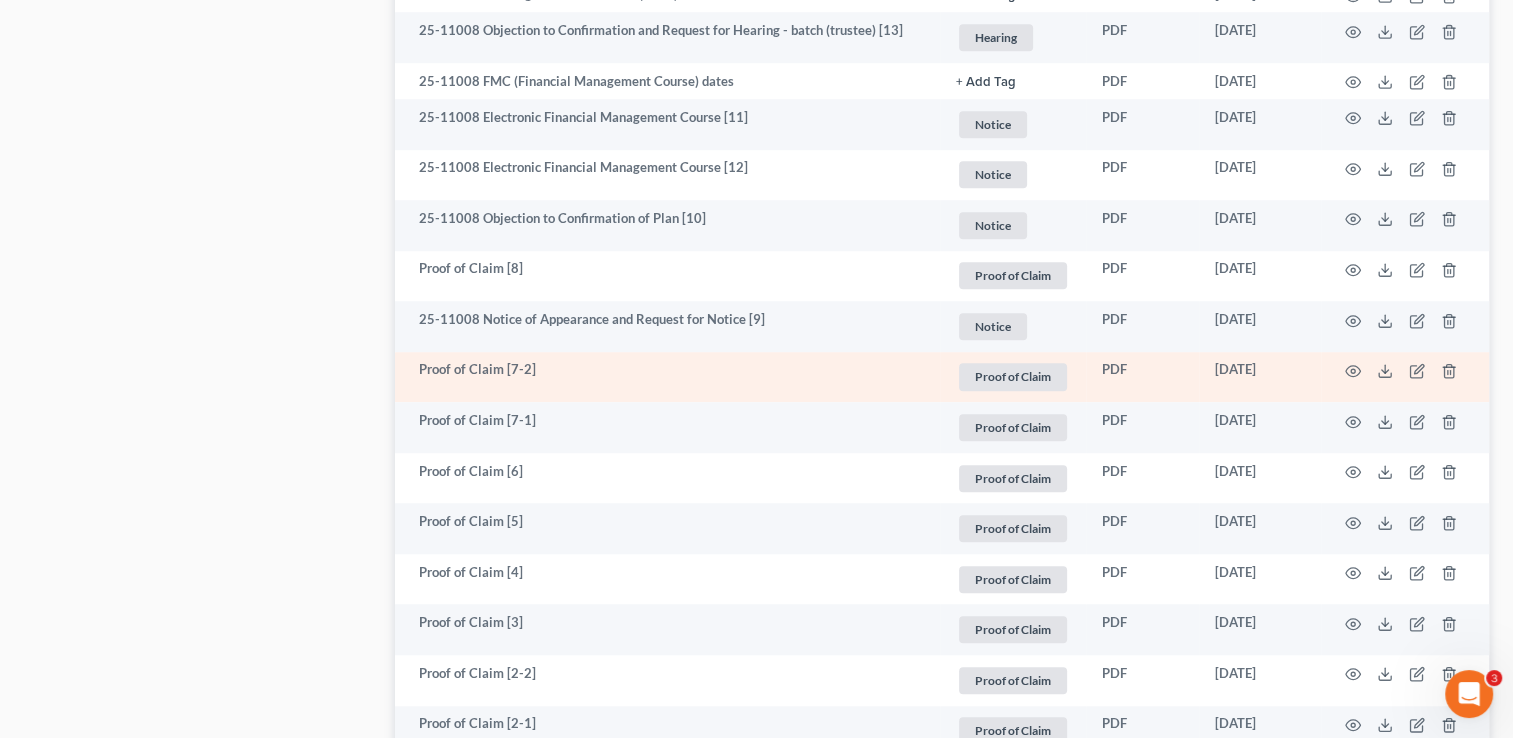 scroll, scrollTop: 1444, scrollLeft: 0, axis: vertical 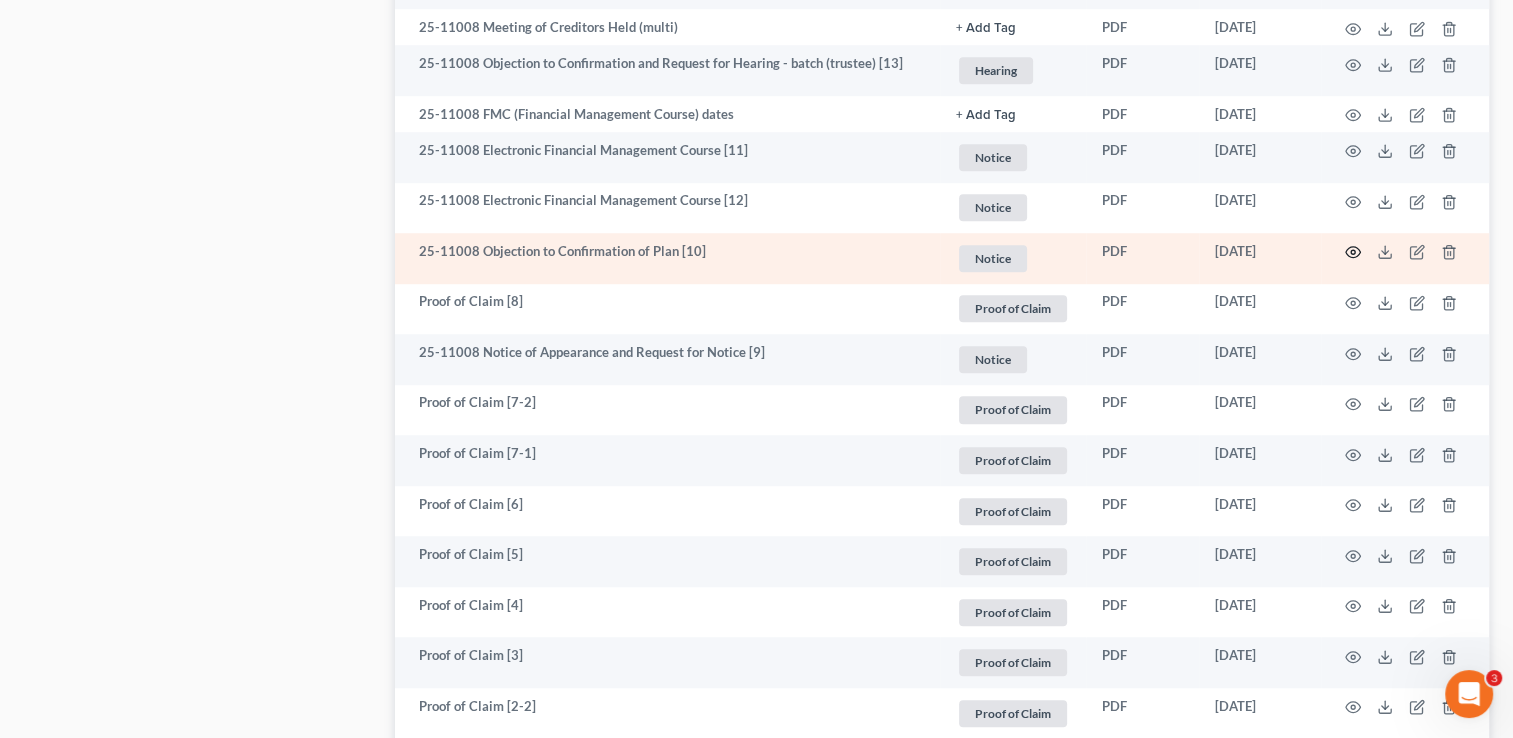 click 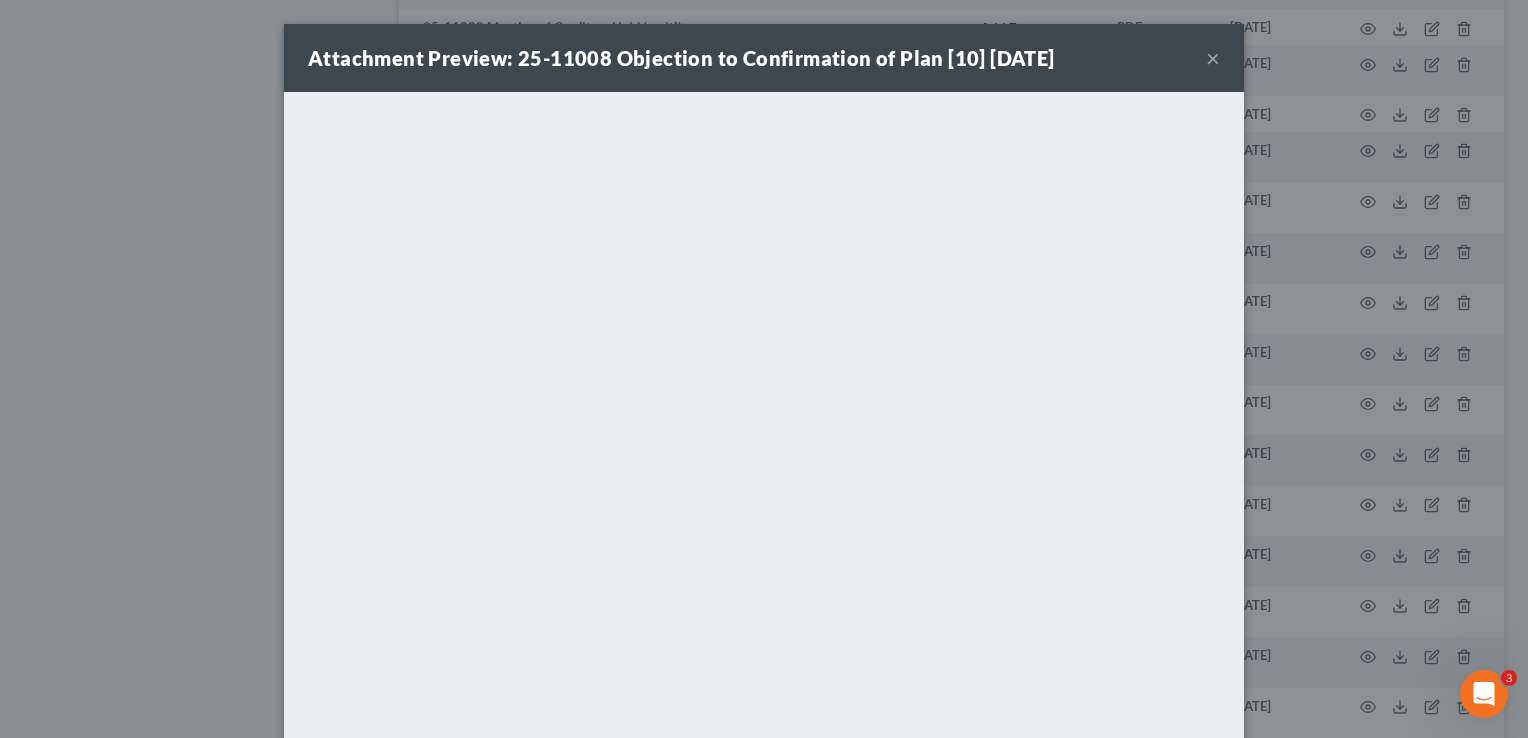 click on "×" at bounding box center (1213, 58) 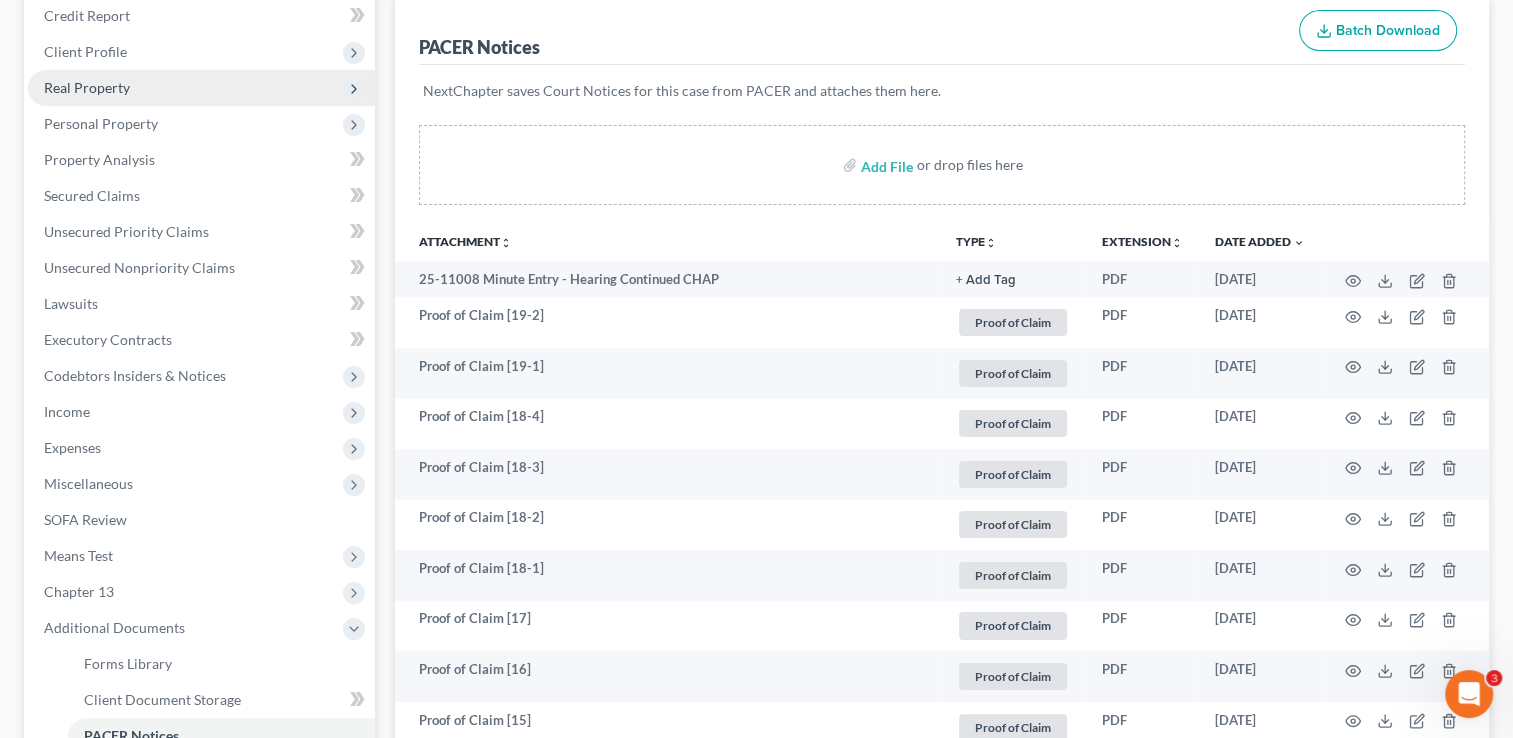 scroll, scrollTop: 0, scrollLeft: 0, axis: both 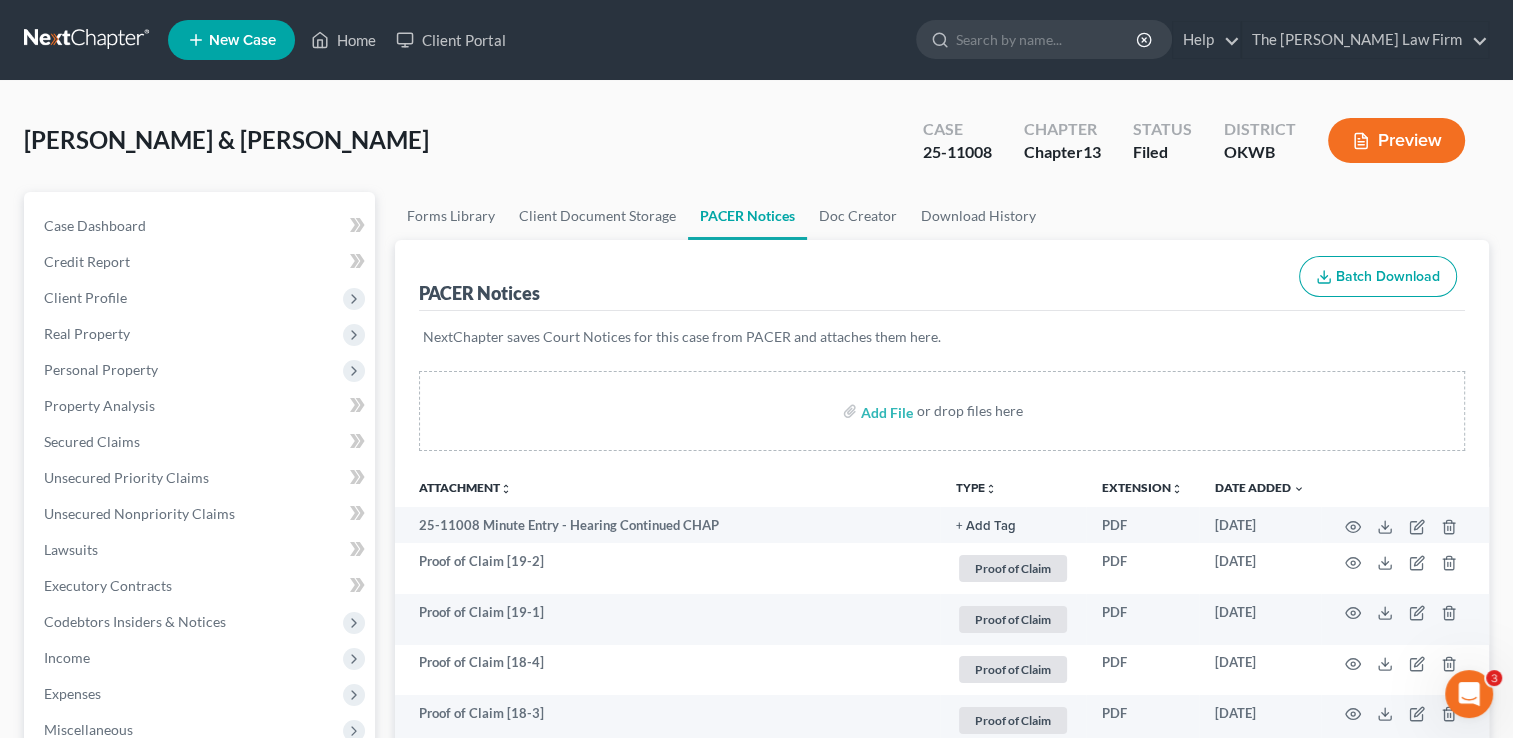 click at bounding box center [88, 40] 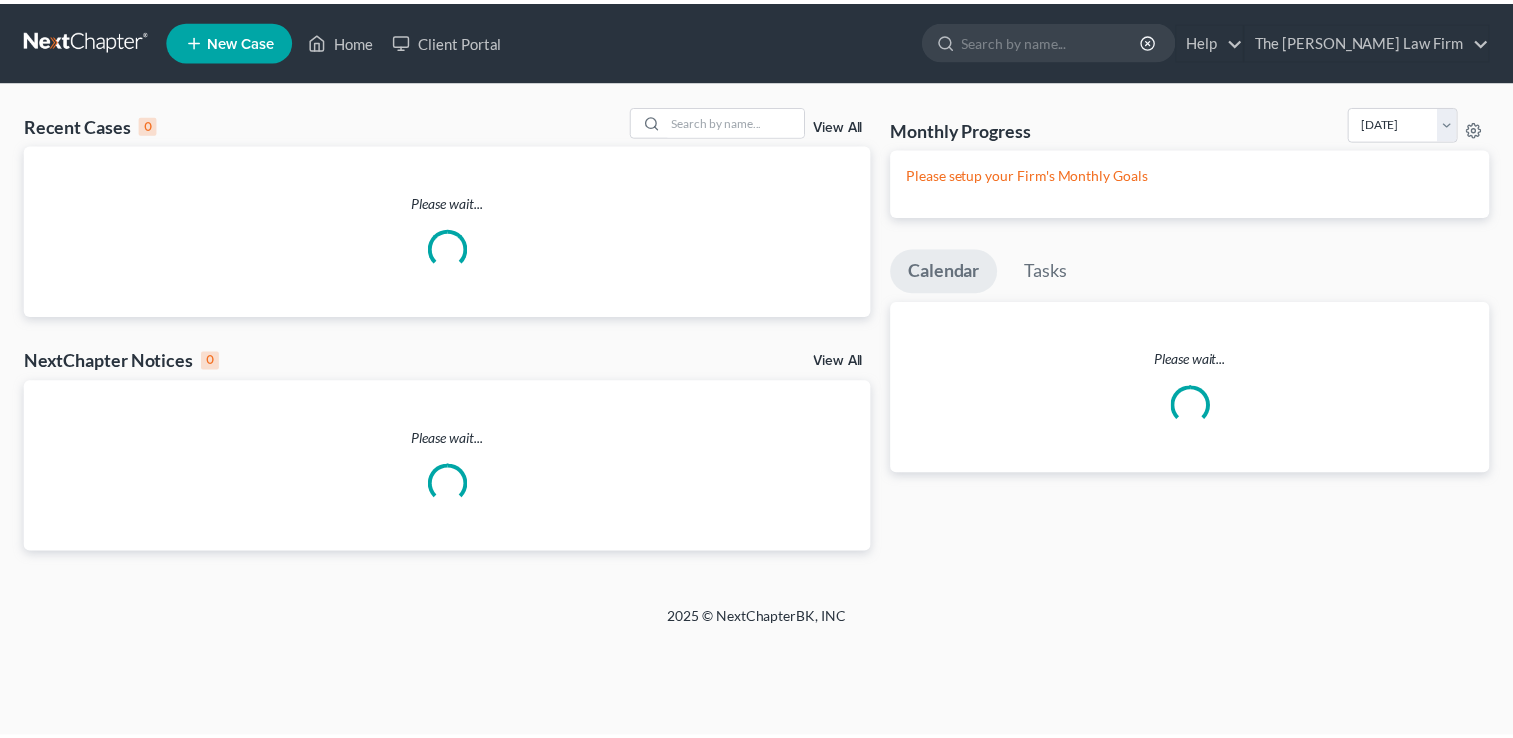 scroll, scrollTop: 0, scrollLeft: 0, axis: both 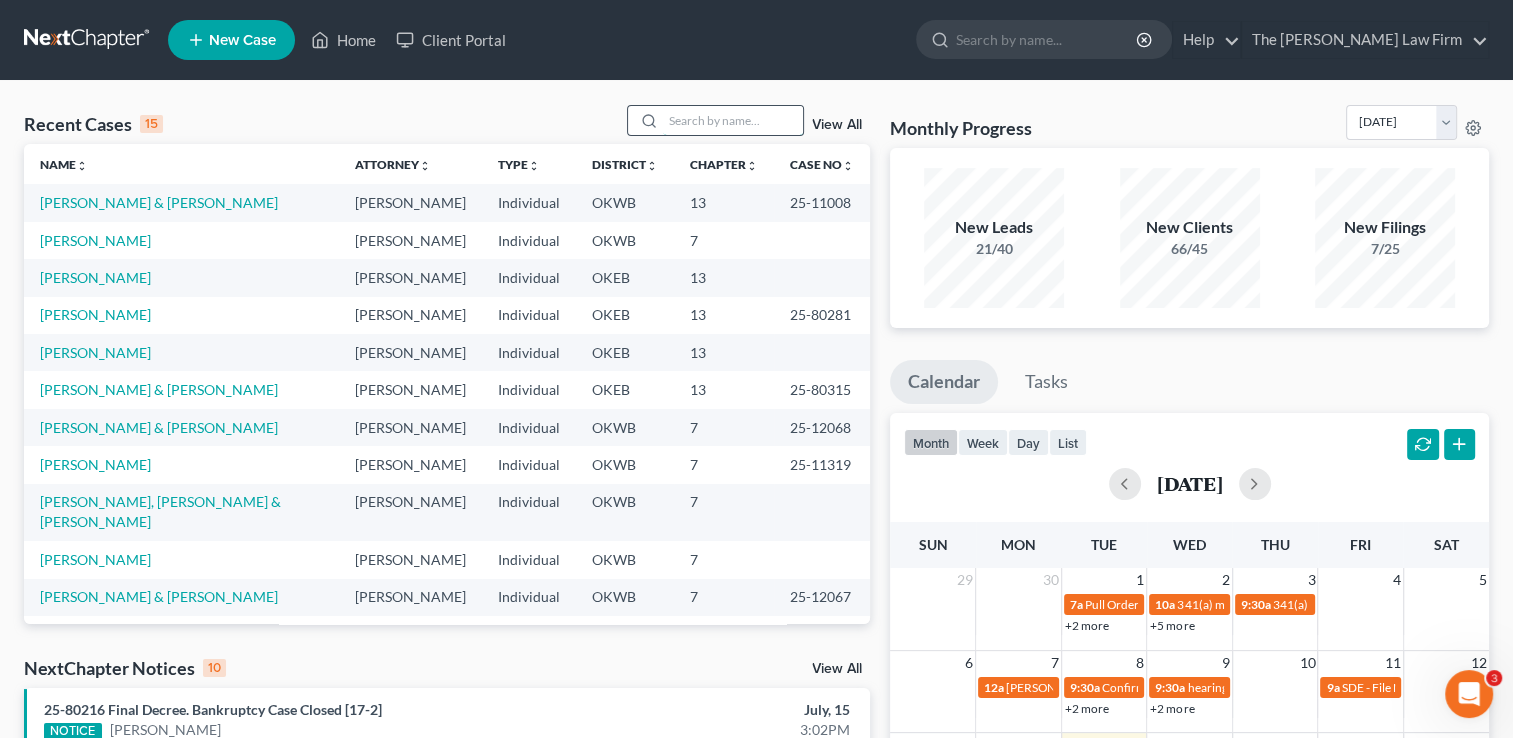 click at bounding box center (733, 120) 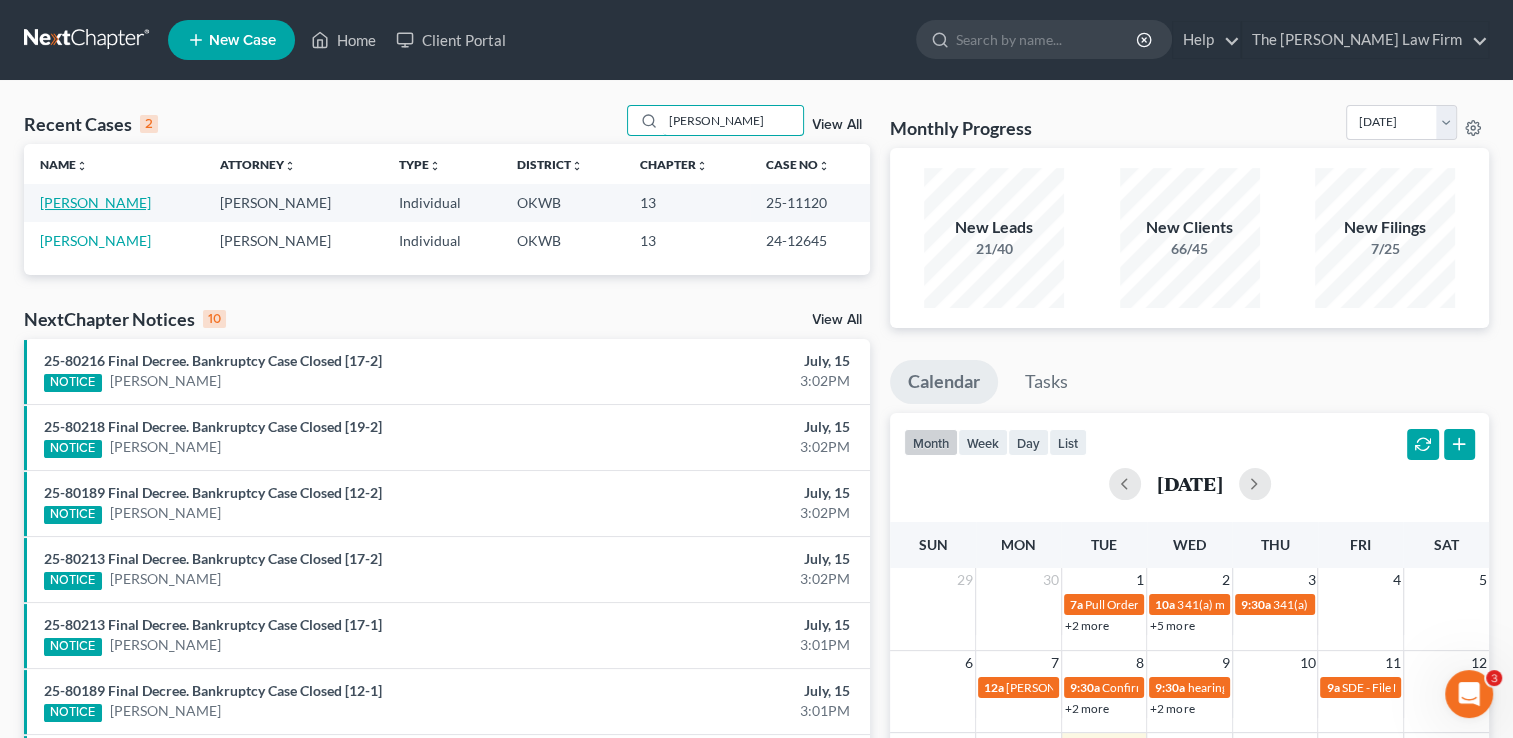 type on "[PERSON_NAME]" 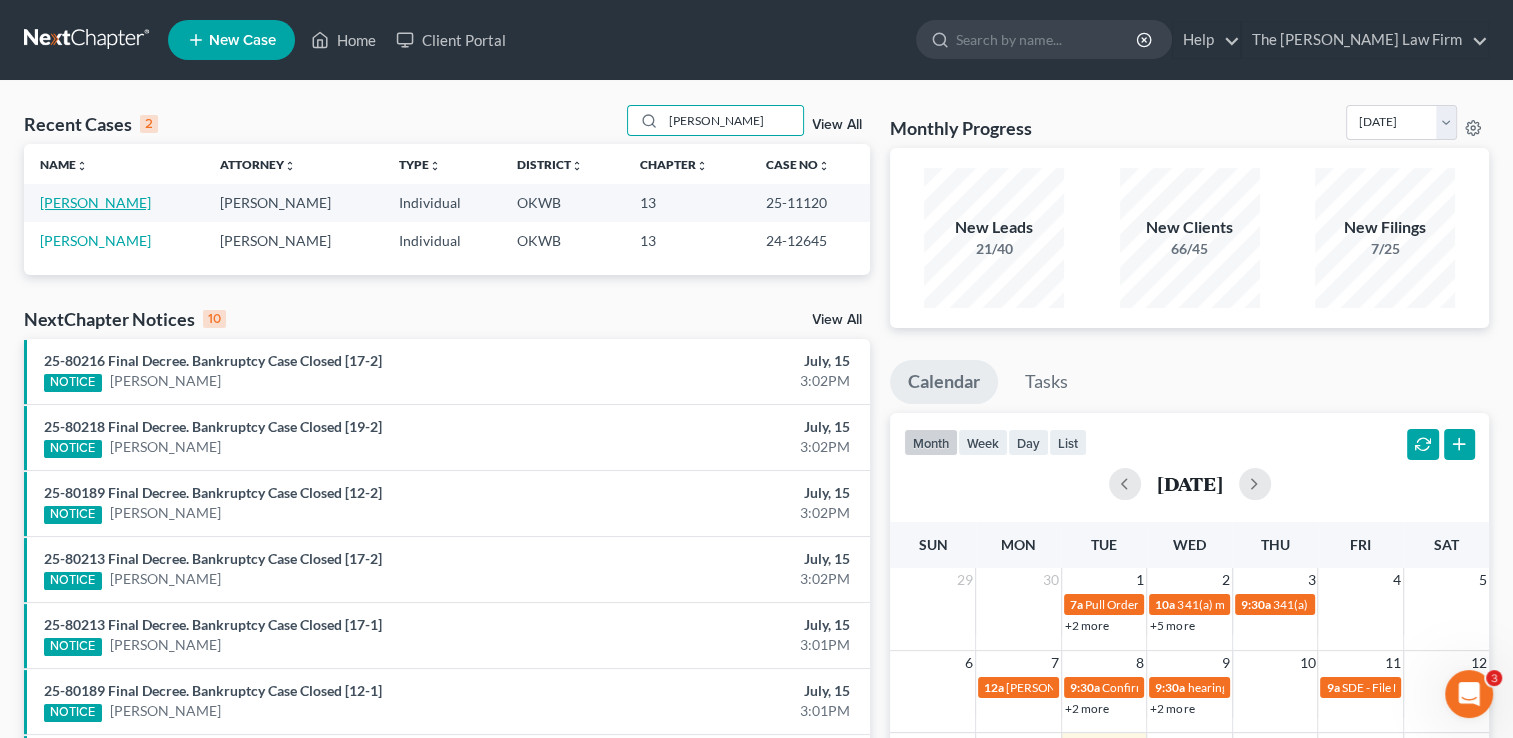 click on "[PERSON_NAME]" at bounding box center [95, 202] 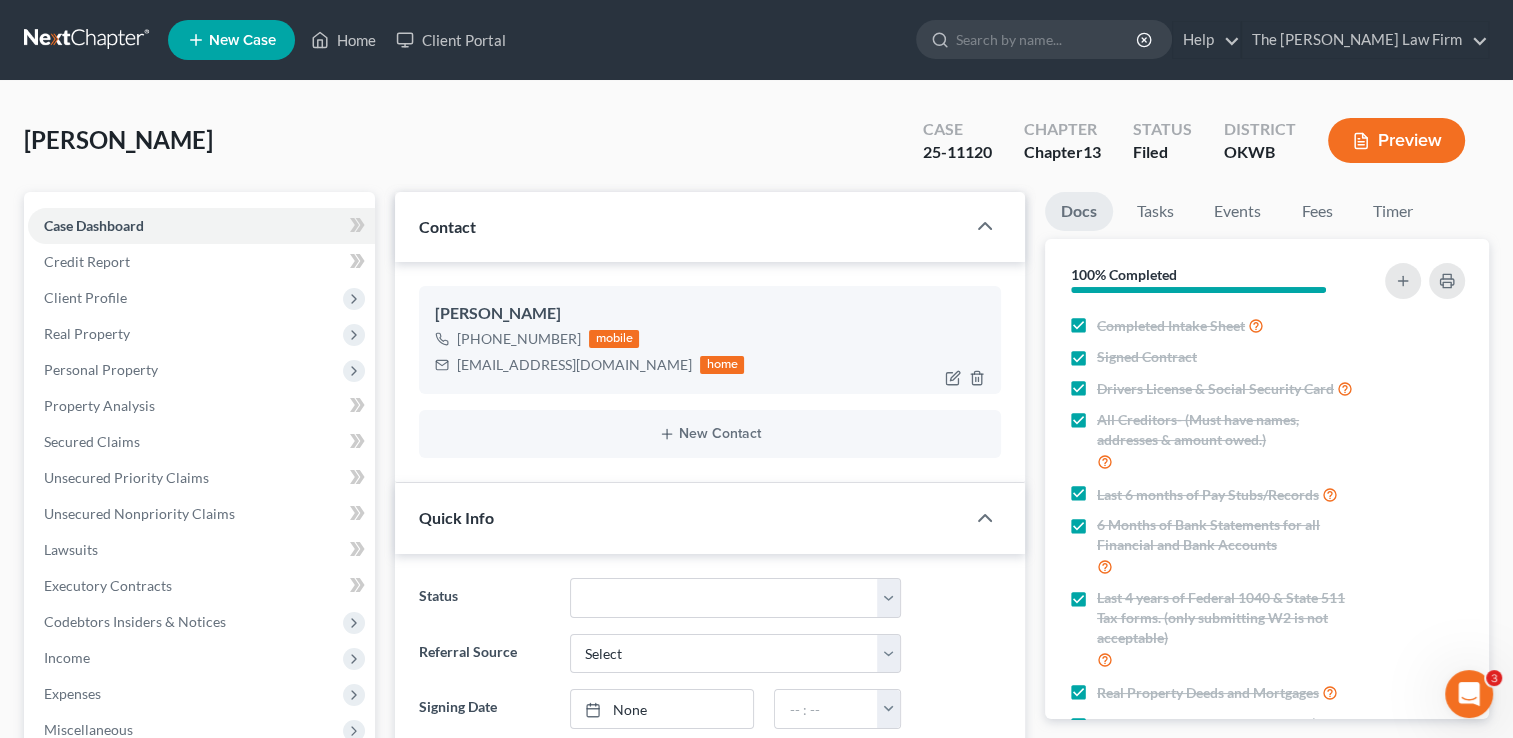 scroll, scrollTop: 2080, scrollLeft: 0, axis: vertical 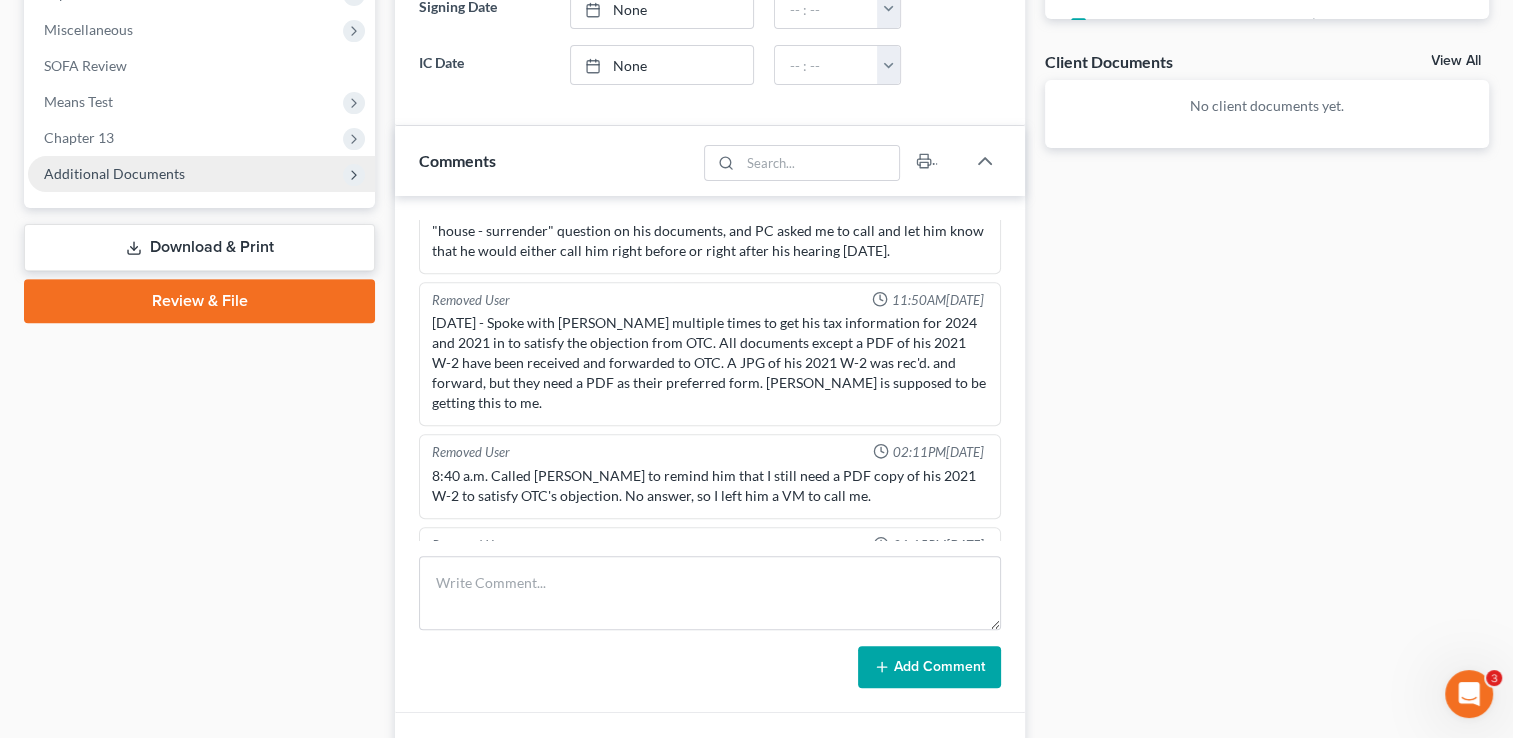 click on "Additional Documents" at bounding box center [114, 173] 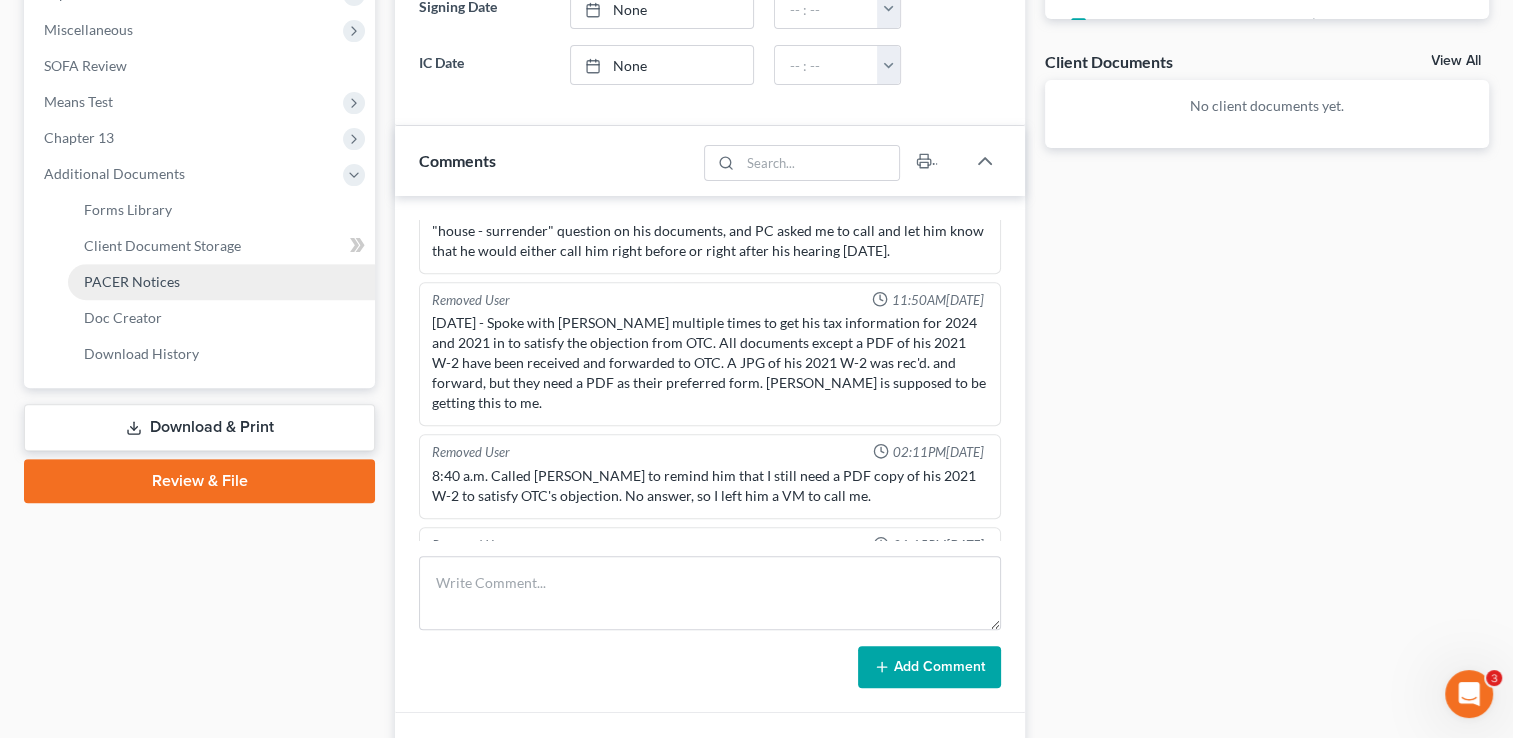click on "PACER Notices" at bounding box center [132, 281] 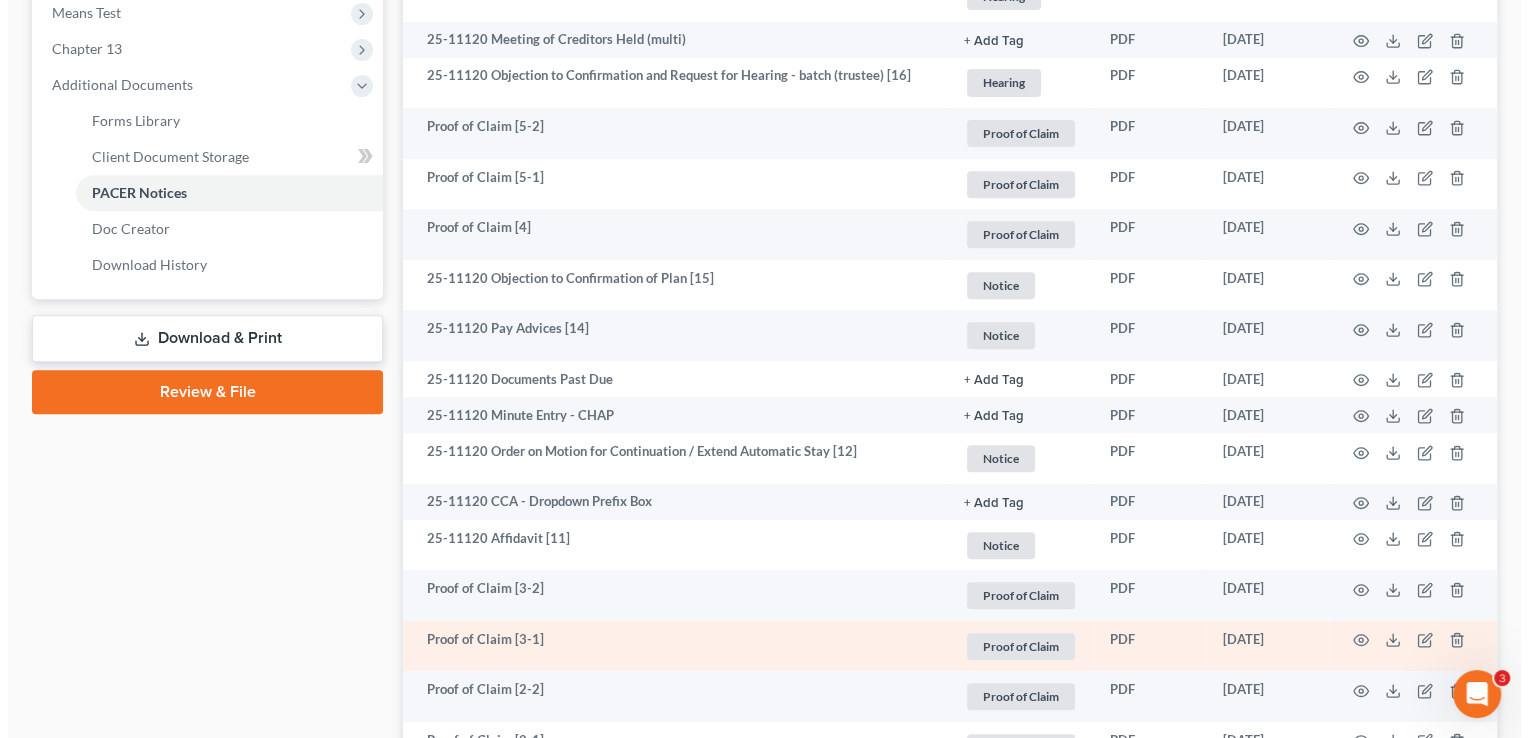 scroll, scrollTop: 800, scrollLeft: 0, axis: vertical 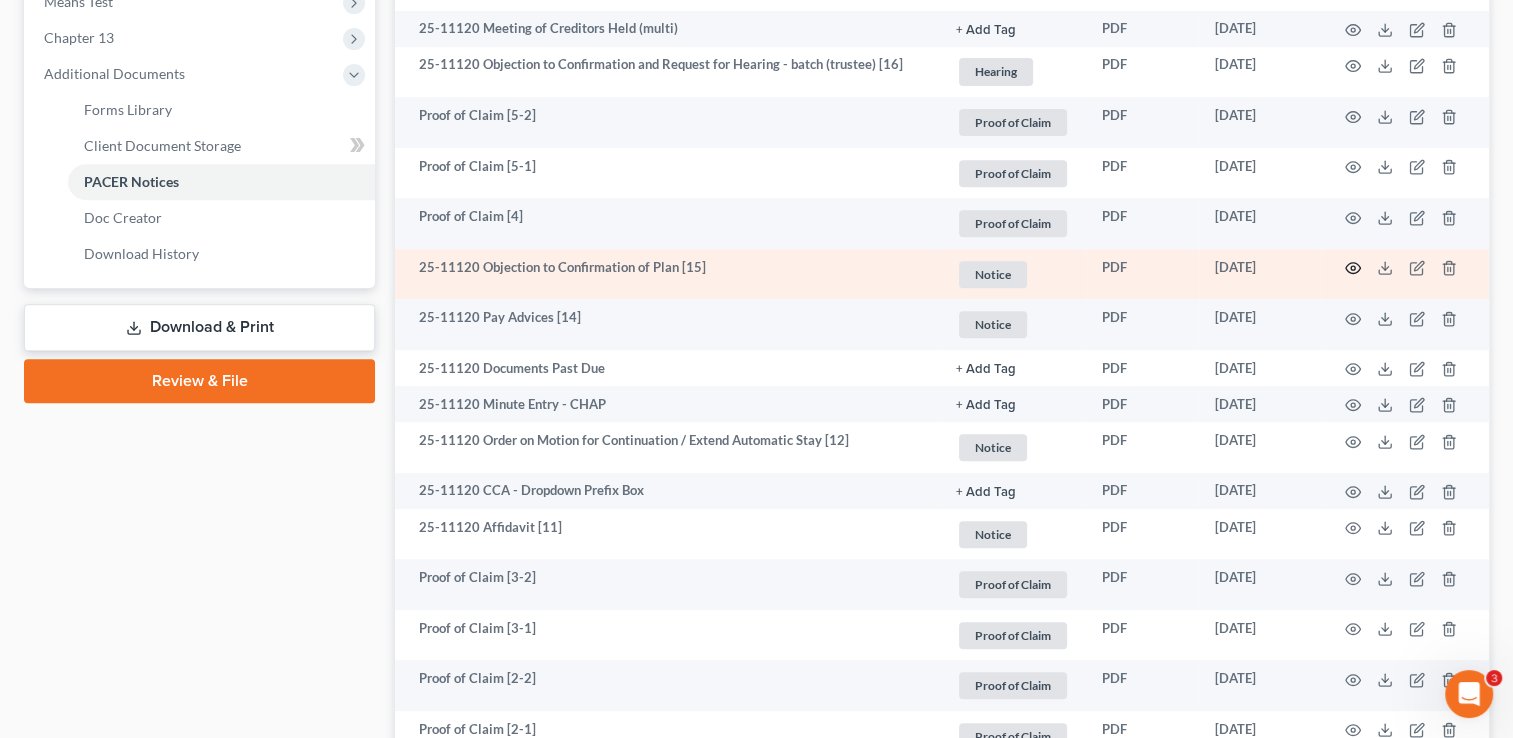 click 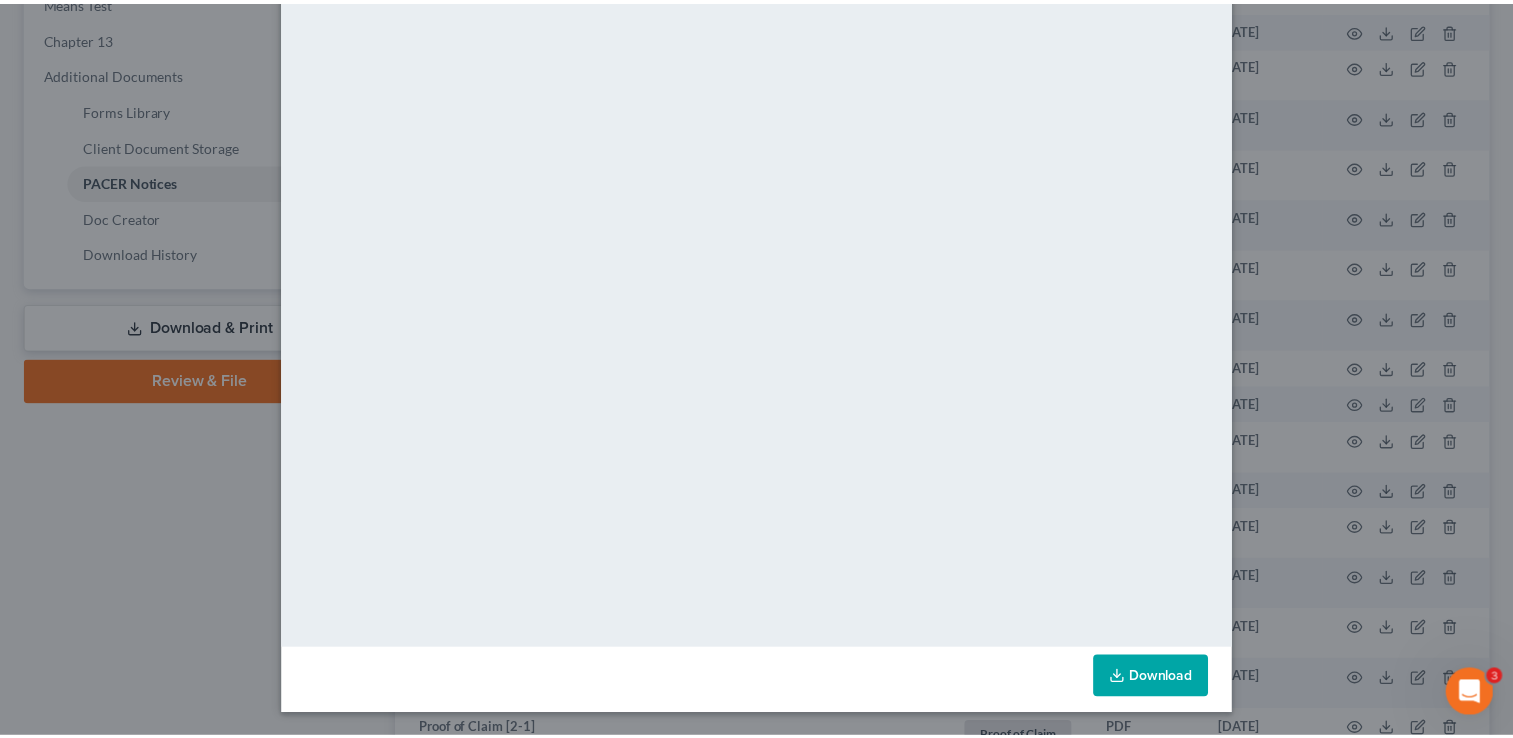 scroll, scrollTop: 0, scrollLeft: 0, axis: both 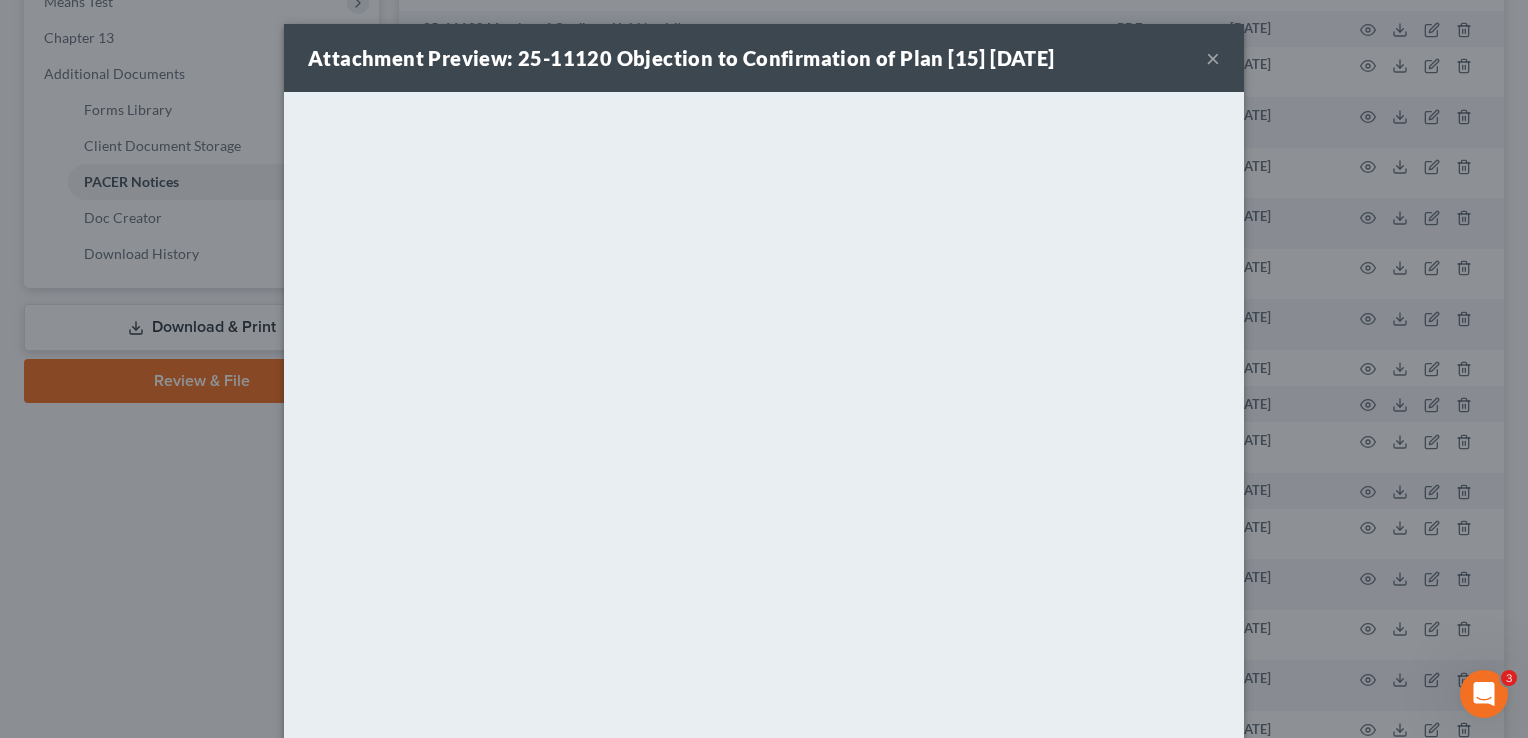 click on "×" at bounding box center (1213, 58) 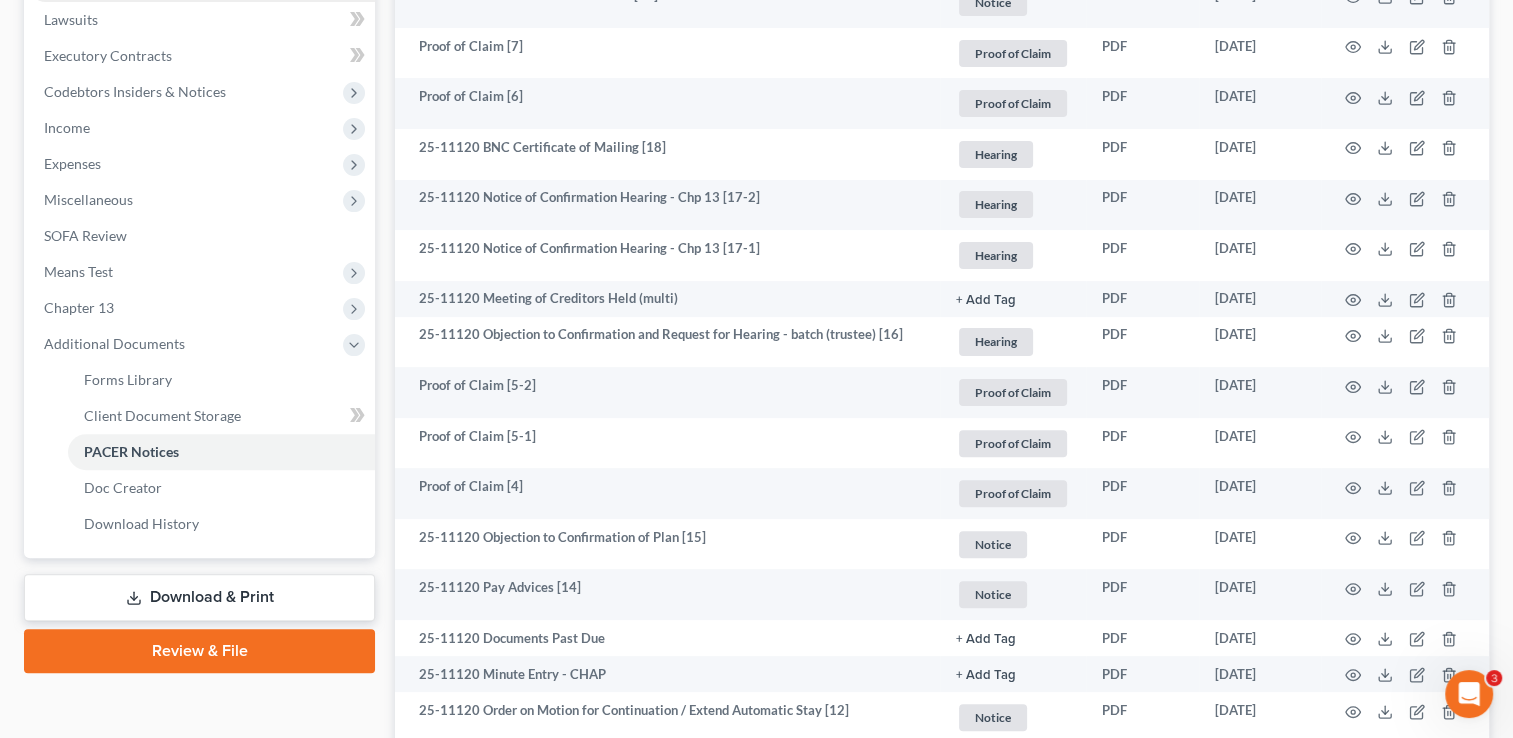 scroll, scrollTop: 0, scrollLeft: 0, axis: both 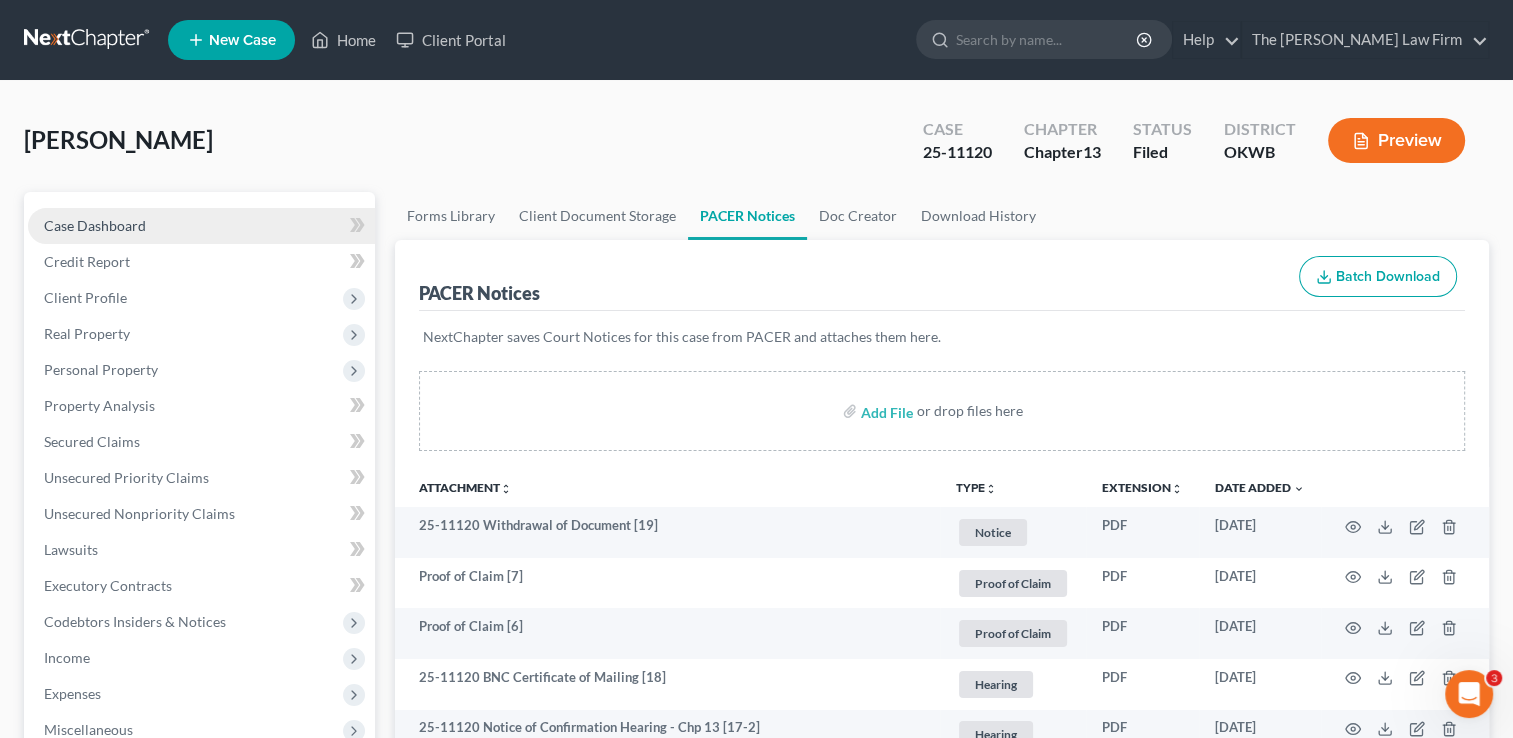 click on "Case Dashboard" at bounding box center [95, 225] 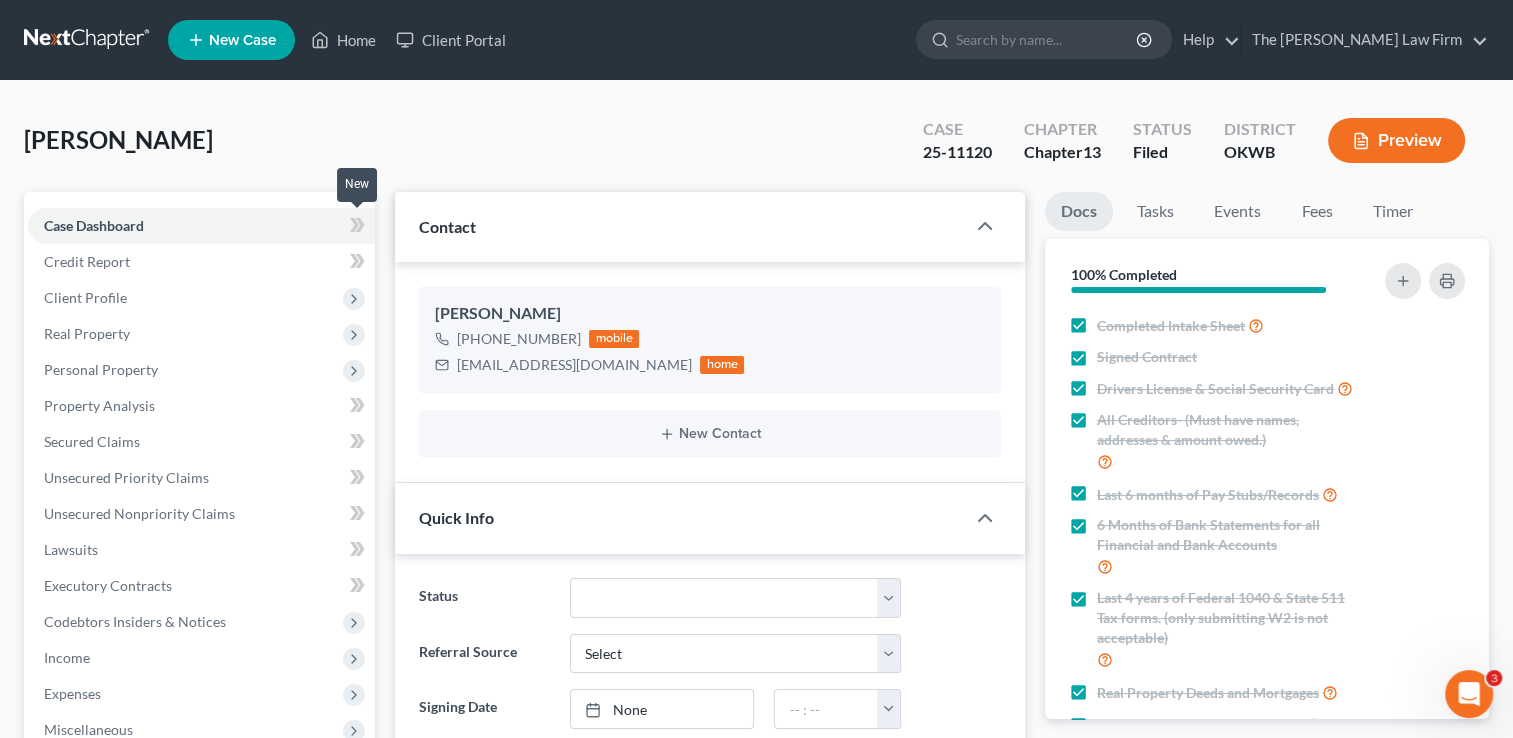scroll, scrollTop: 2080, scrollLeft: 0, axis: vertical 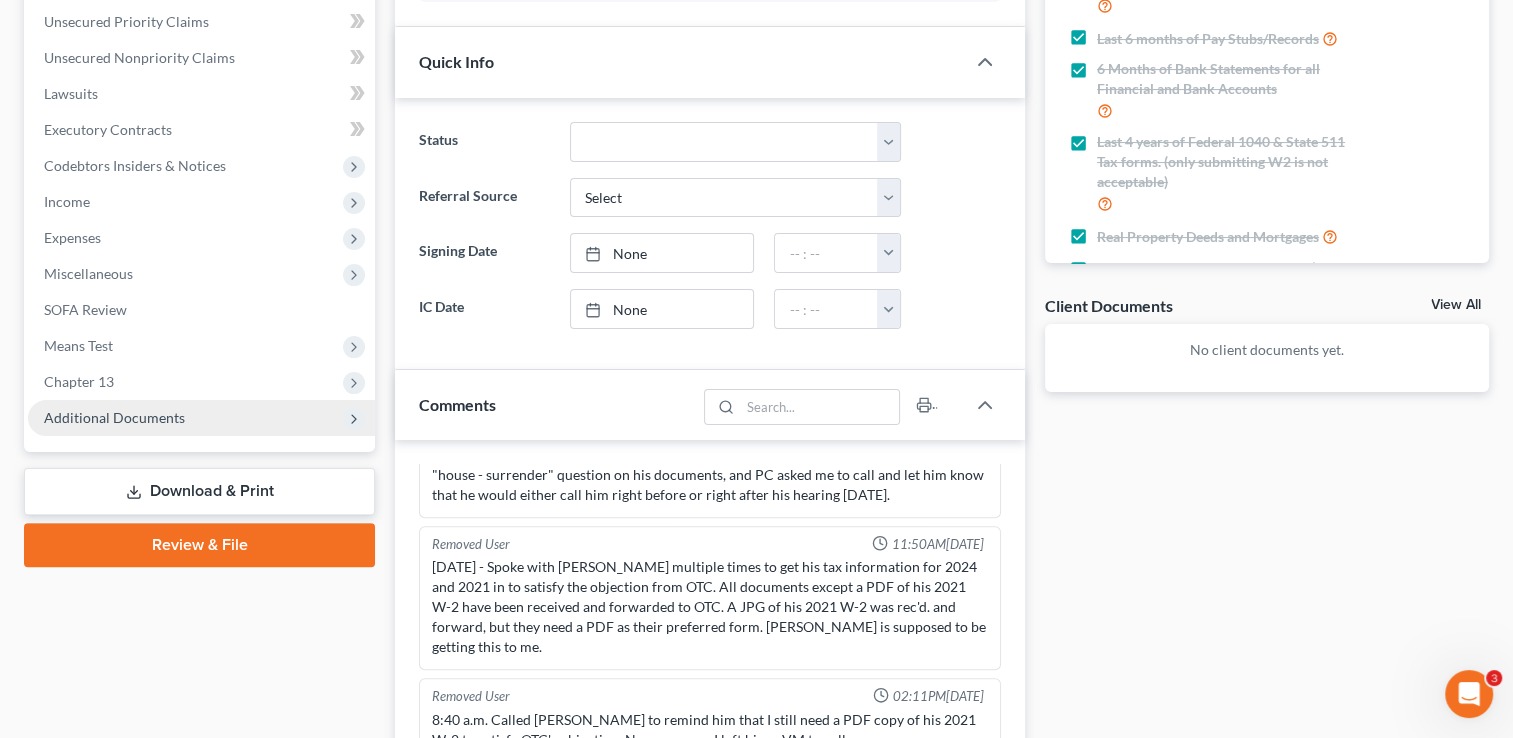 click on "Additional Documents" at bounding box center [114, 417] 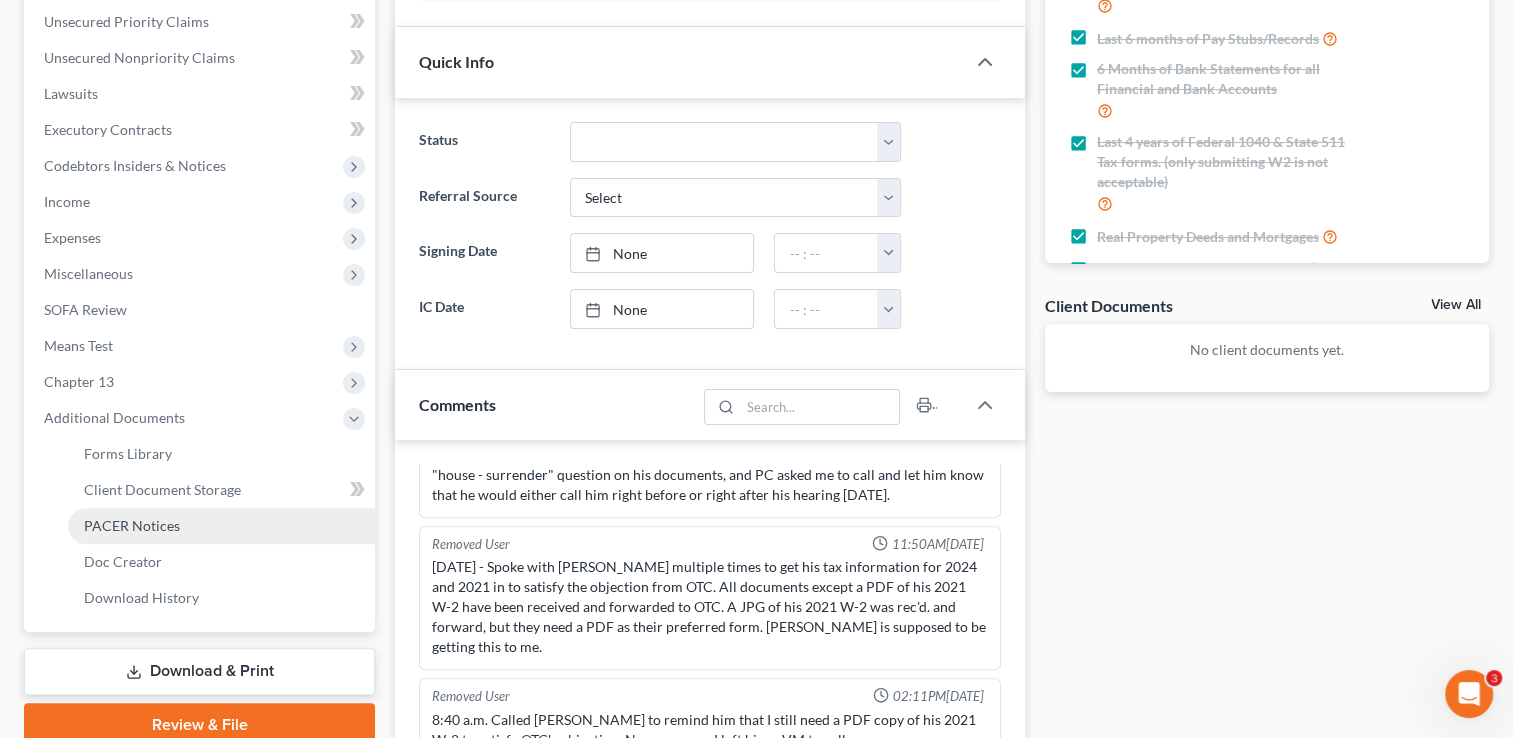 click on "PACER Notices" at bounding box center [132, 525] 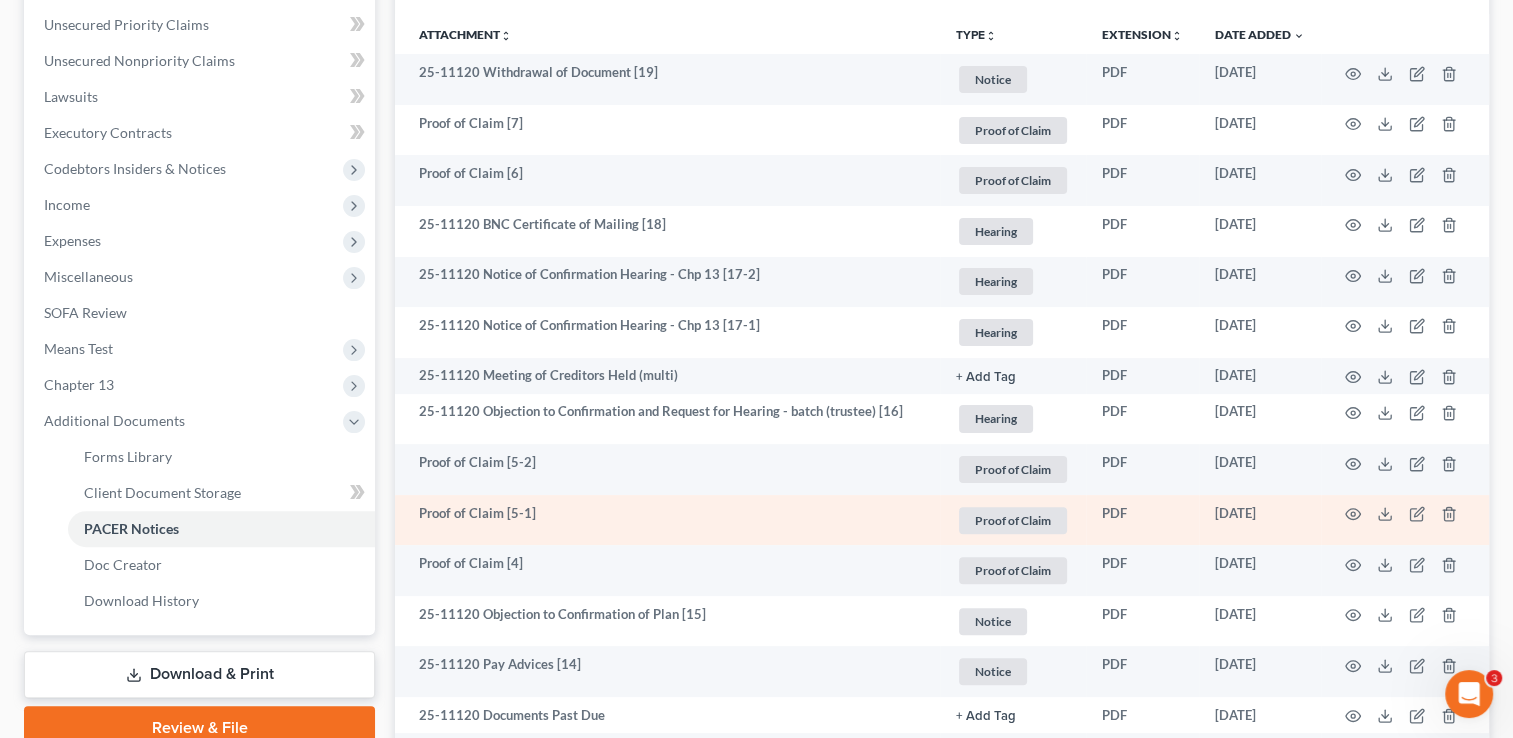 scroll, scrollTop: 500, scrollLeft: 0, axis: vertical 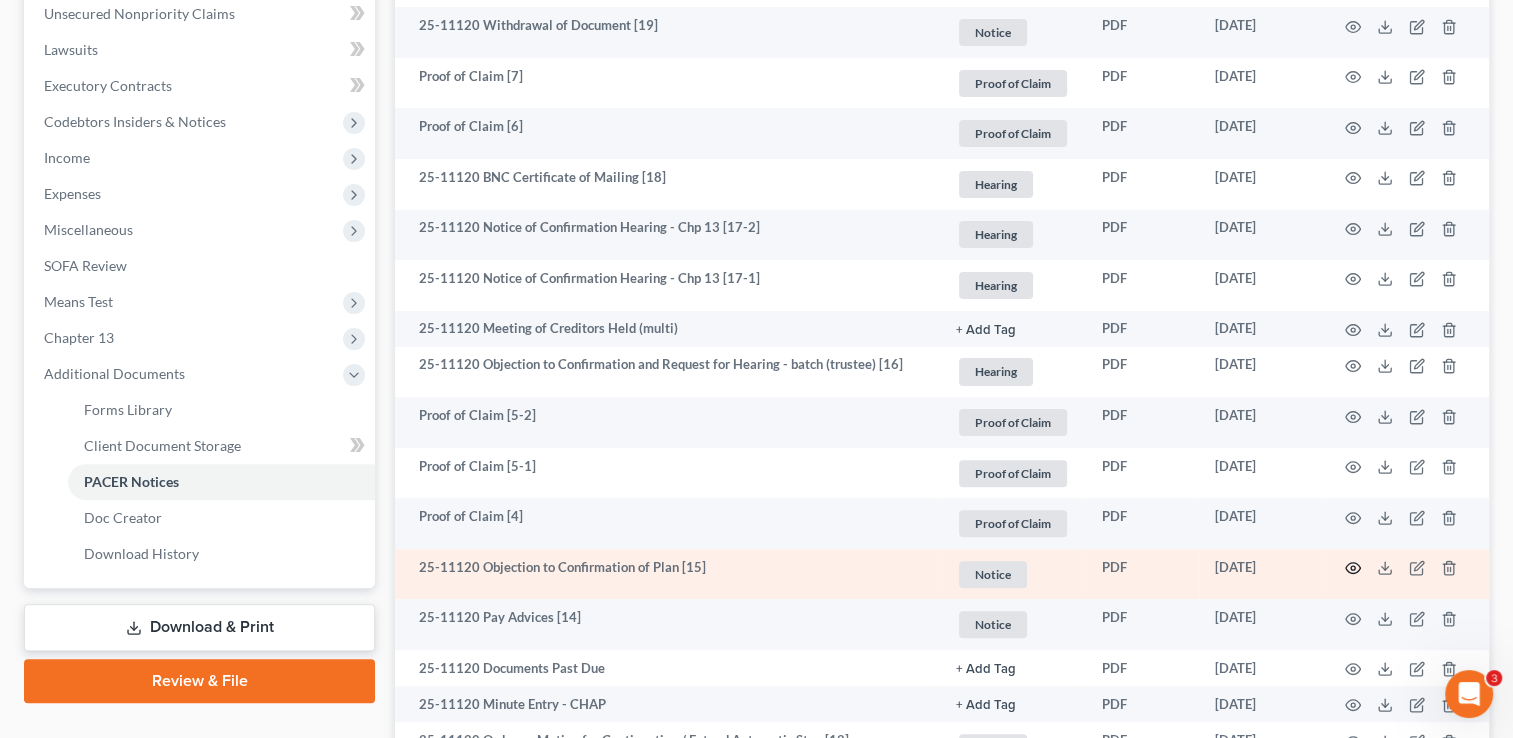 click 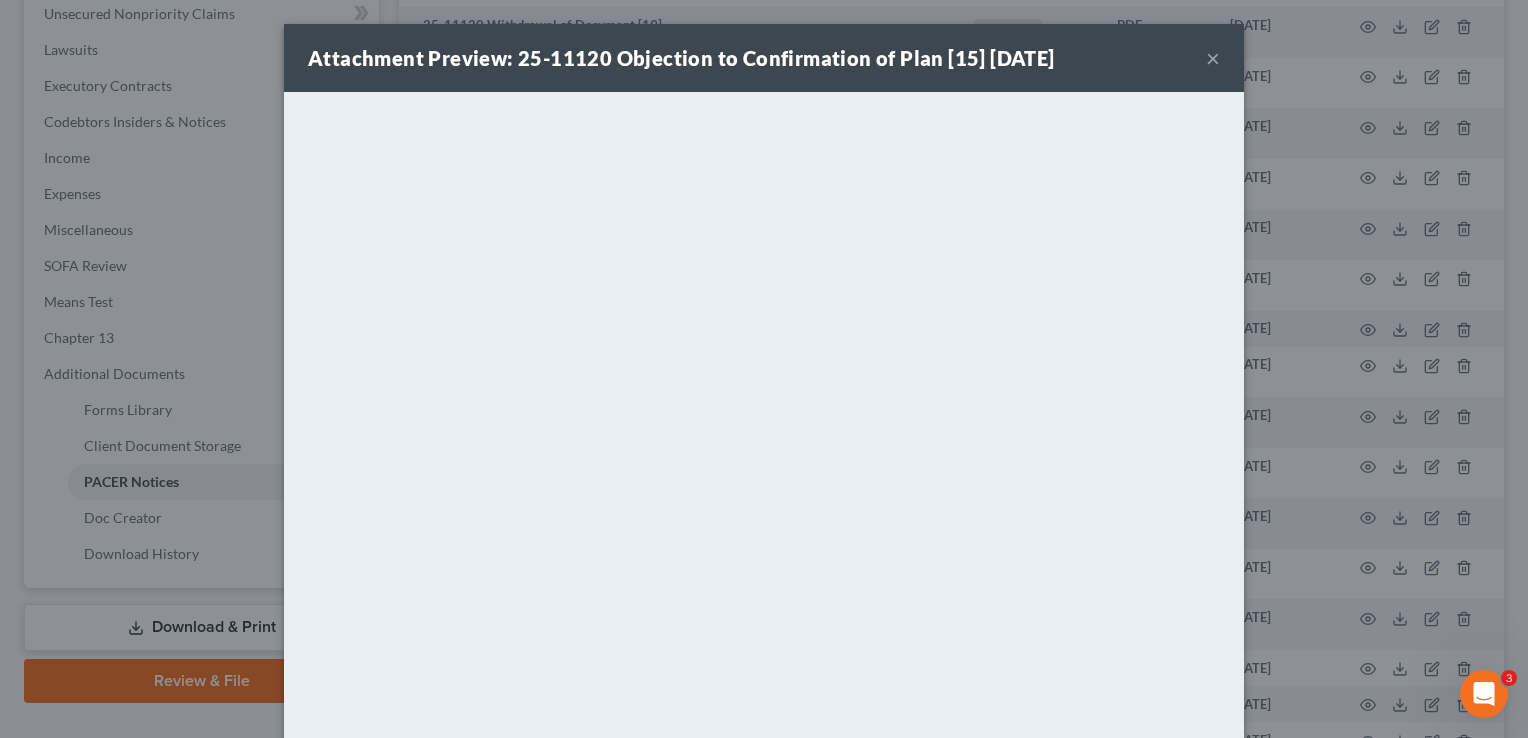 click on "×" at bounding box center (1213, 58) 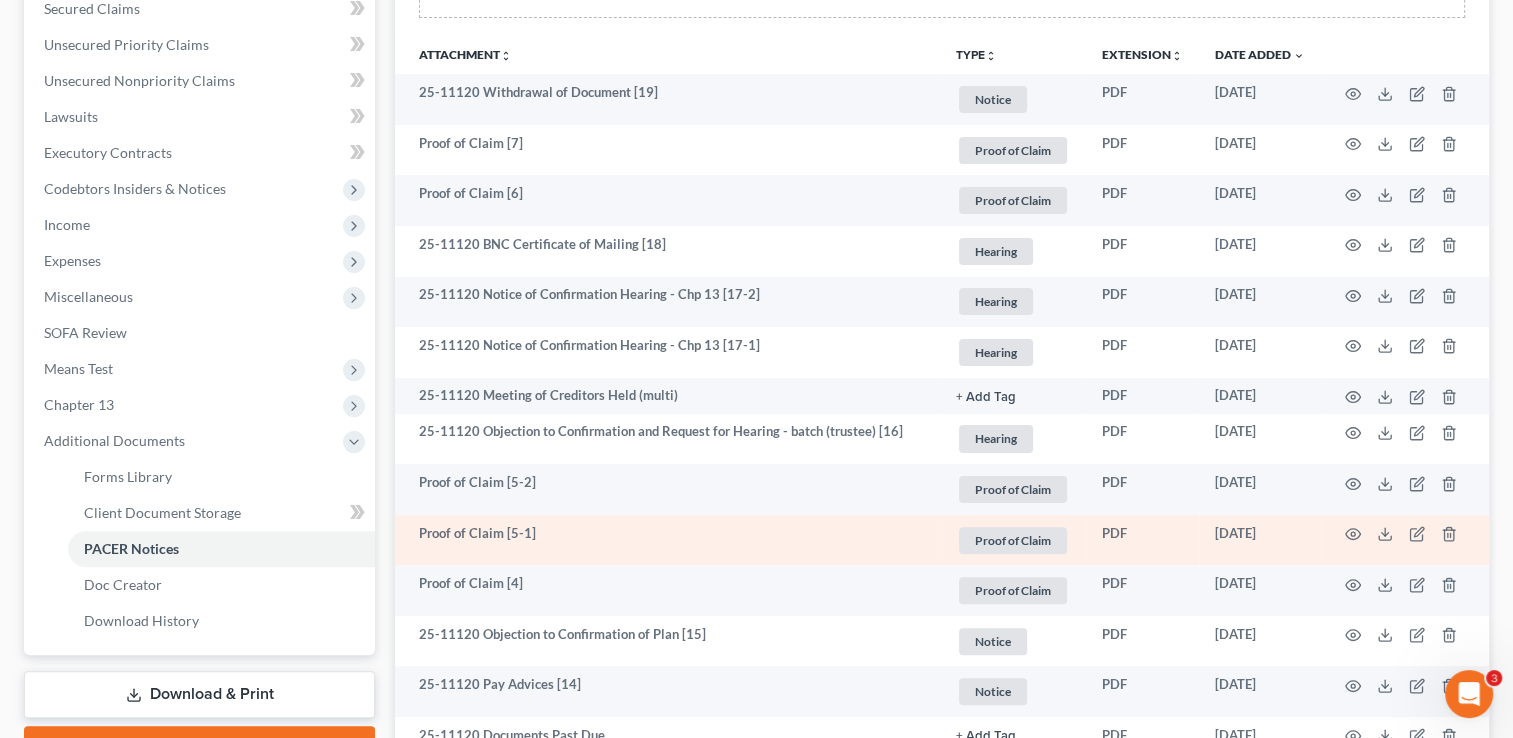 scroll, scrollTop: 400, scrollLeft: 0, axis: vertical 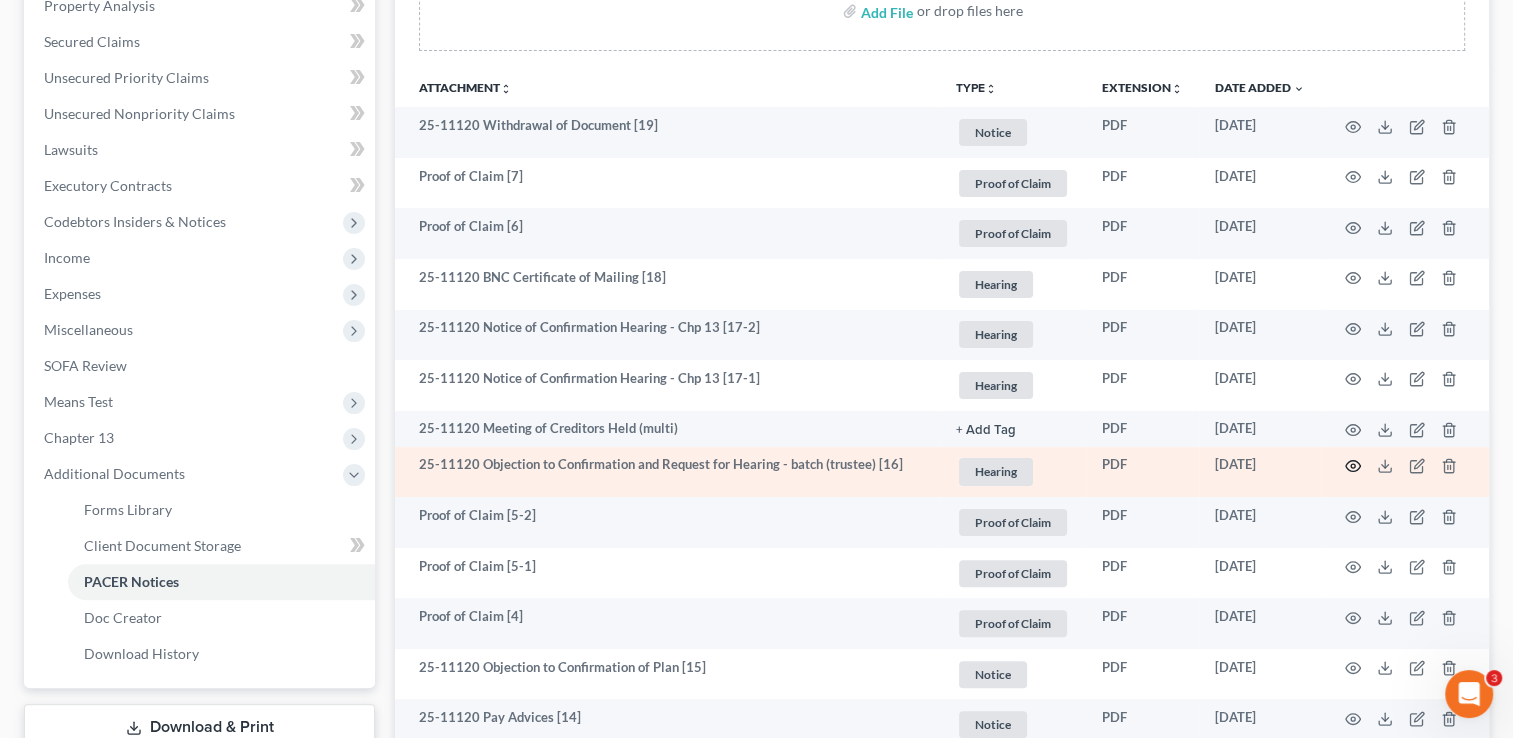 click 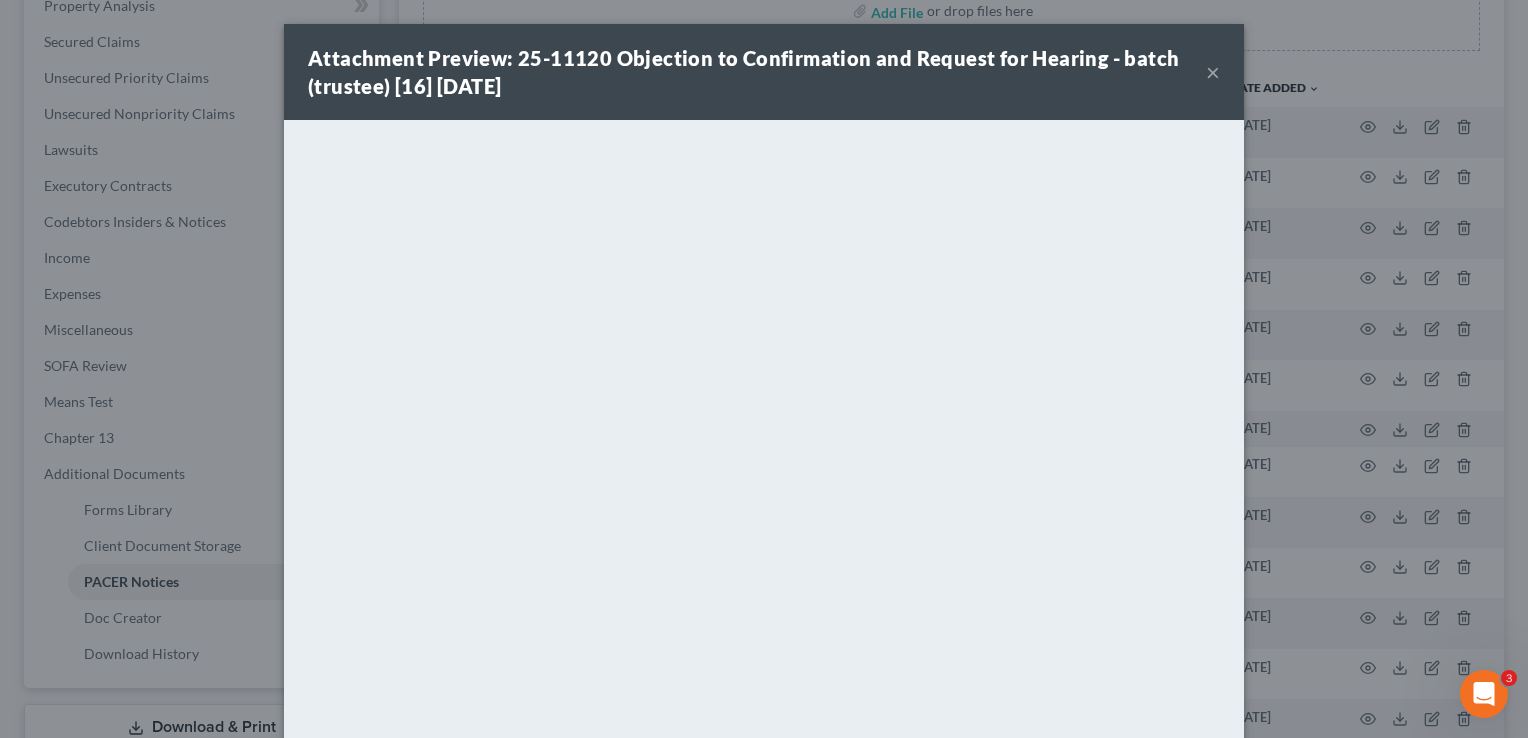 click on "×" at bounding box center [1213, 72] 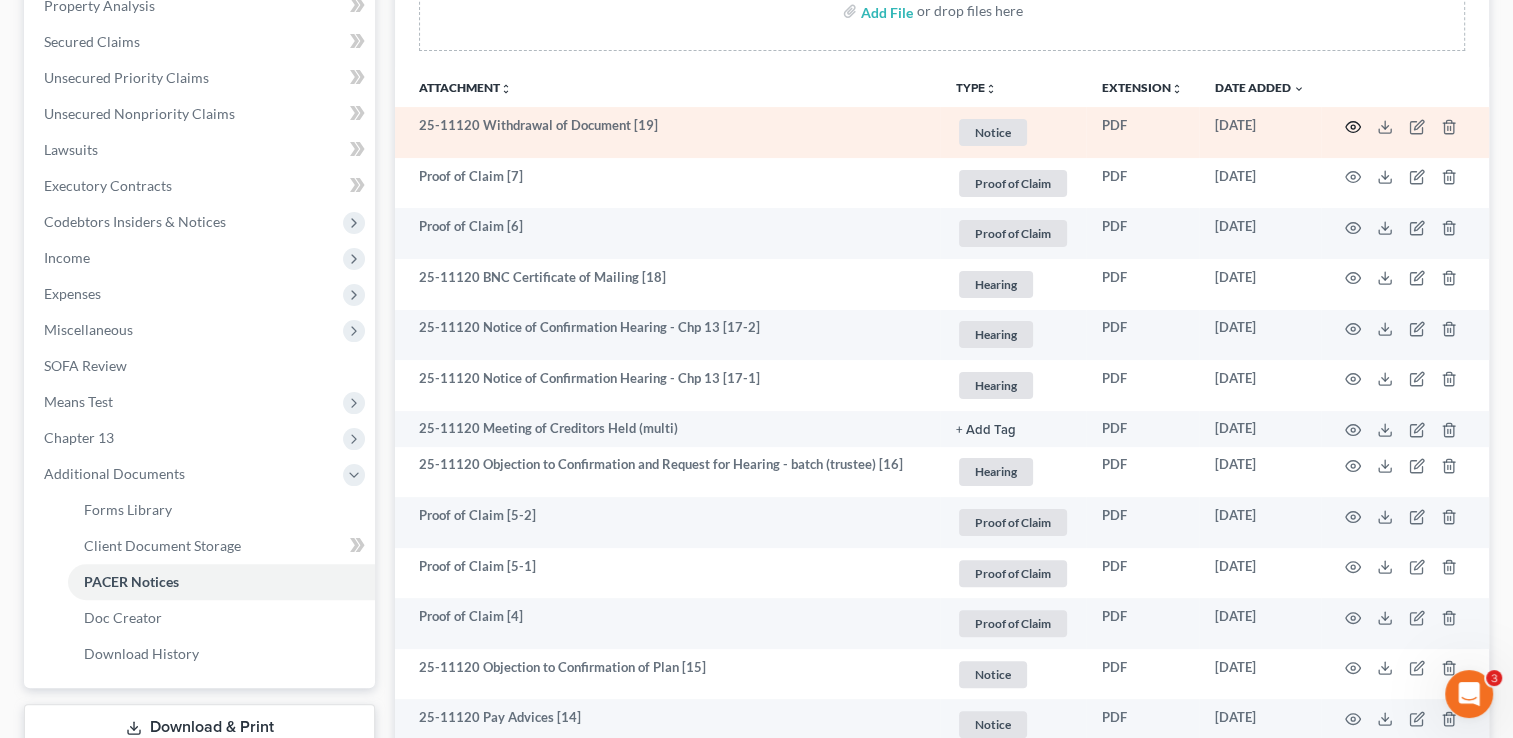 click 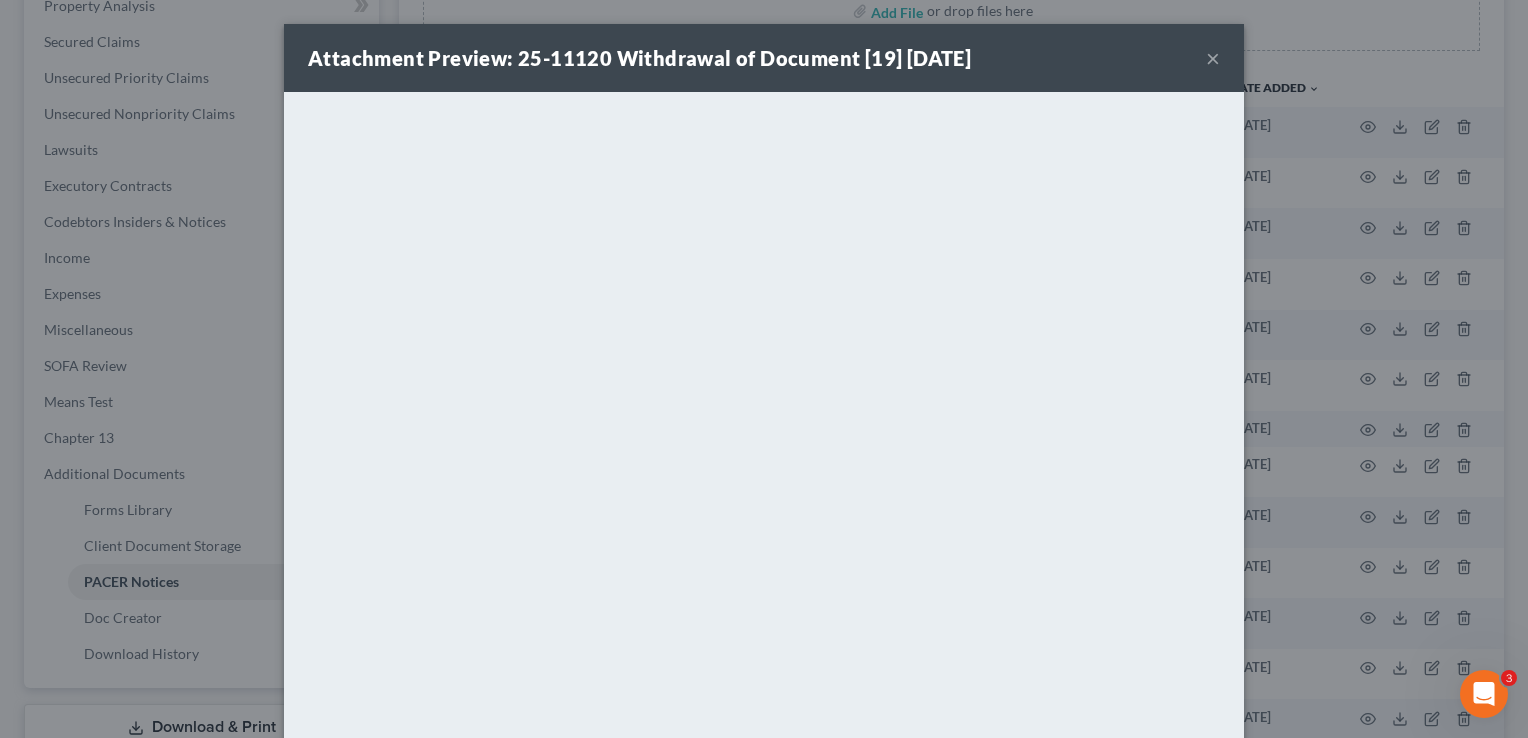 click on "×" at bounding box center [1213, 58] 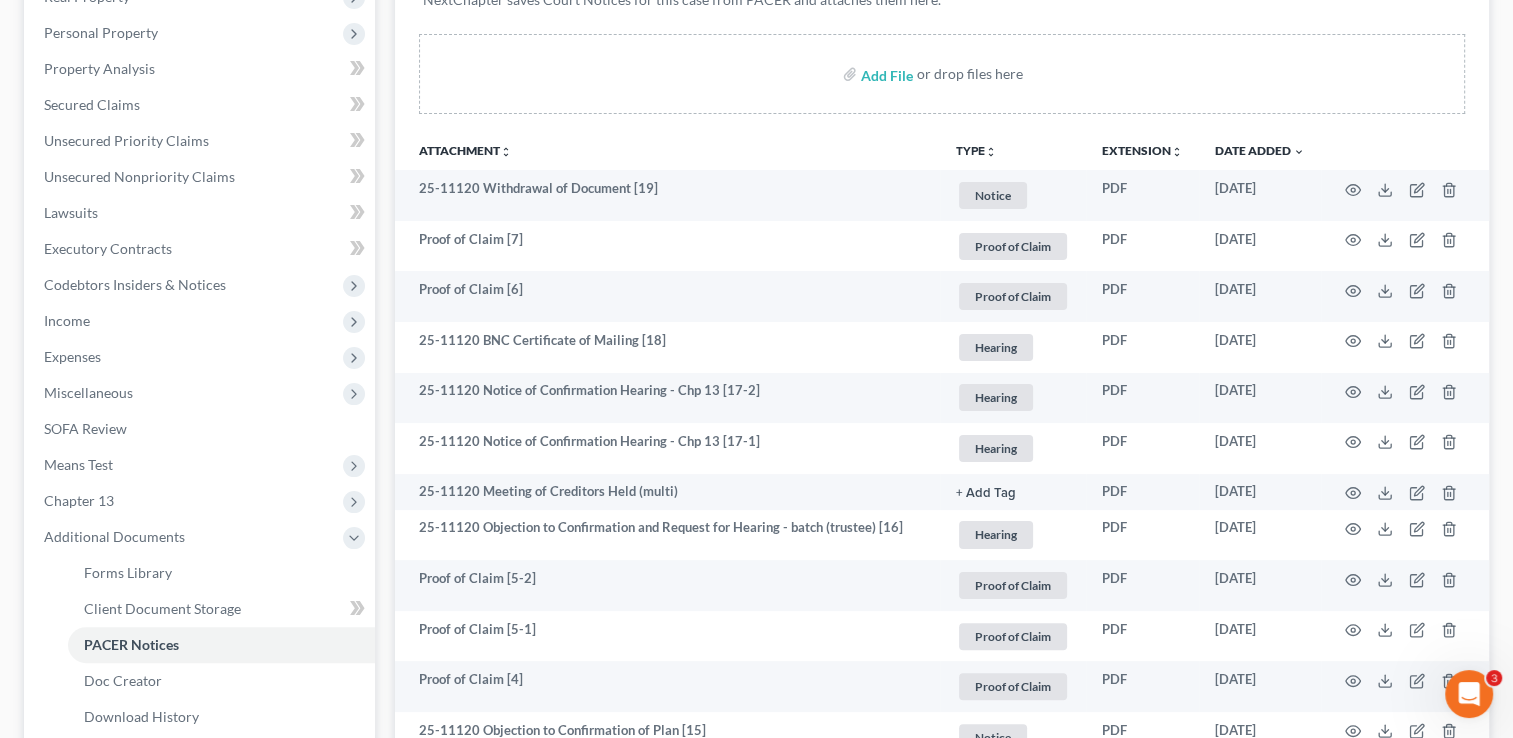 scroll, scrollTop: 0, scrollLeft: 0, axis: both 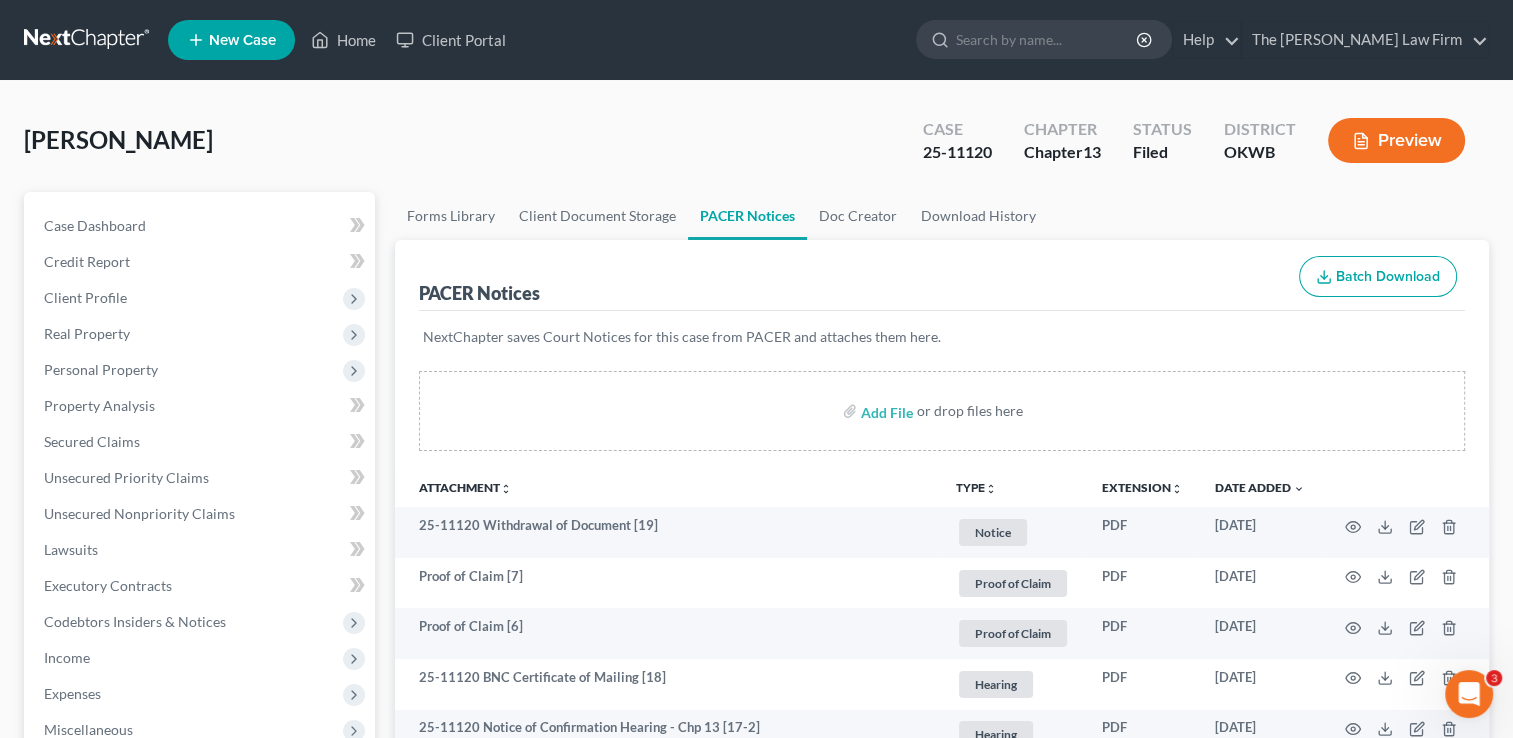 click at bounding box center [88, 40] 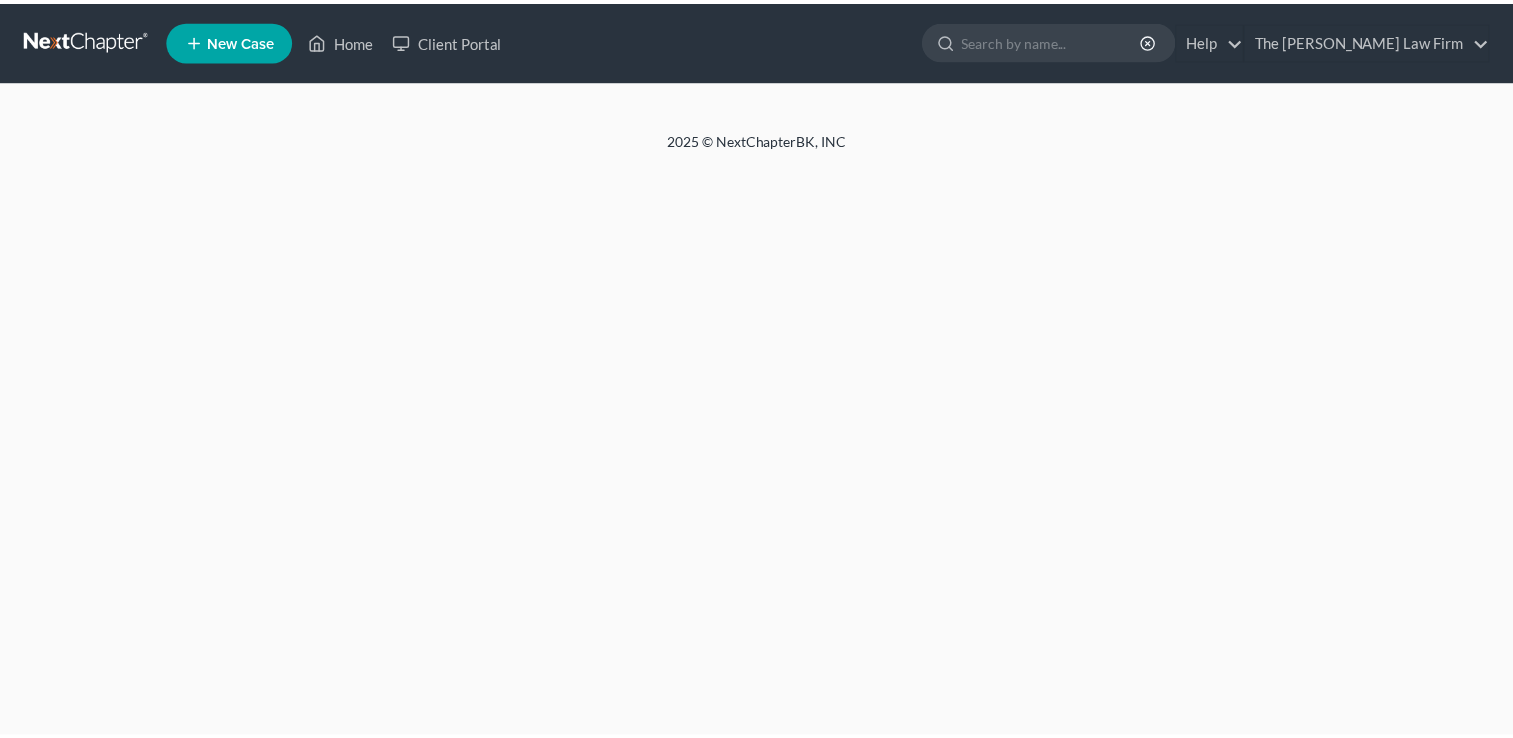 scroll, scrollTop: 0, scrollLeft: 0, axis: both 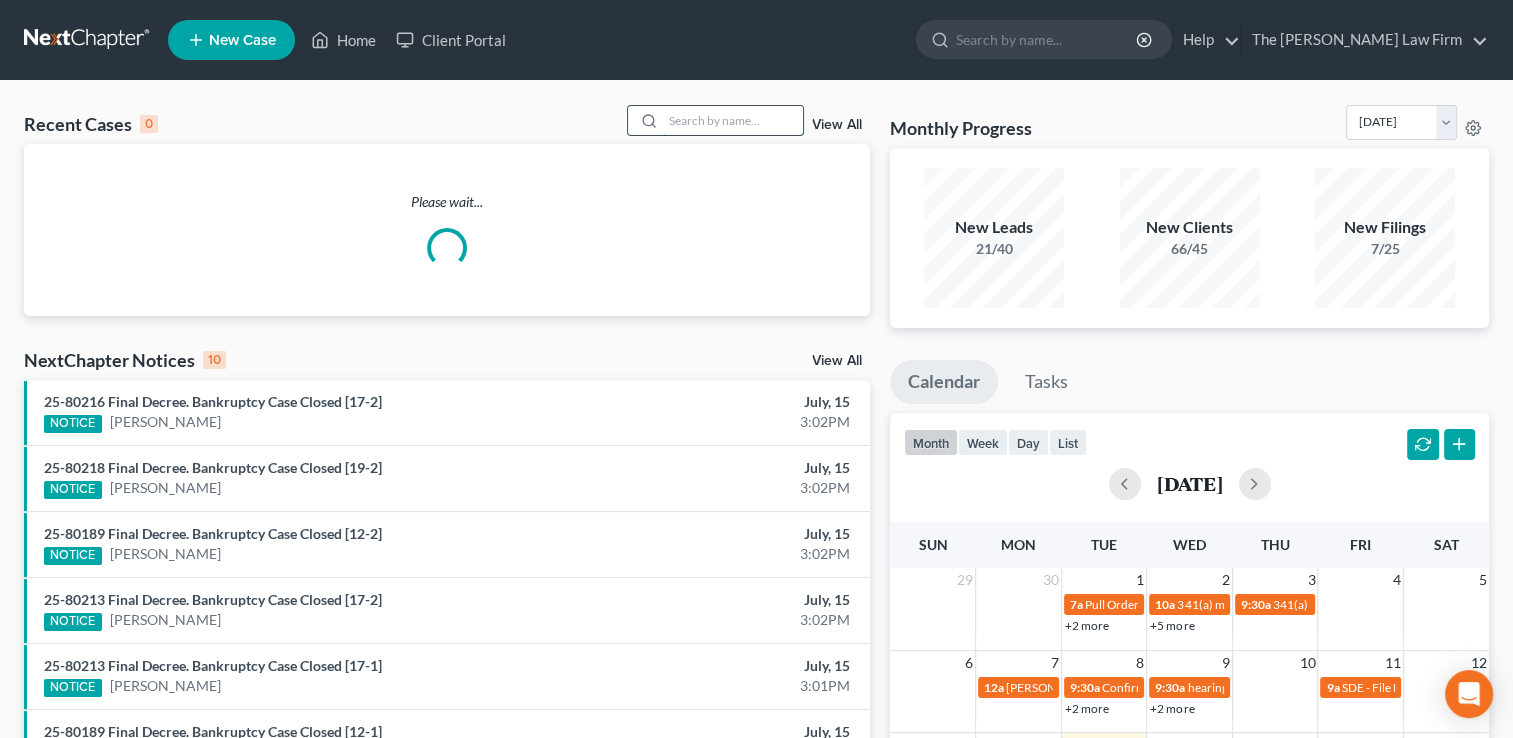click at bounding box center [733, 120] 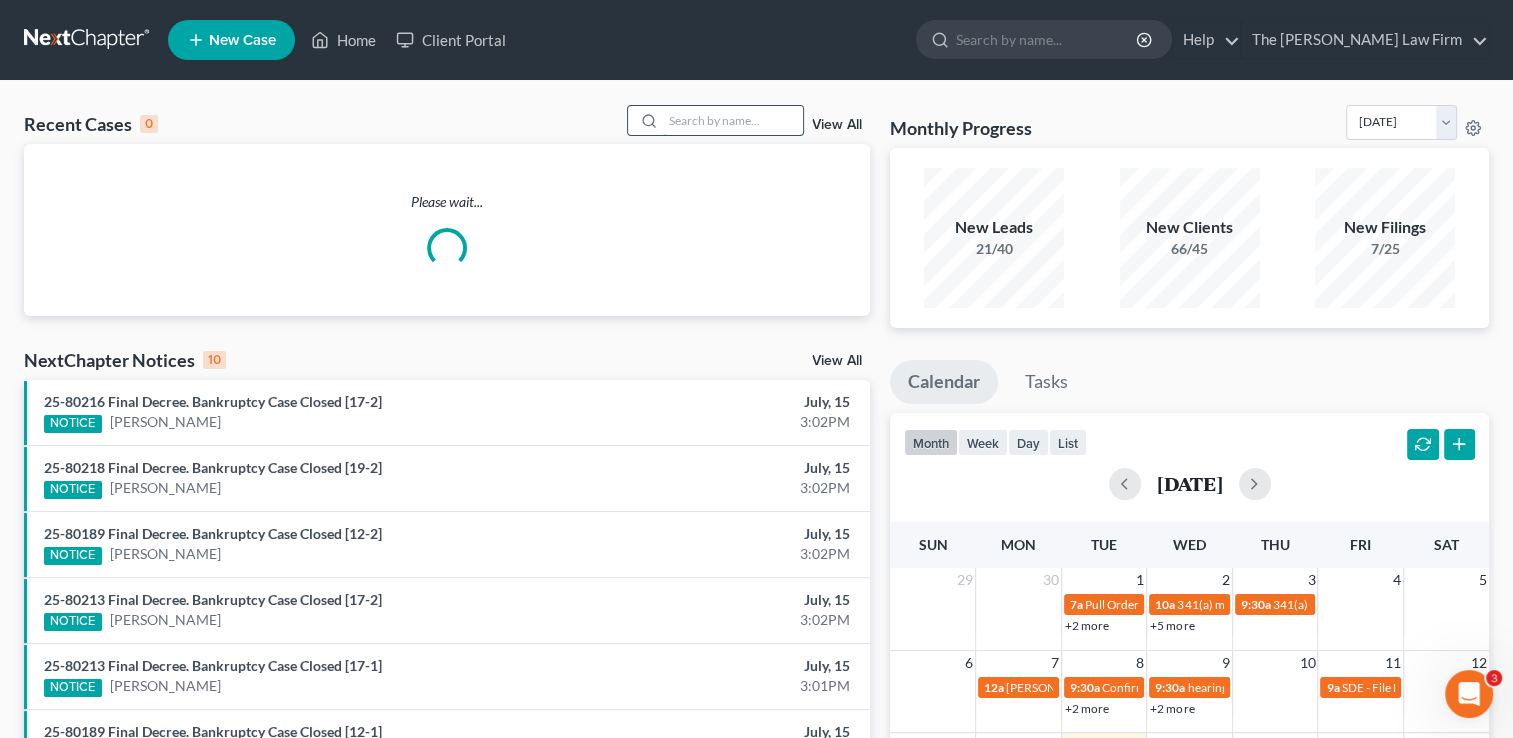 scroll, scrollTop: 0, scrollLeft: 0, axis: both 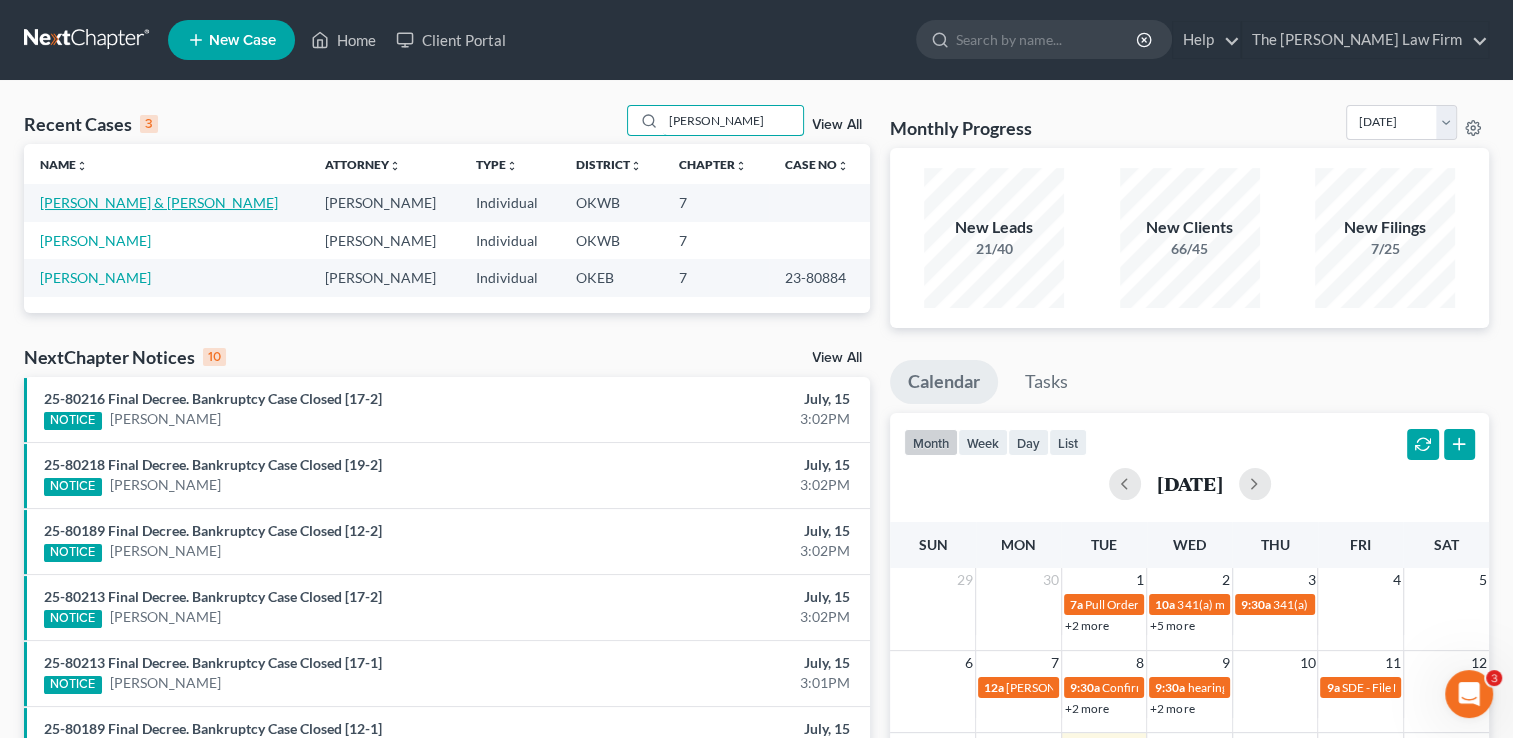 type on "[PERSON_NAME]" 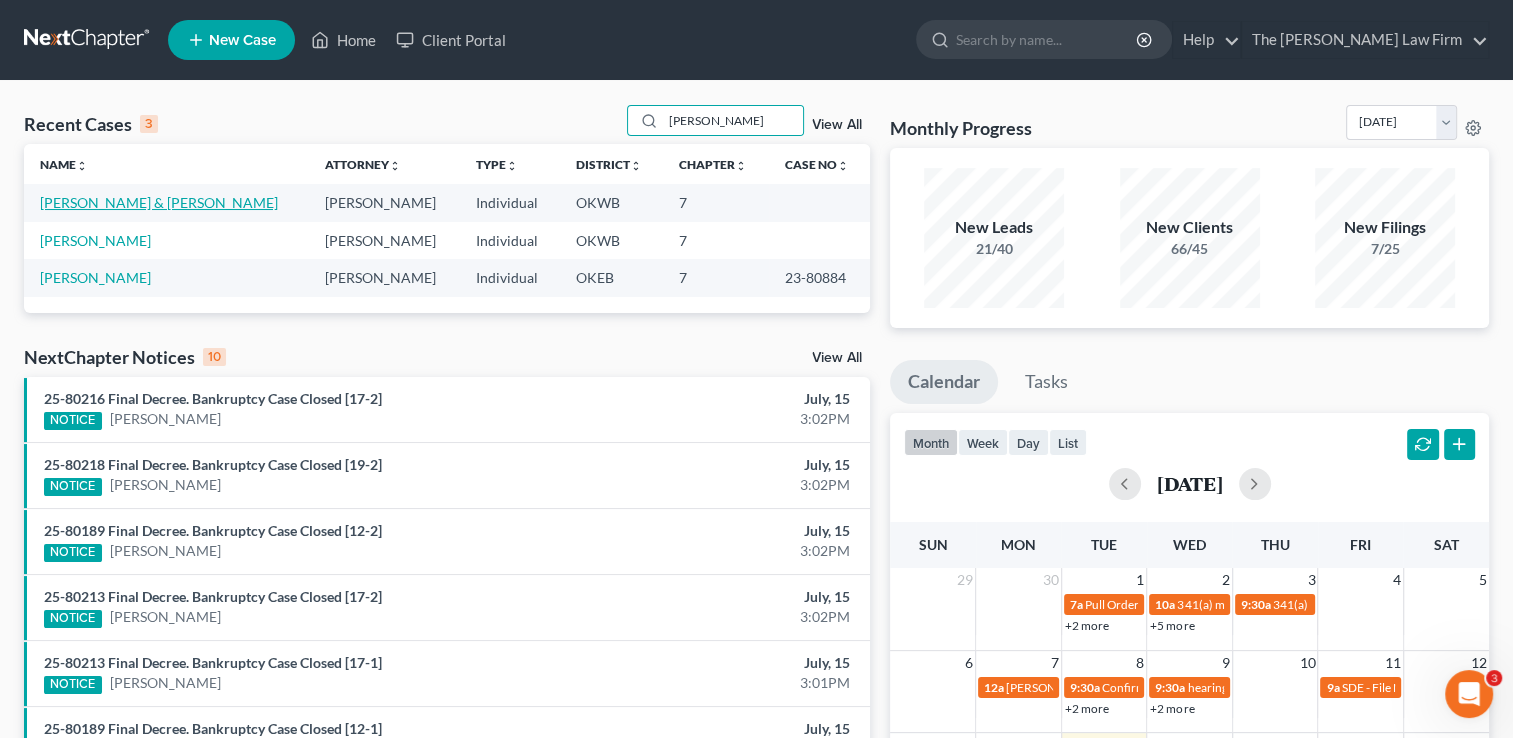 click on "[PERSON_NAME] & [PERSON_NAME]" at bounding box center (159, 202) 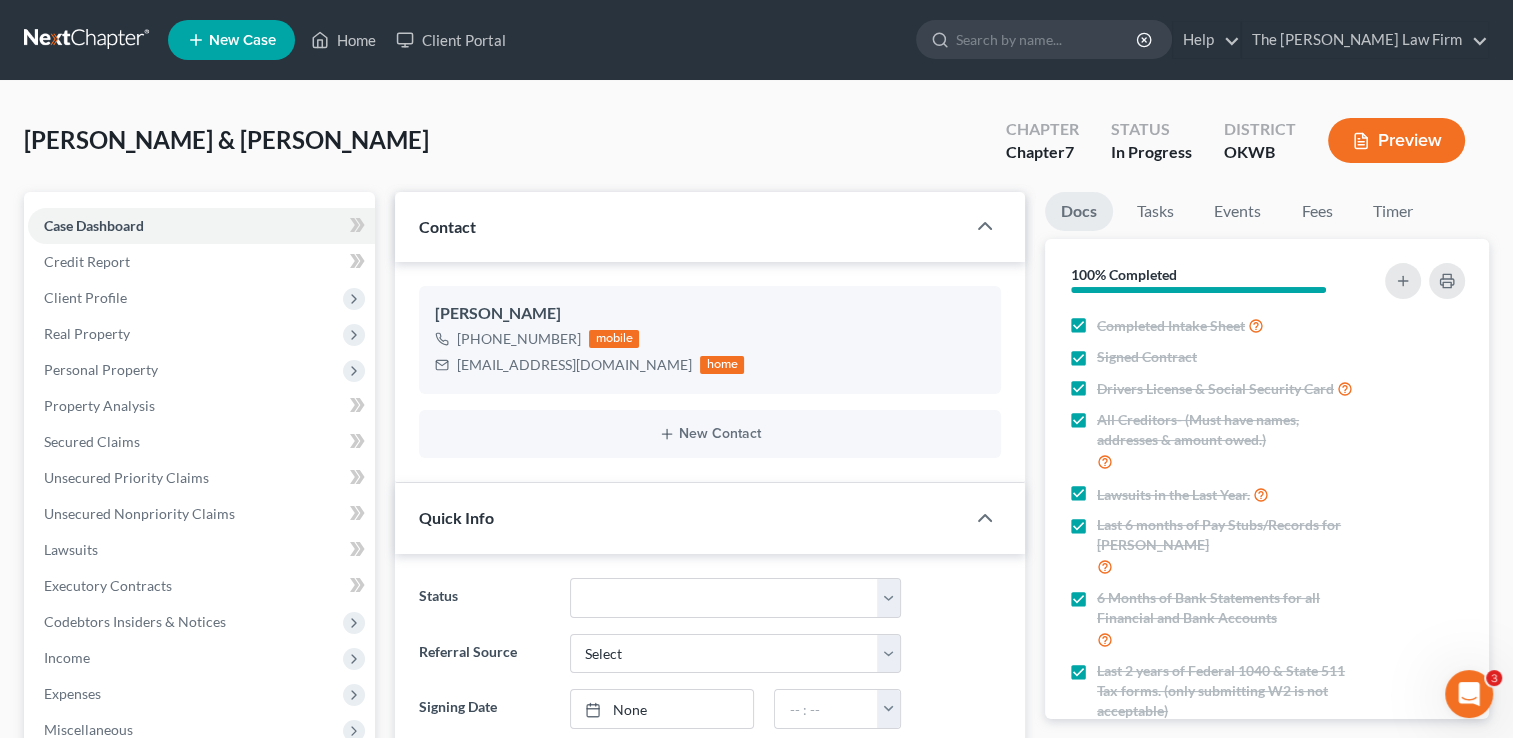 scroll, scrollTop: 1327, scrollLeft: 0, axis: vertical 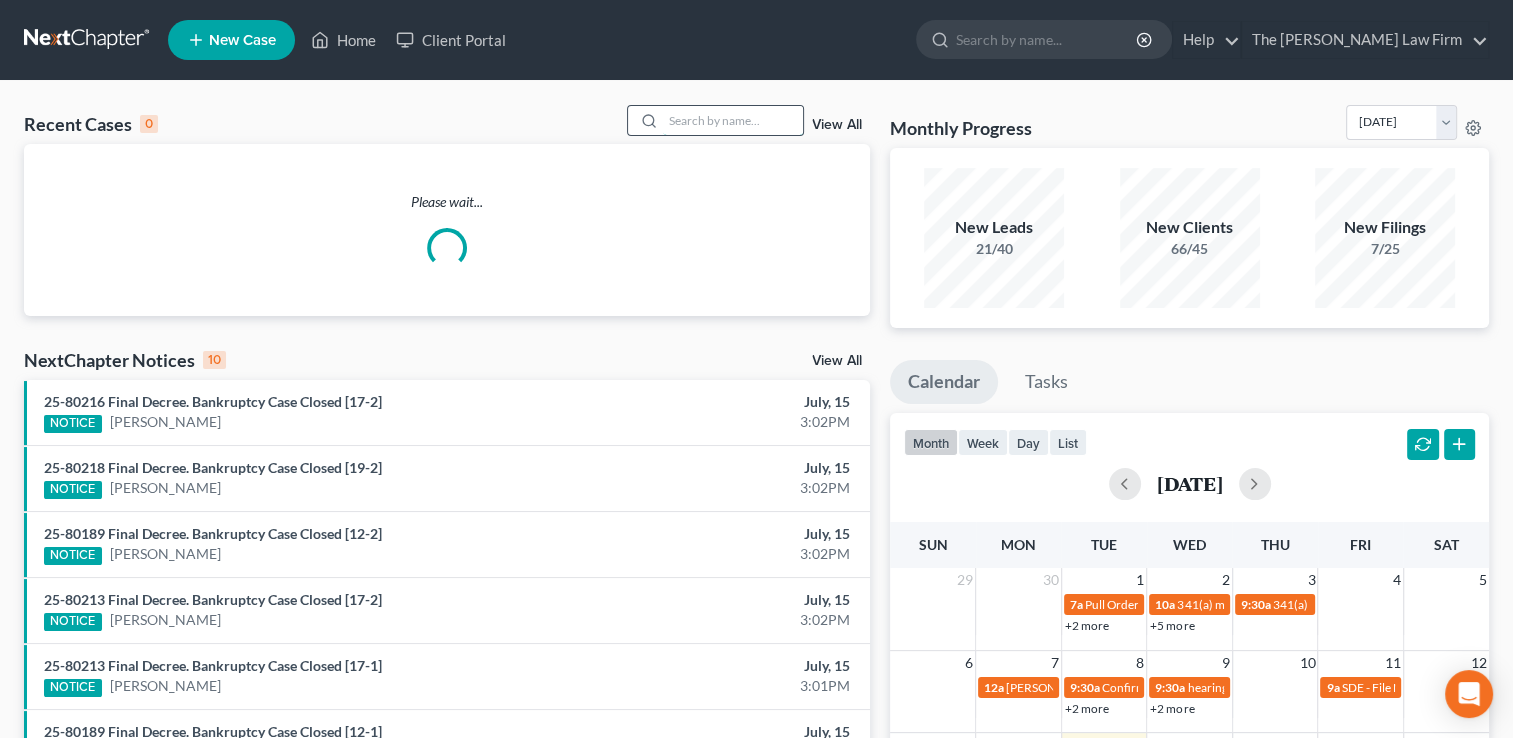 click at bounding box center (733, 120) 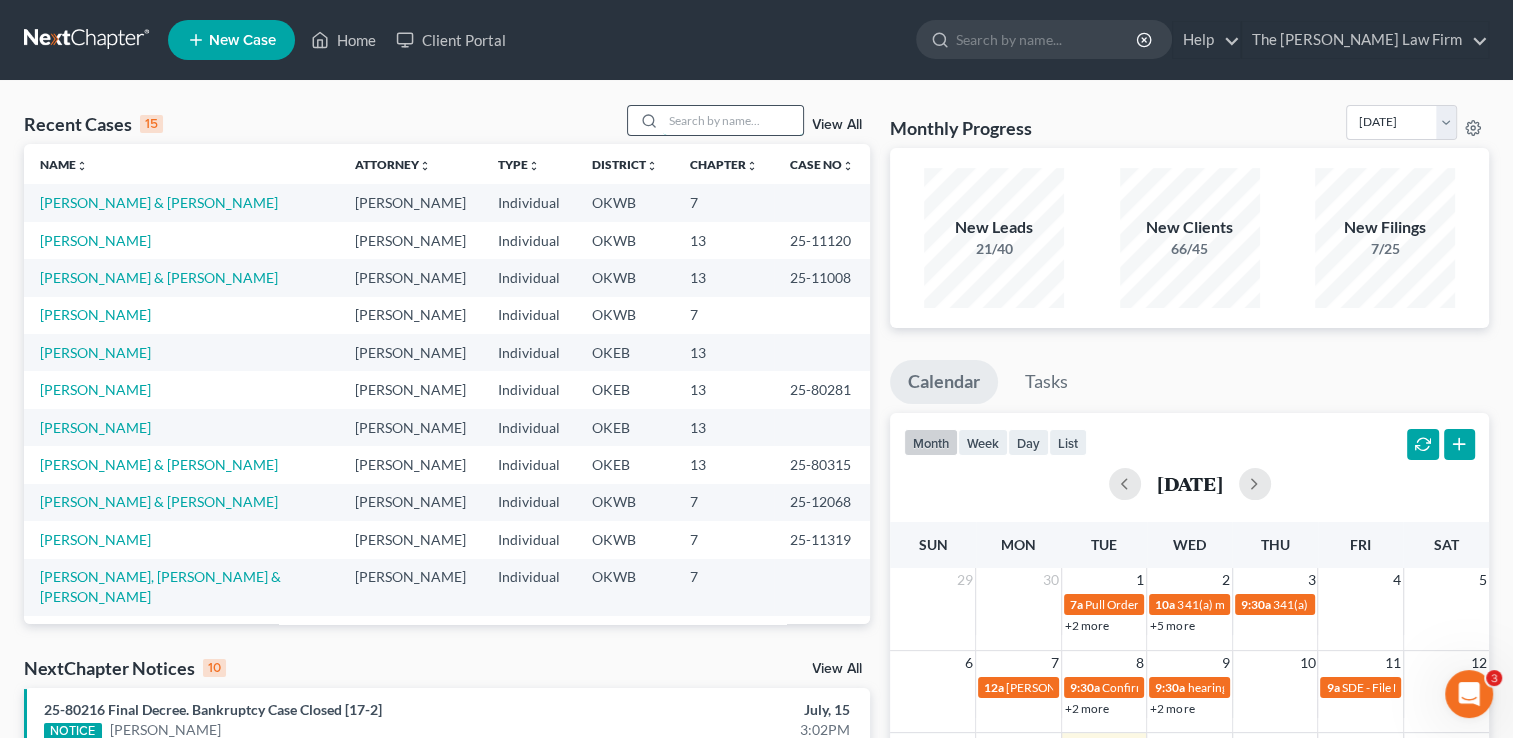 scroll, scrollTop: 0, scrollLeft: 0, axis: both 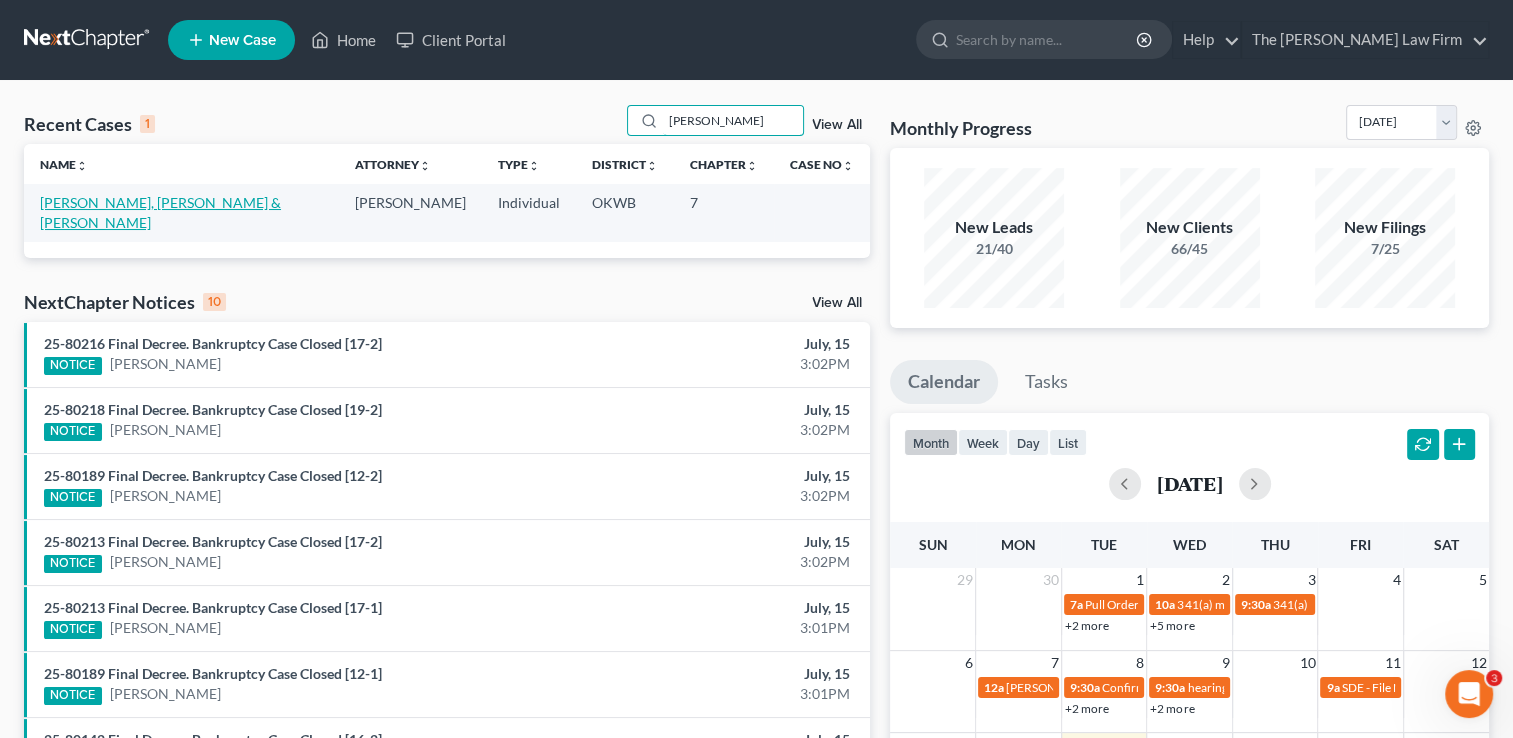 type on "[PERSON_NAME]" 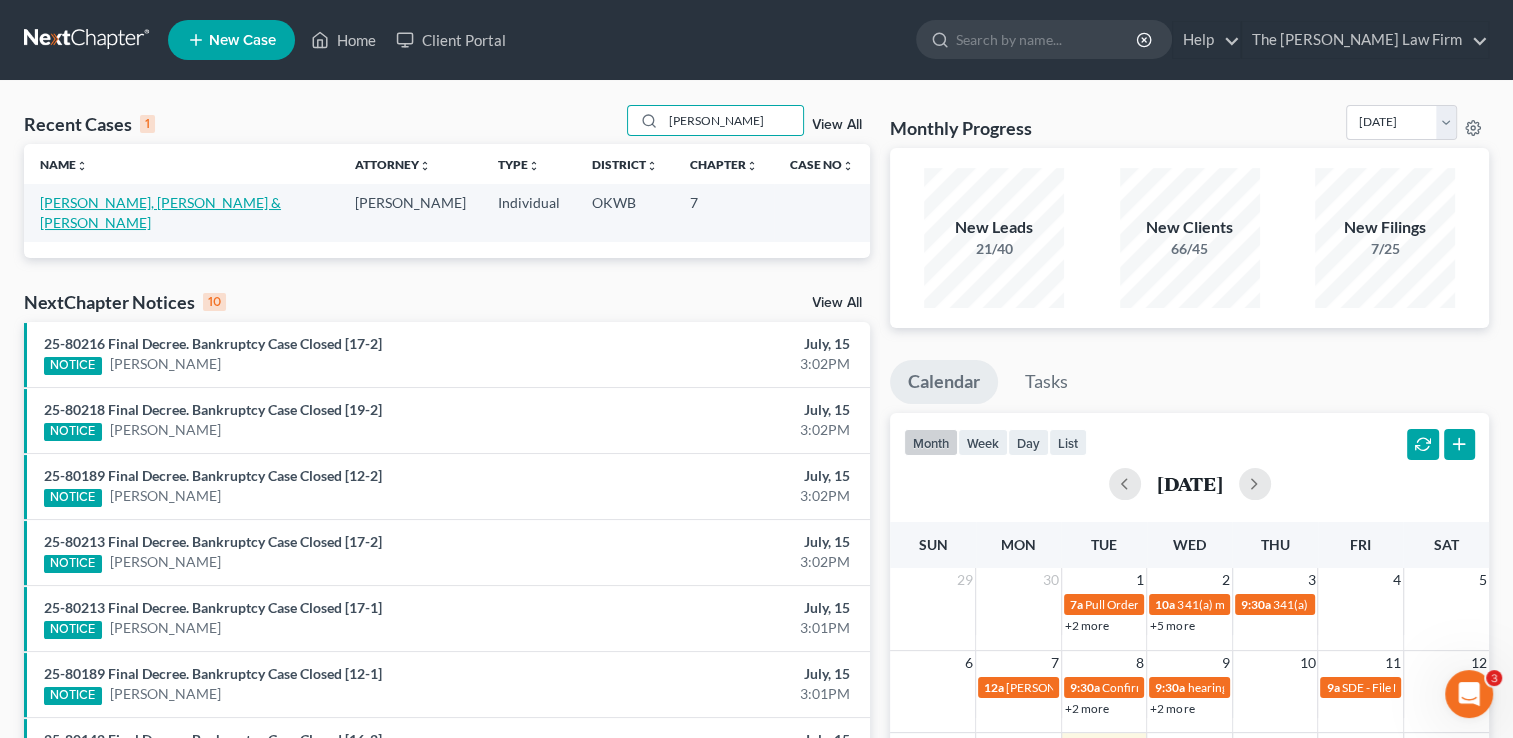 click on "[PERSON_NAME], [PERSON_NAME] & [PERSON_NAME]" at bounding box center [160, 212] 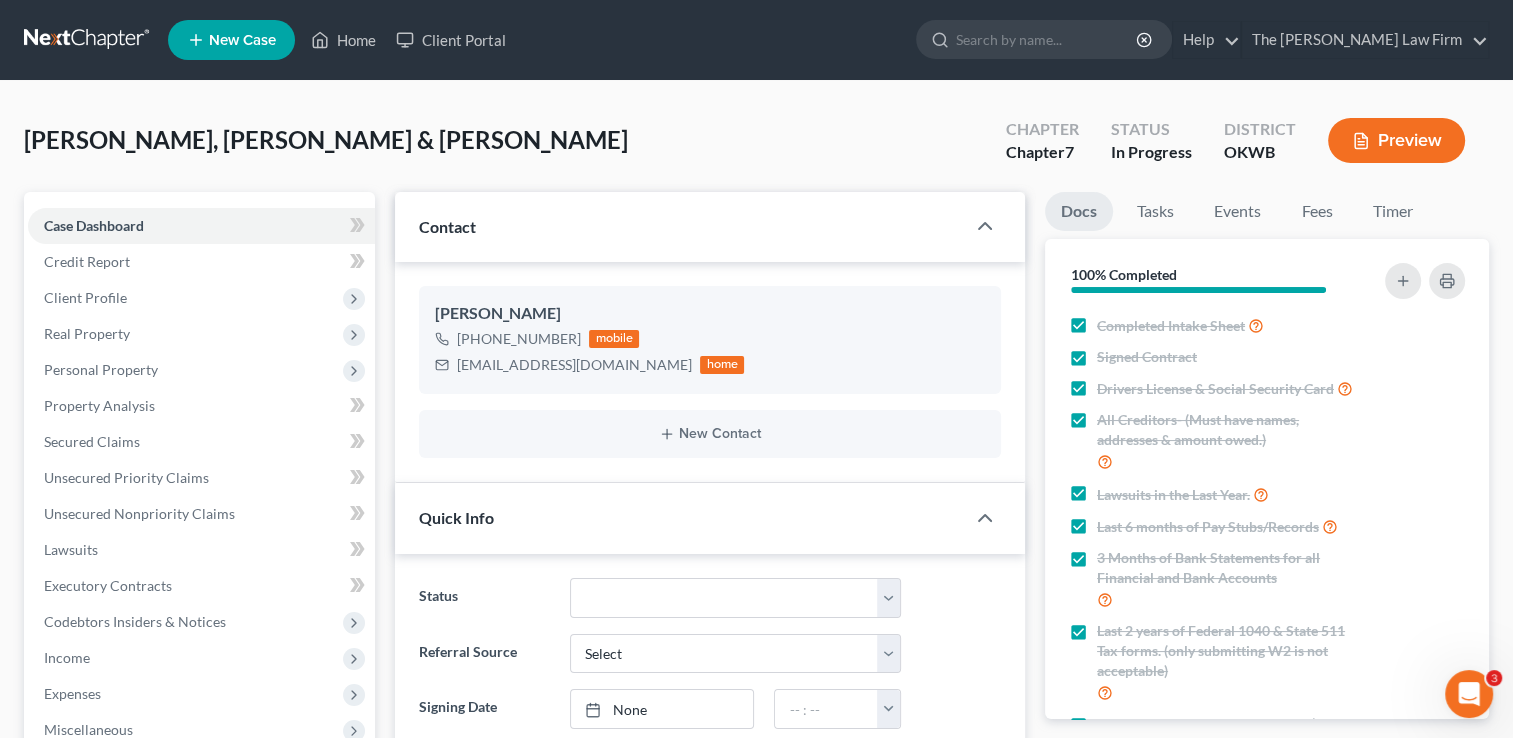 scroll, scrollTop: 281, scrollLeft: 0, axis: vertical 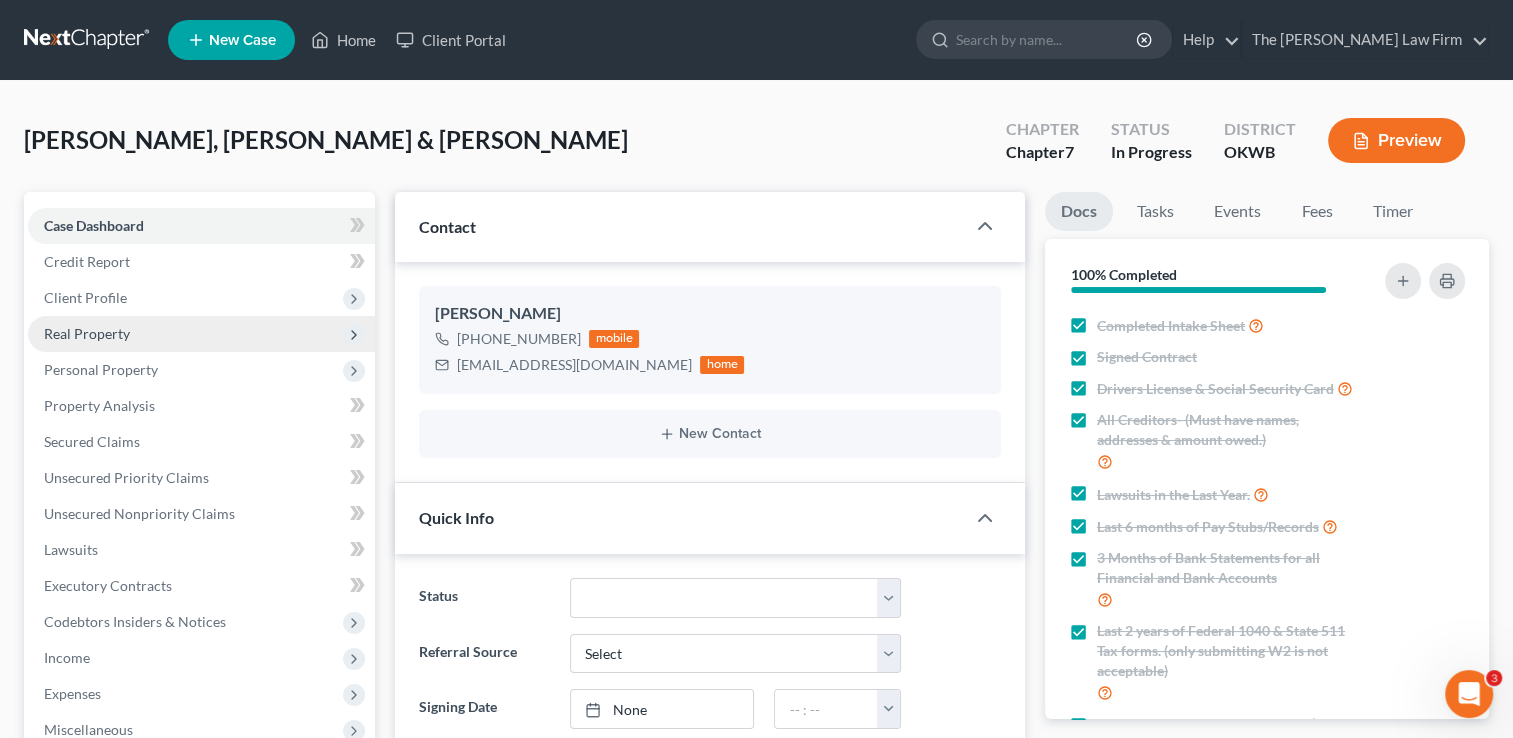 click on "Real Property" at bounding box center [87, 333] 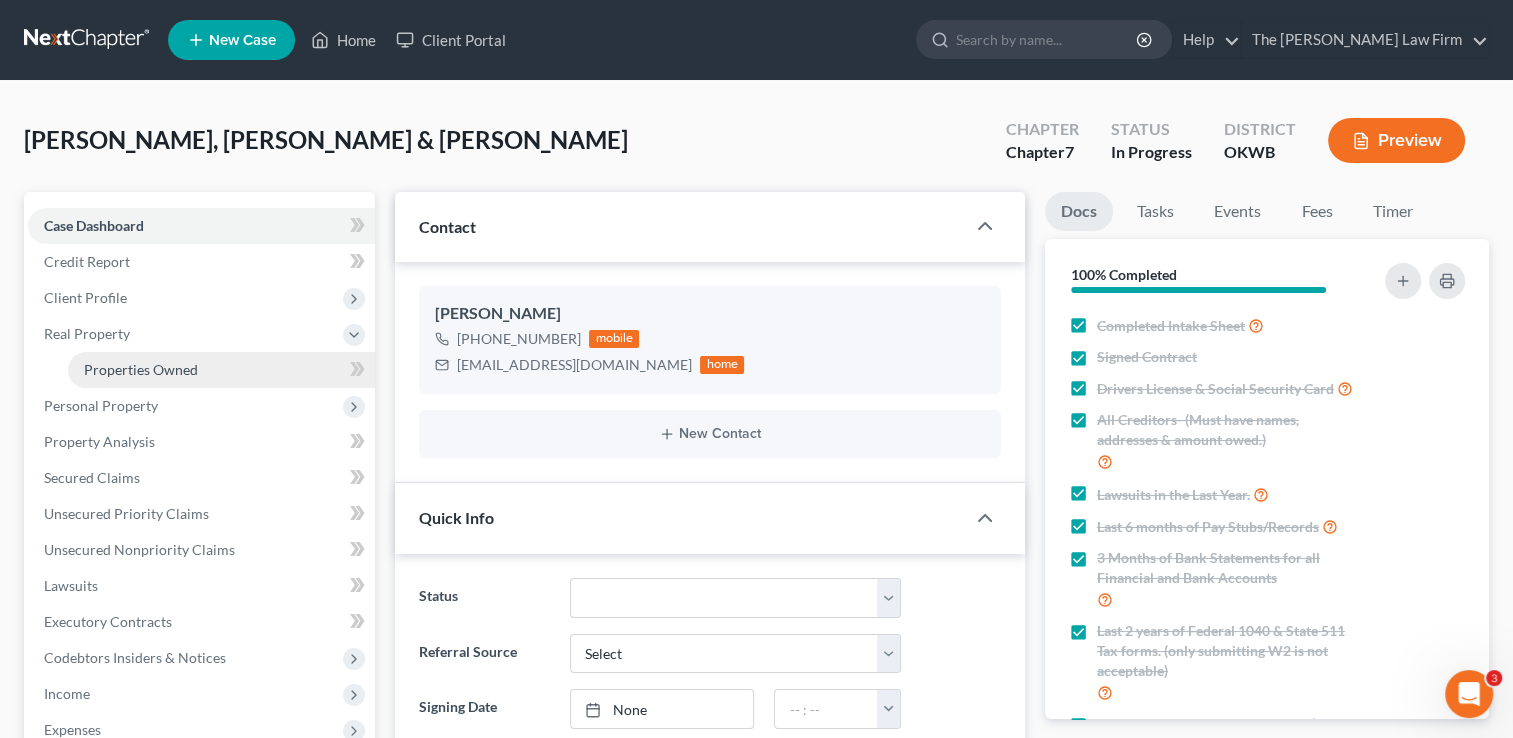 click on "Properties Owned" at bounding box center (141, 369) 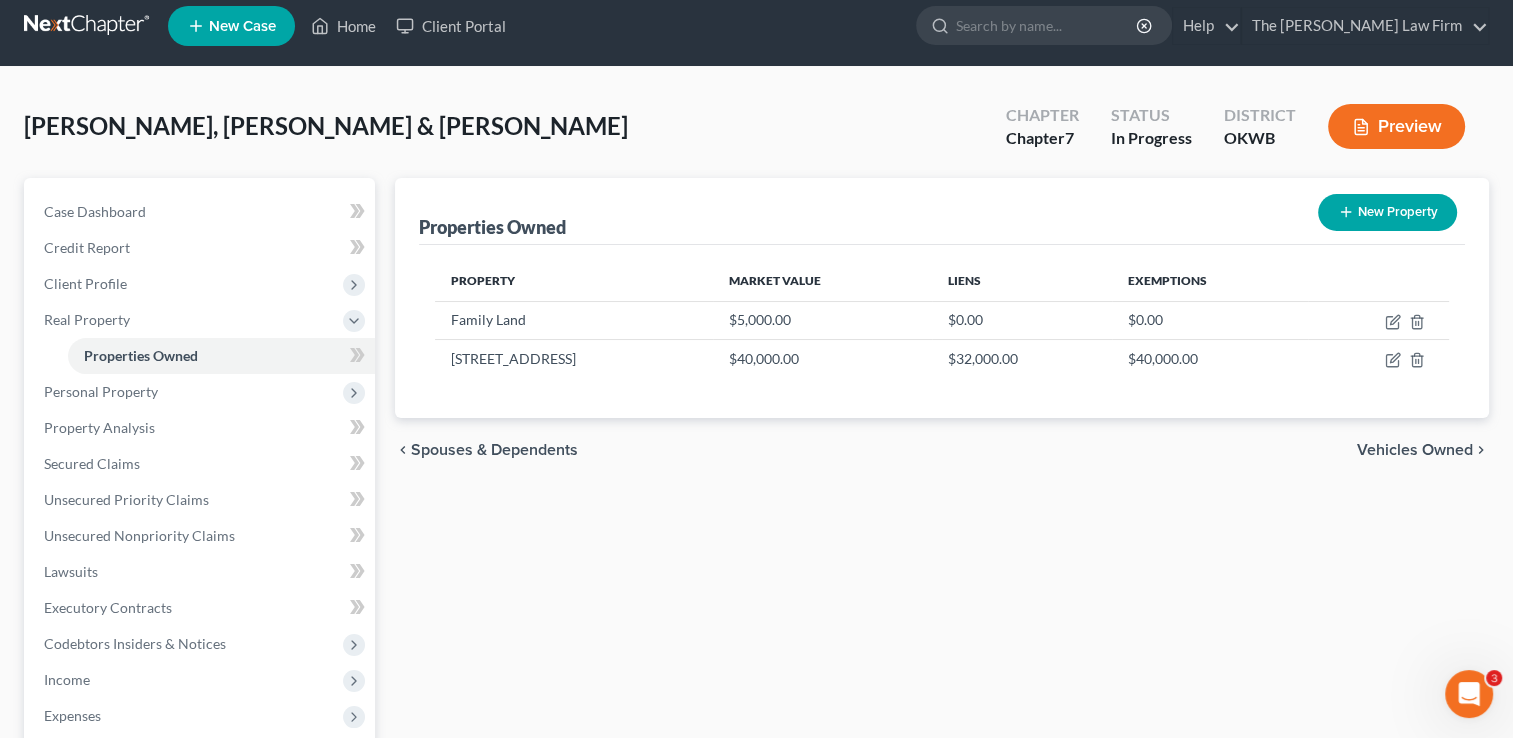 scroll, scrollTop: 200, scrollLeft: 0, axis: vertical 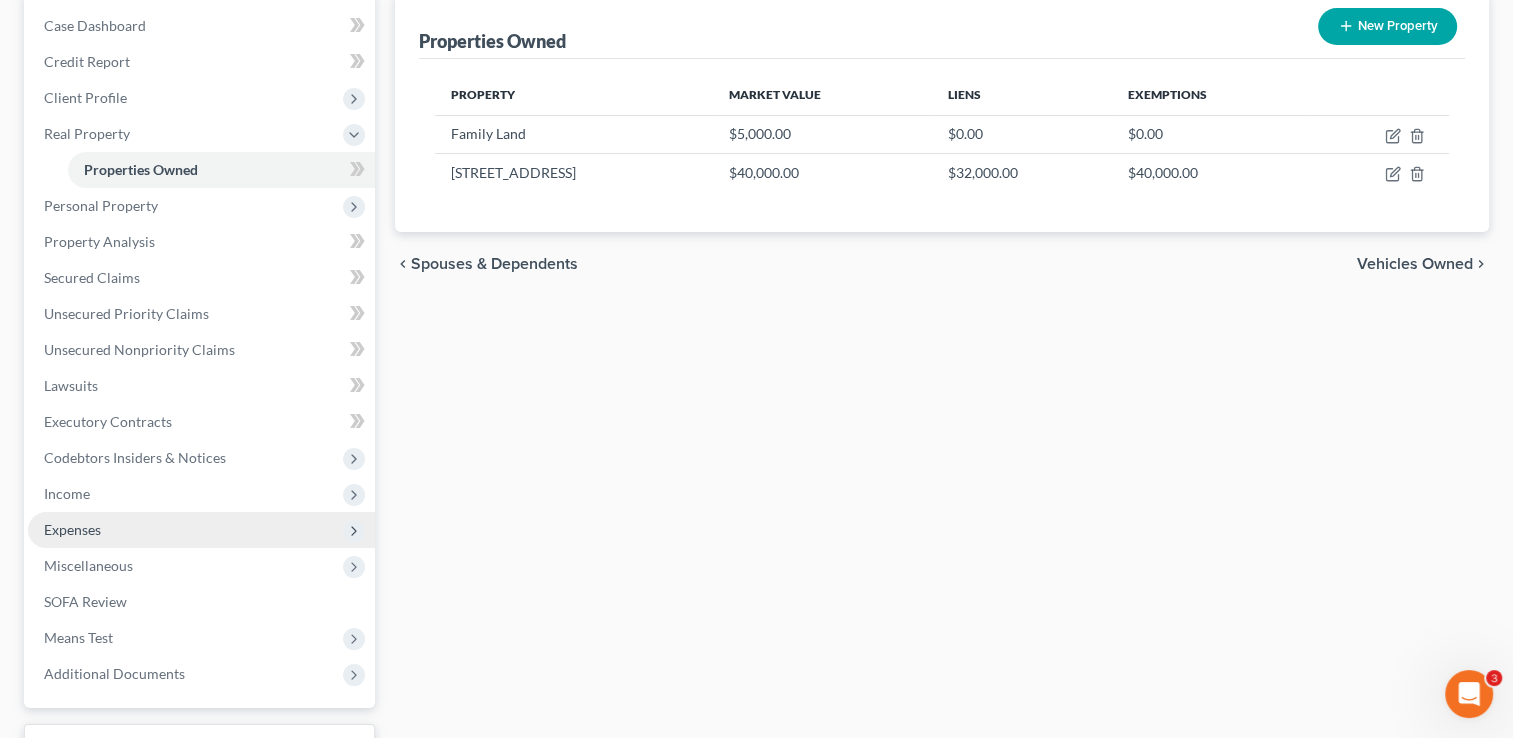 click on "Expenses" at bounding box center (72, 529) 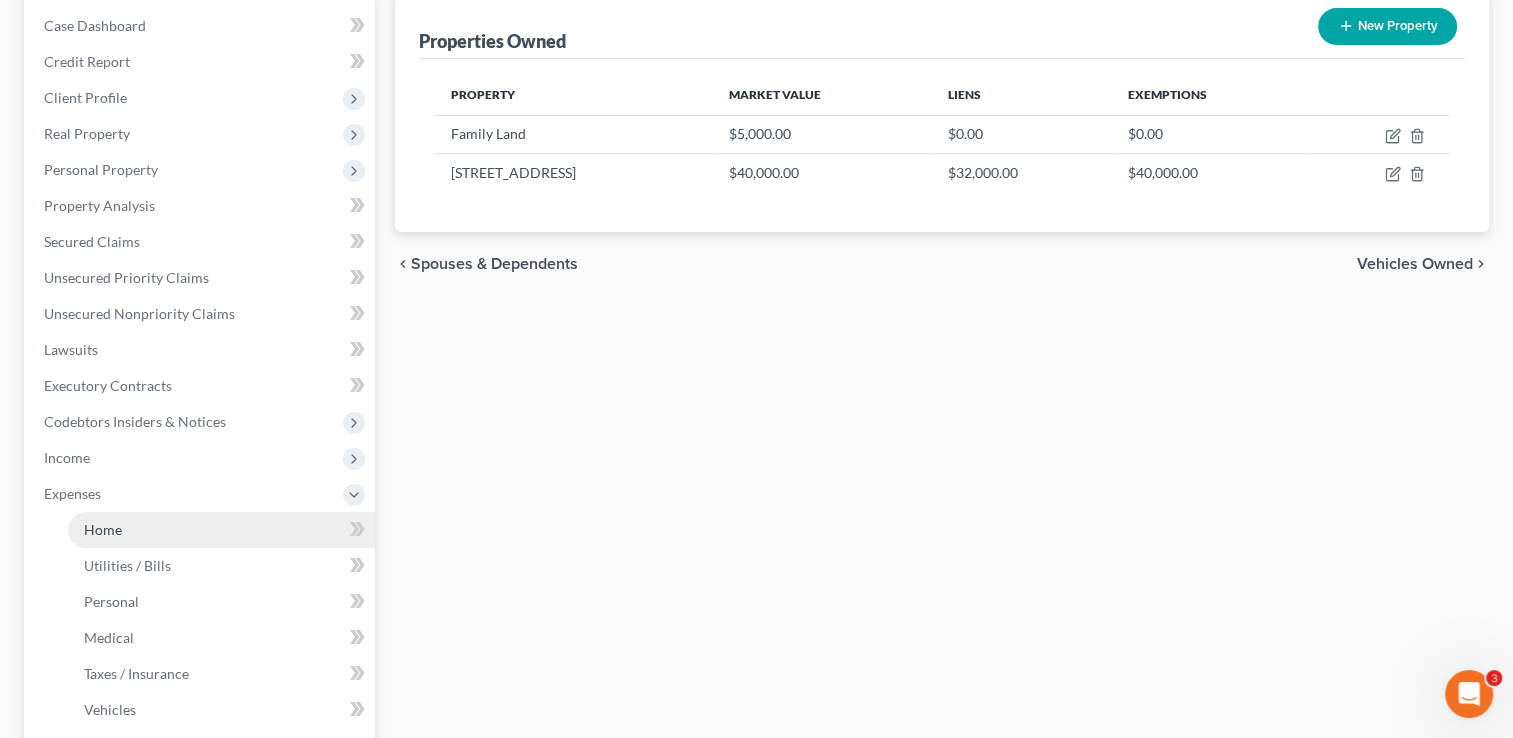 click on "Home" at bounding box center [221, 530] 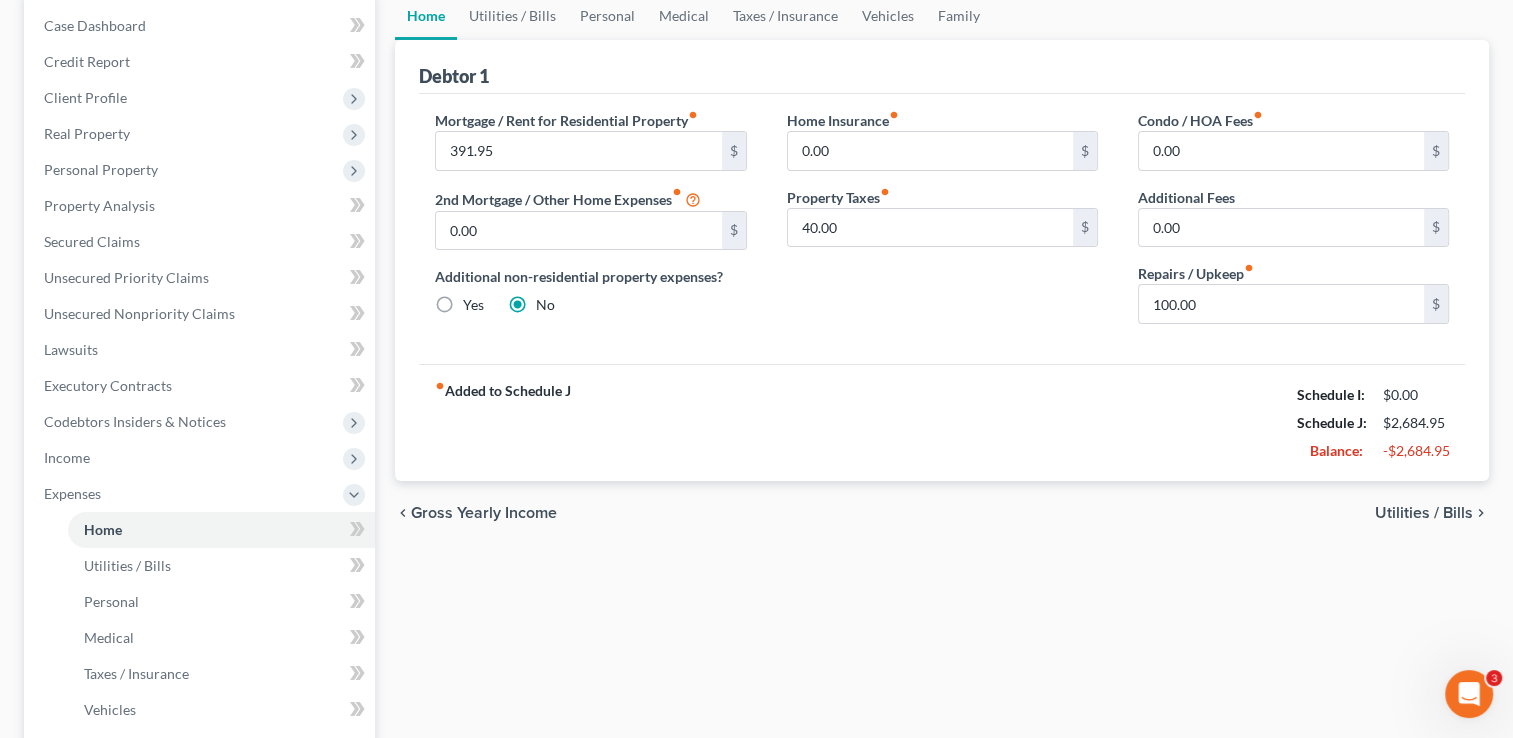 scroll, scrollTop: 0, scrollLeft: 0, axis: both 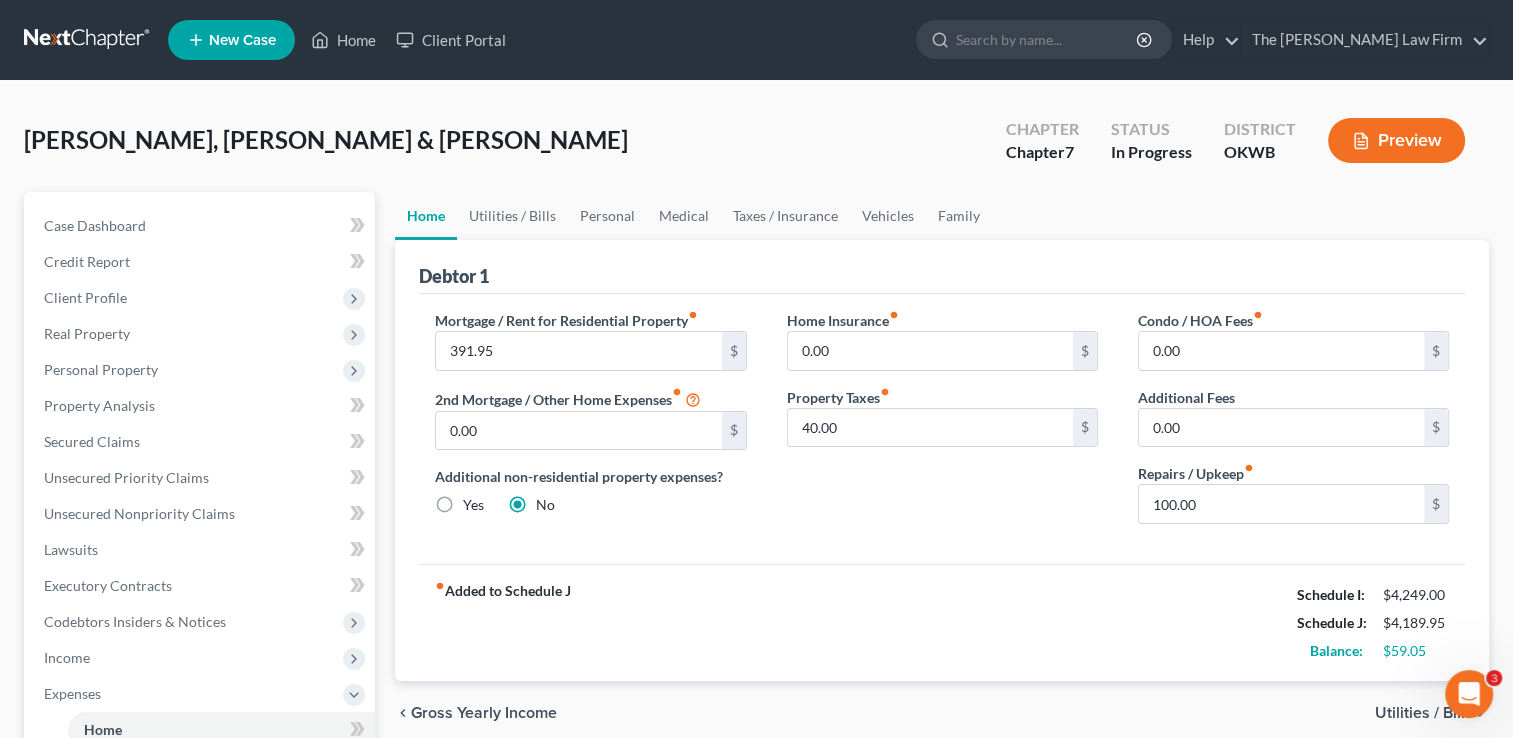 click at bounding box center [88, 40] 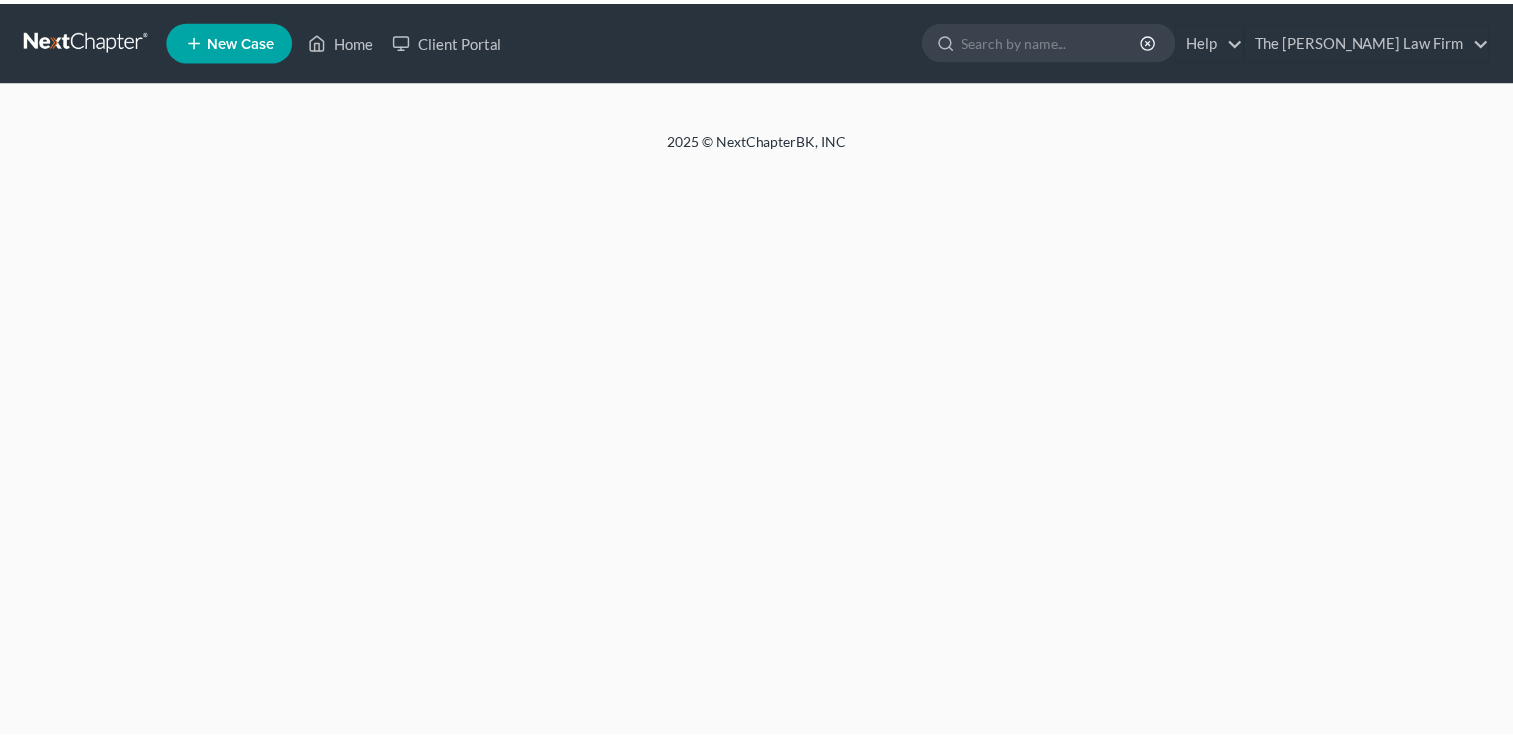 scroll, scrollTop: 0, scrollLeft: 0, axis: both 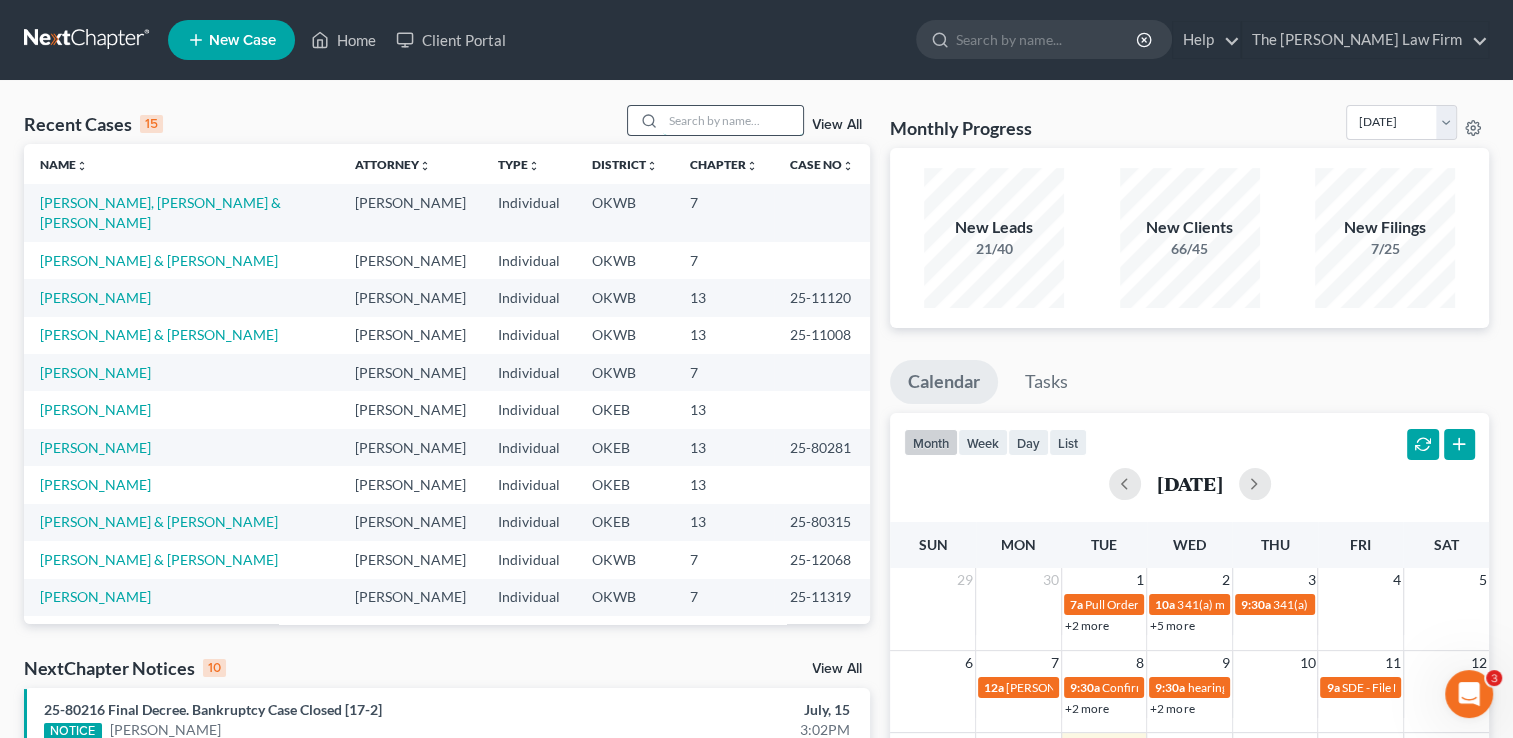 click at bounding box center [733, 120] 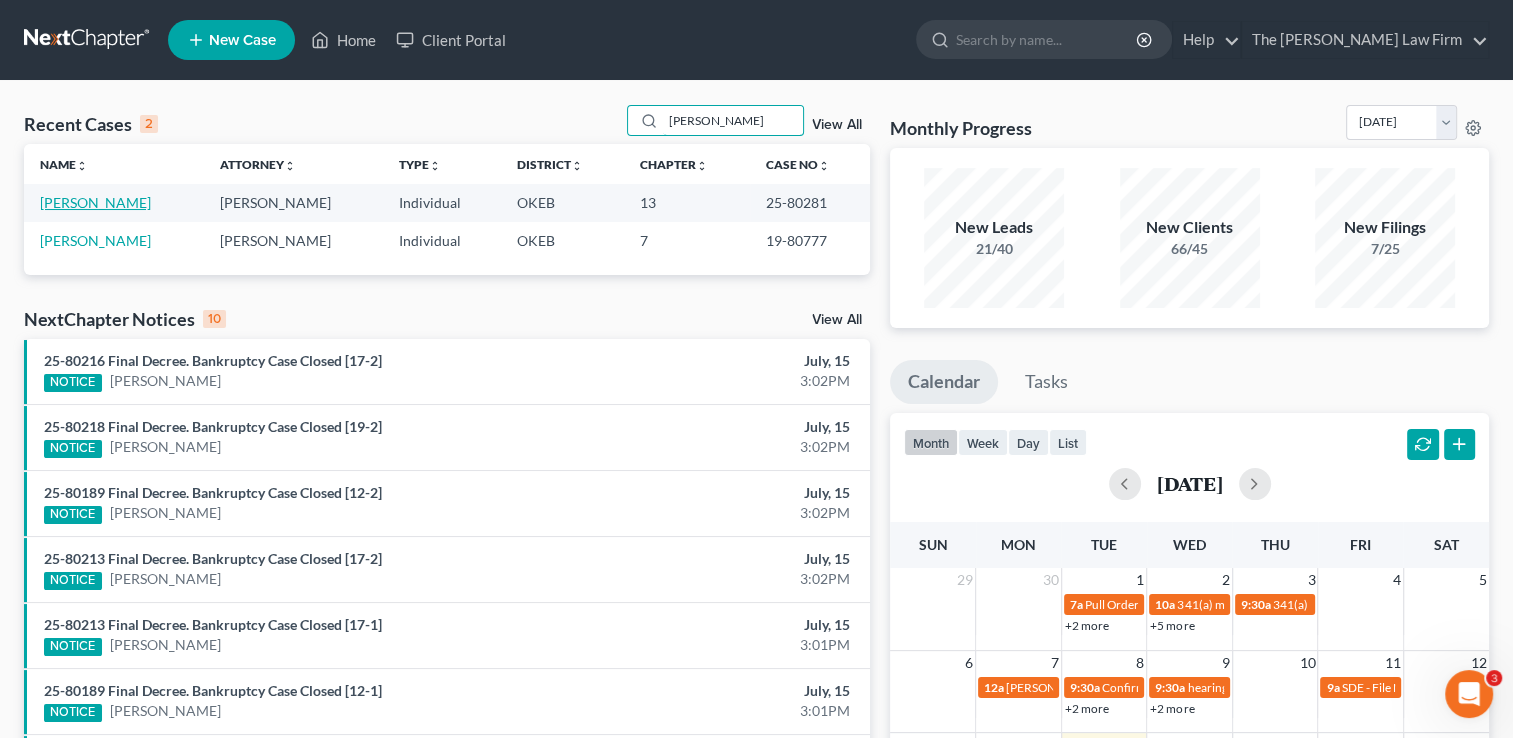 type on "[PERSON_NAME]" 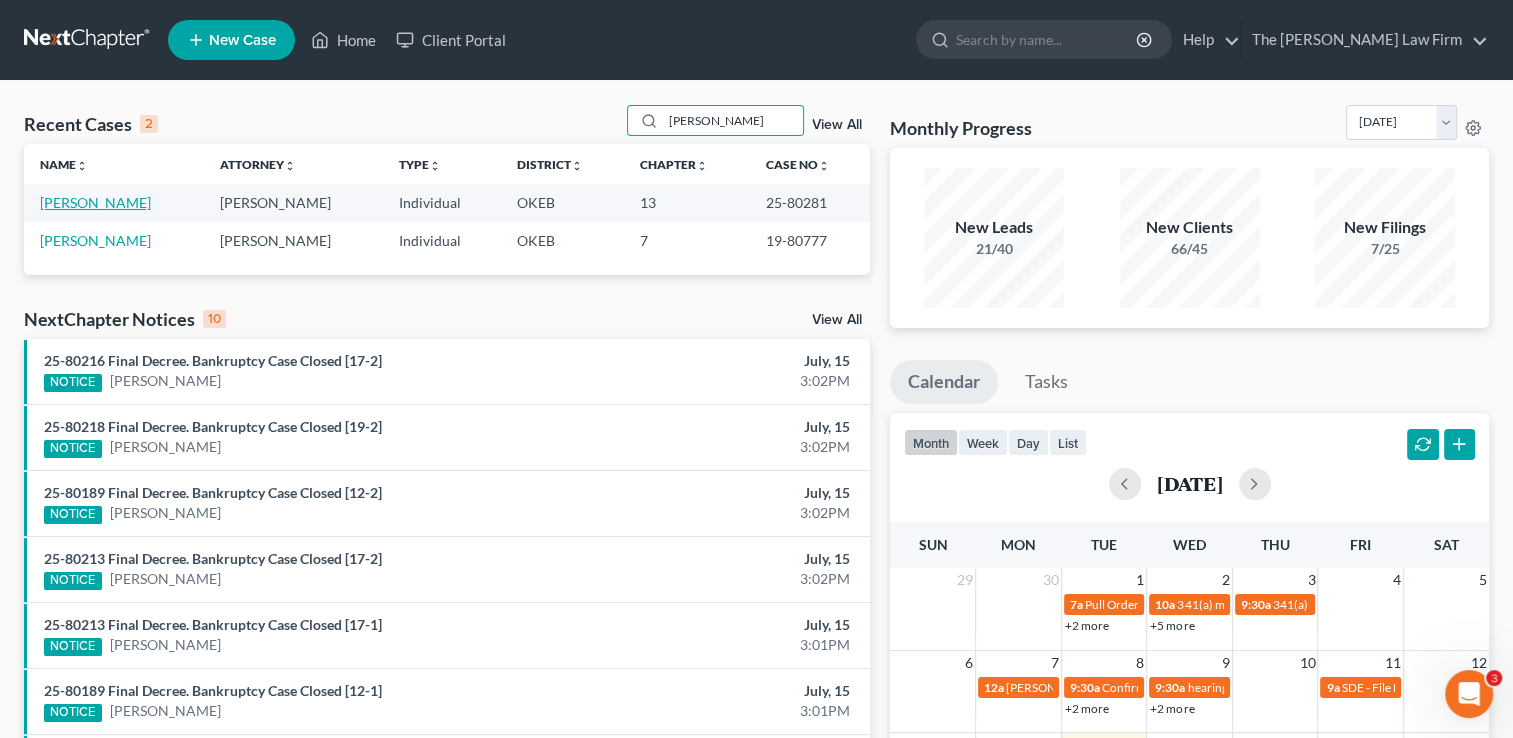 click on "[PERSON_NAME]" at bounding box center (95, 202) 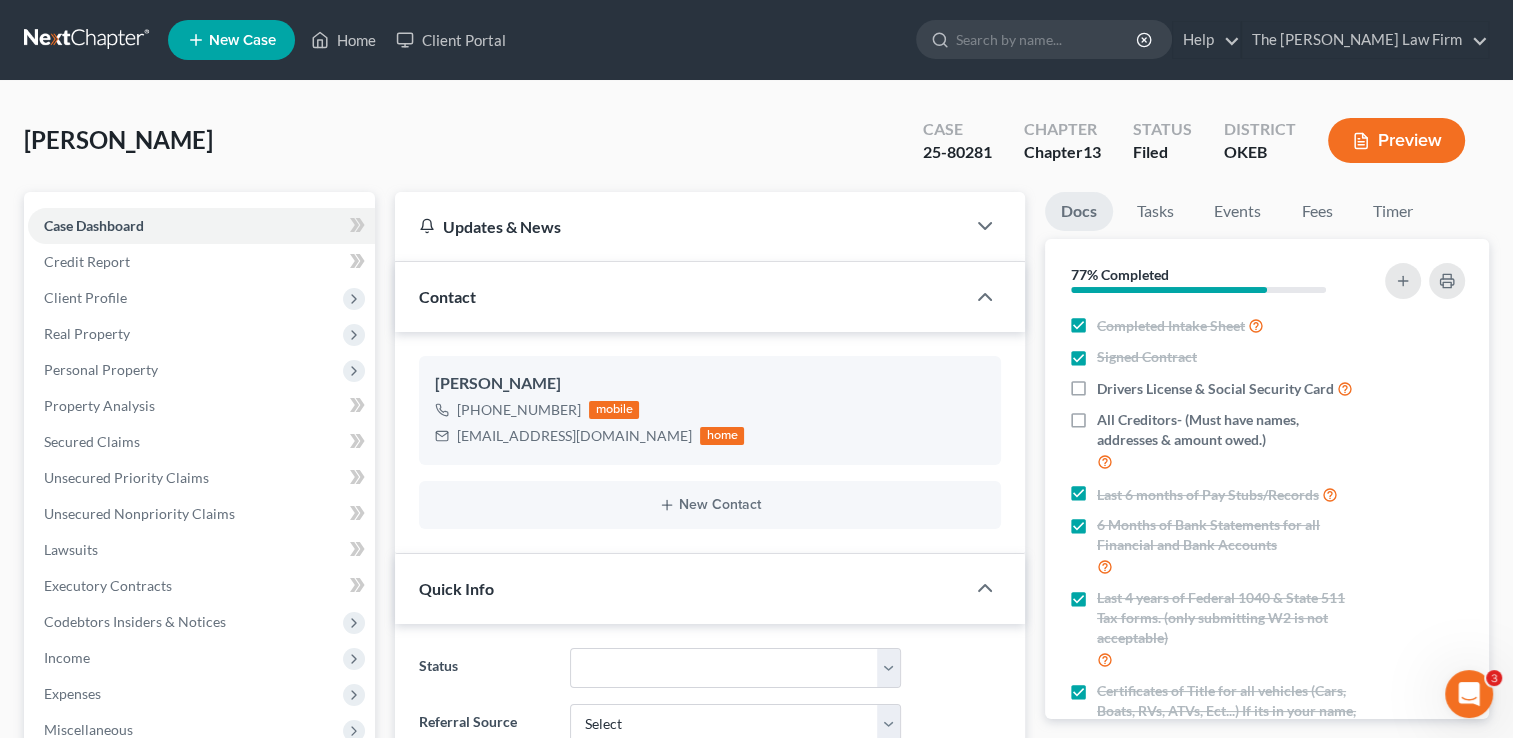 scroll, scrollTop: 1298, scrollLeft: 0, axis: vertical 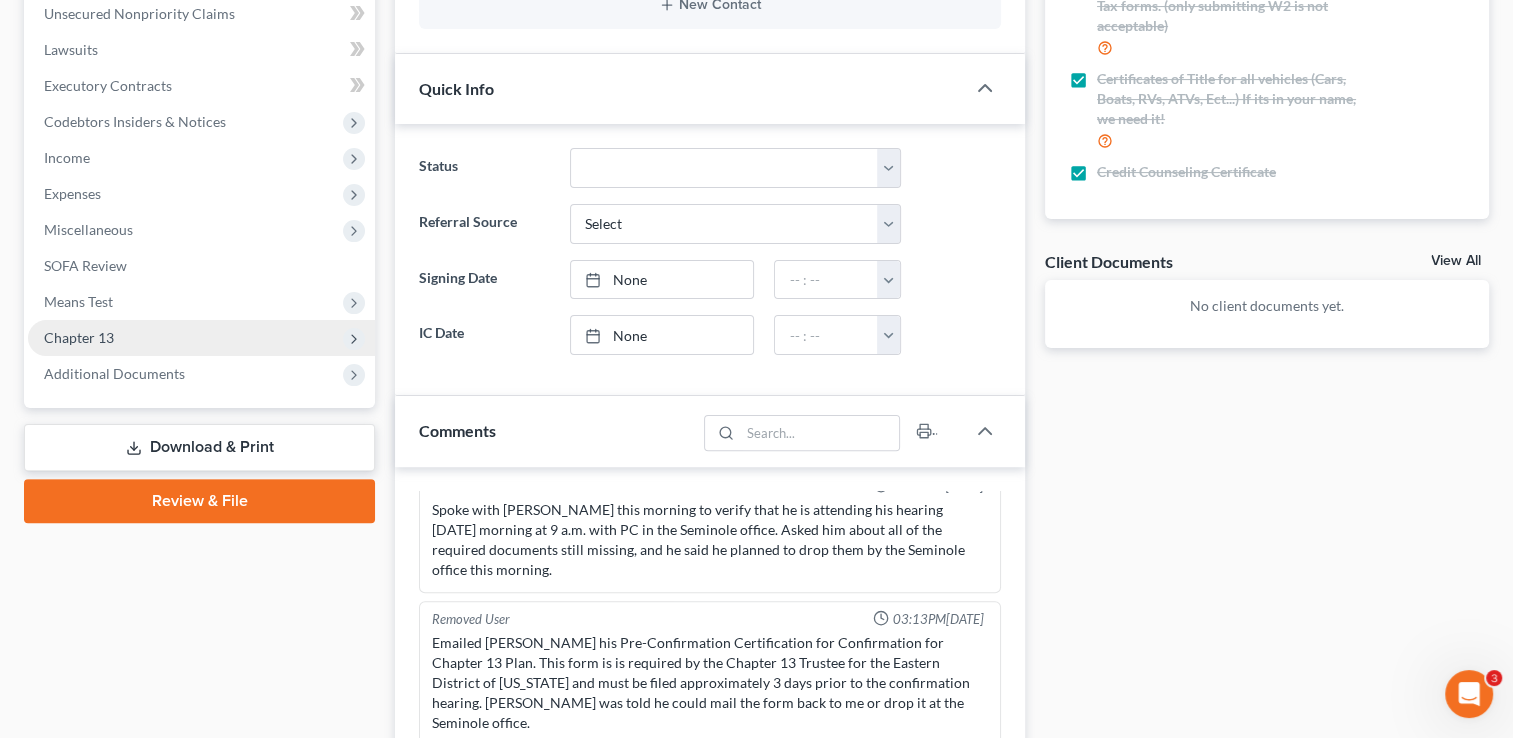 click on "Chapter 13" at bounding box center (201, 338) 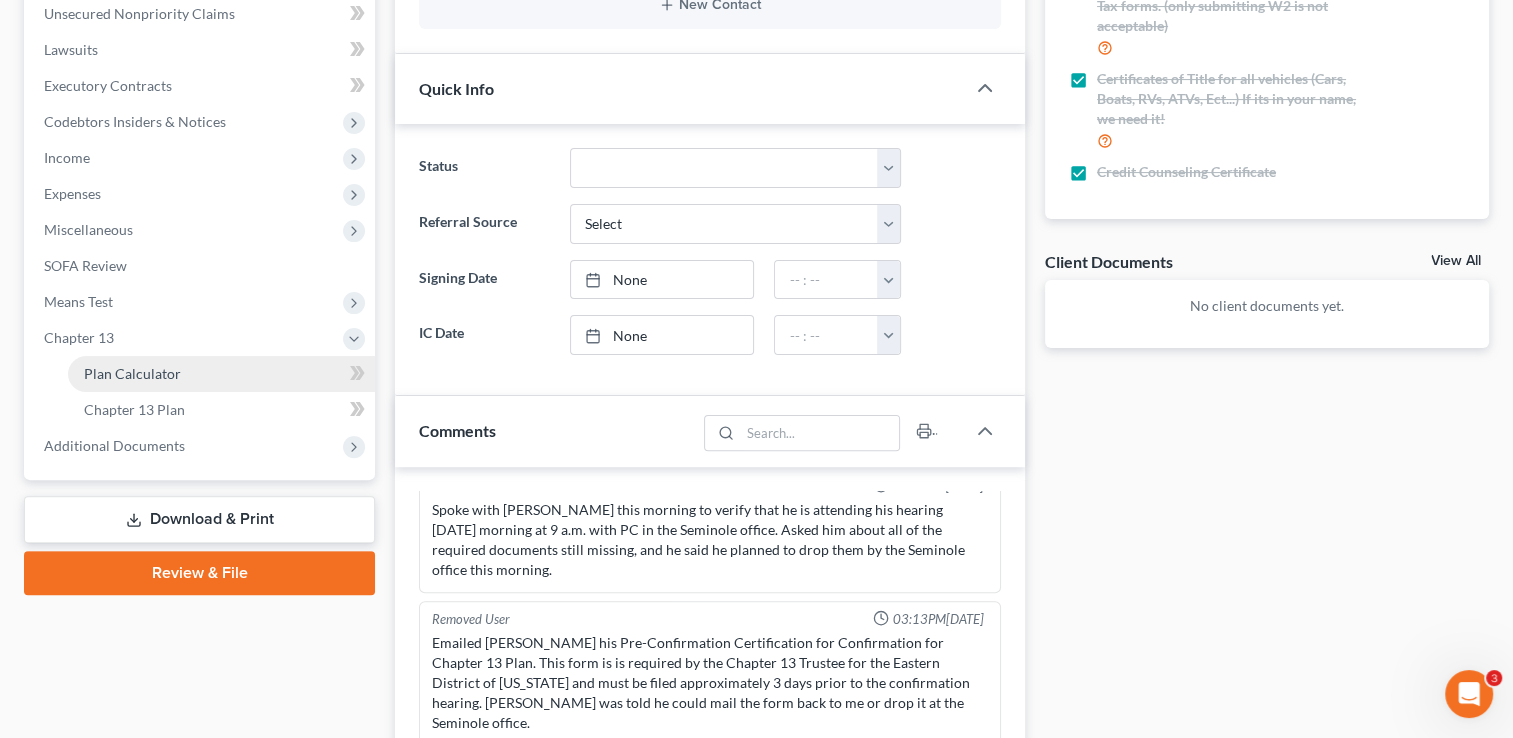 click on "Plan Calculator" at bounding box center [132, 373] 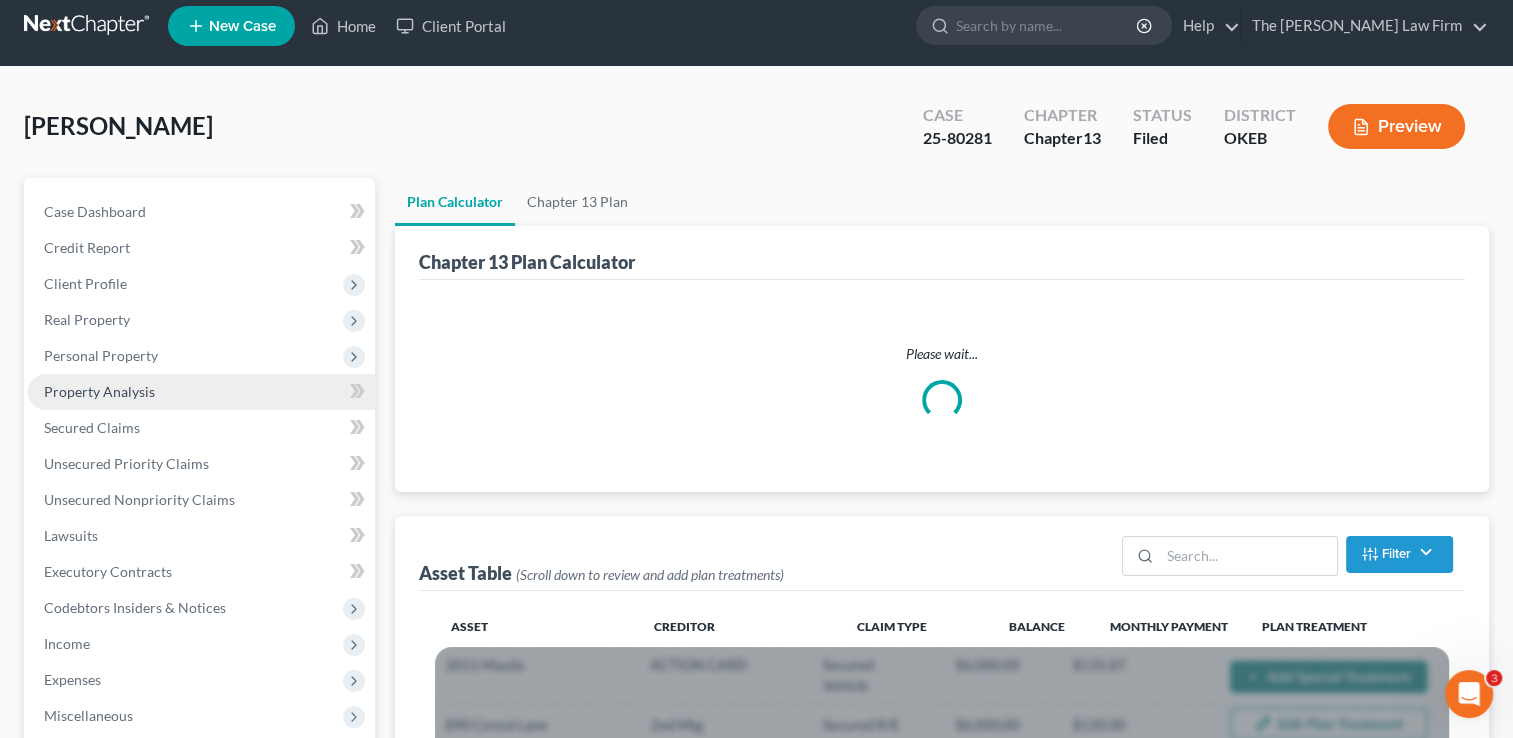 scroll, scrollTop: 0, scrollLeft: 0, axis: both 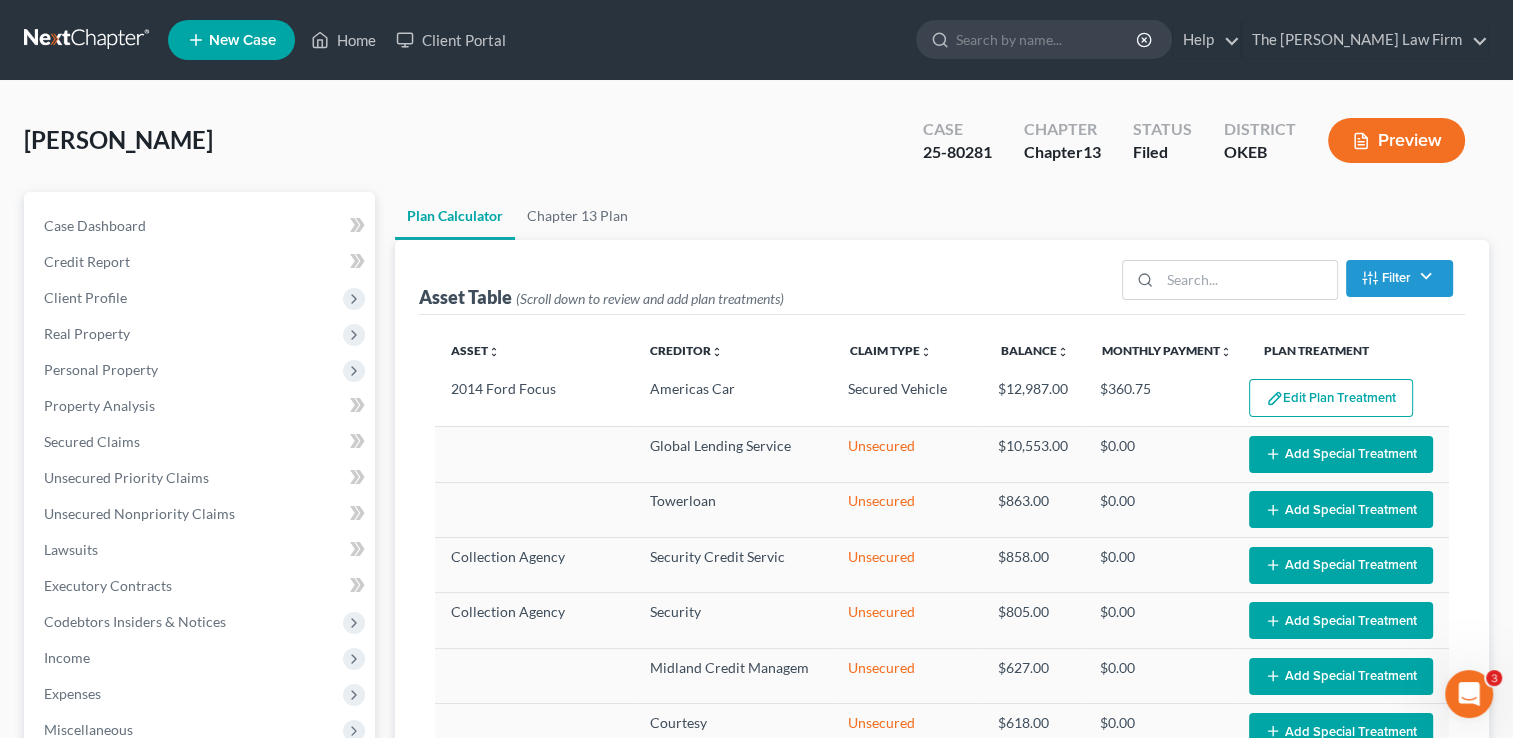 select on "35" 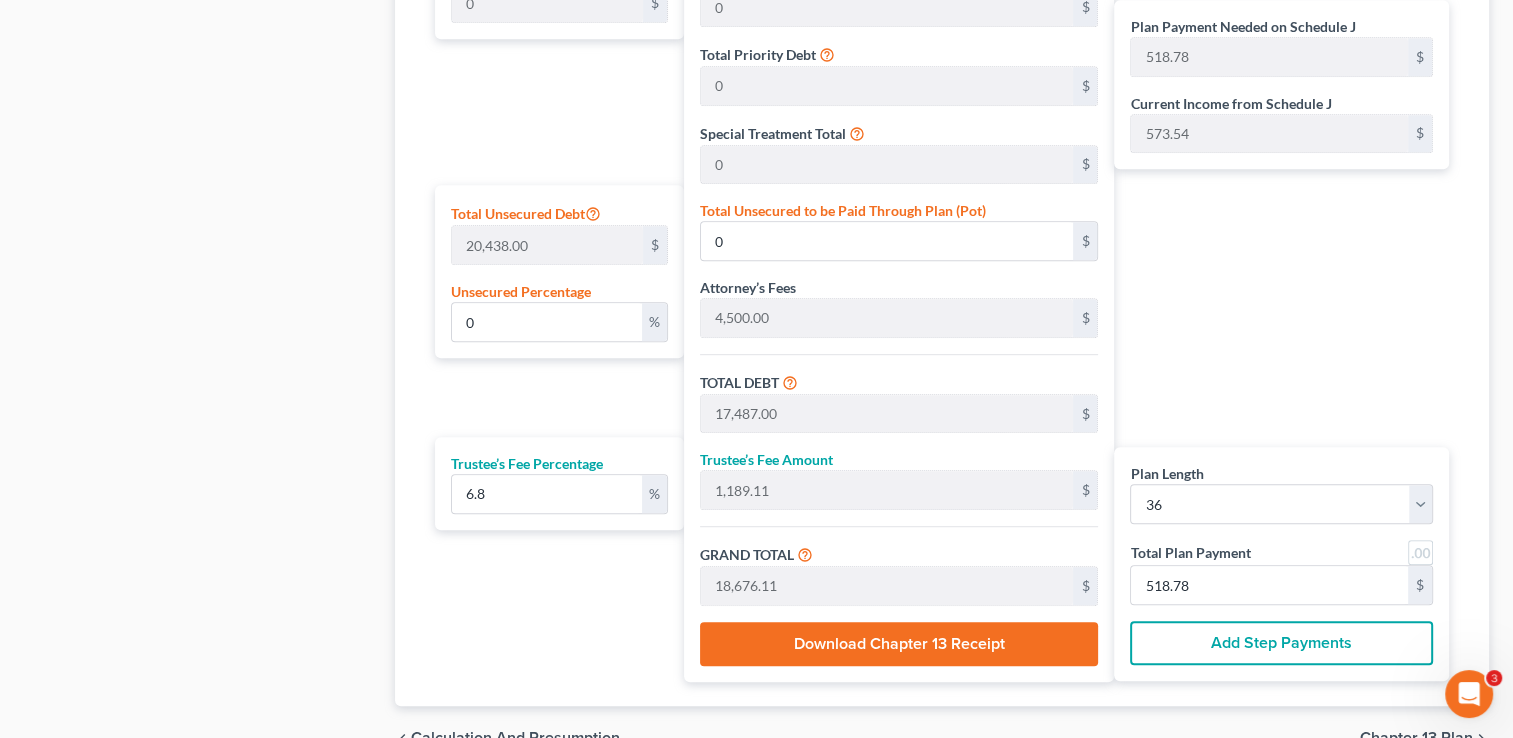 scroll, scrollTop: 1100, scrollLeft: 0, axis: vertical 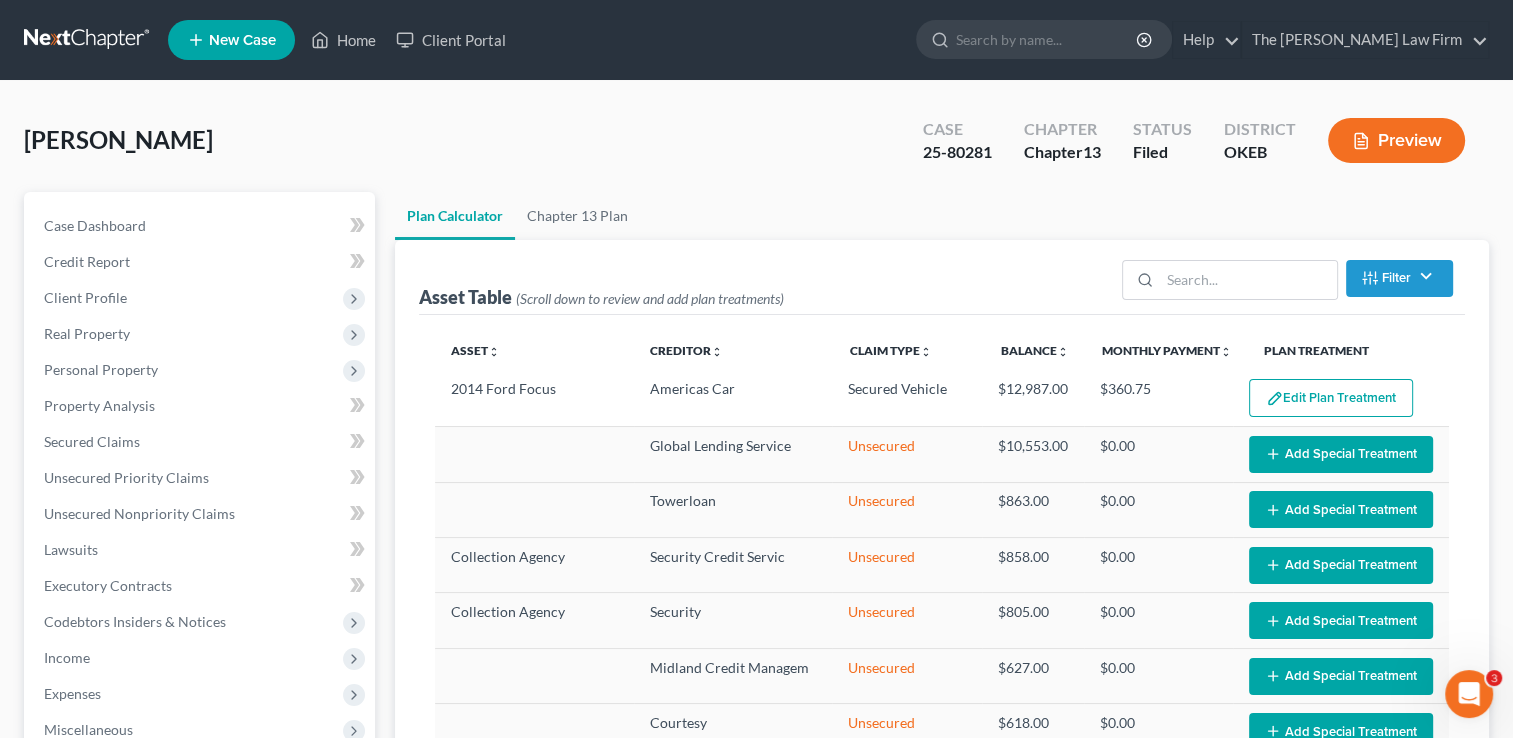 click at bounding box center (88, 40) 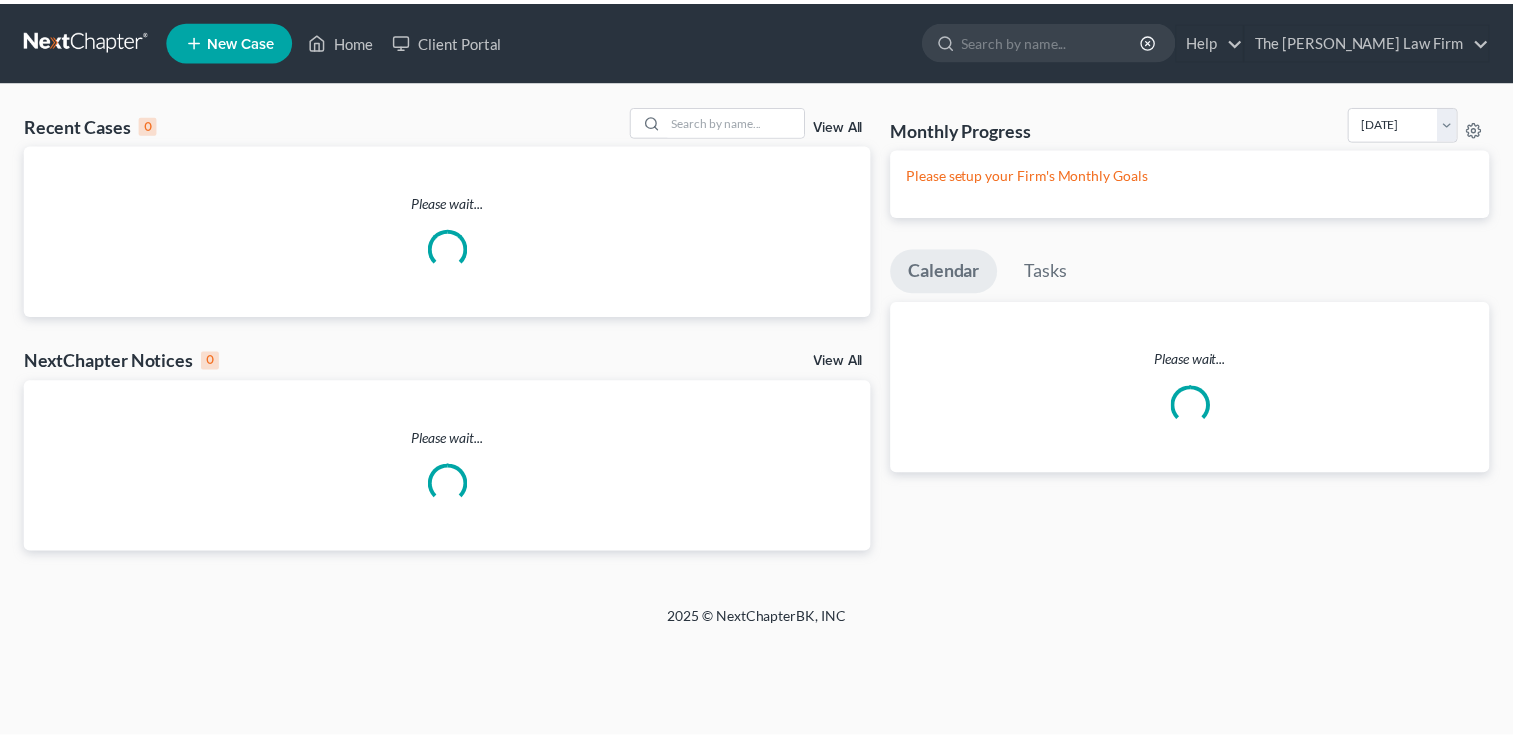 scroll, scrollTop: 0, scrollLeft: 0, axis: both 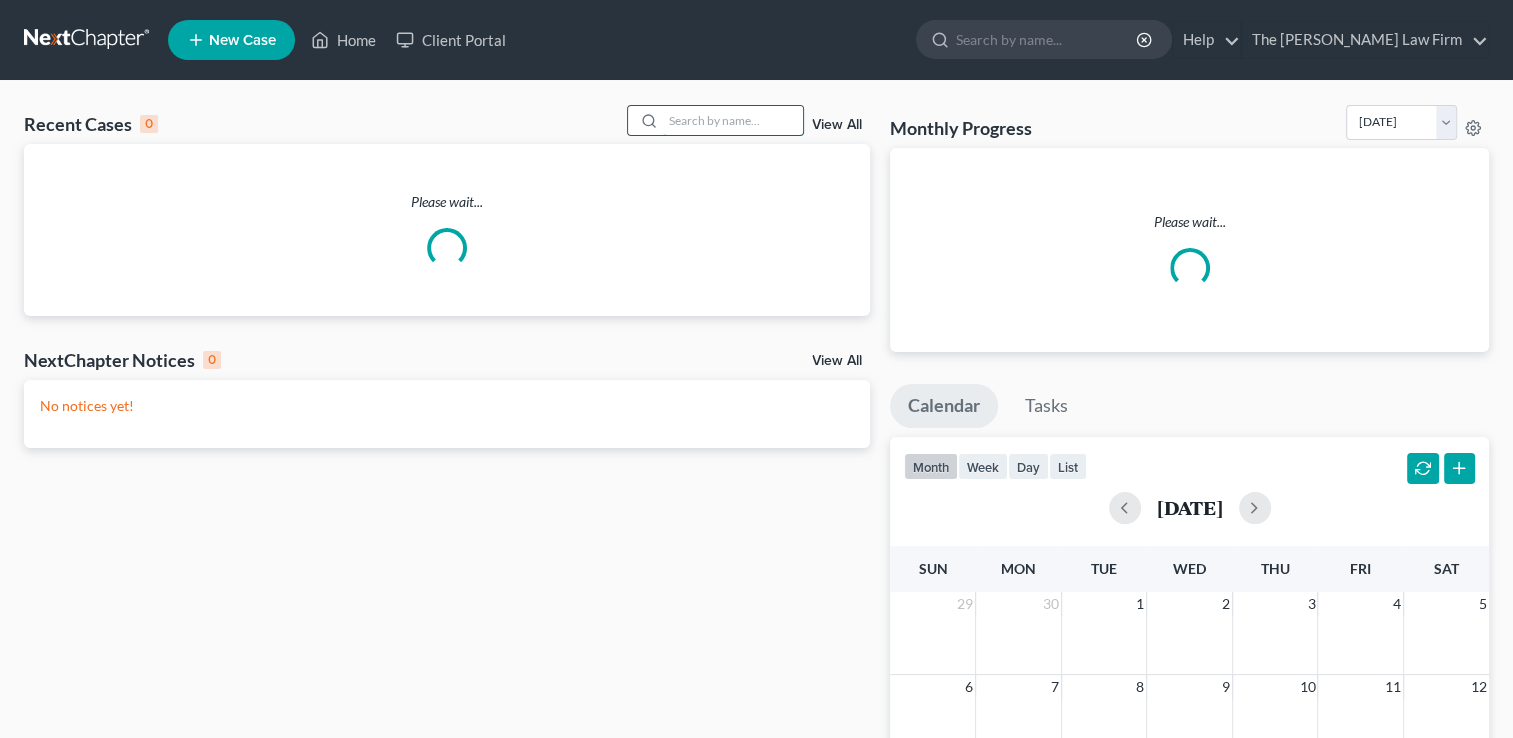 click at bounding box center (733, 120) 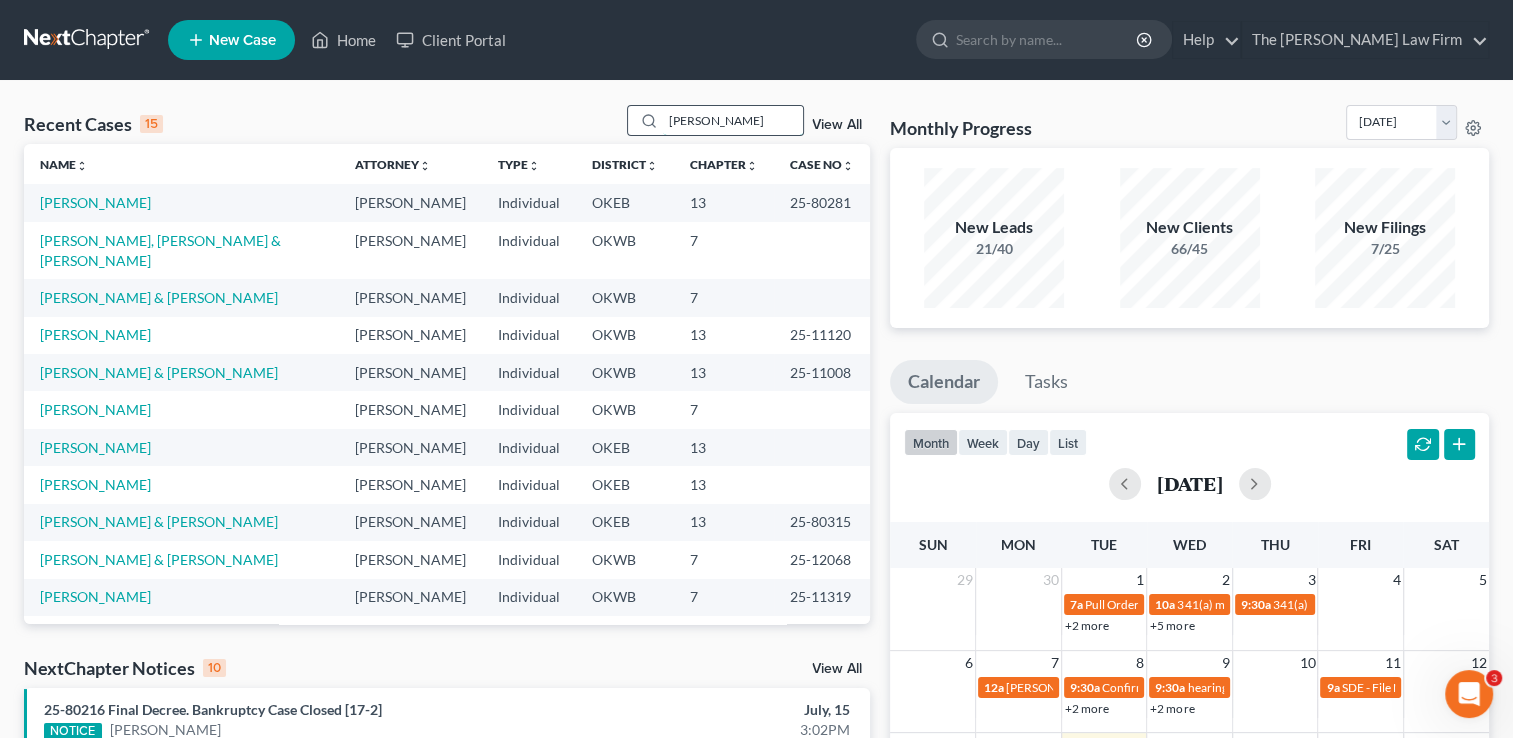 scroll, scrollTop: 0, scrollLeft: 0, axis: both 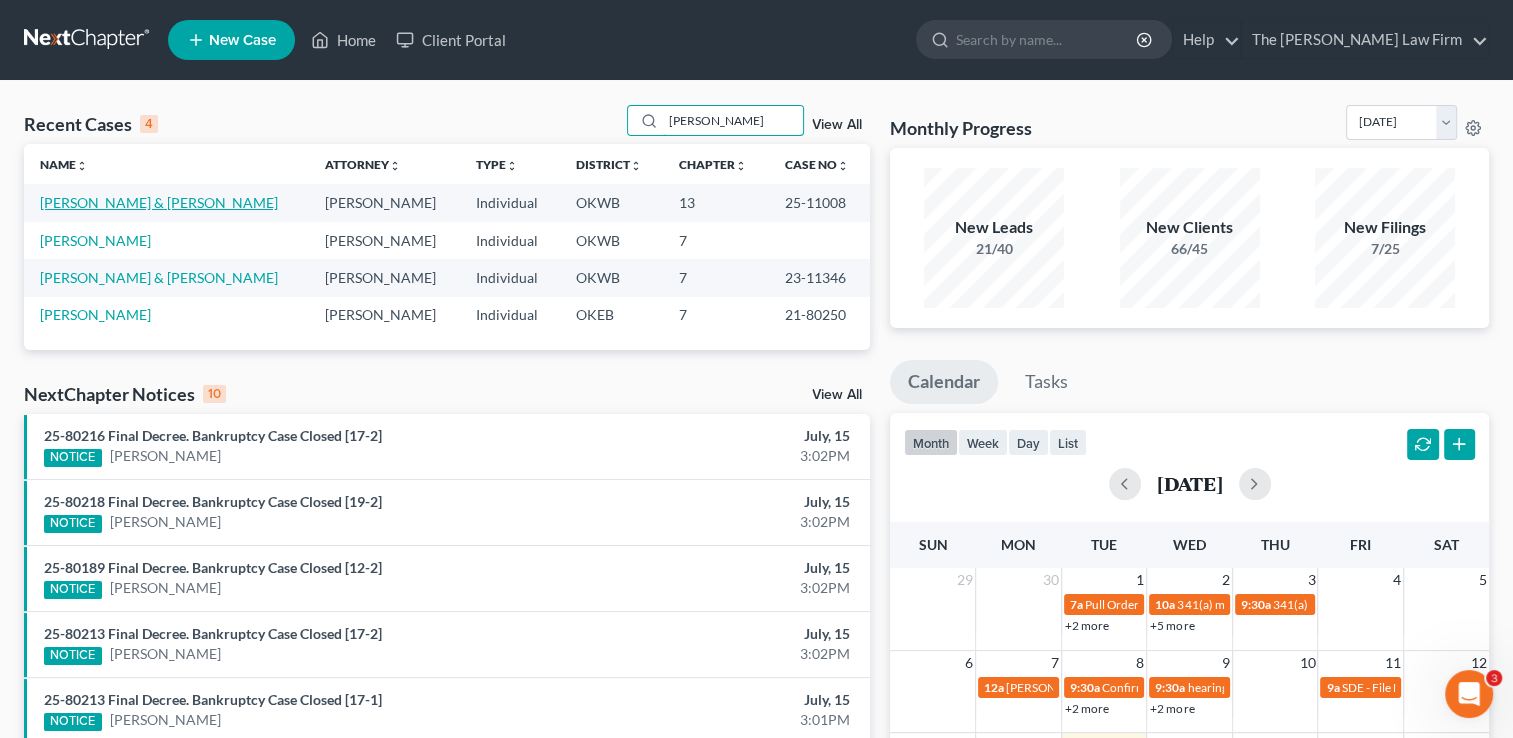 type on "[PERSON_NAME]" 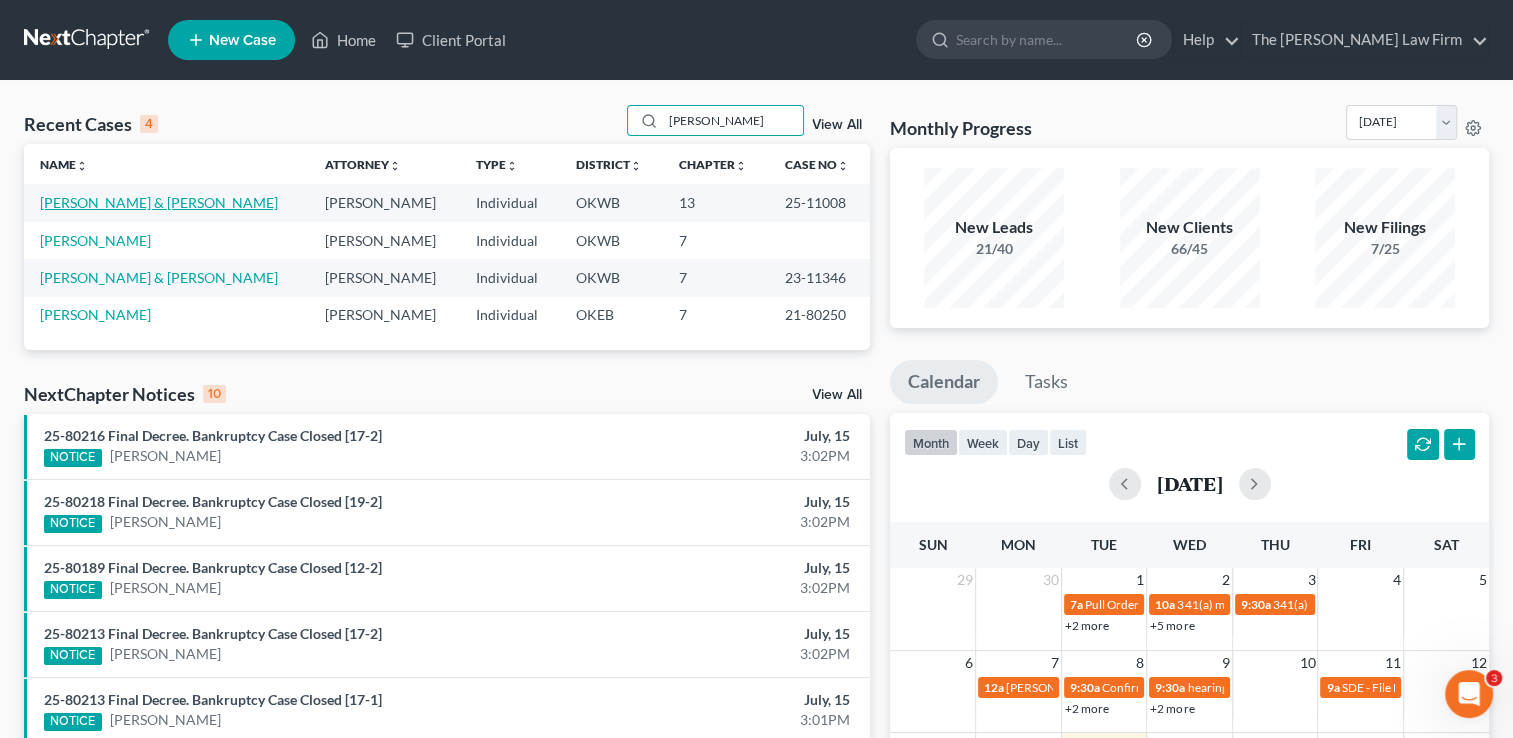 click on "[PERSON_NAME] & [PERSON_NAME]" at bounding box center (159, 202) 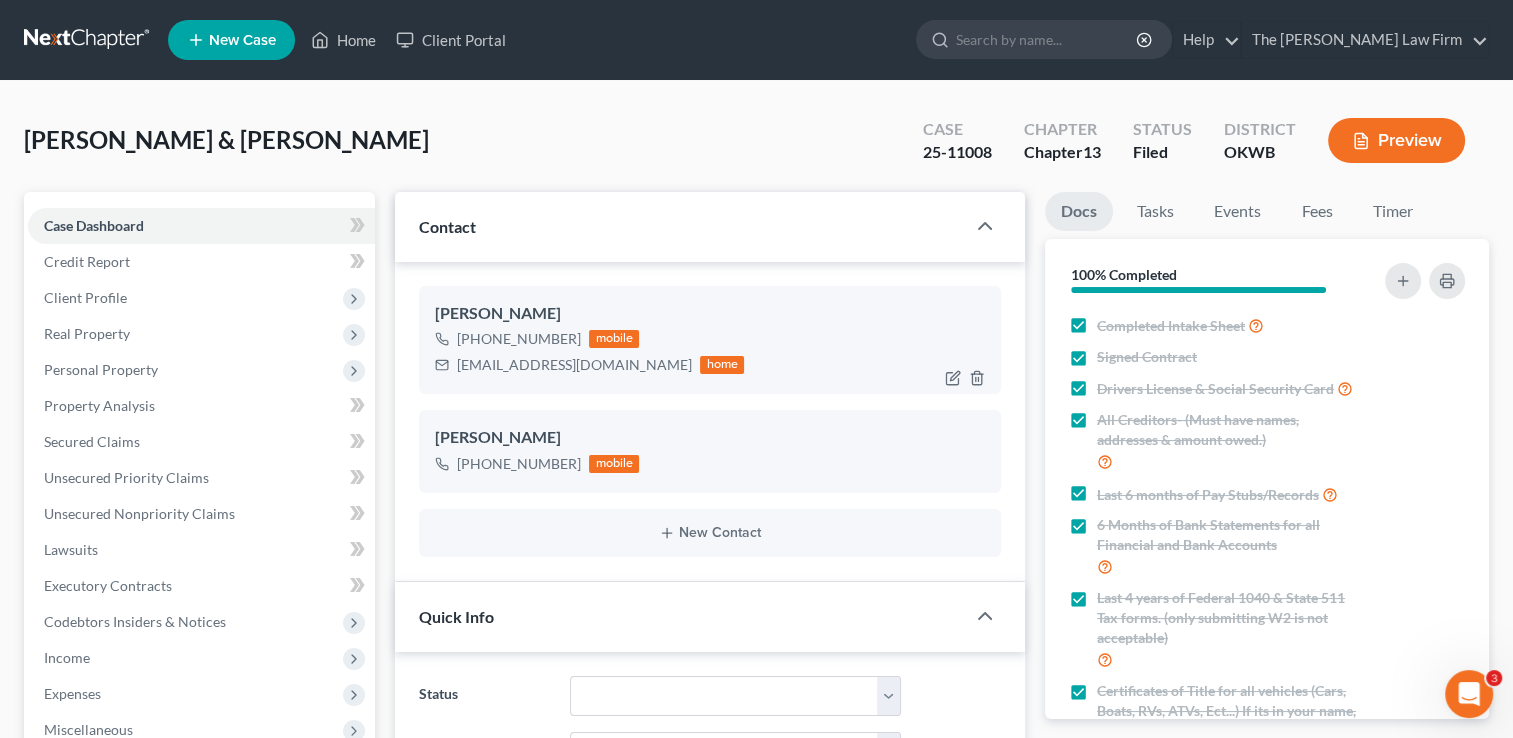 scroll, scrollTop: 1431, scrollLeft: 0, axis: vertical 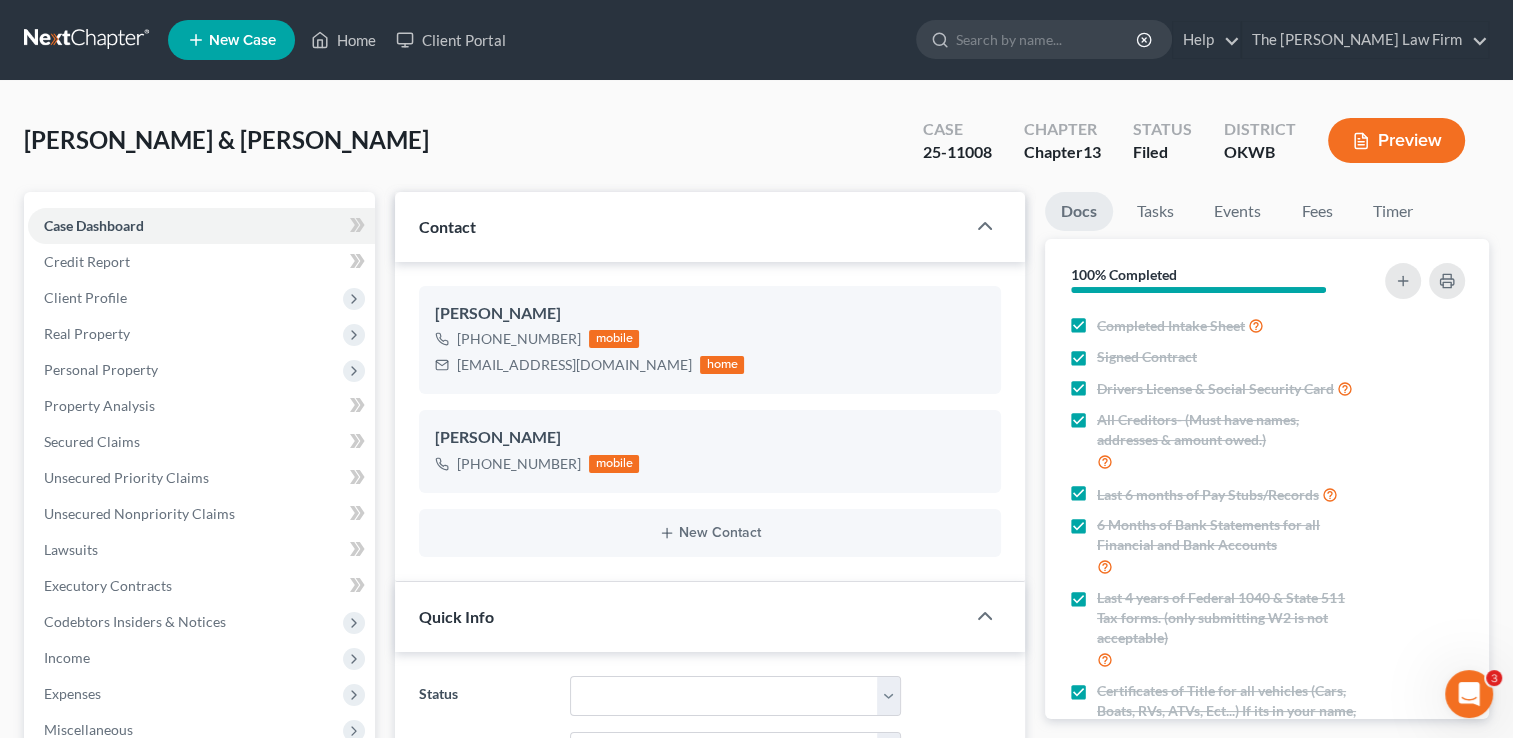 click at bounding box center [88, 40] 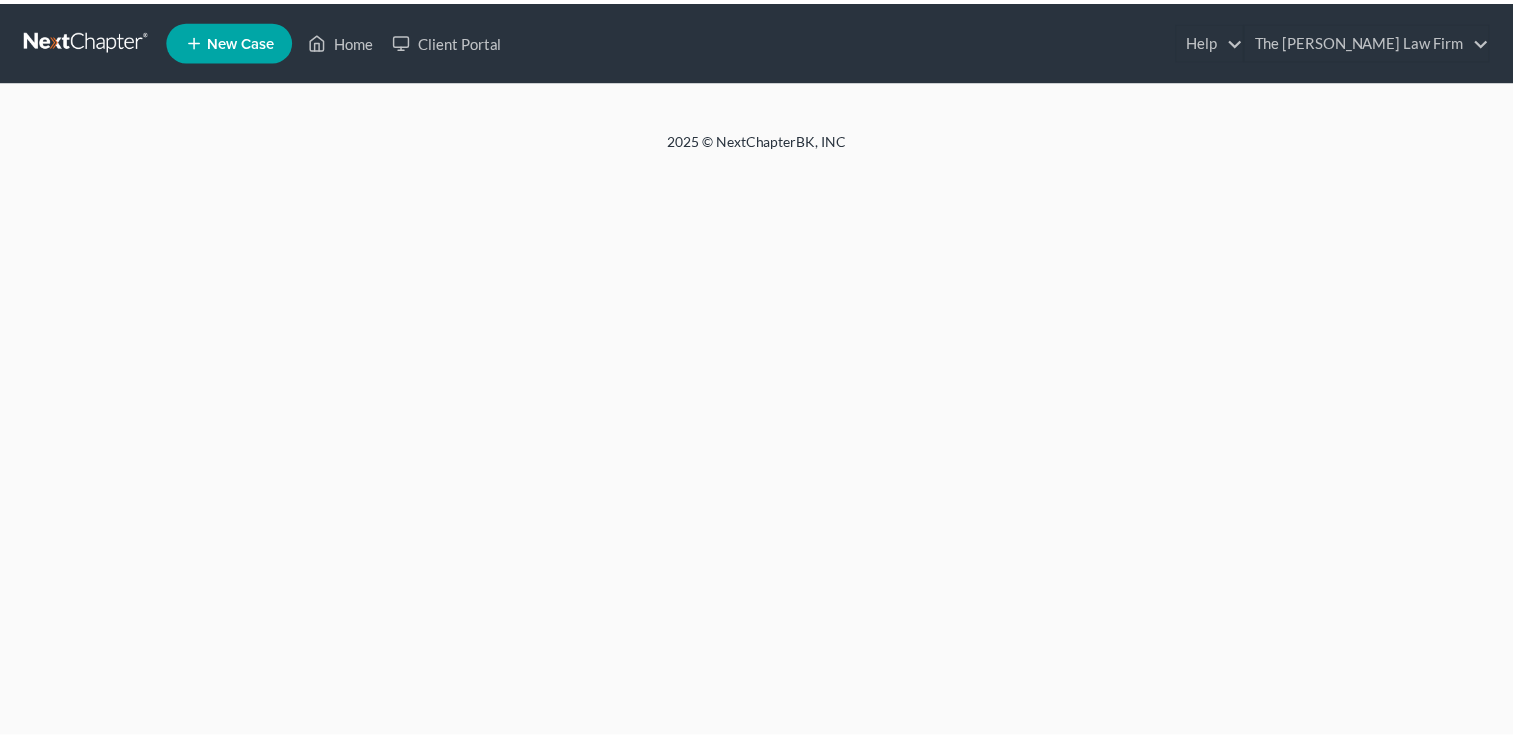scroll, scrollTop: 0, scrollLeft: 0, axis: both 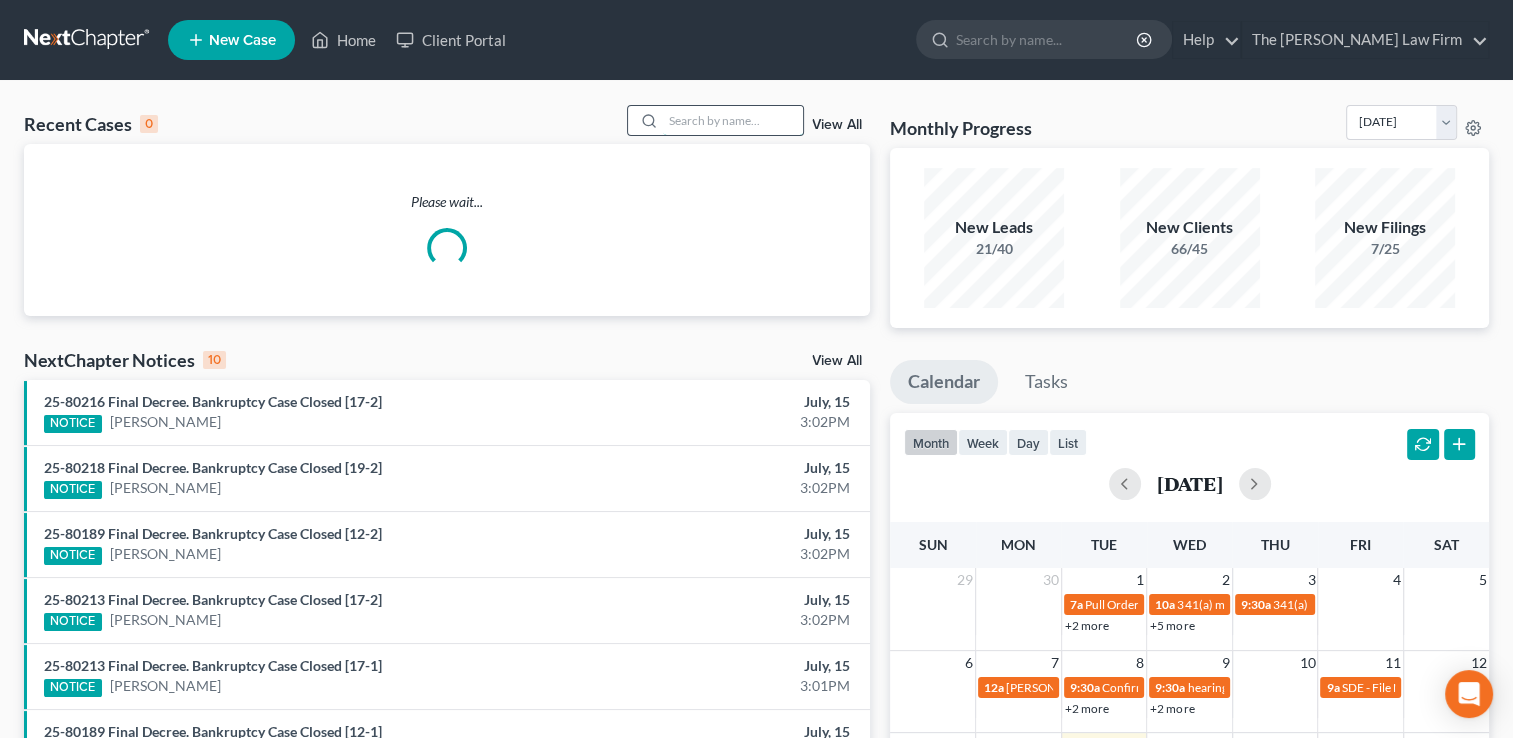 click at bounding box center [733, 120] 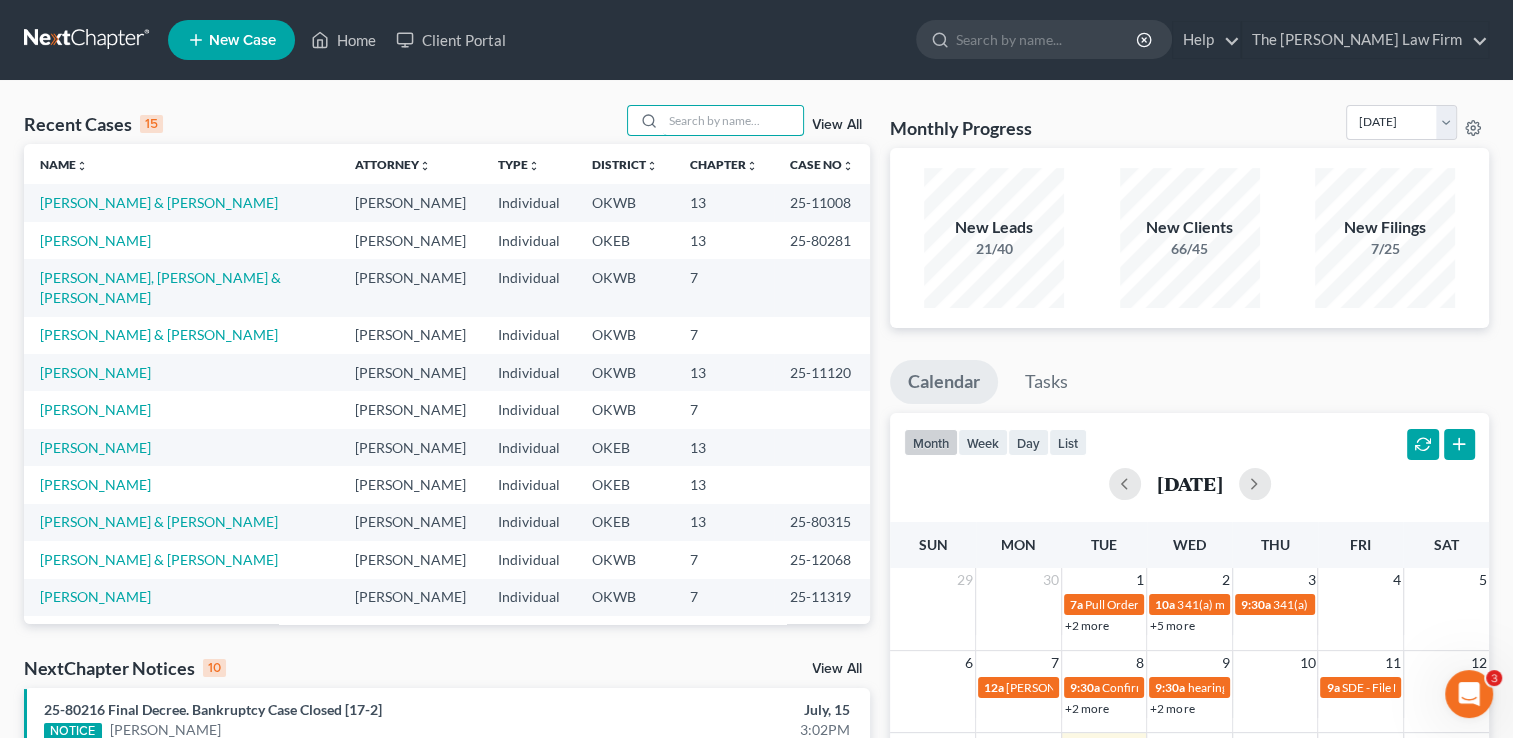 scroll, scrollTop: 0, scrollLeft: 0, axis: both 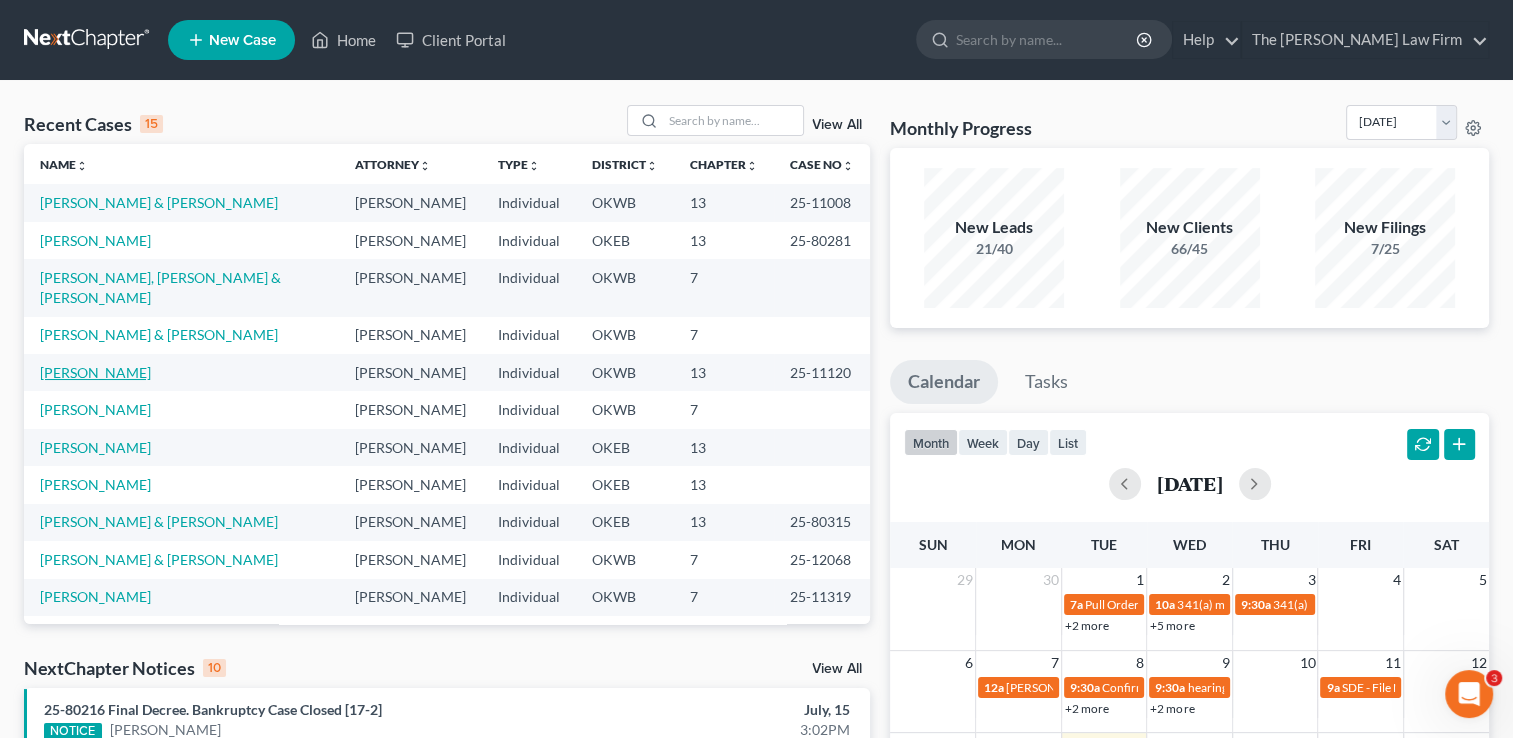 click on "[PERSON_NAME]" at bounding box center (95, 372) 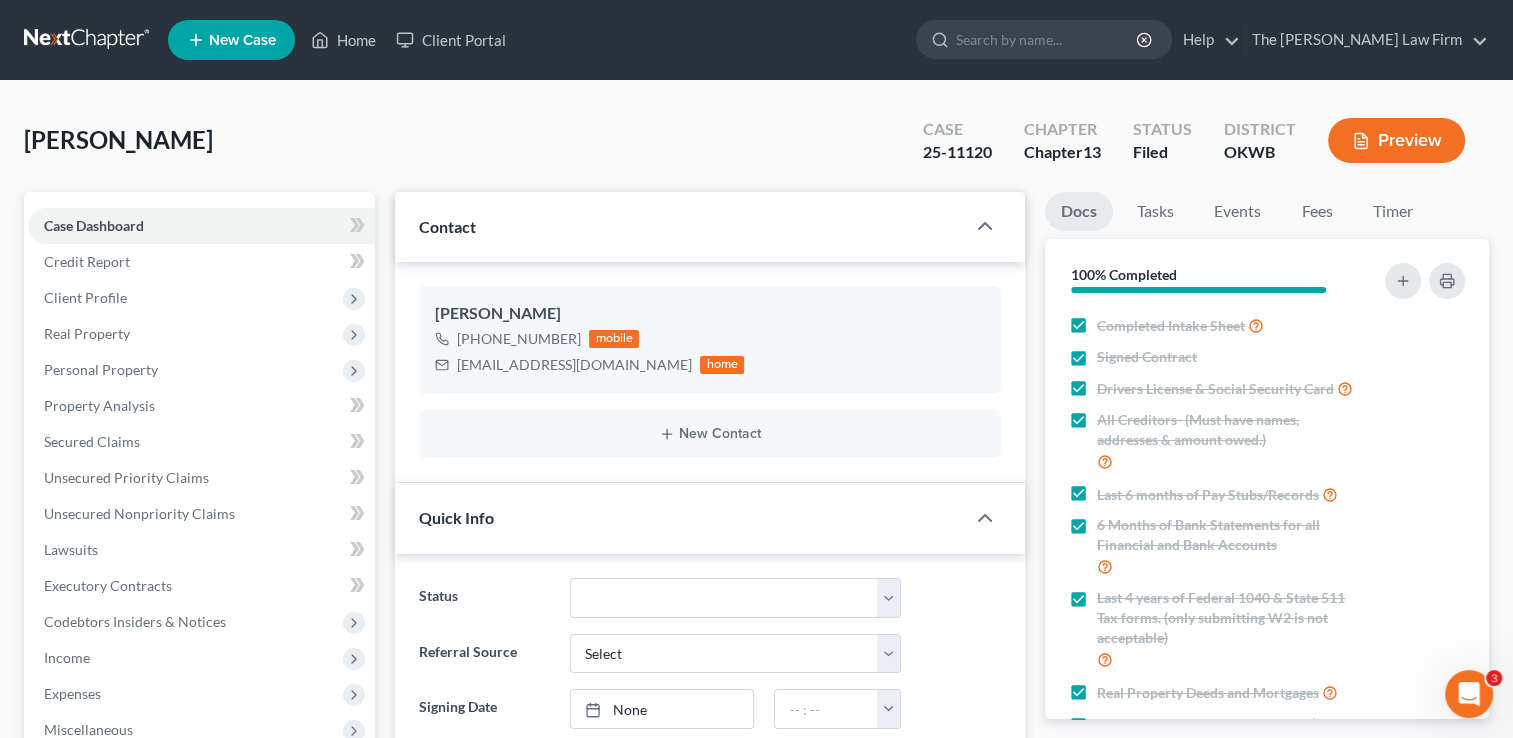 scroll, scrollTop: 2080, scrollLeft: 0, axis: vertical 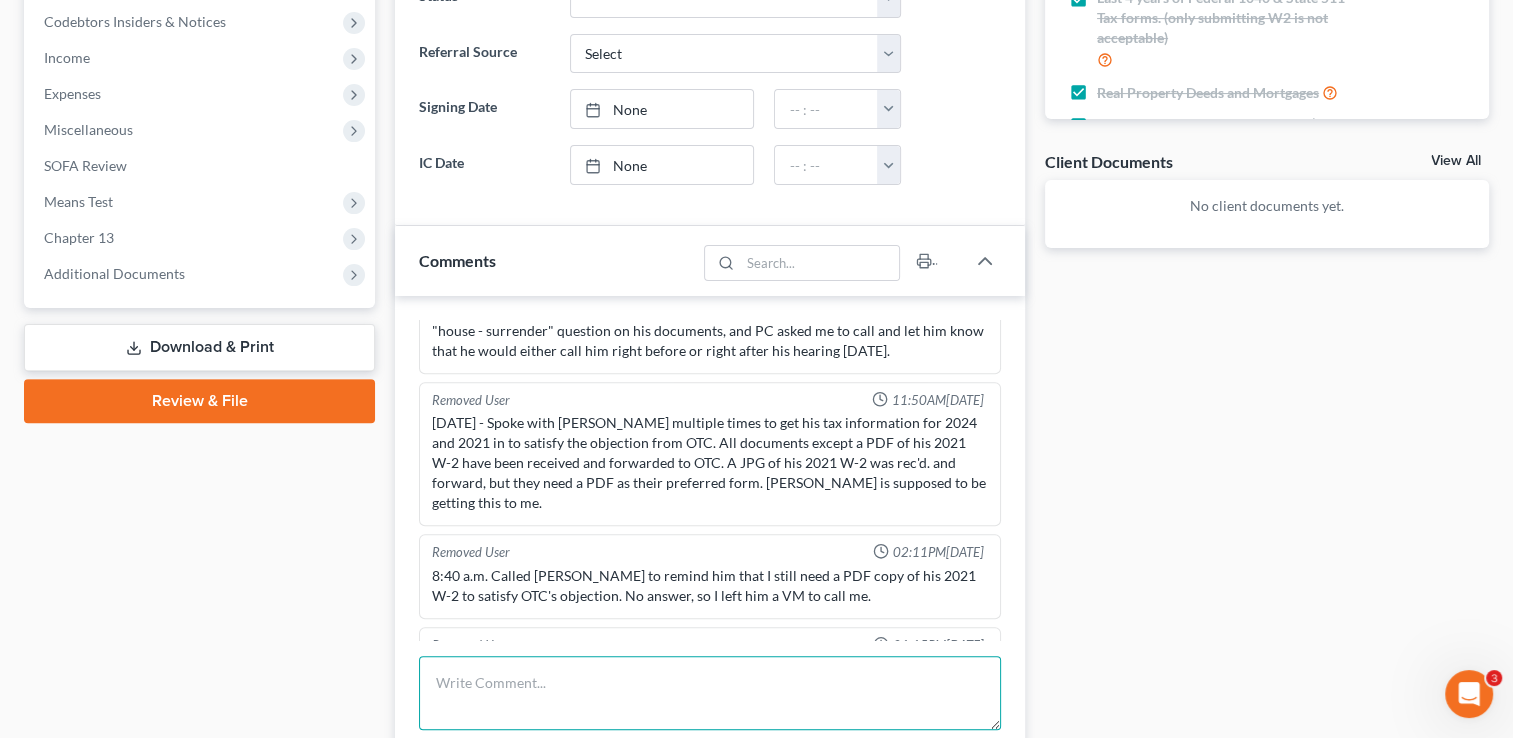 click at bounding box center [710, 693] 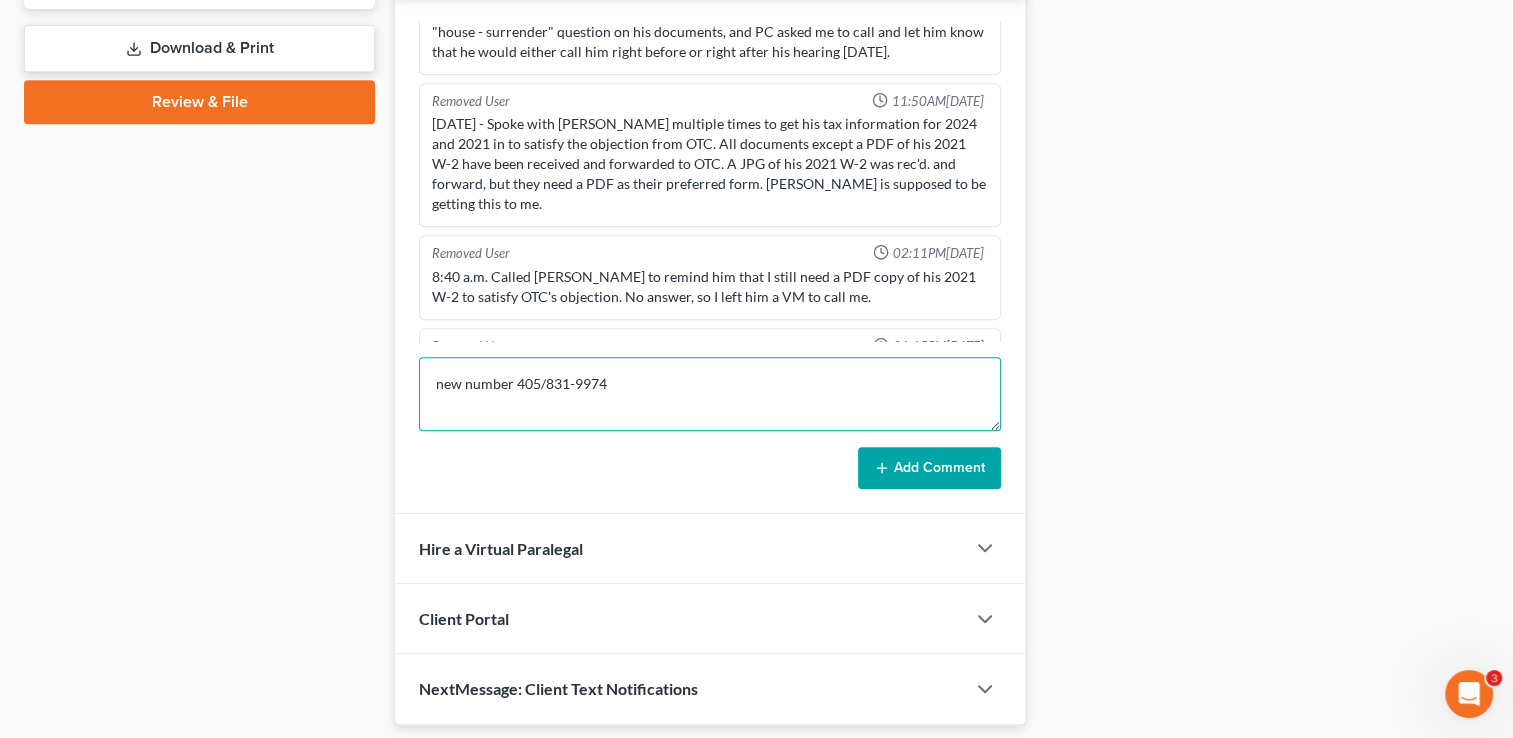 scroll, scrollTop: 900, scrollLeft: 0, axis: vertical 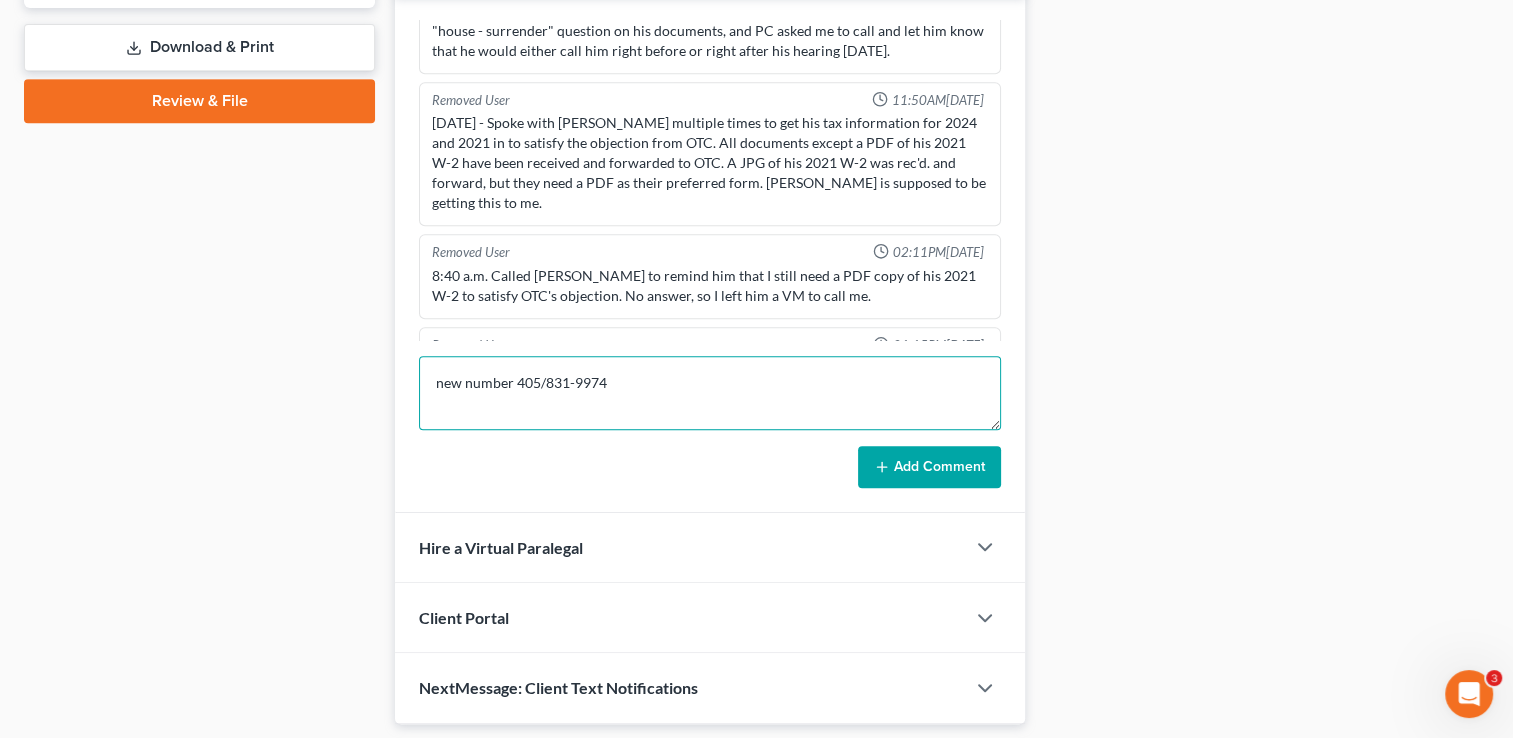 type on "new number 405/831-9974" 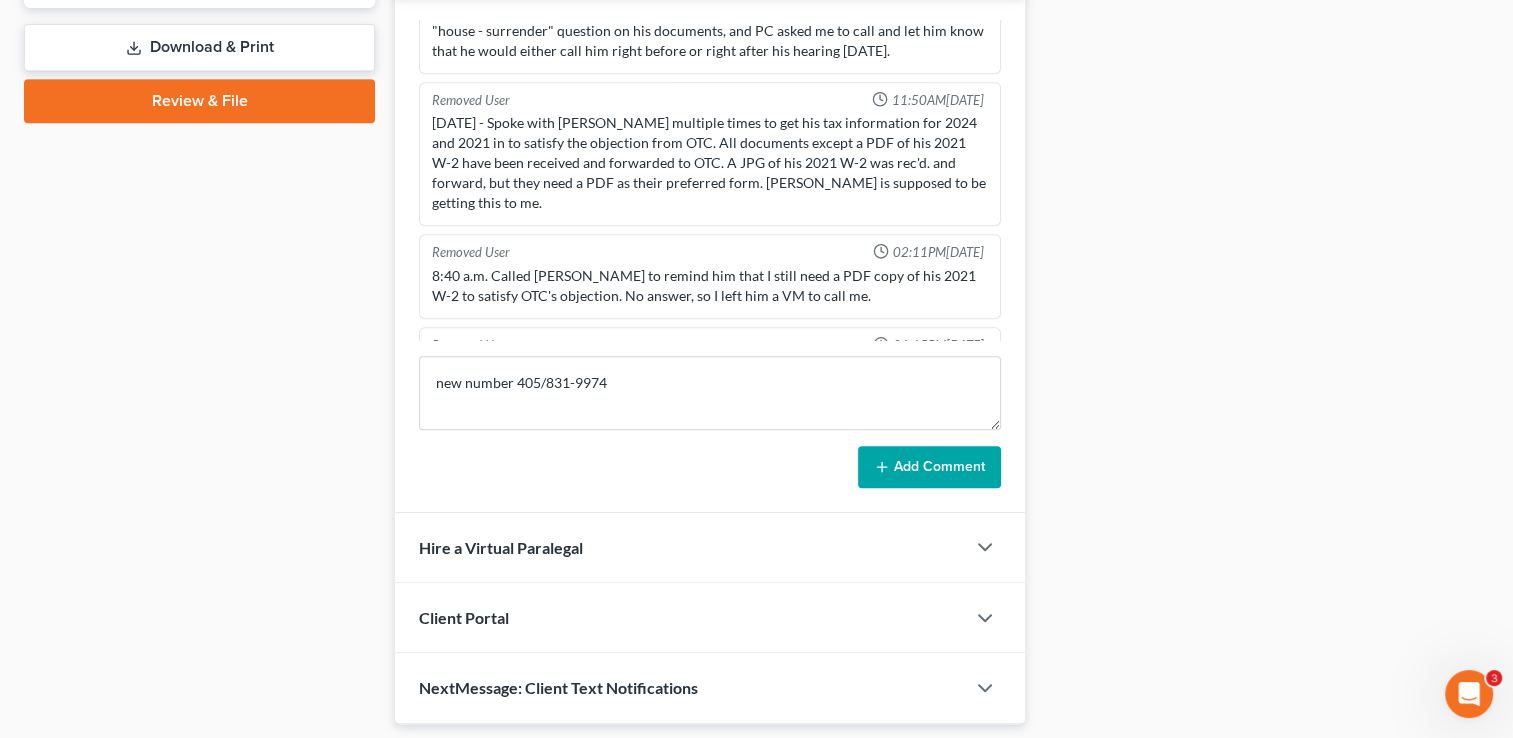 click on "Add Comment" at bounding box center (929, 467) 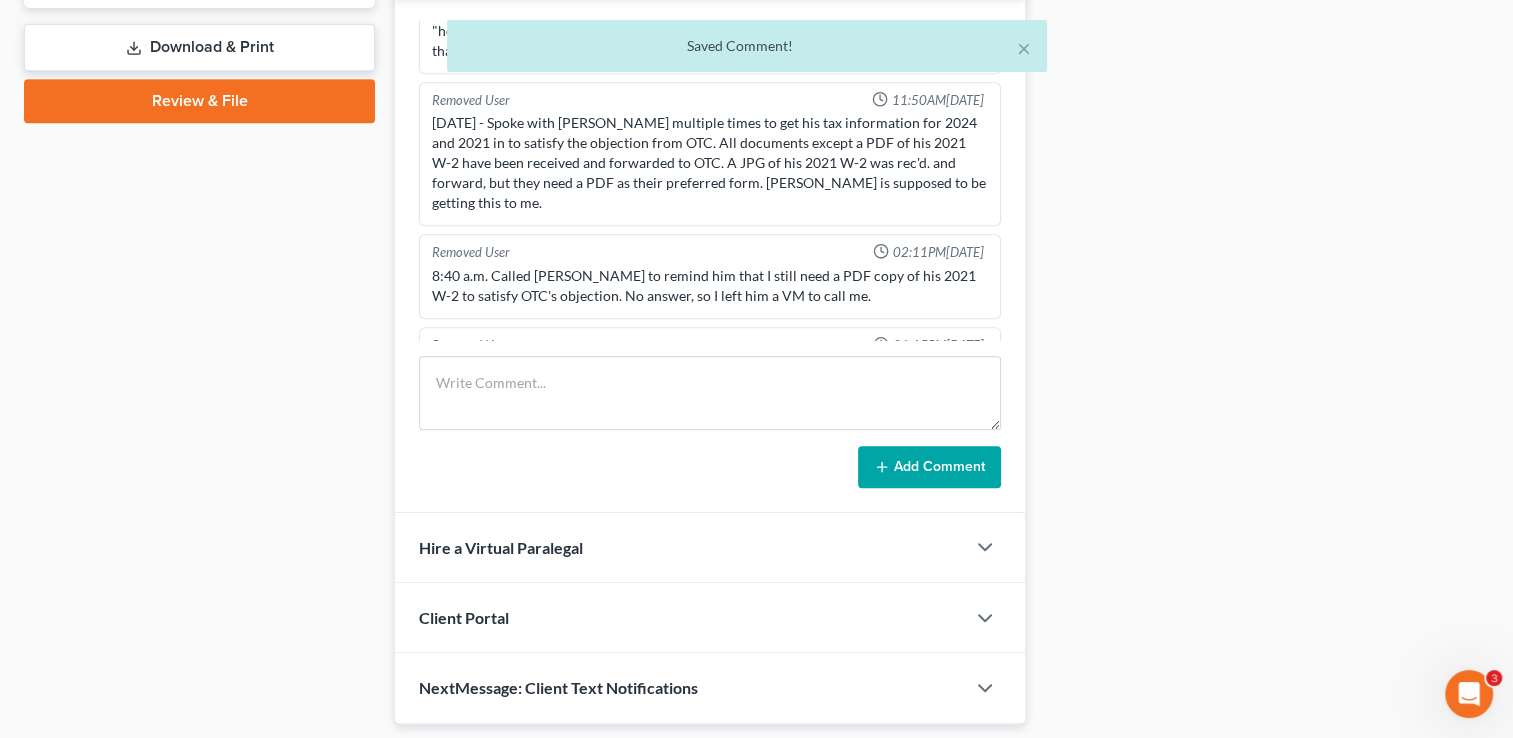 scroll, scrollTop: 2153, scrollLeft: 0, axis: vertical 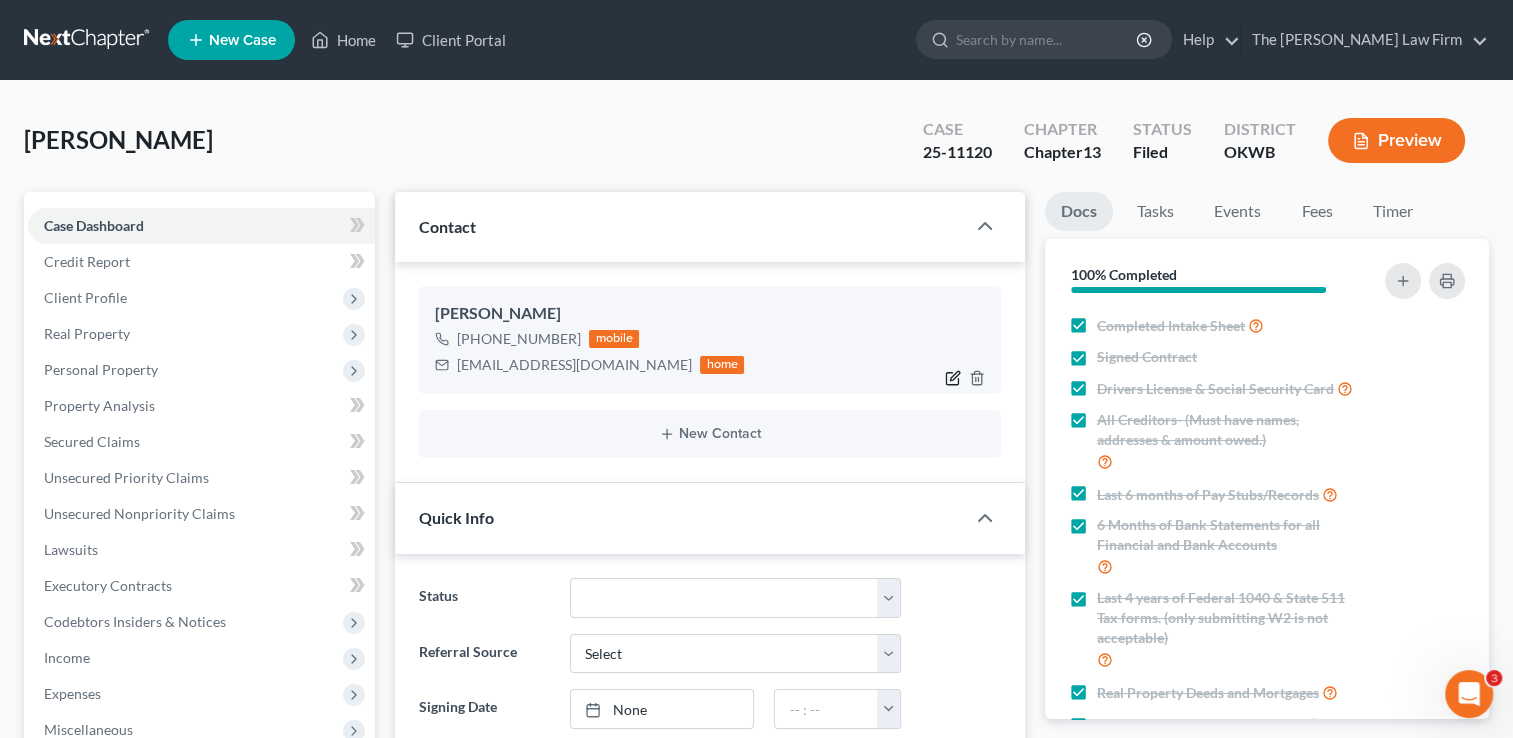 click 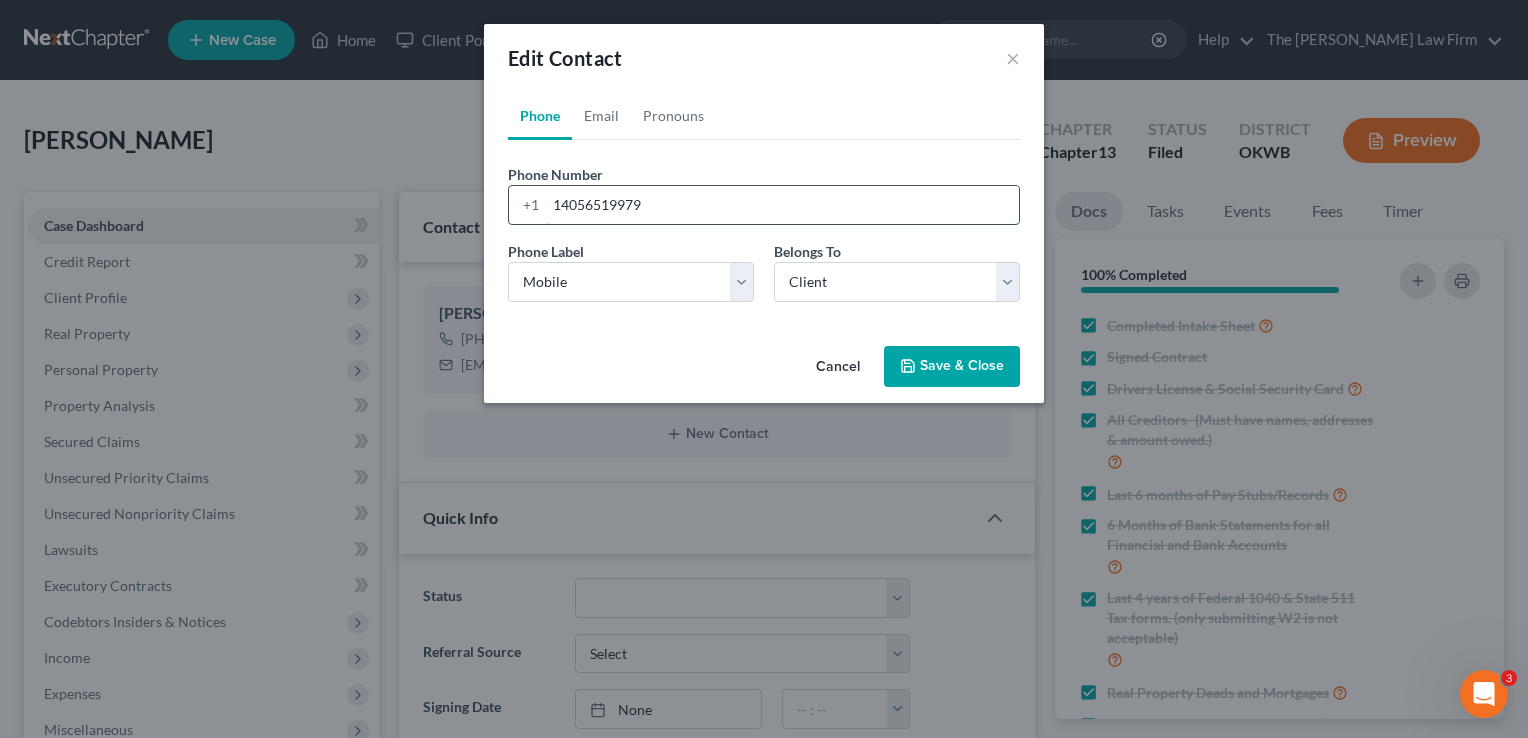 drag, startPoint x: 673, startPoint y: 196, endPoint x: 535, endPoint y: 203, distance: 138.17743 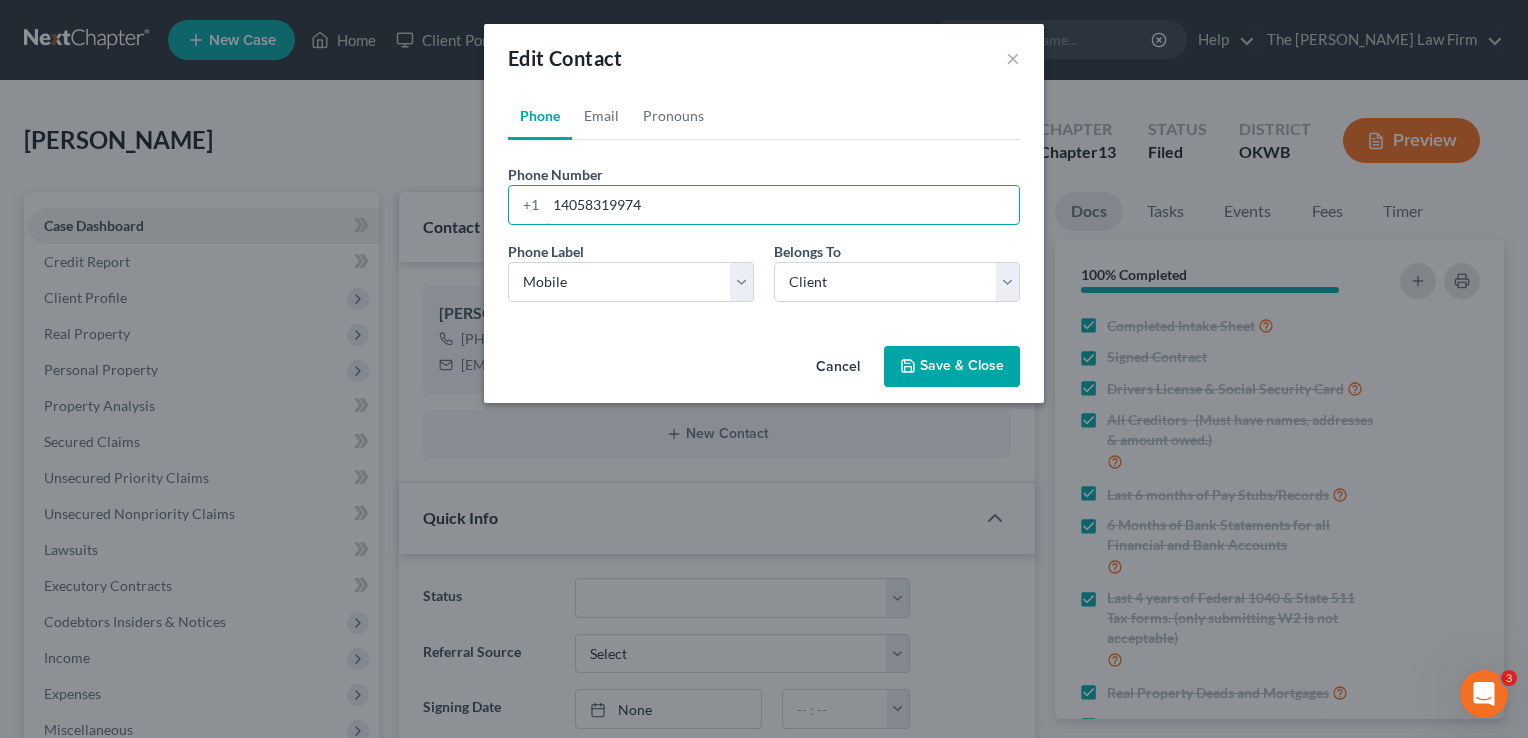 type on "14058319974" 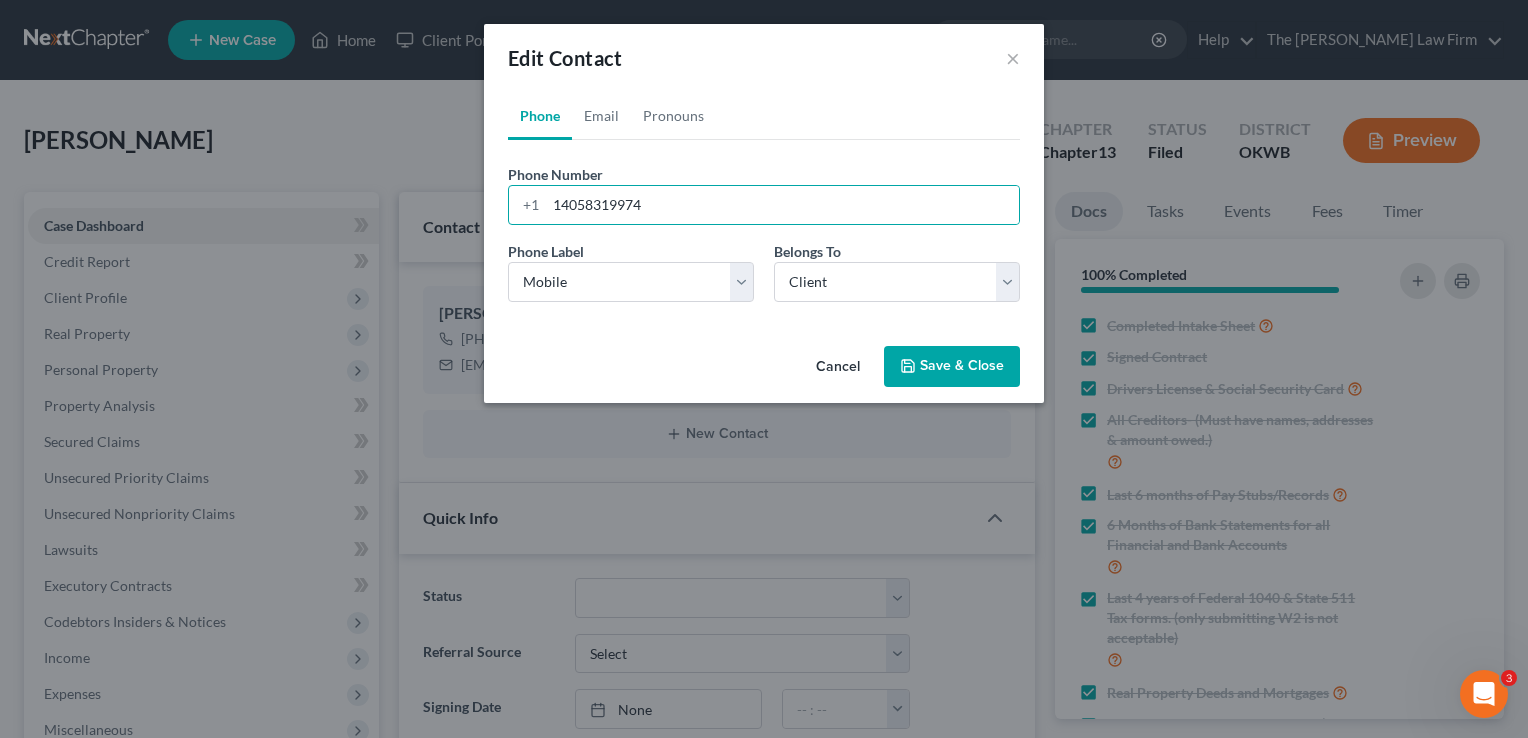 click on "Save & Close" at bounding box center [952, 367] 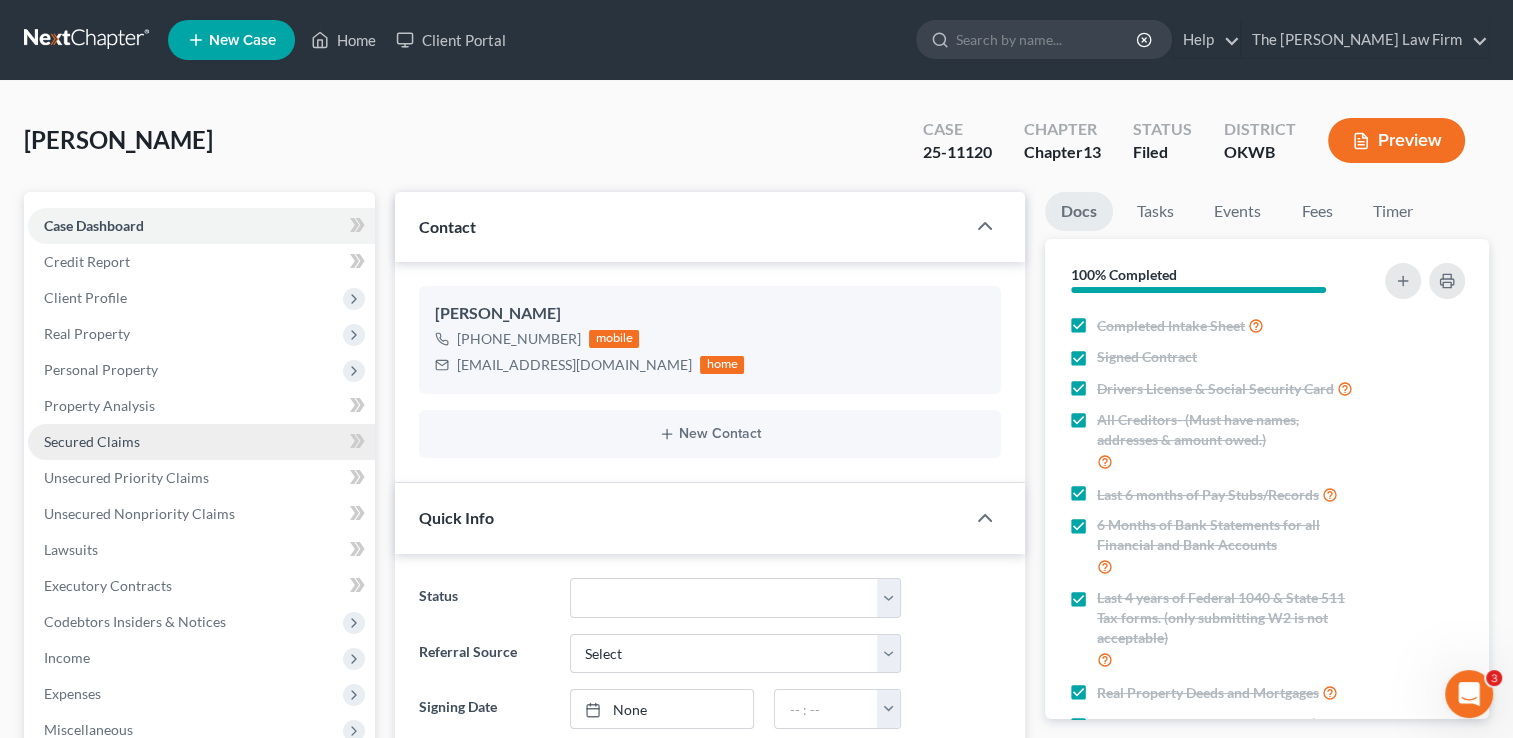 click on "Secured Claims" at bounding box center [92, 441] 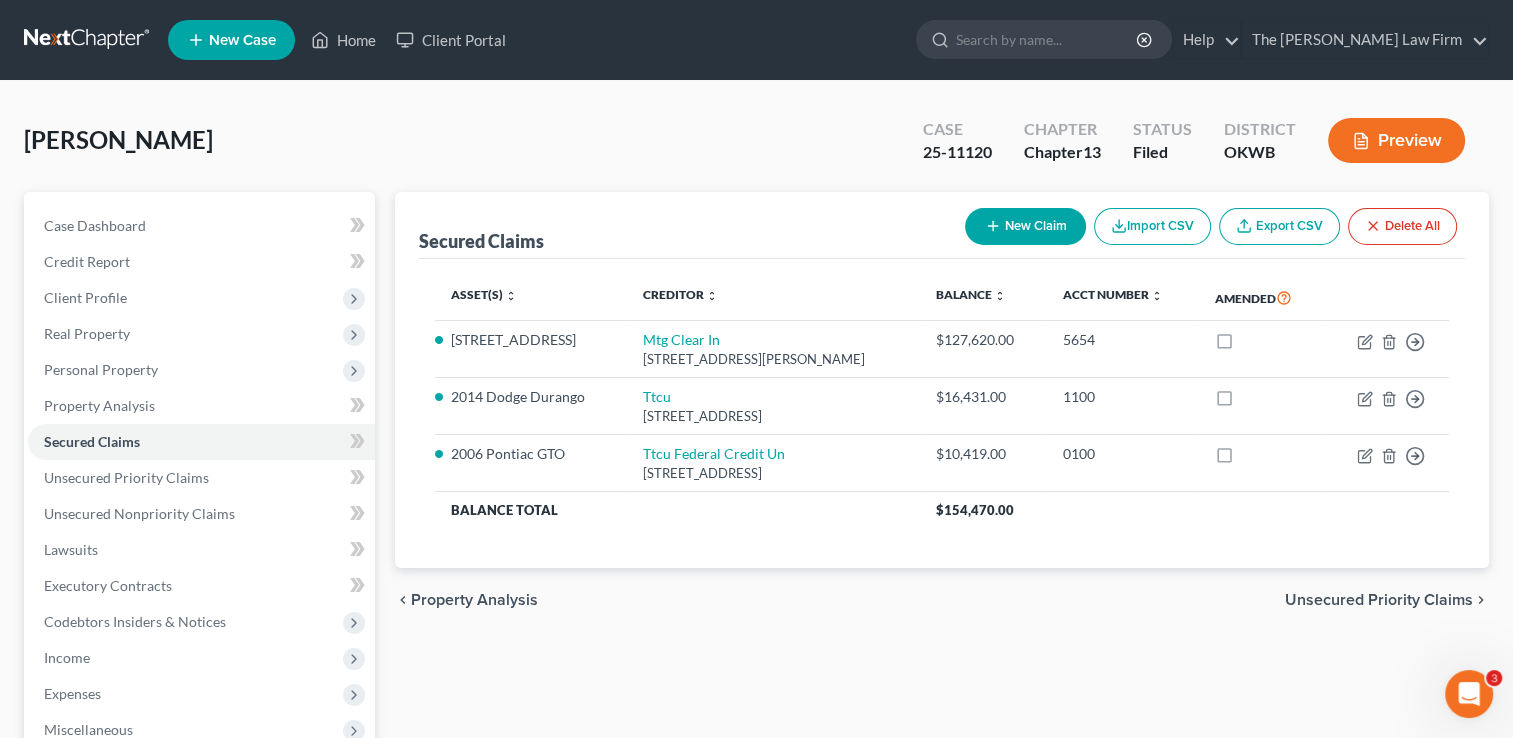 click at bounding box center [88, 40] 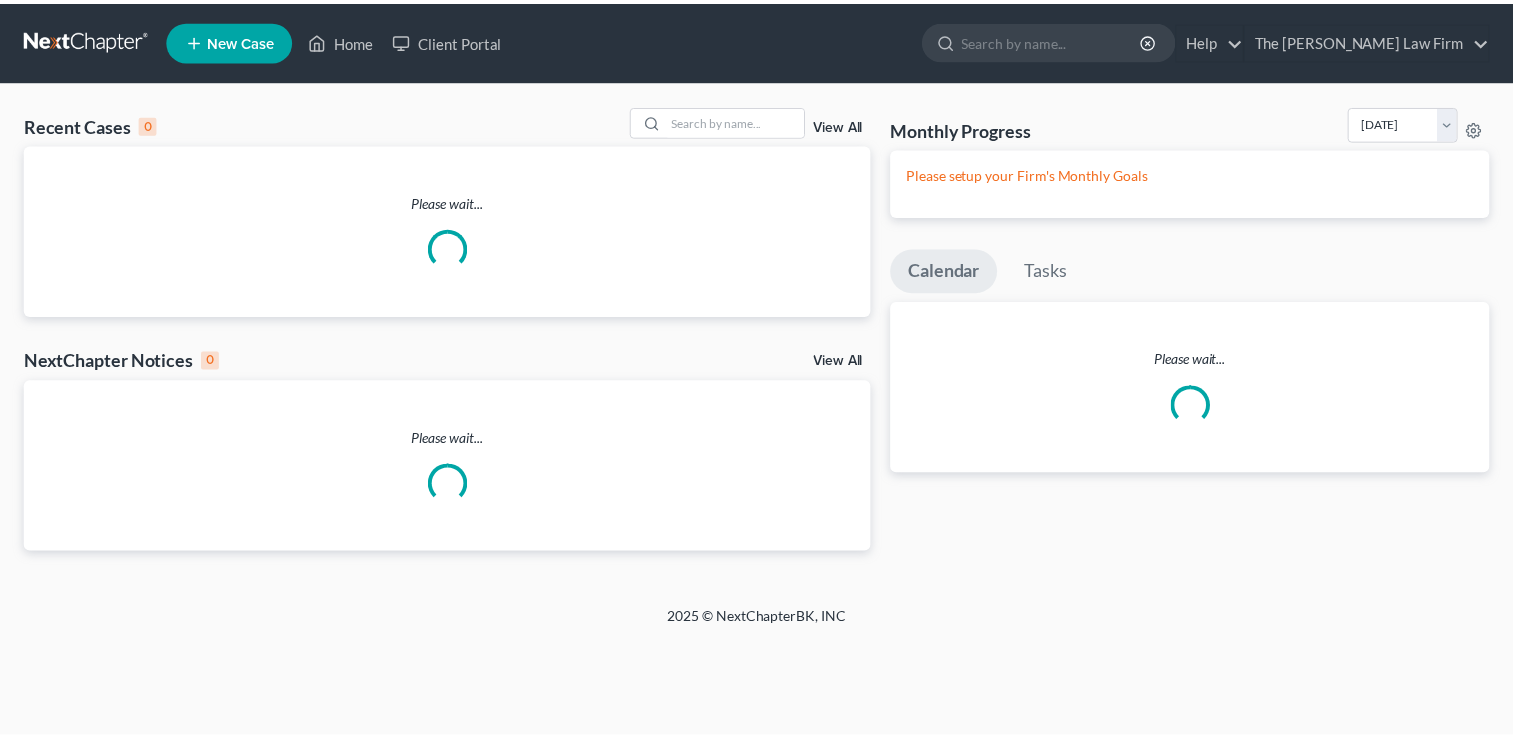 scroll, scrollTop: 0, scrollLeft: 0, axis: both 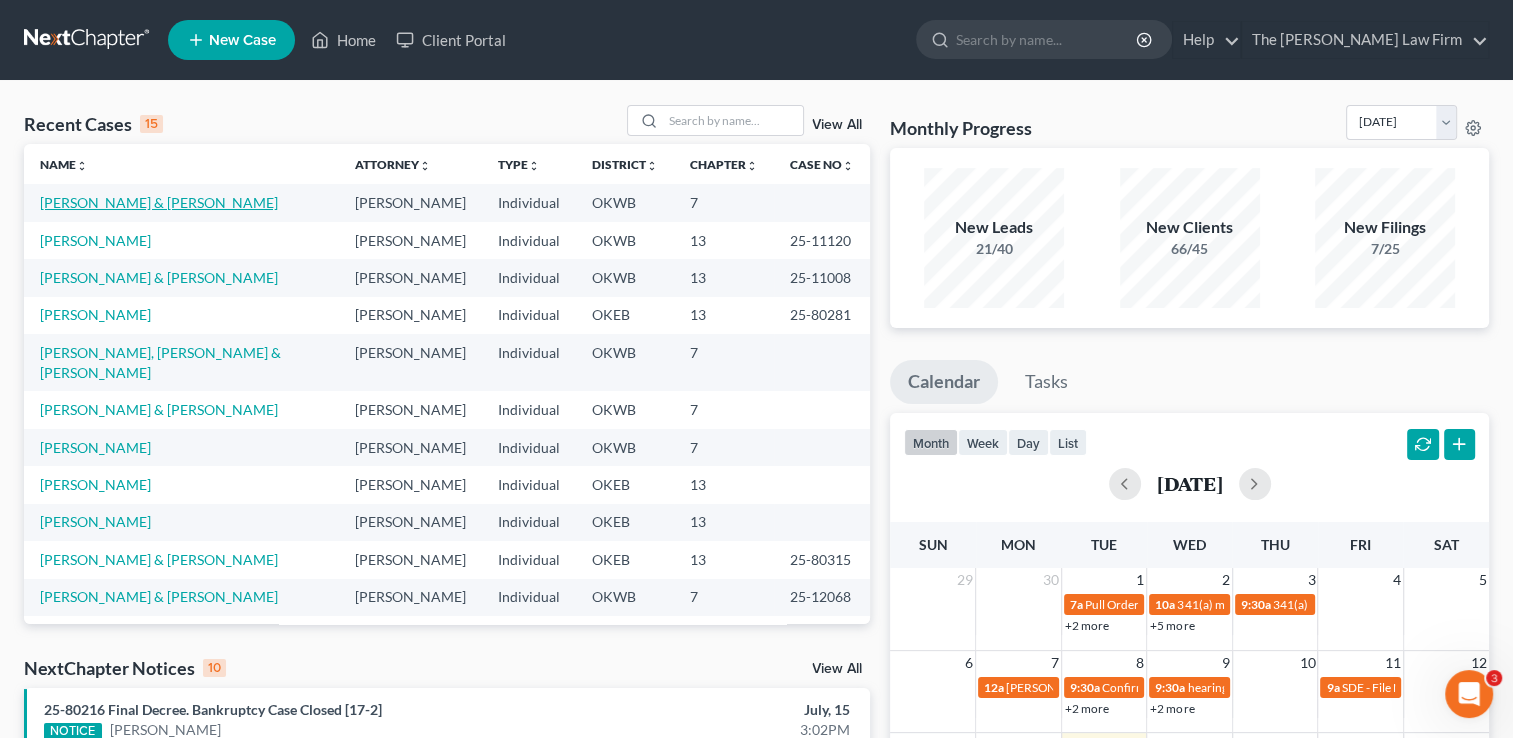 click on "[PERSON_NAME] & [PERSON_NAME]" at bounding box center (159, 202) 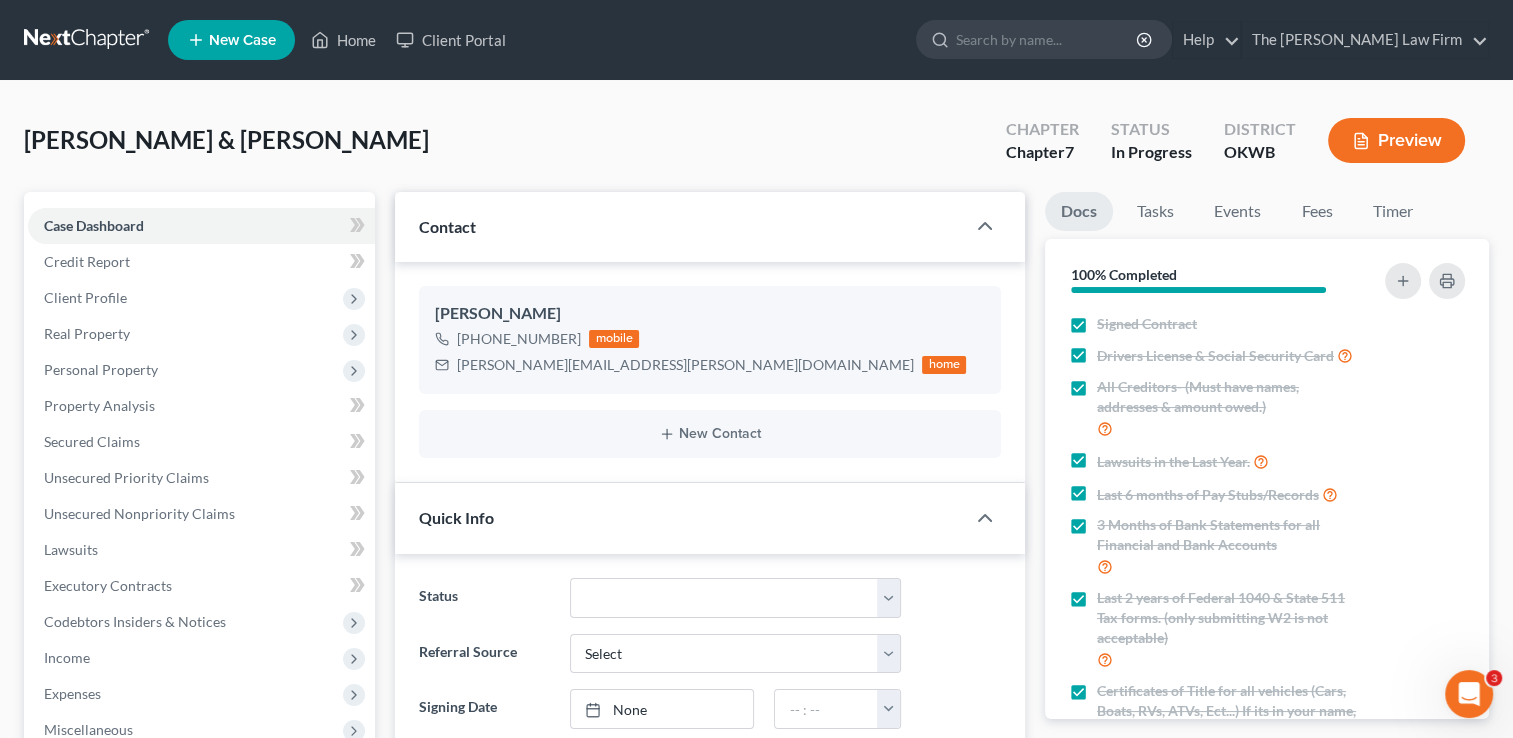 scroll, scrollTop: 533, scrollLeft: 0, axis: vertical 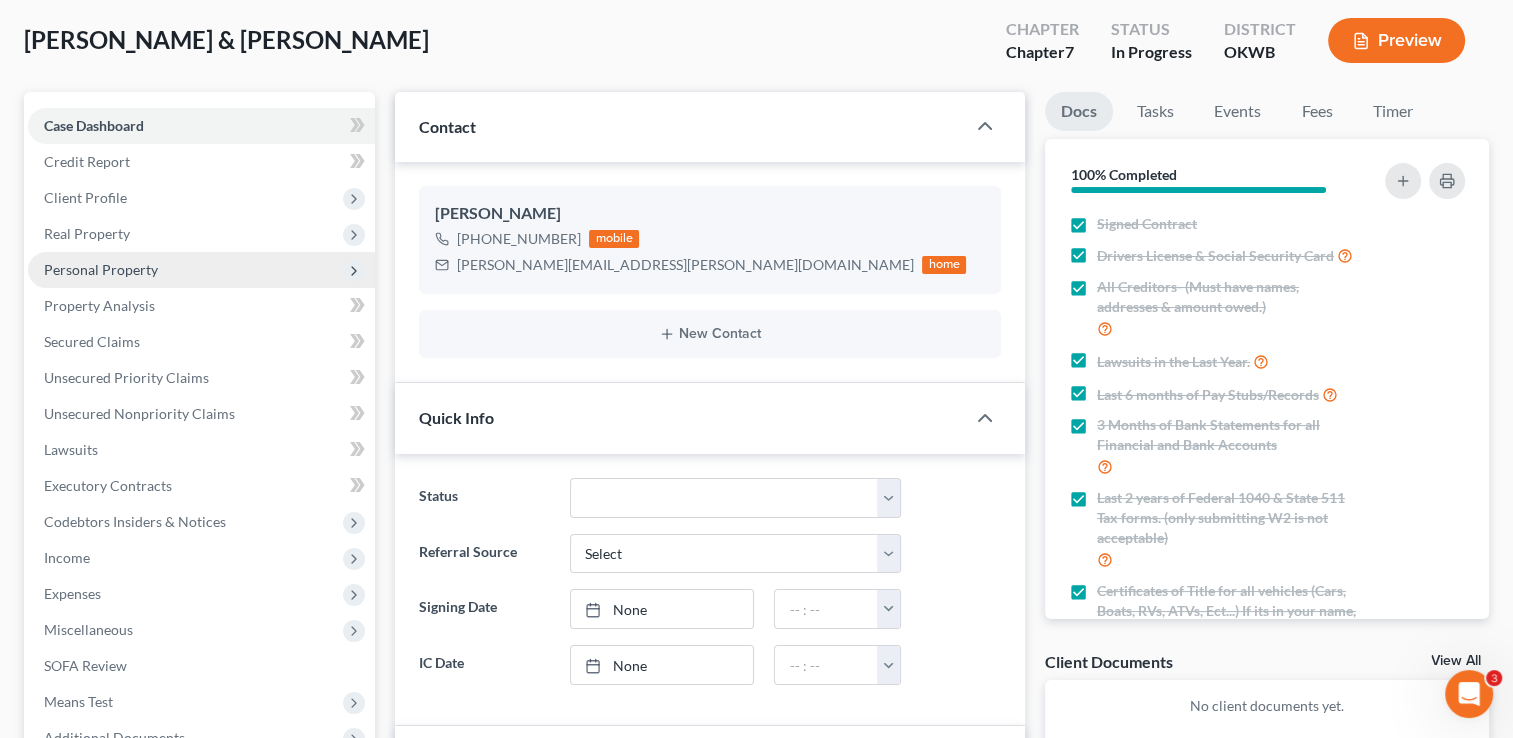 click on "Personal Property" at bounding box center [201, 270] 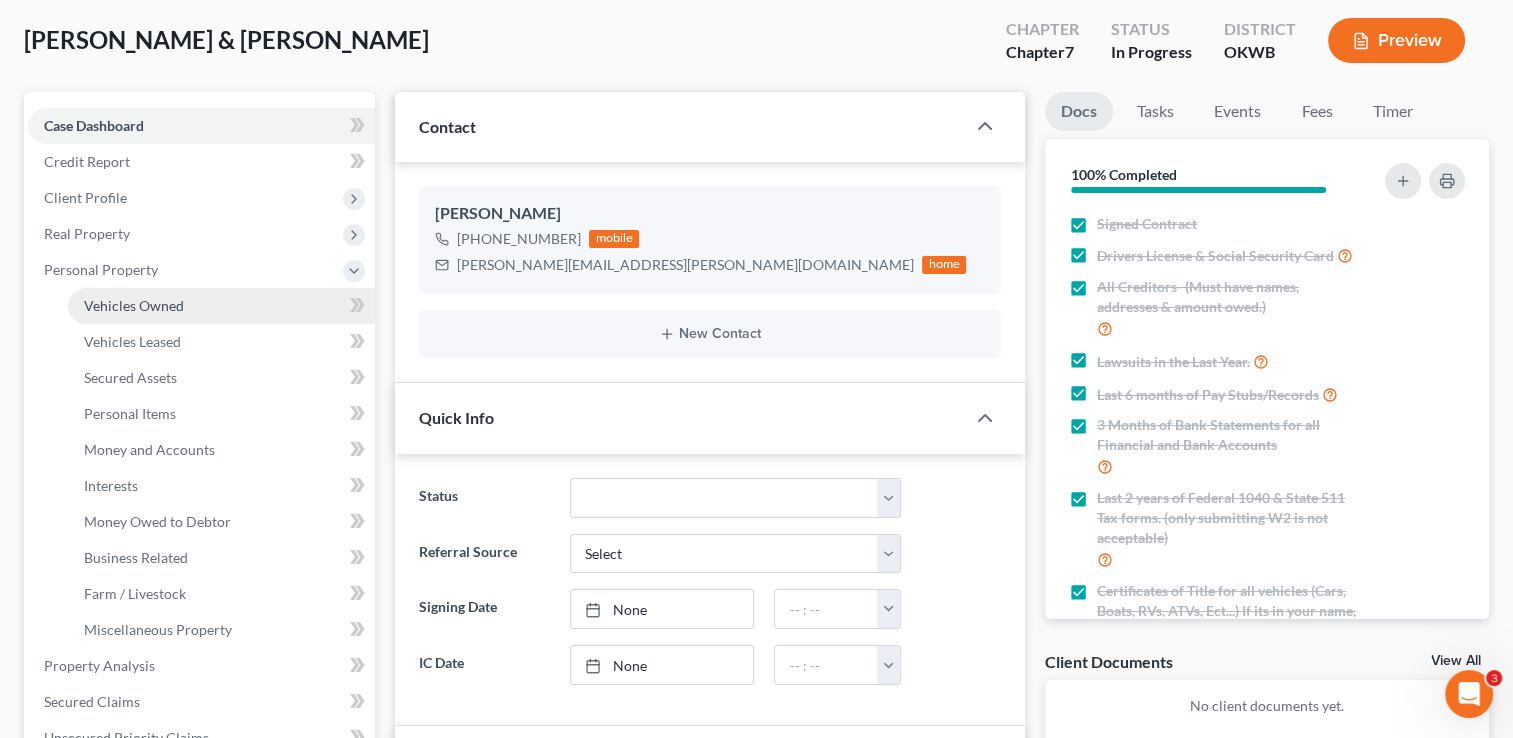 click on "Vehicles Owned" at bounding box center (221, 306) 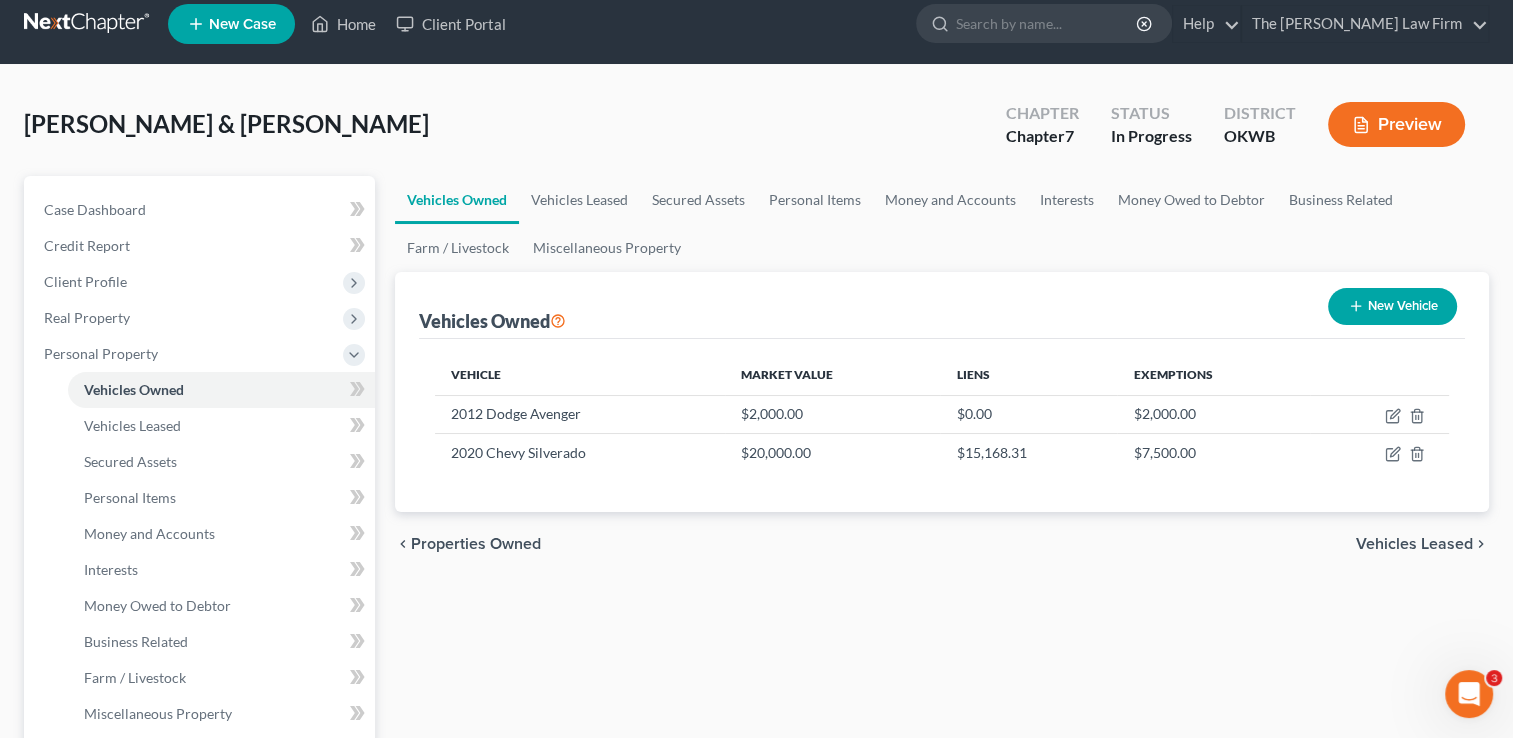 scroll, scrollTop: 0, scrollLeft: 0, axis: both 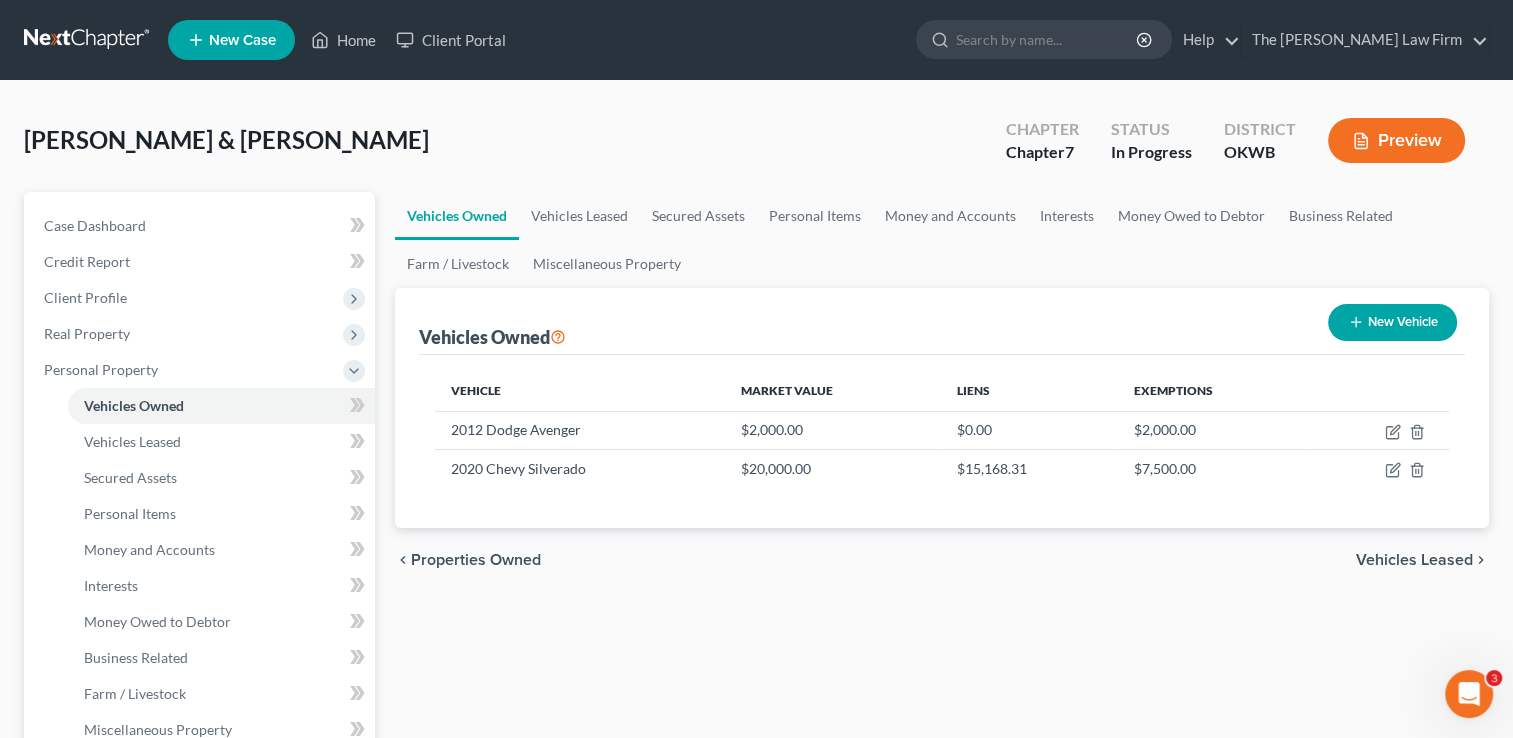 click on "Preview" at bounding box center [1396, 140] 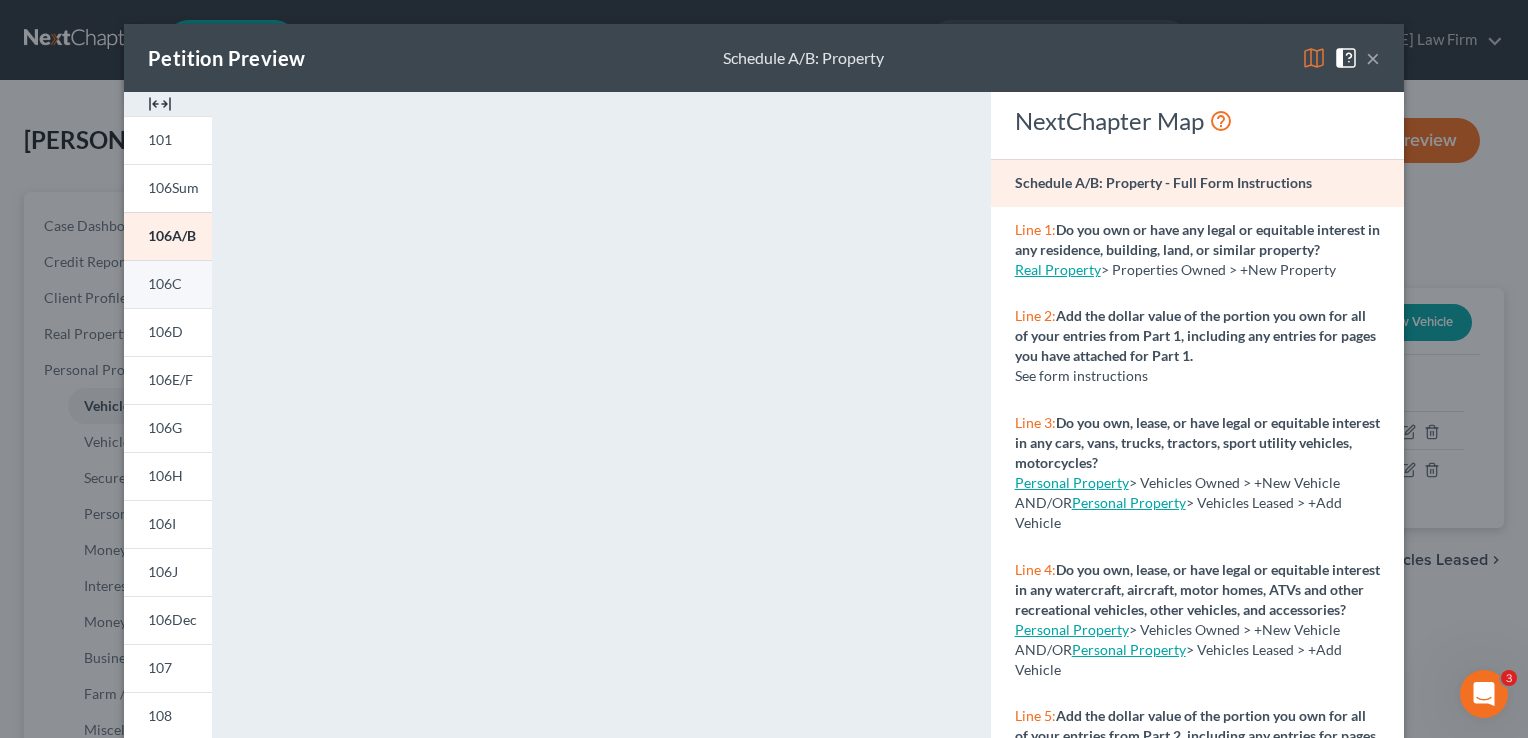 click on "106C" at bounding box center [168, 284] 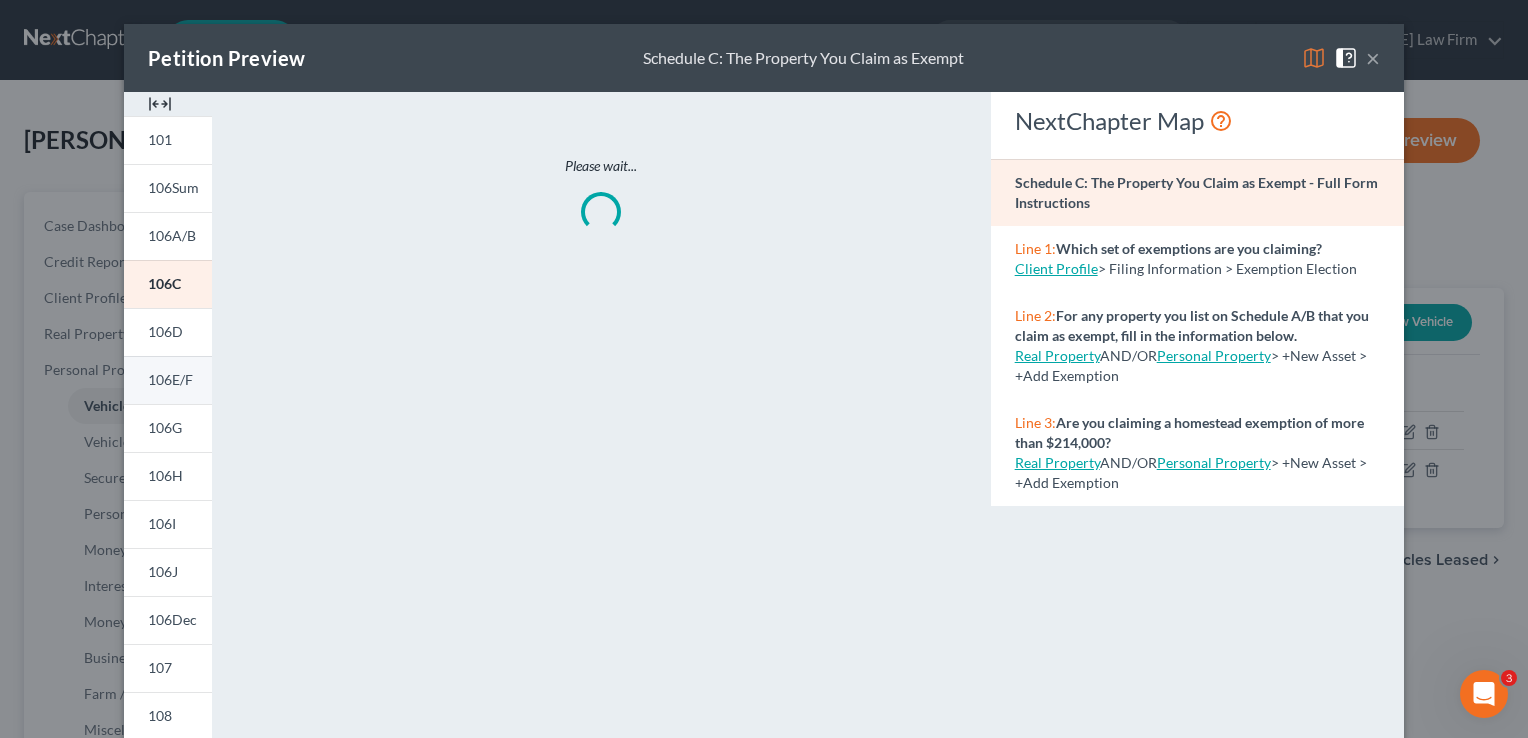 click on "106E/F" at bounding box center [168, 380] 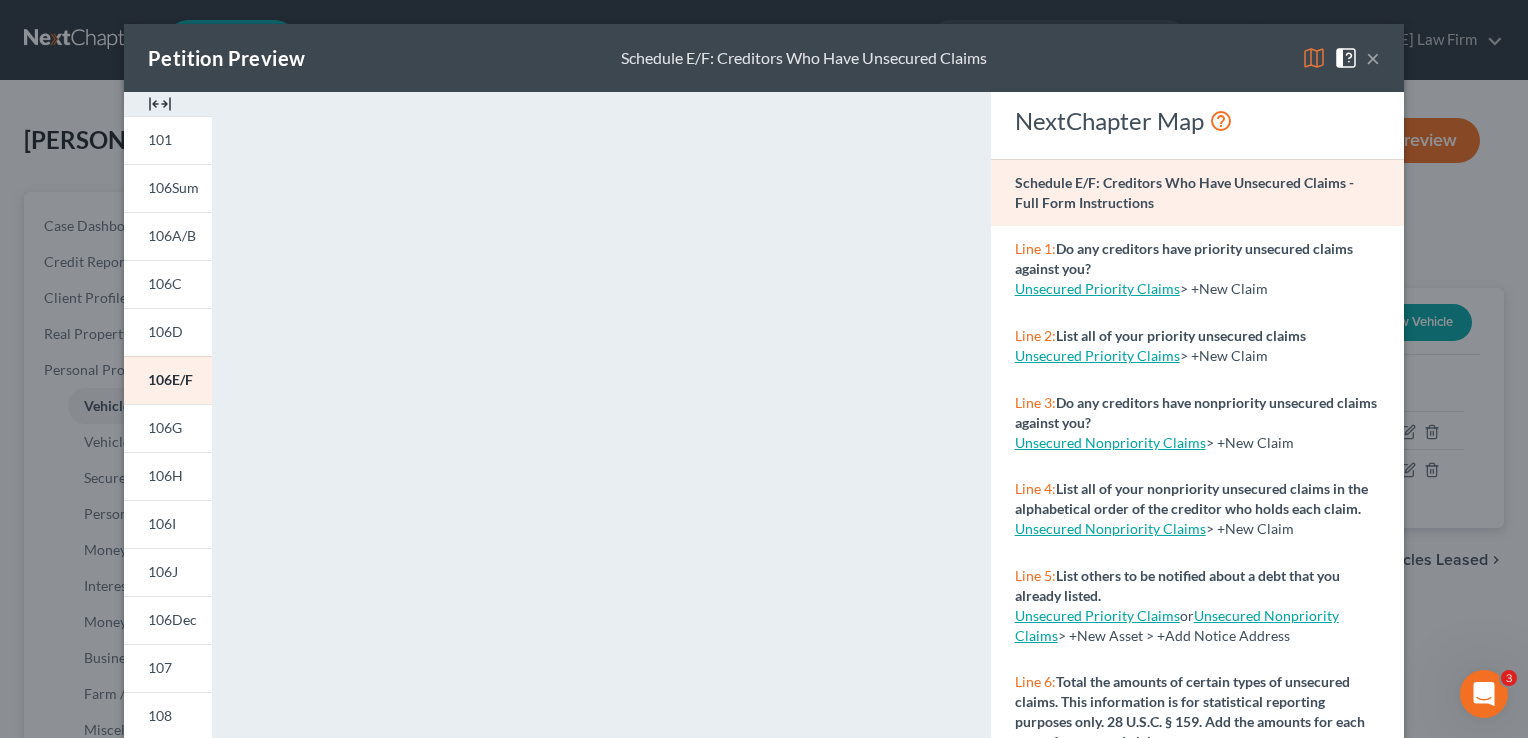 click on "×" at bounding box center (1373, 58) 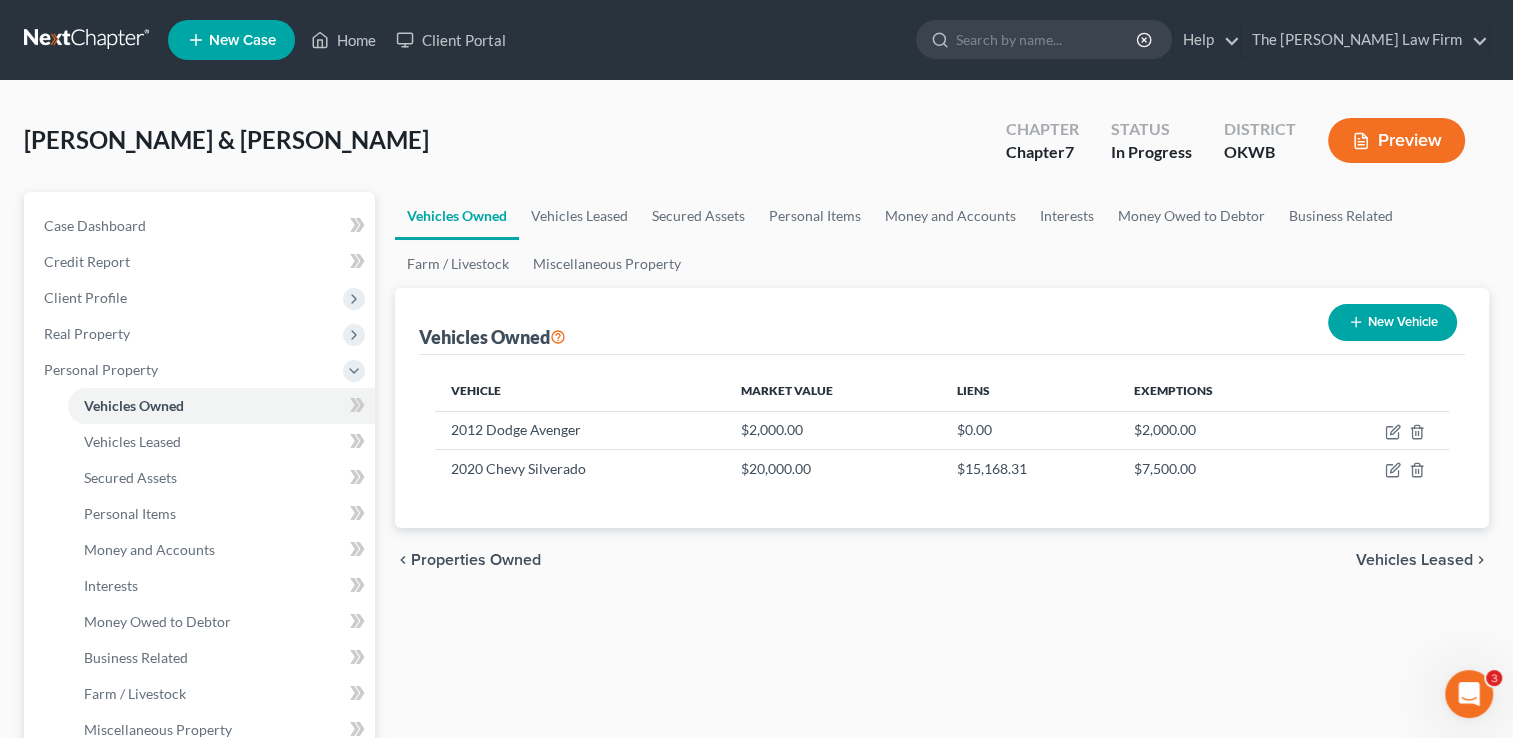 click at bounding box center [88, 40] 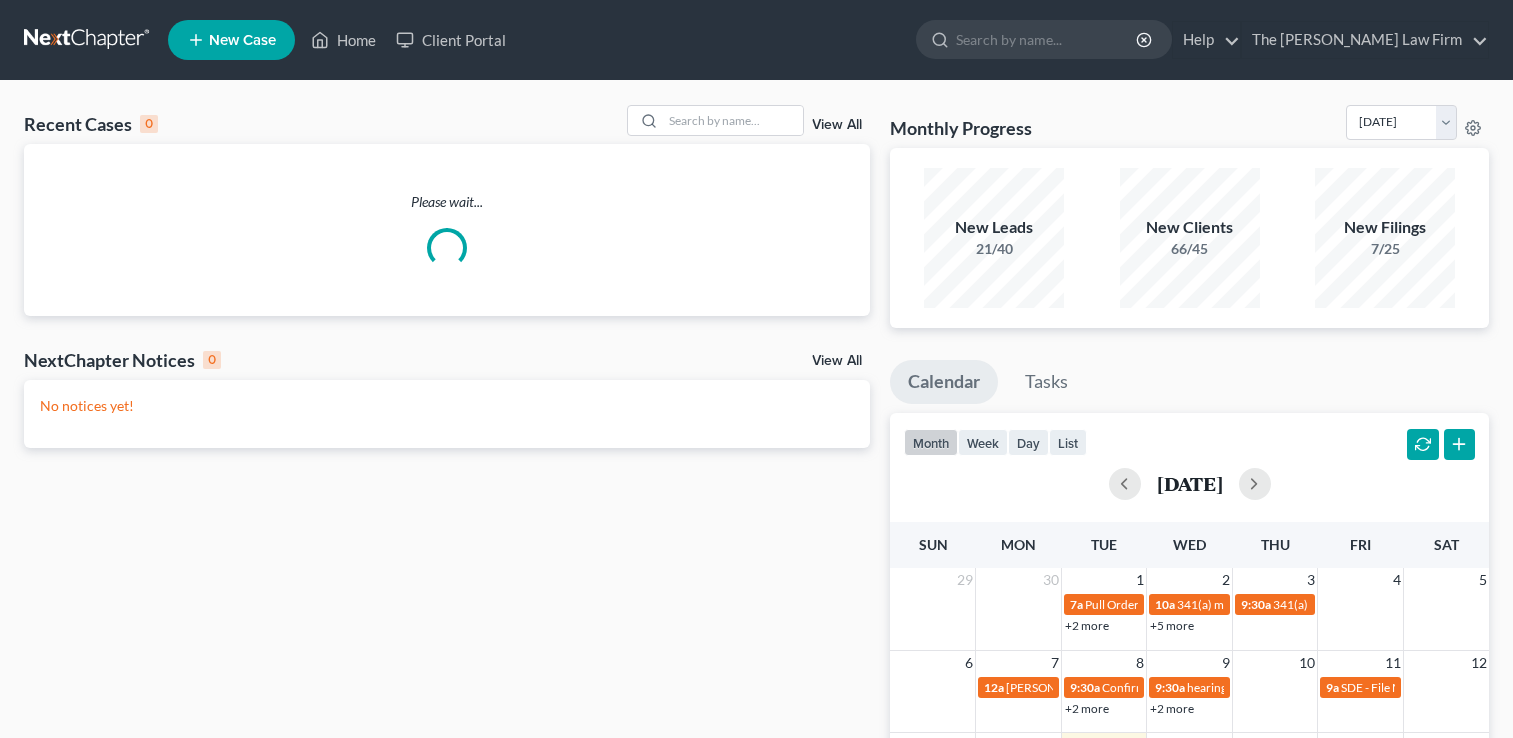 scroll, scrollTop: 0, scrollLeft: 0, axis: both 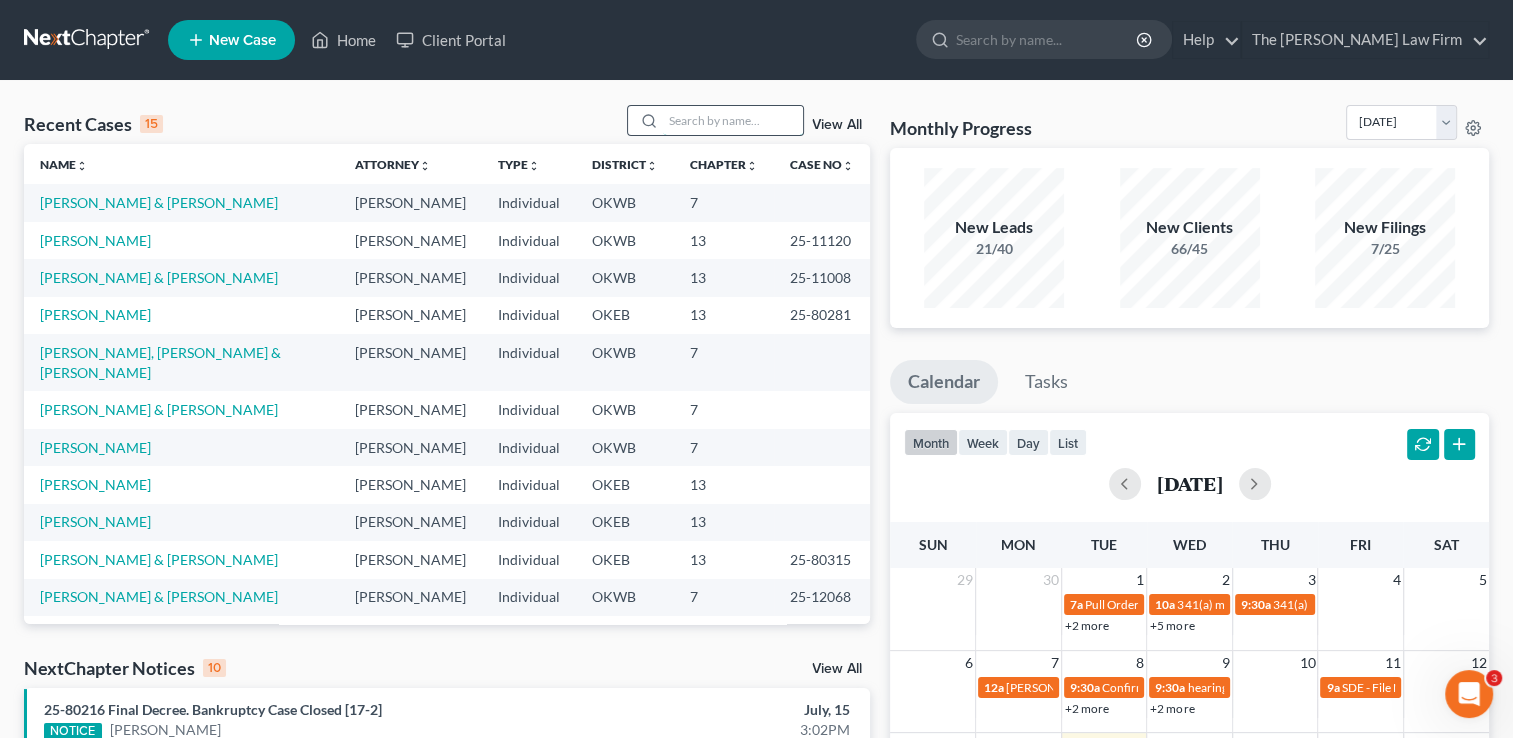 click at bounding box center [733, 120] 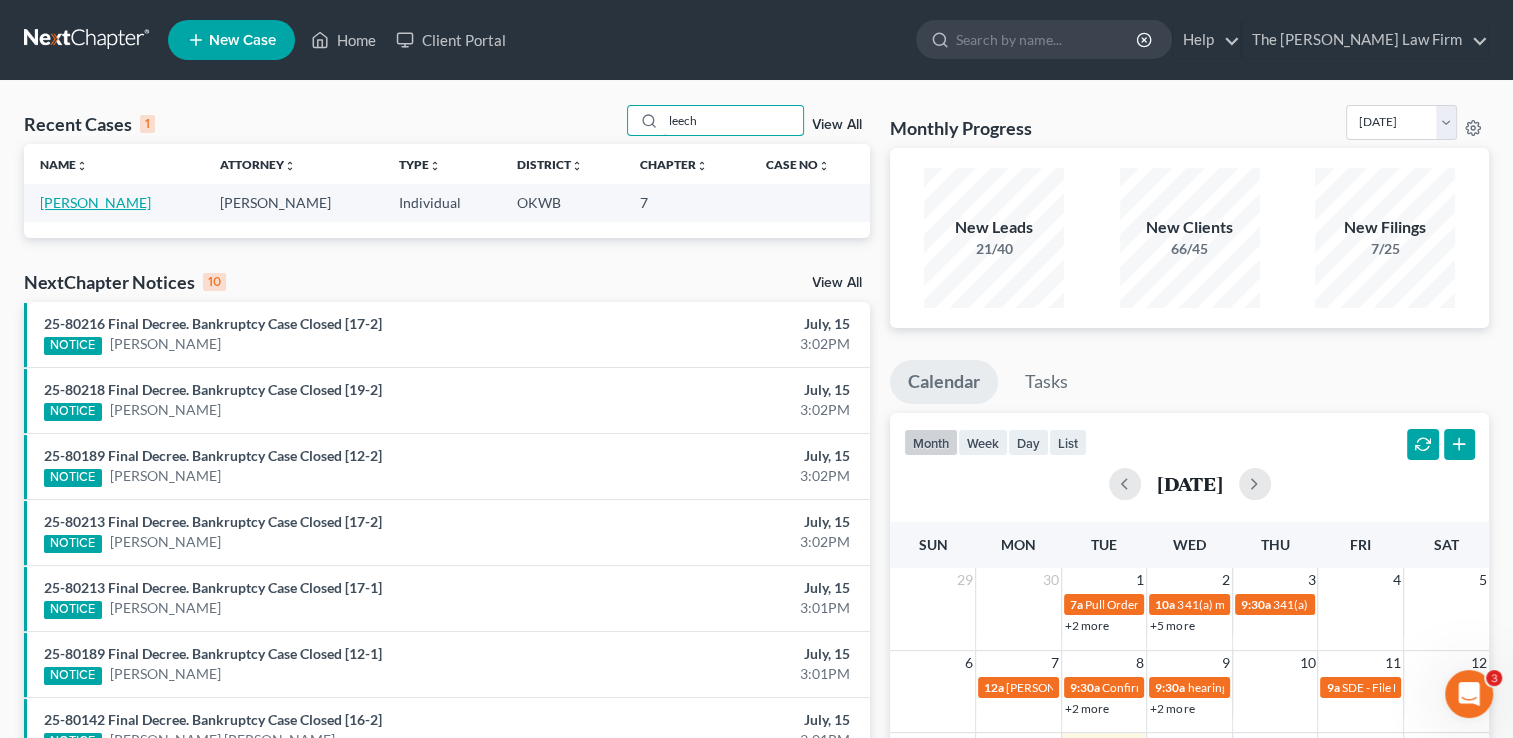 type on "leech" 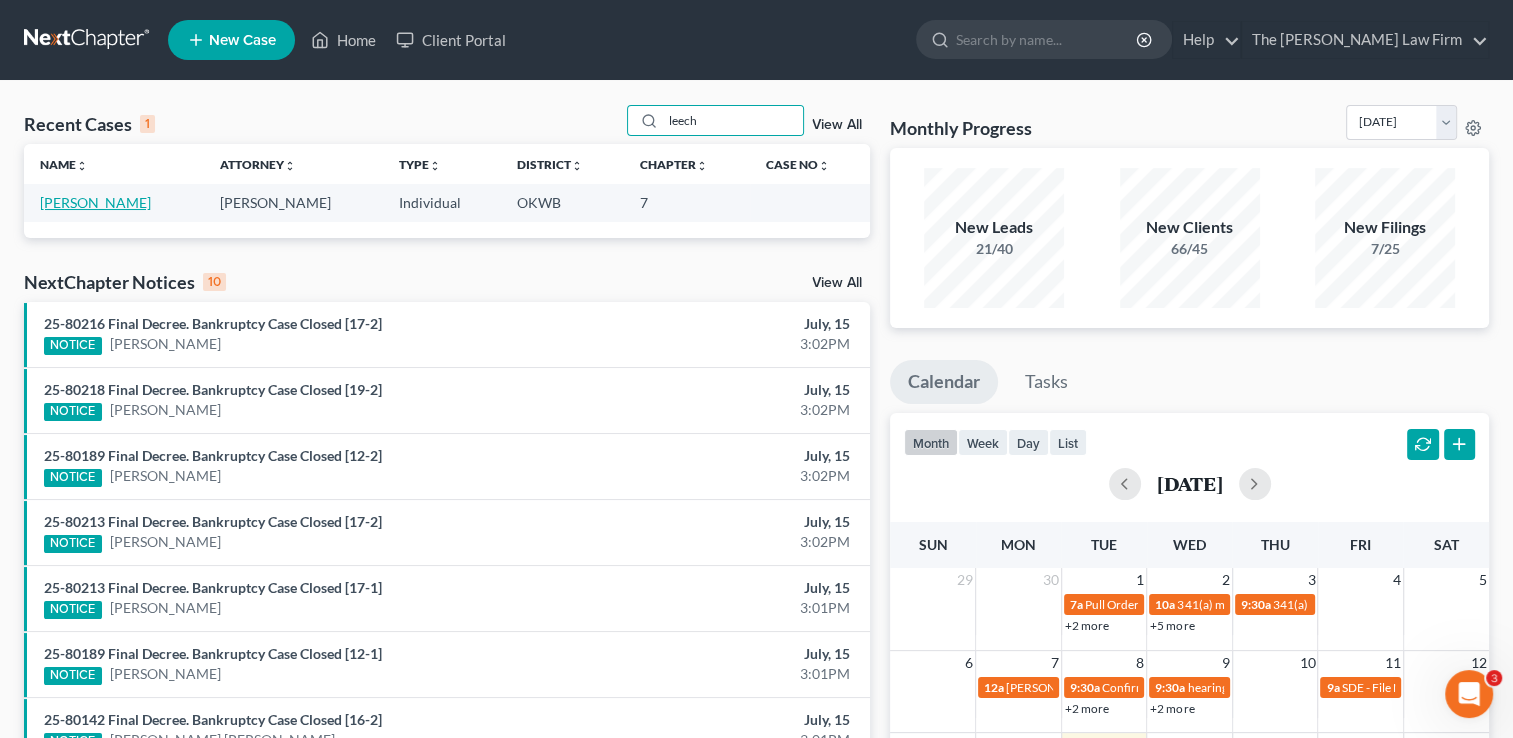 click on "[PERSON_NAME]" at bounding box center (95, 202) 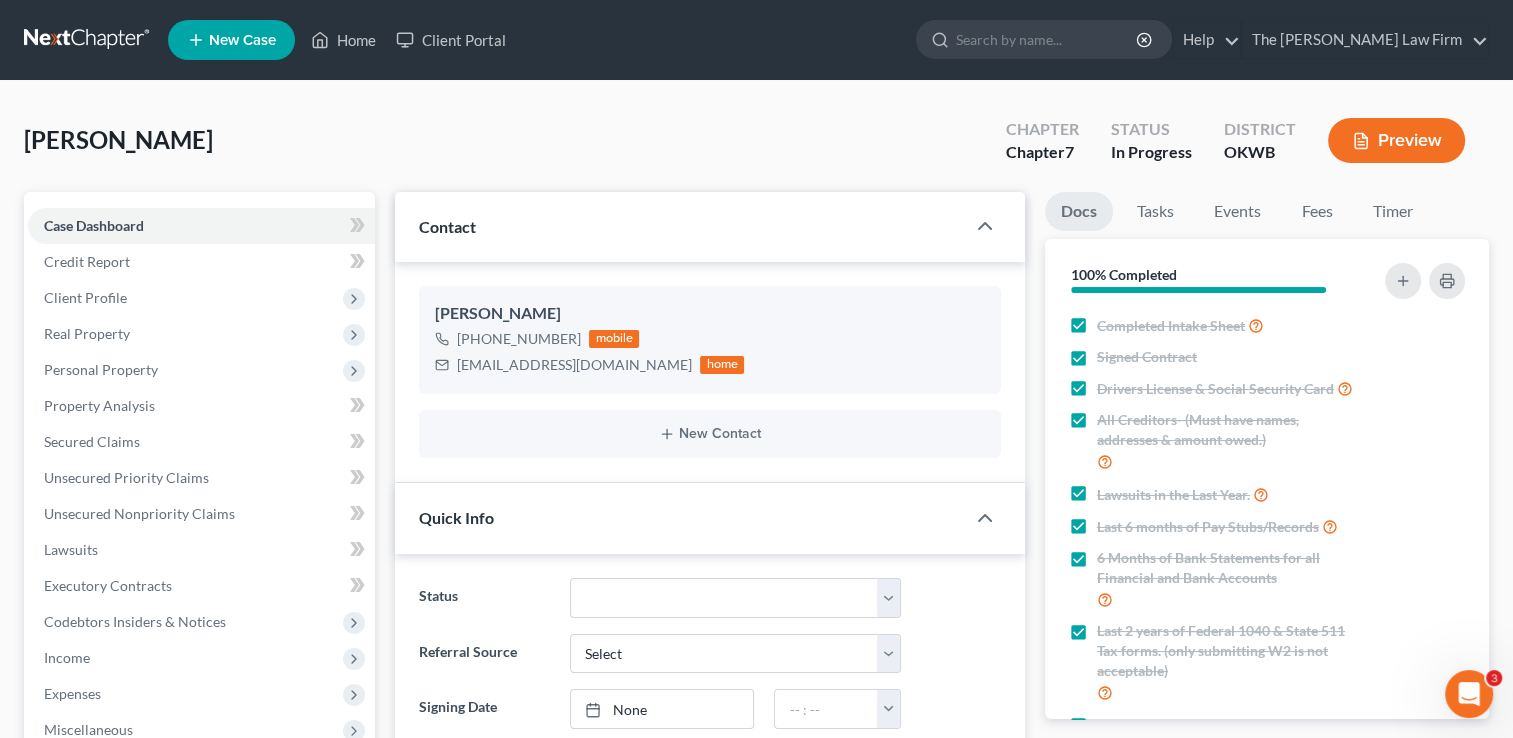 scroll, scrollTop: 407, scrollLeft: 0, axis: vertical 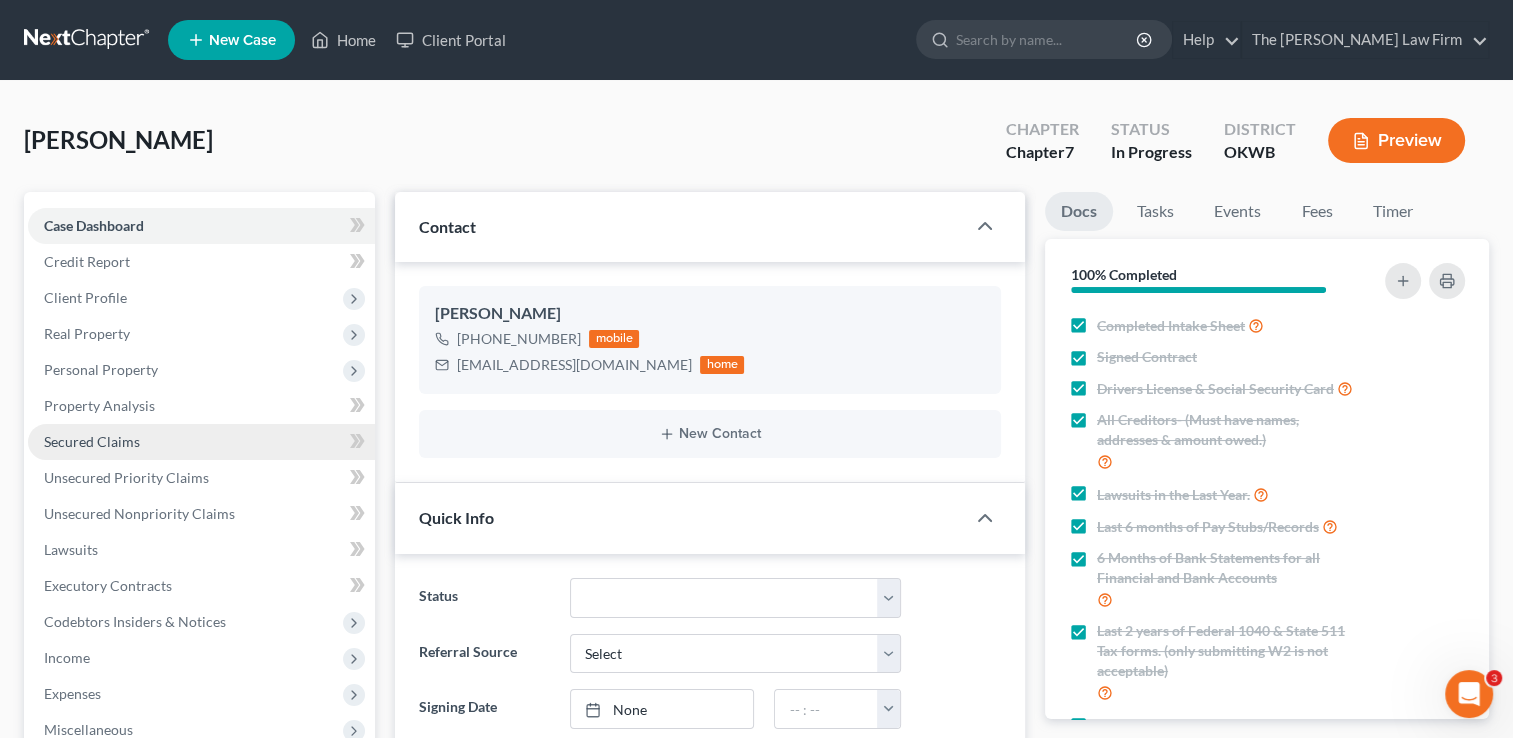 click on "Secured Claims" at bounding box center (92, 441) 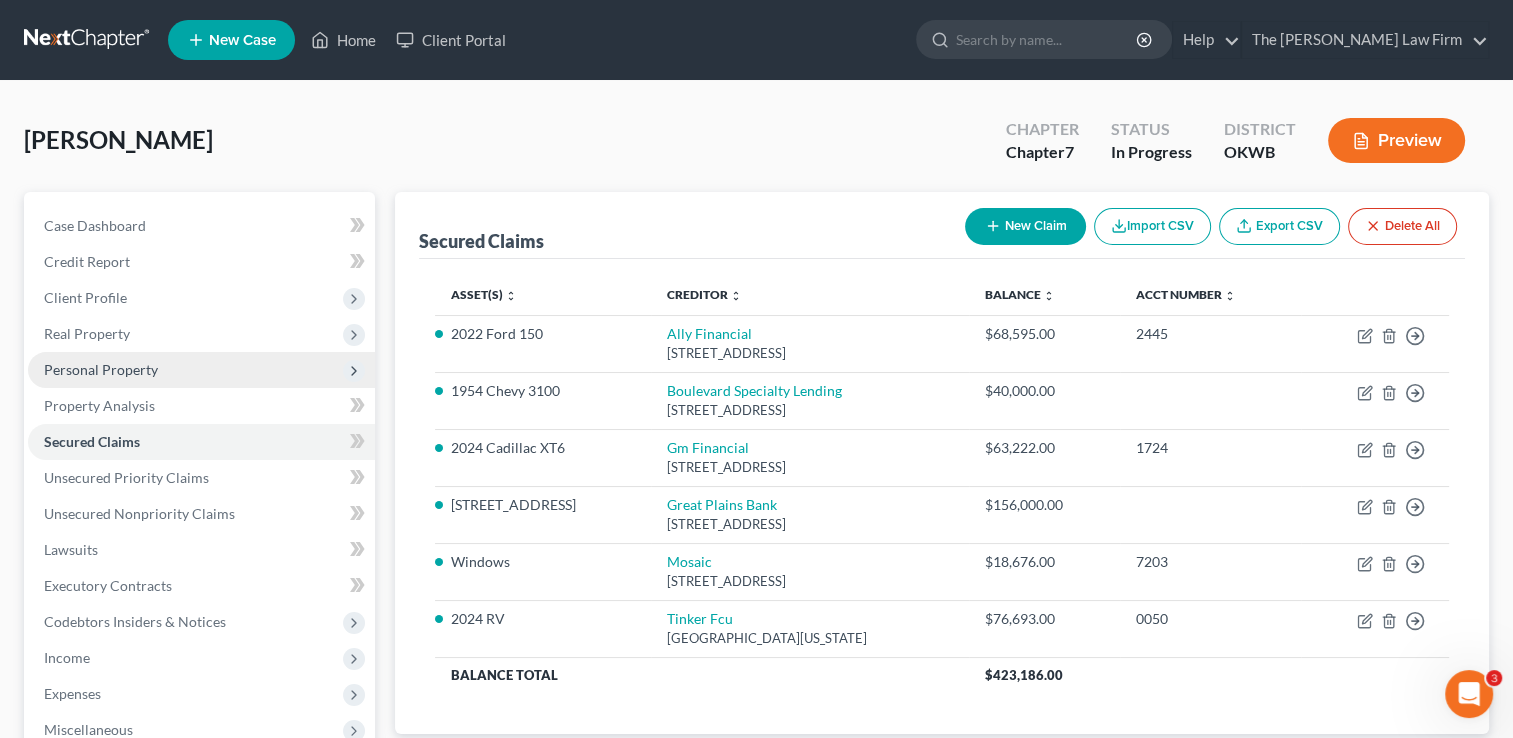 click on "Personal Property" at bounding box center (101, 369) 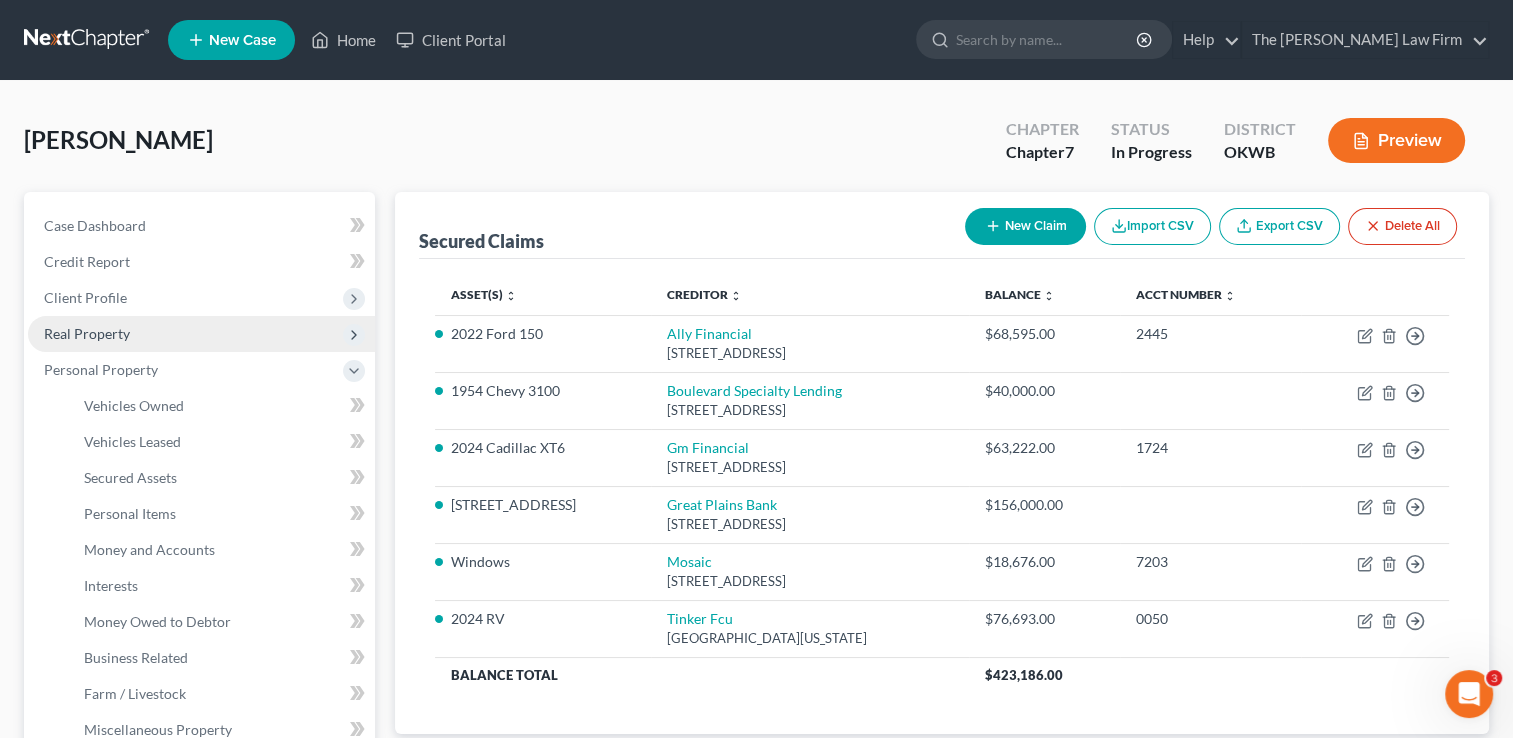 click on "Real Property" at bounding box center (87, 333) 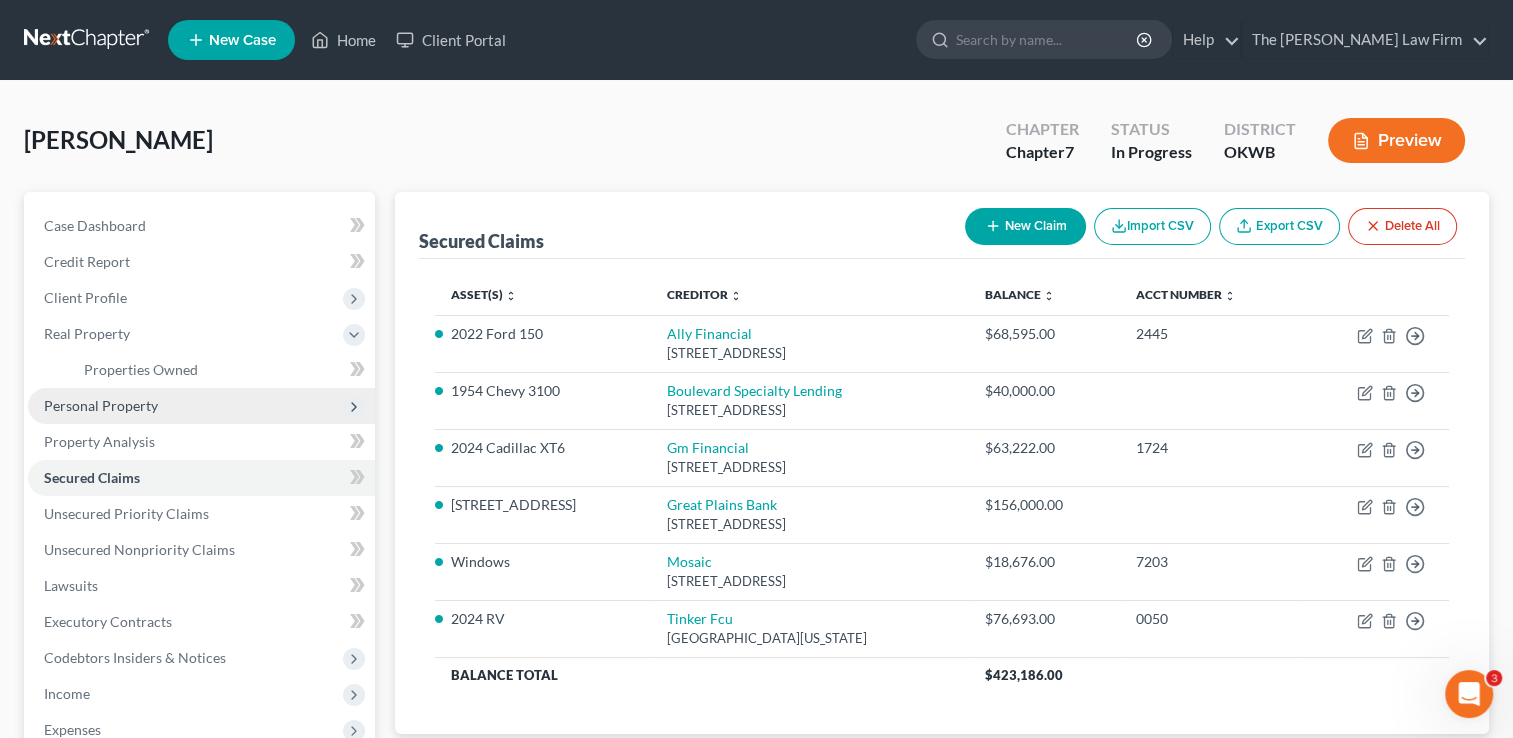 click on "Personal Property" at bounding box center (101, 405) 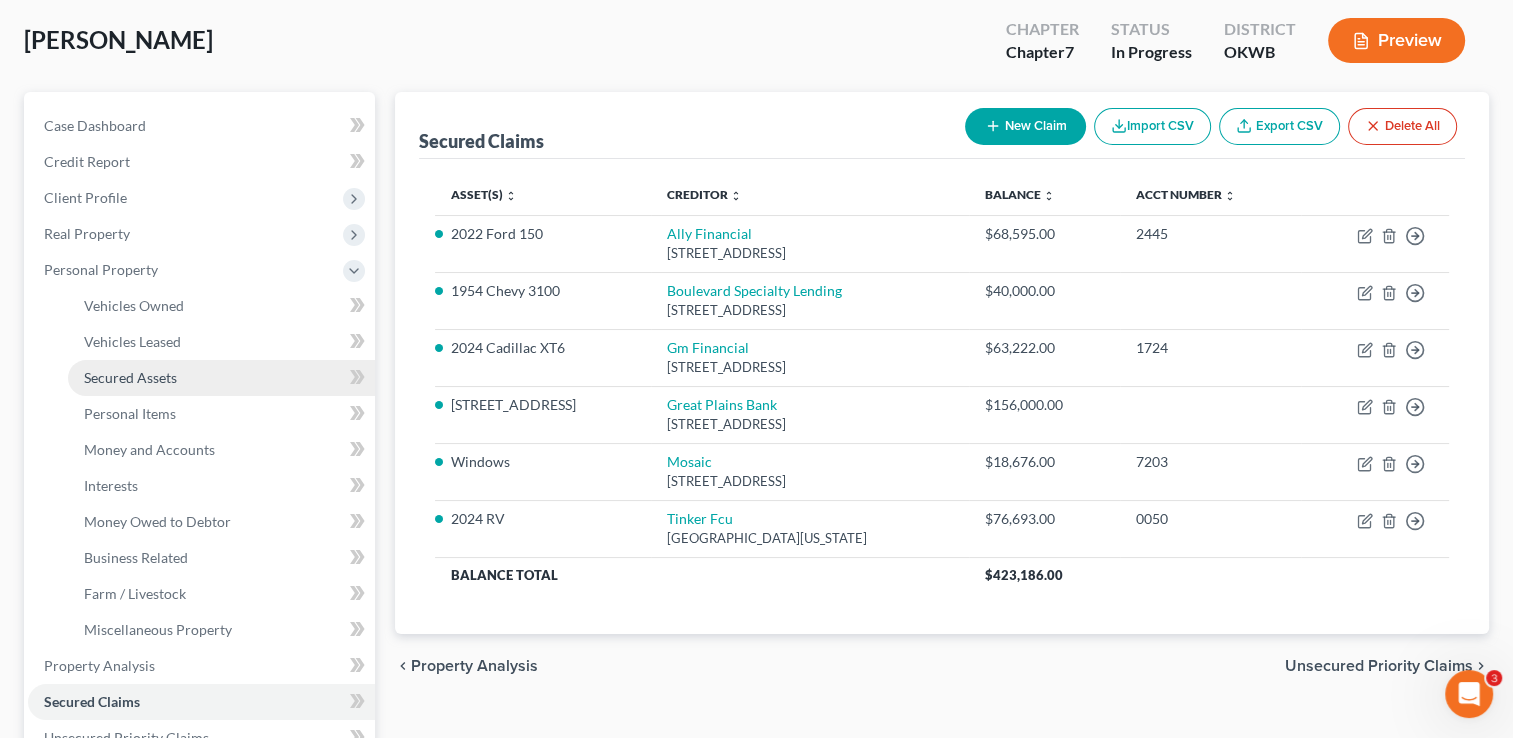 click on "Secured Assets" at bounding box center (130, 377) 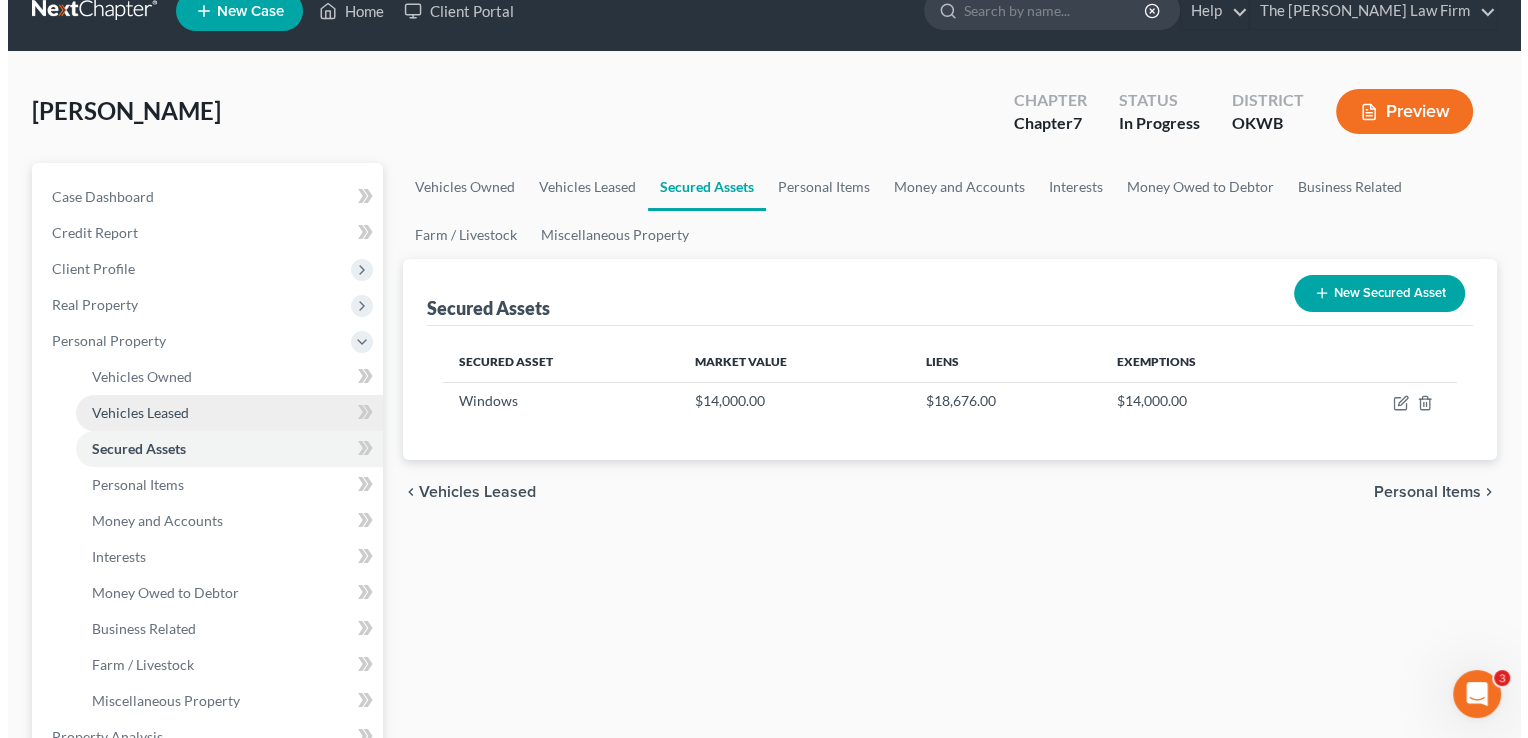 scroll, scrollTop: 0, scrollLeft: 0, axis: both 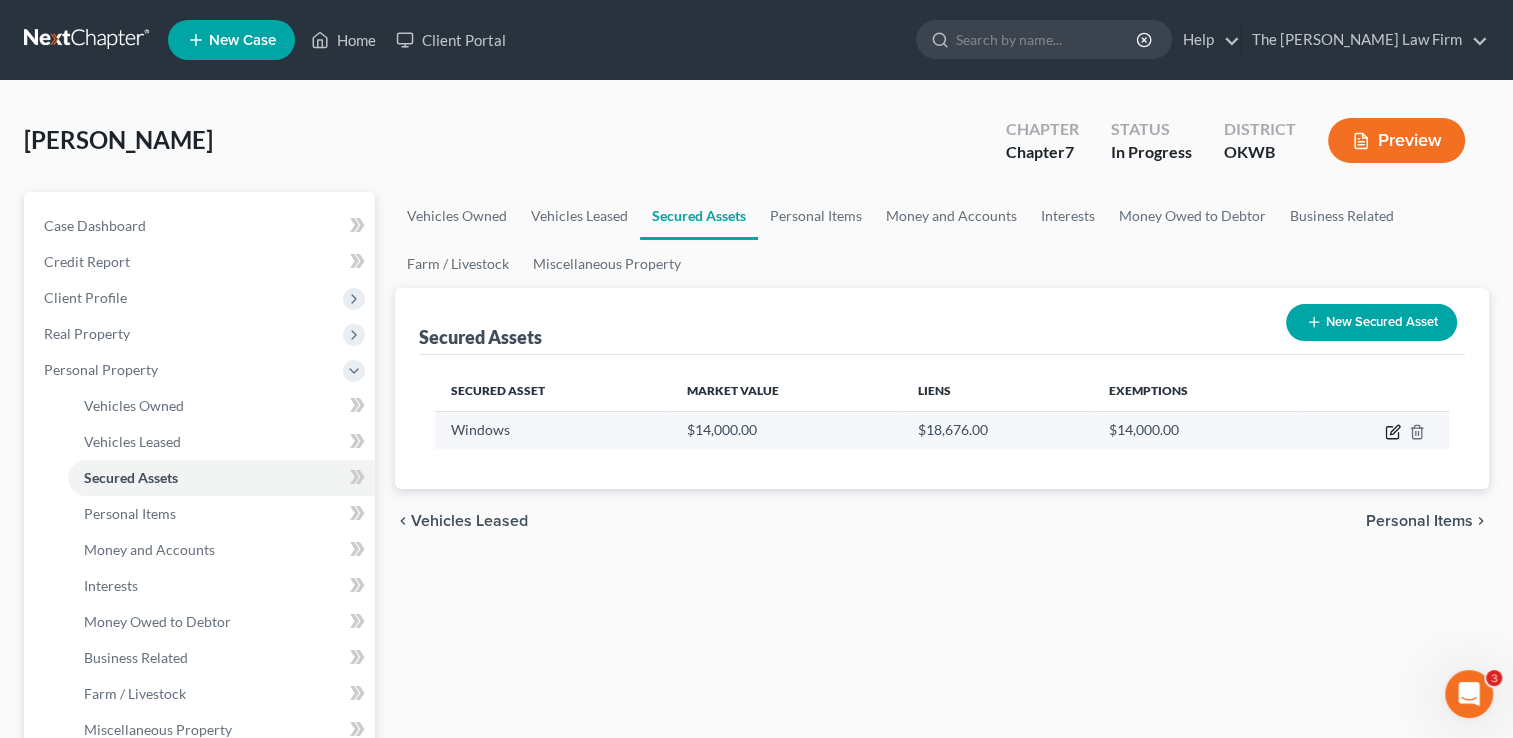 click 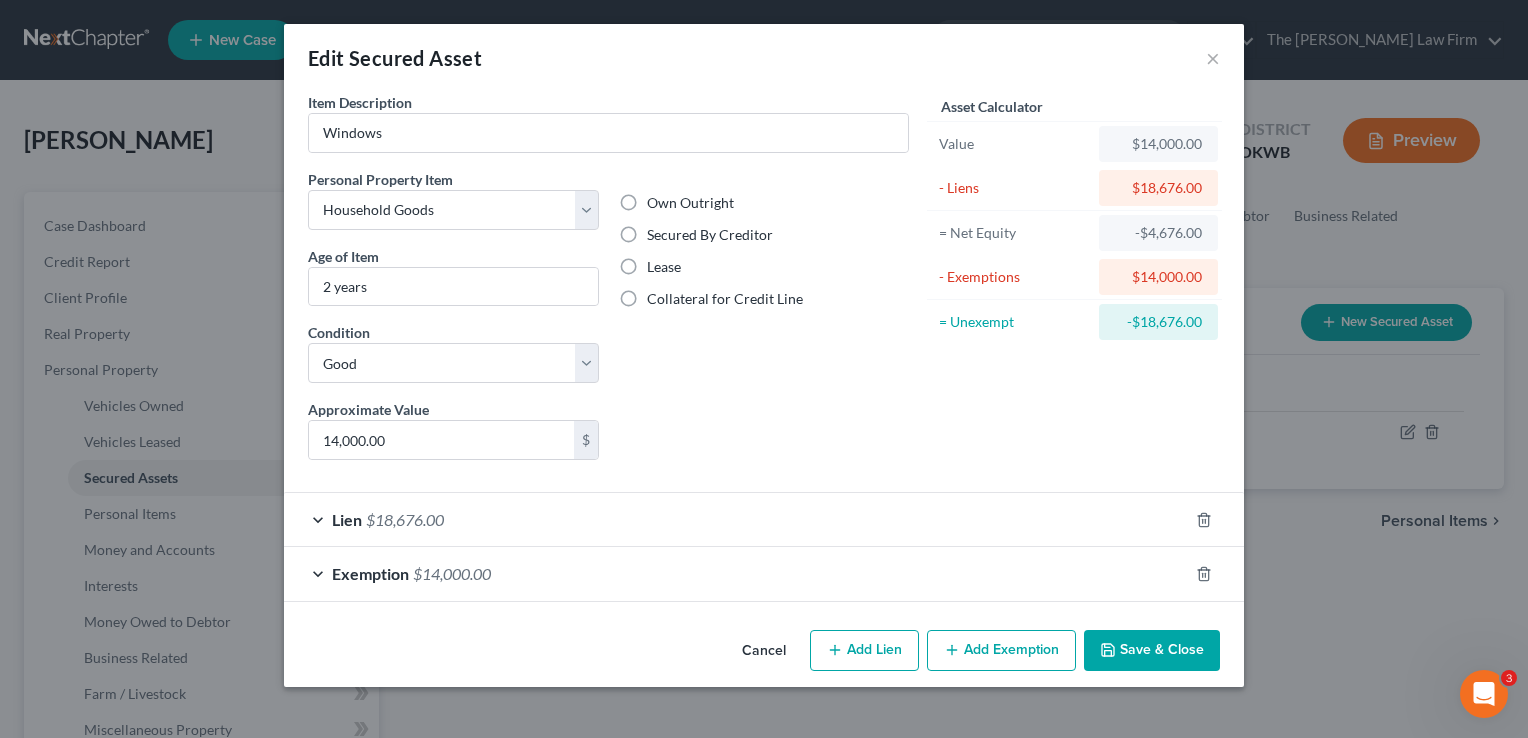 click on "Lien $18,676.00" at bounding box center [736, 519] 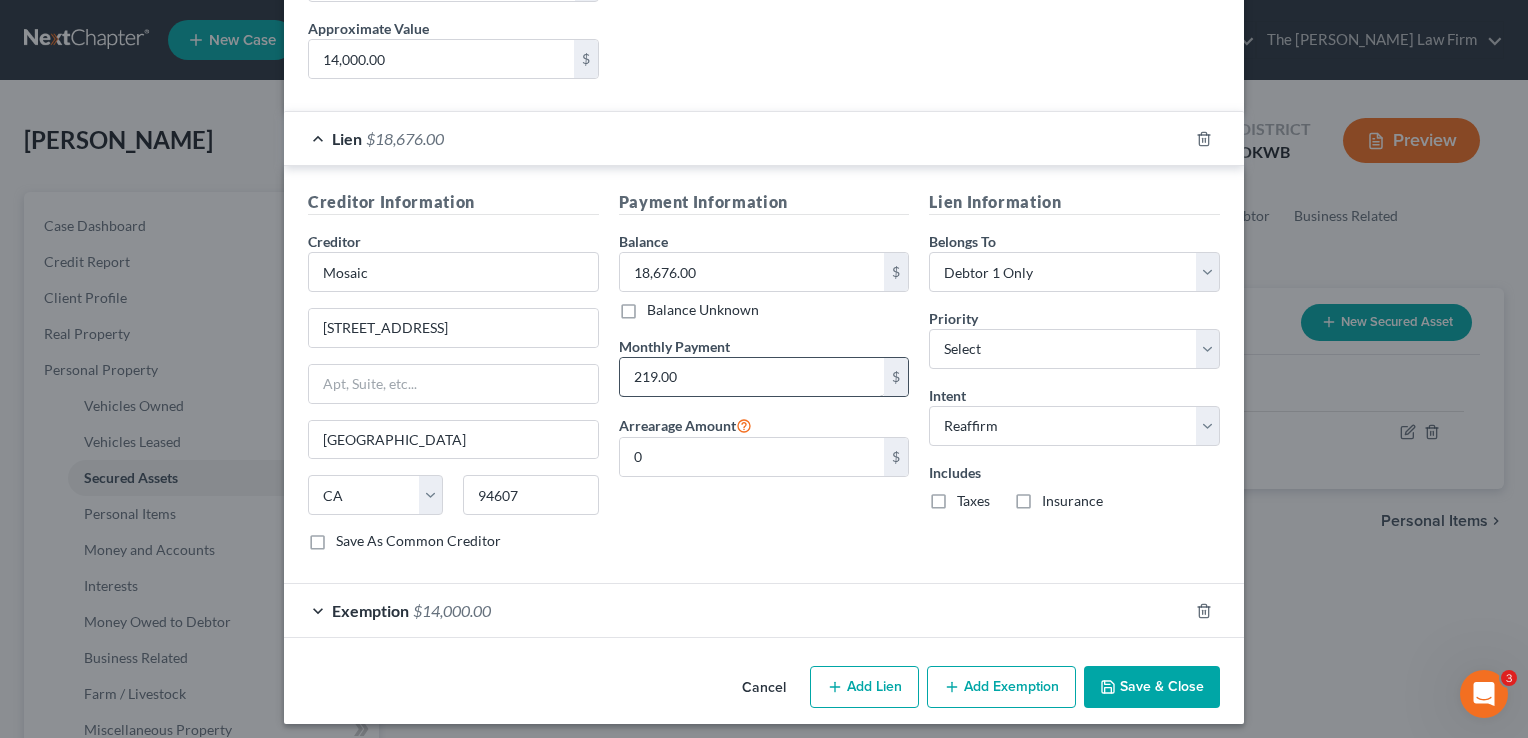 scroll, scrollTop: 385, scrollLeft: 0, axis: vertical 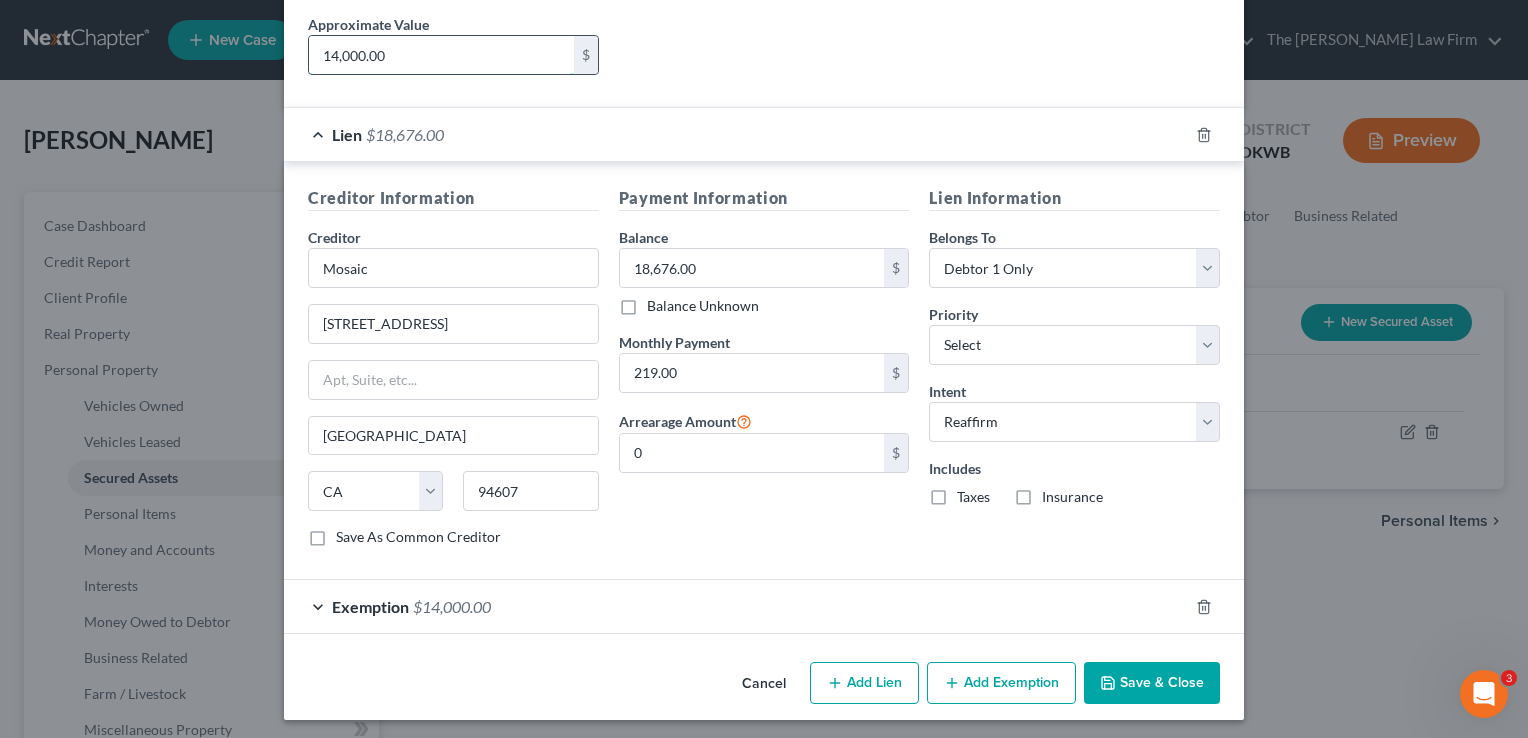 click on "14,000.00" at bounding box center [441, 55] 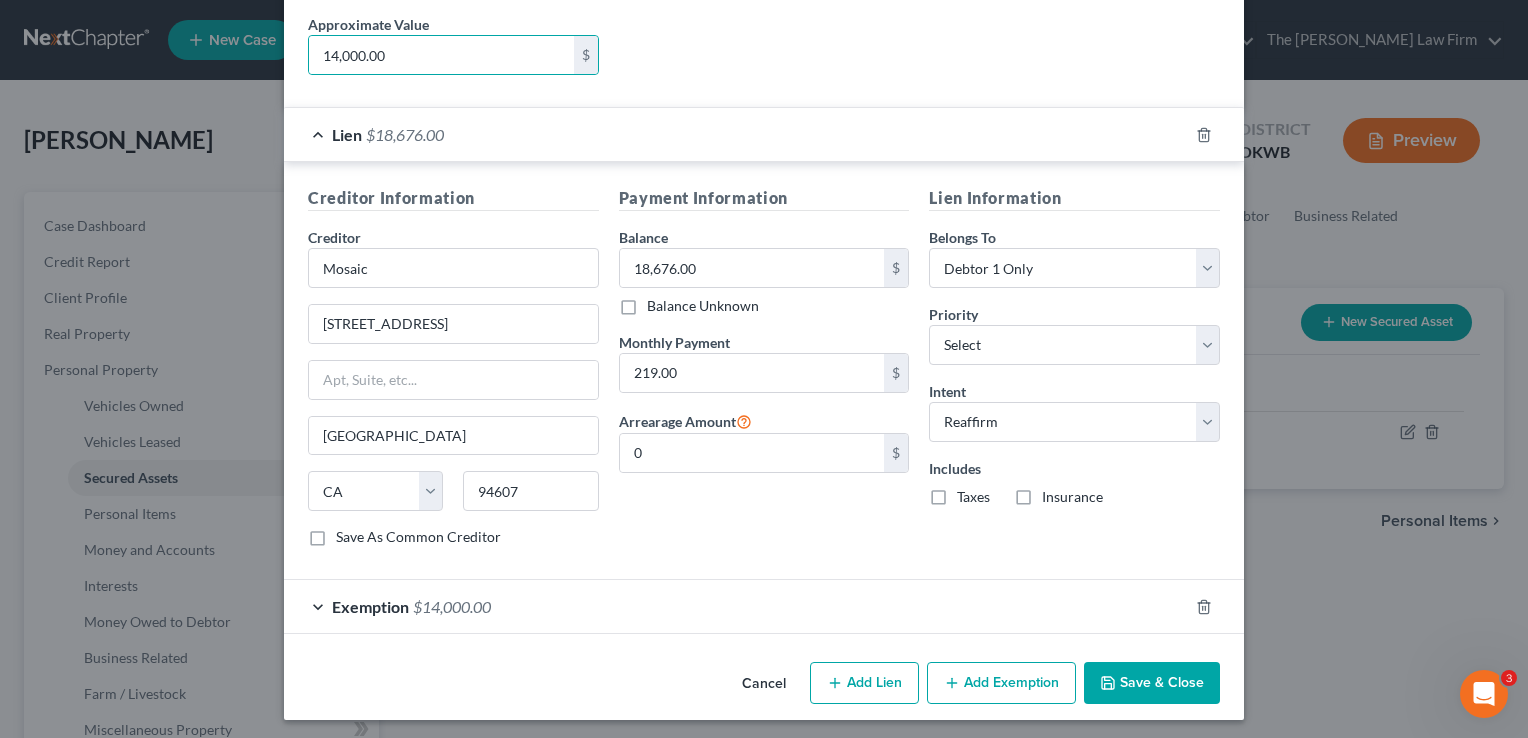 click on "Liens
Select" at bounding box center (764, 44) 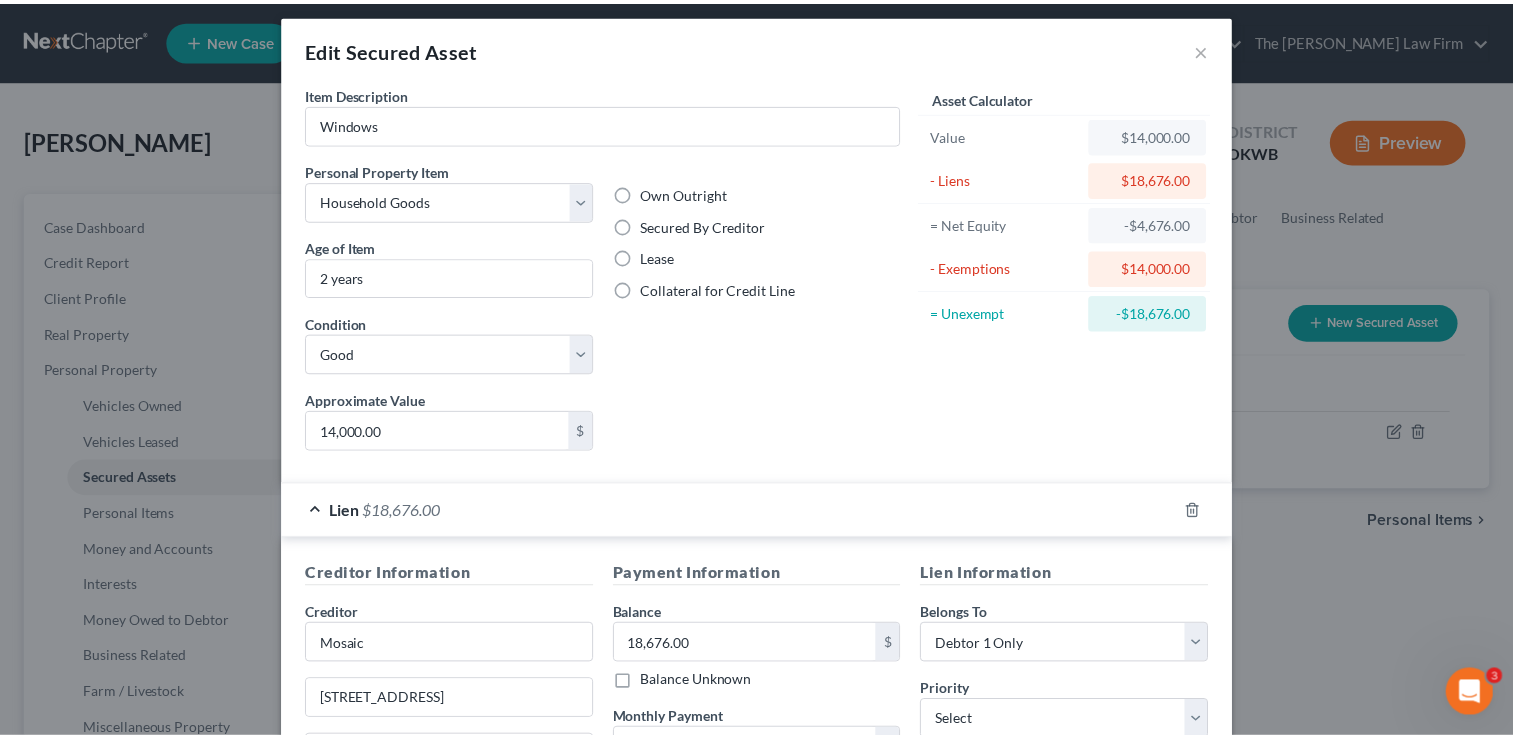 scroll, scrollTop: 0, scrollLeft: 0, axis: both 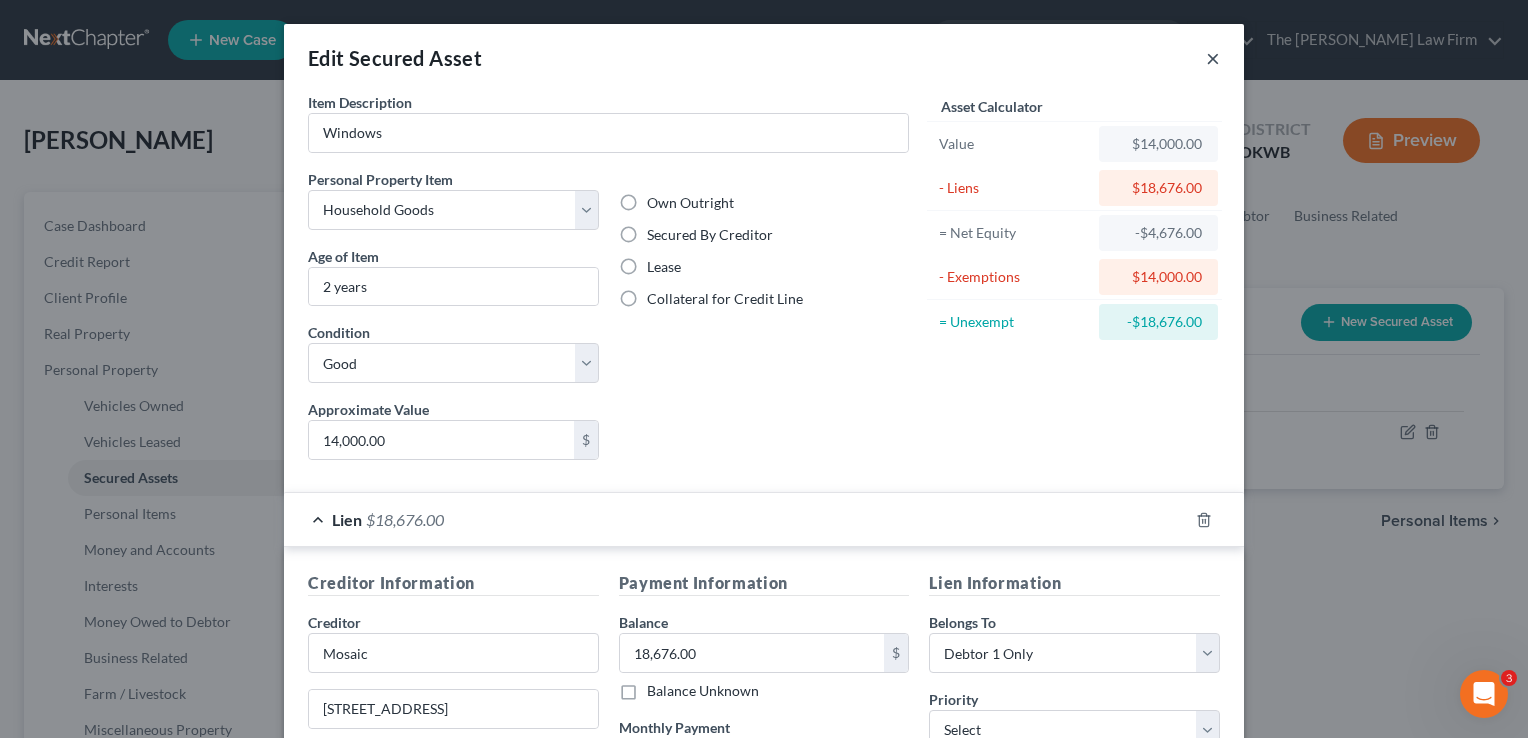 click on "×" at bounding box center [1213, 58] 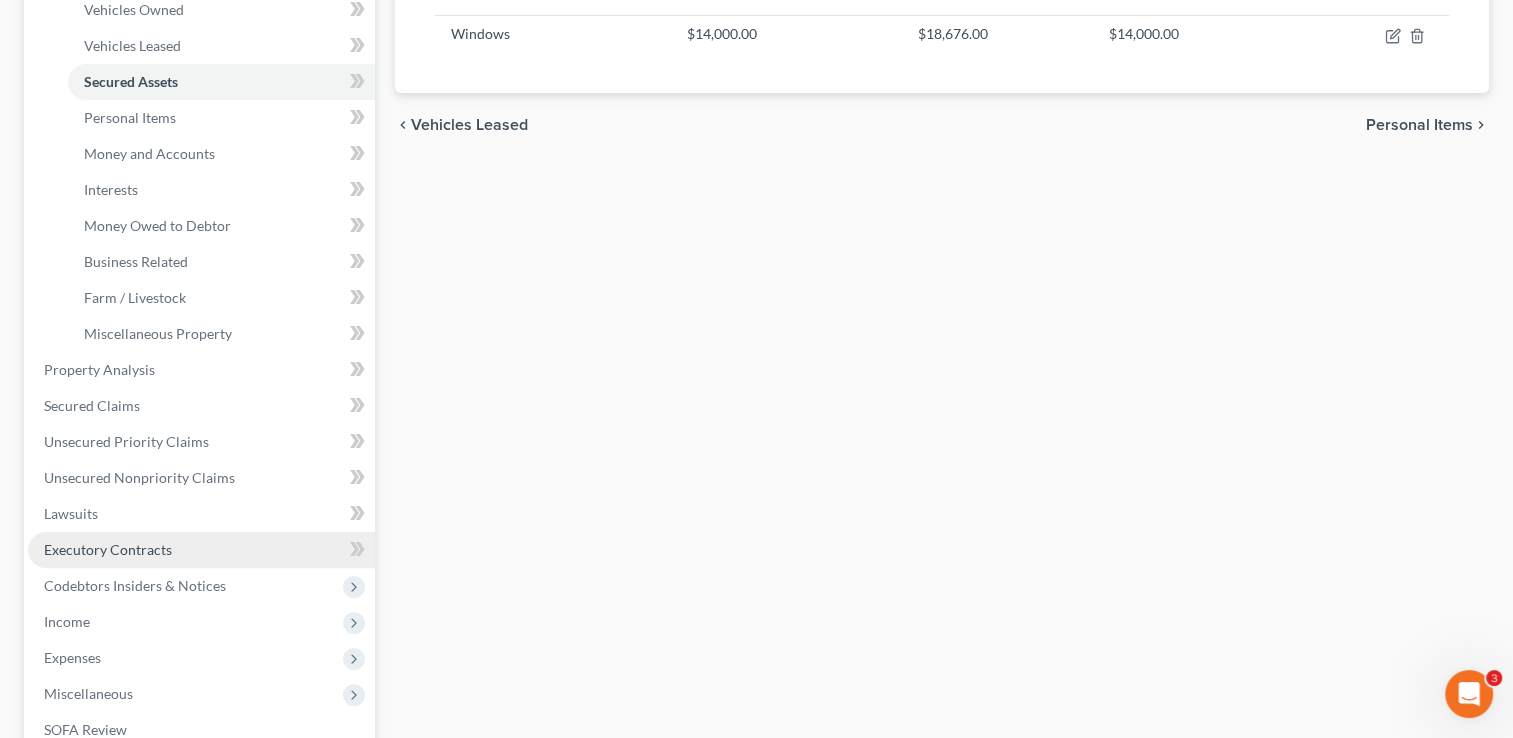 scroll, scrollTop: 400, scrollLeft: 0, axis: vertical 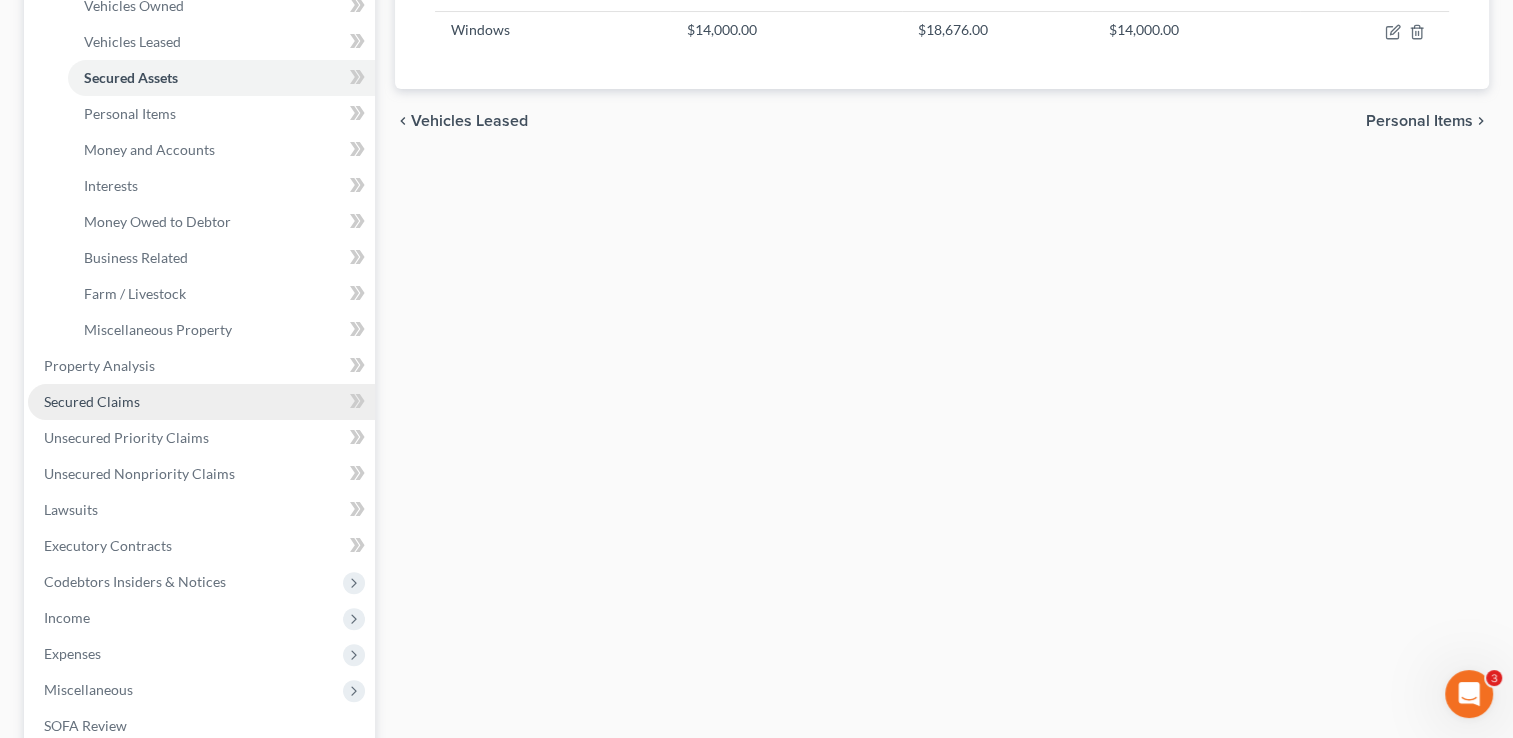 click on "Secured Claims" at bounding box center (92, 401) 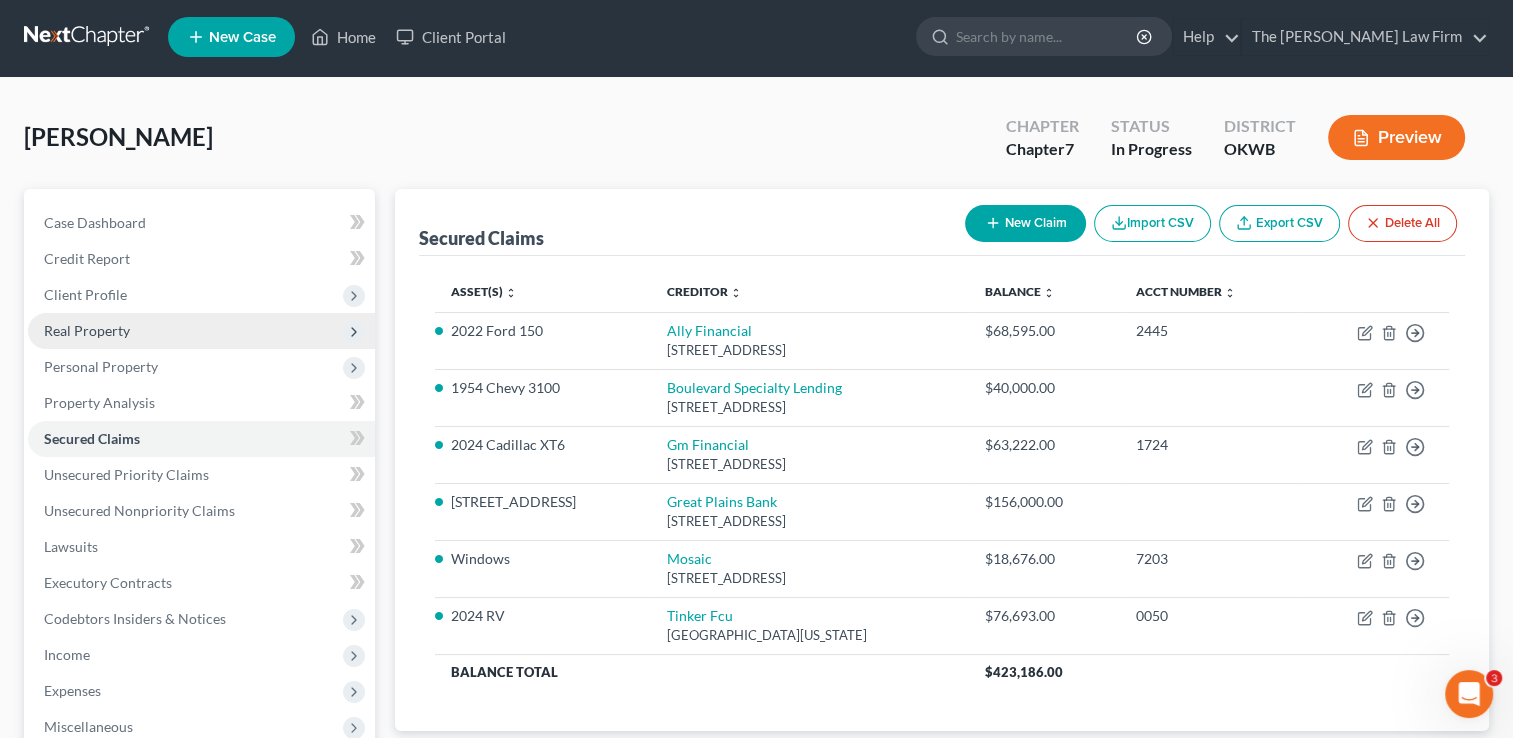 scroll, scrollTop: 0, scrollLeft: 0, axis: both 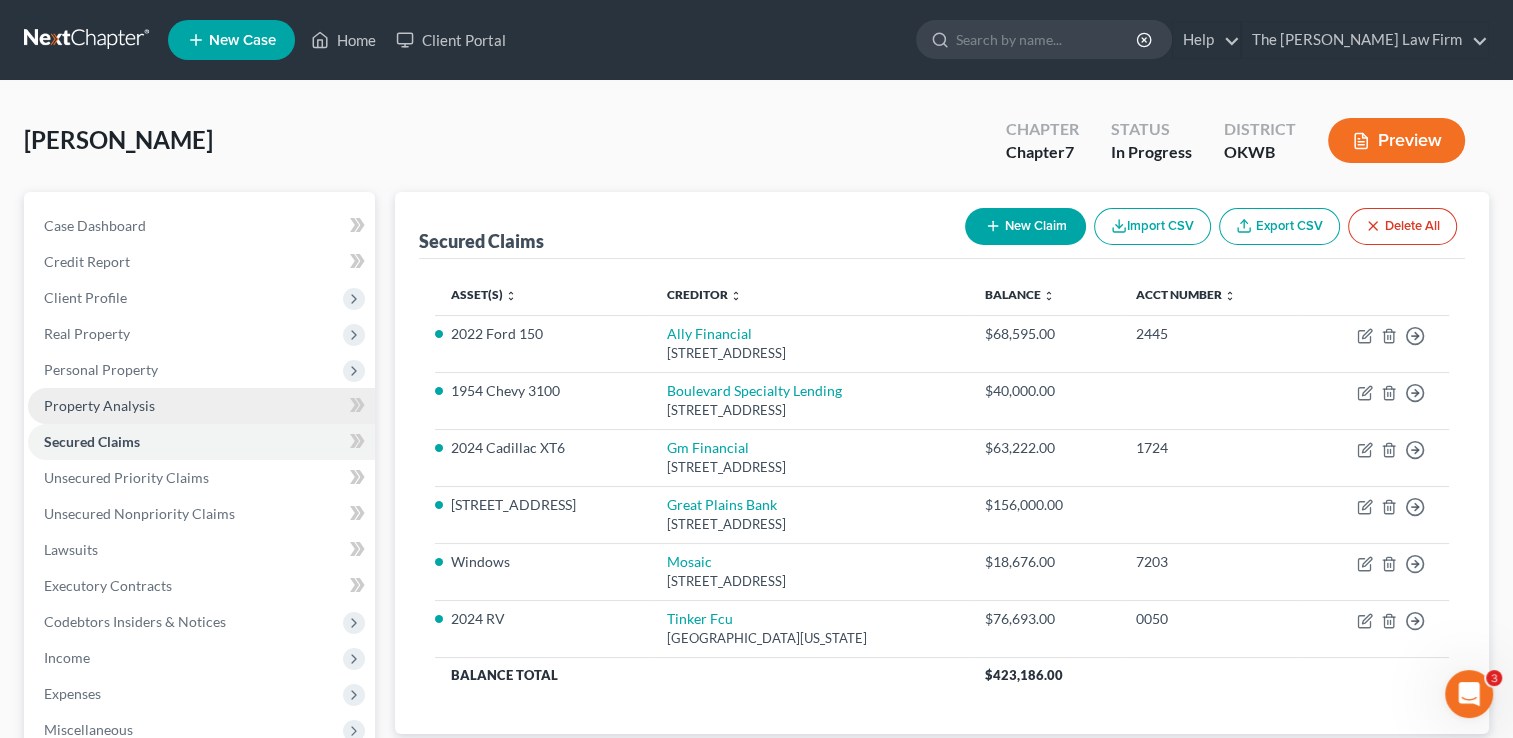 click on "Property Analysis" at bounding box center [99, 405] 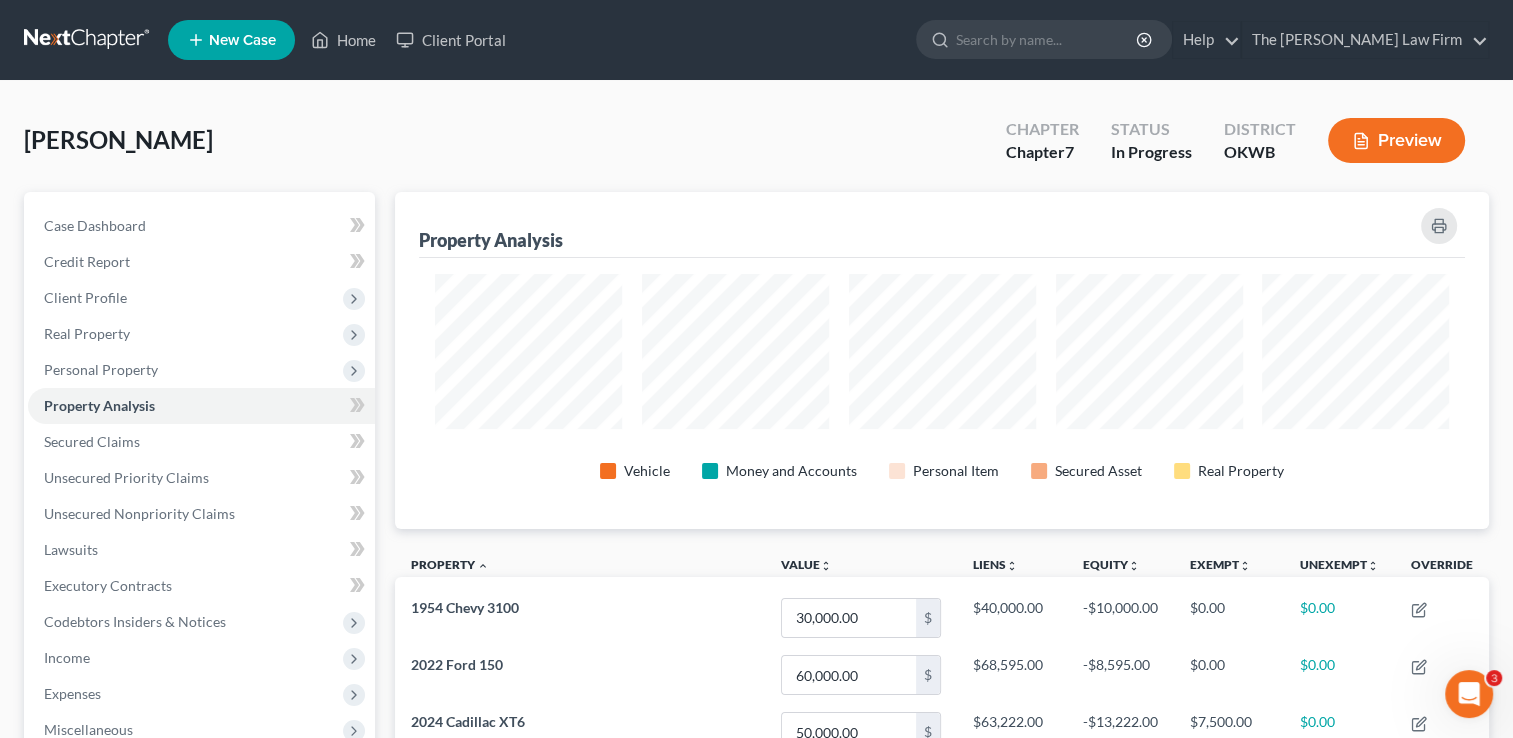 scroll, scrollTop: 999663, scrollLeft: 998906, axis: both 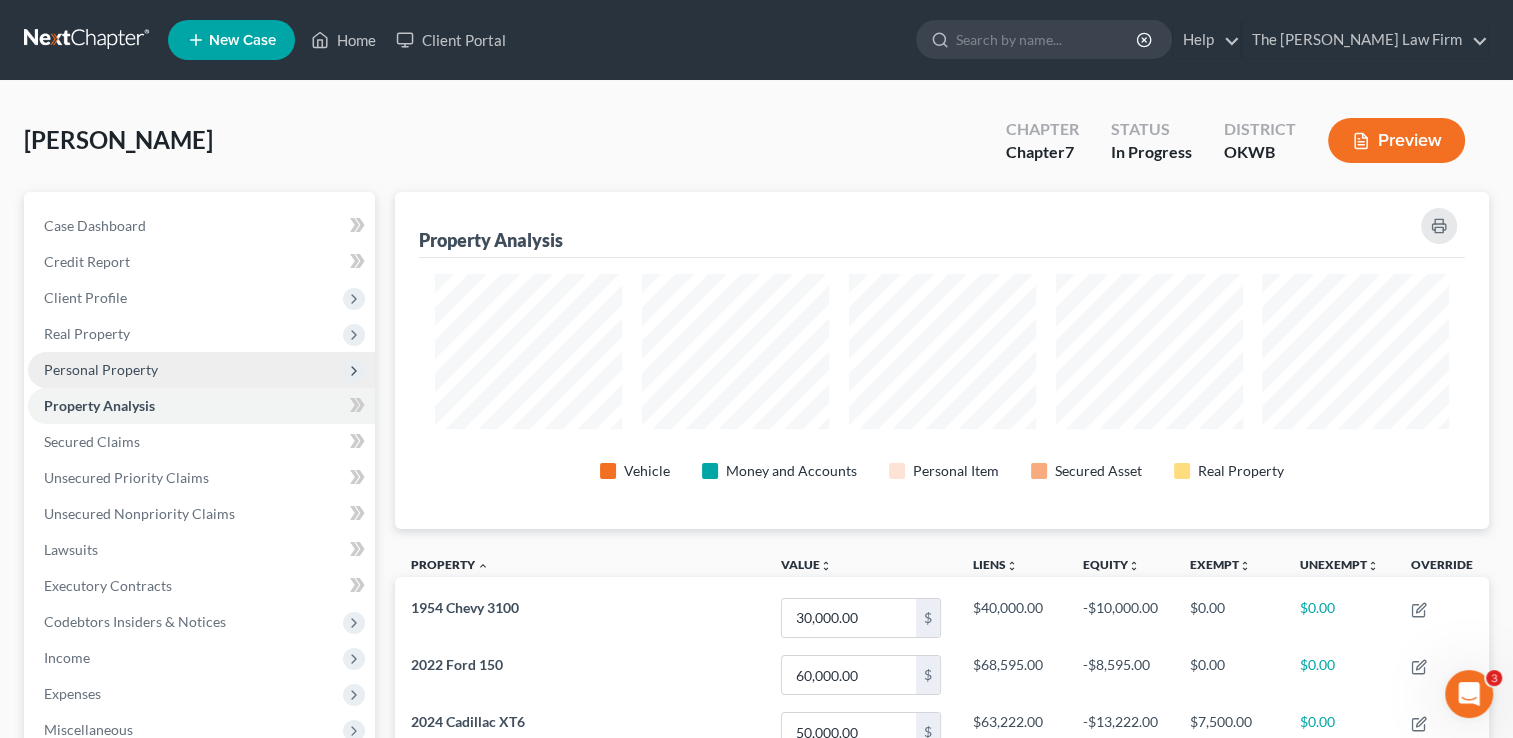 click on "Personal Property" at bounding box center (101, 369) 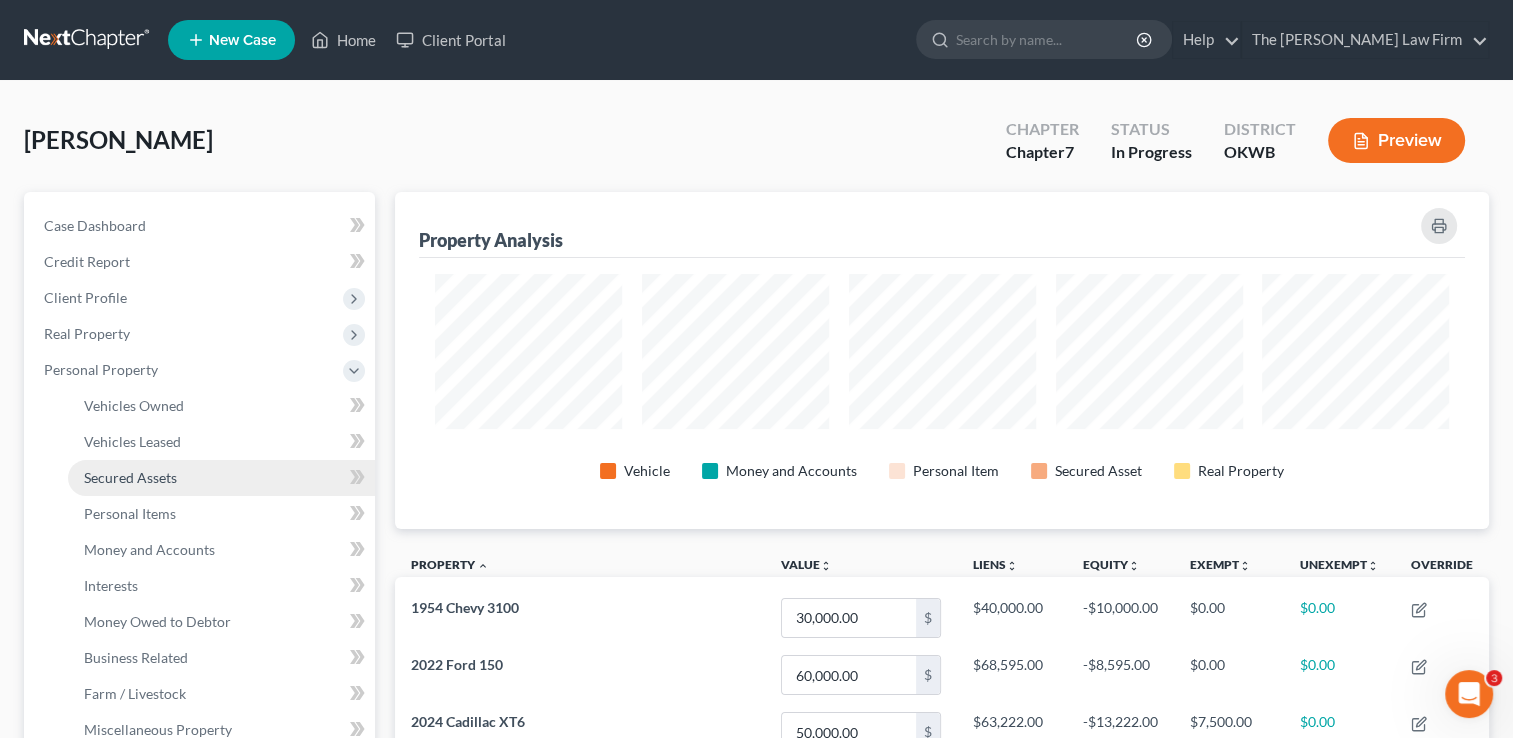 click on "Secured Assets" at bounding box center (221, 478) 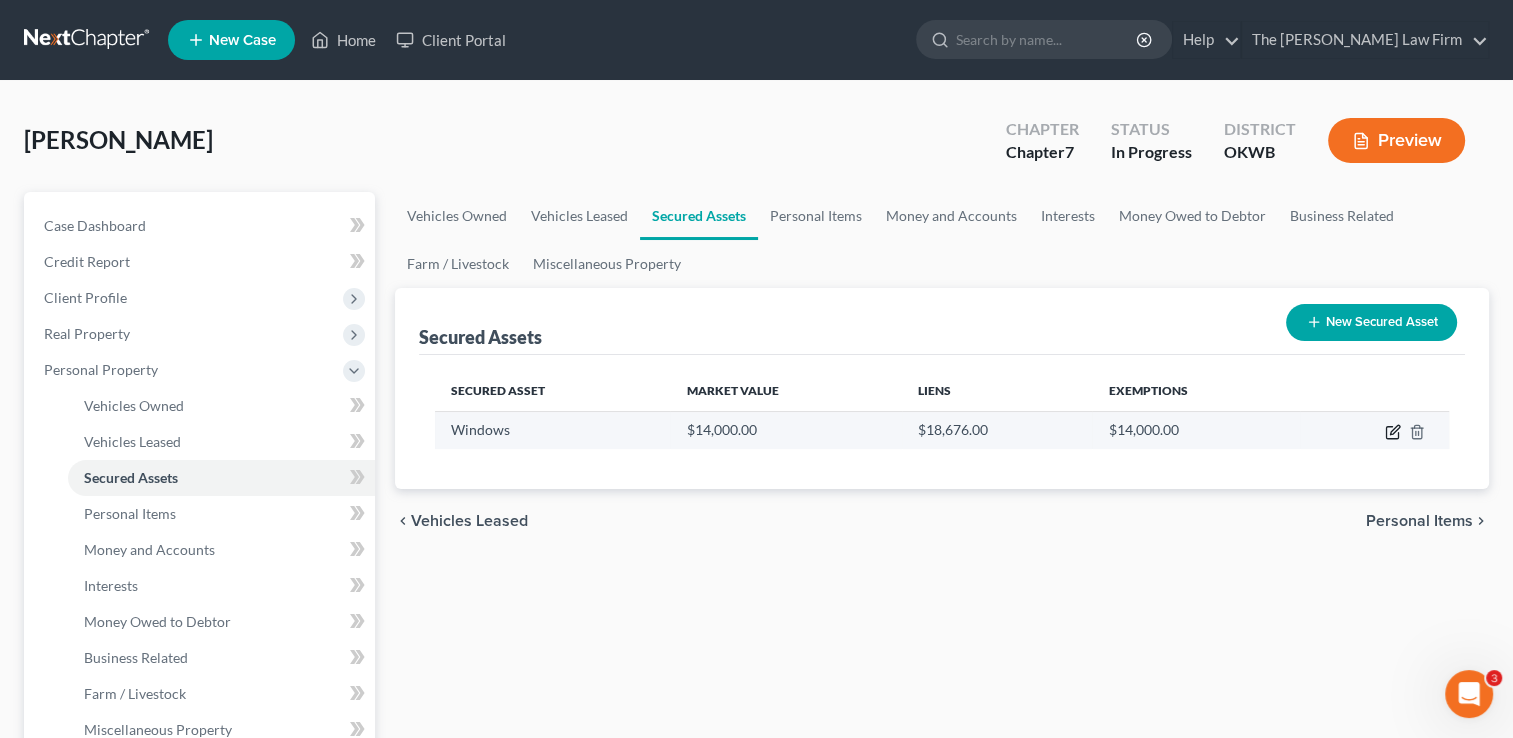 click 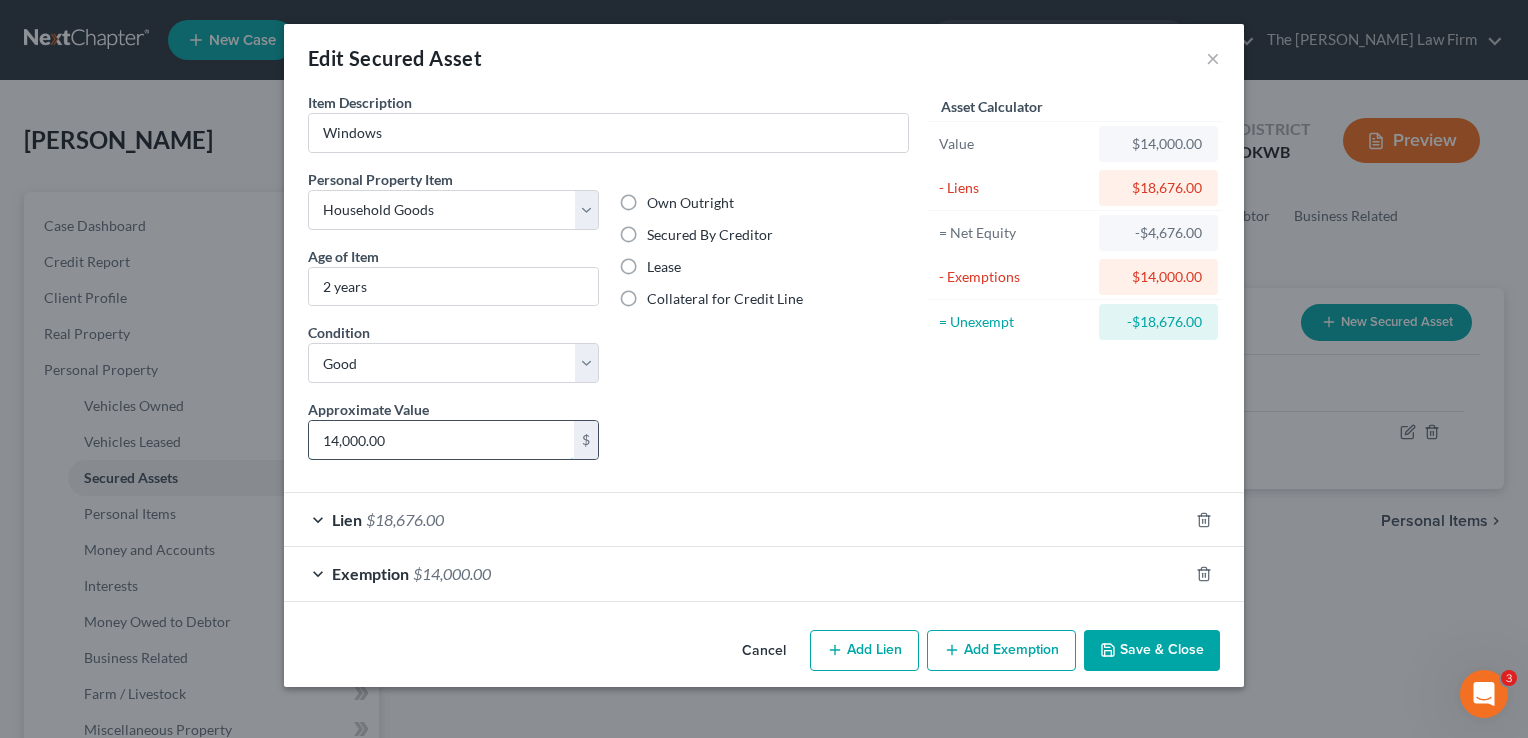 click on "14,000.00" at bounding box center [441, 440] 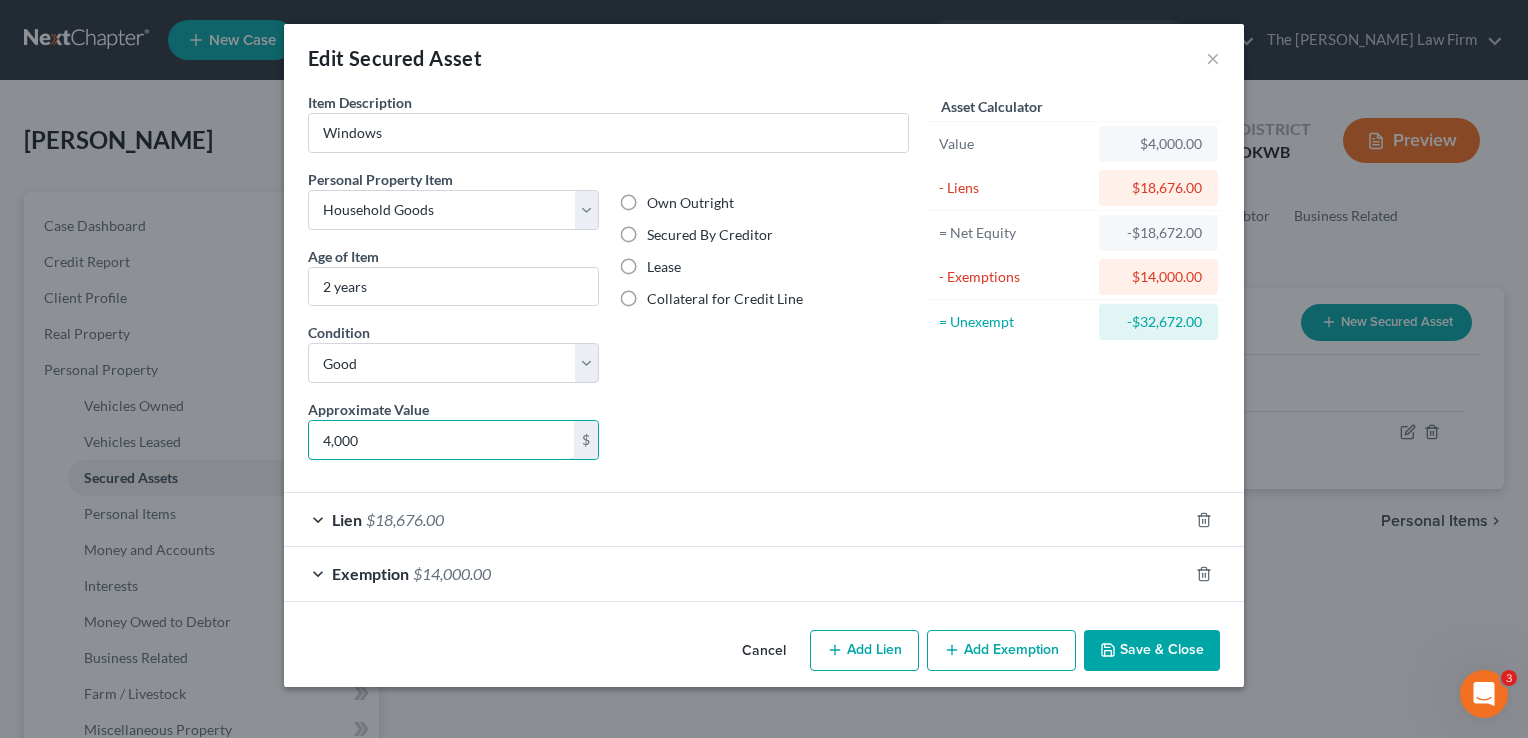 type on "4,000" 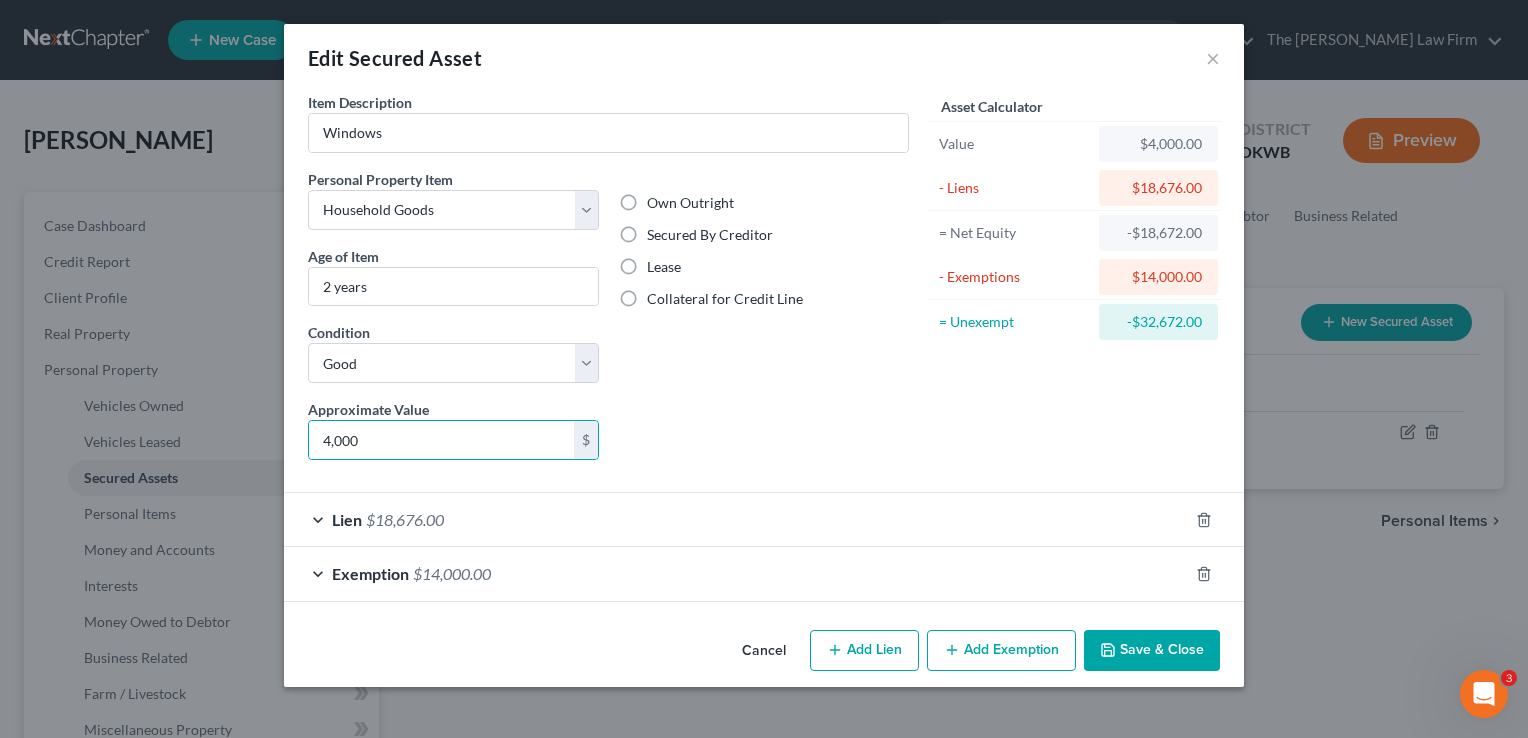 click on "Exemption $14,000.00" at bounding box center (736, 573) 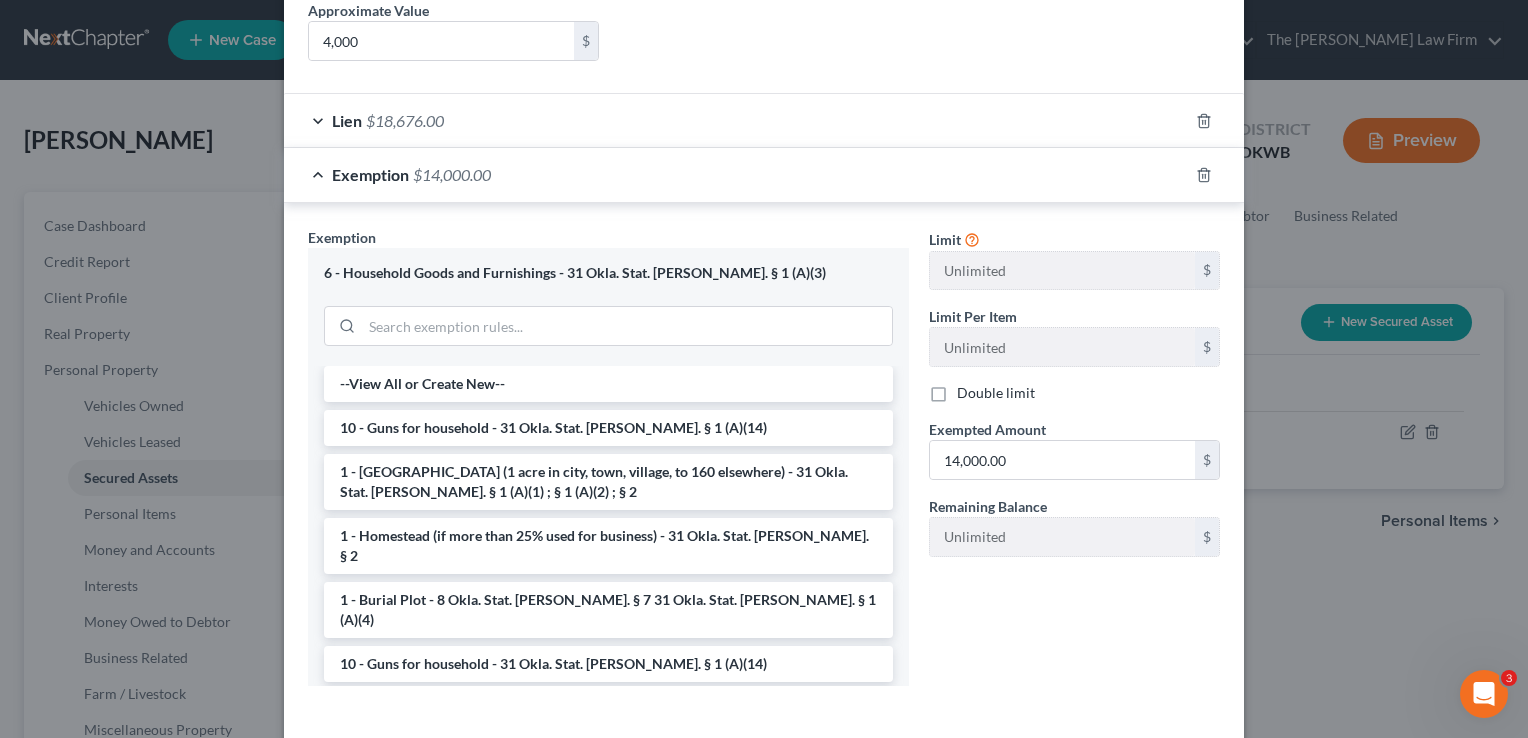 scroll, scrollTop: 400, scrollLeft: 0, axis: vertical 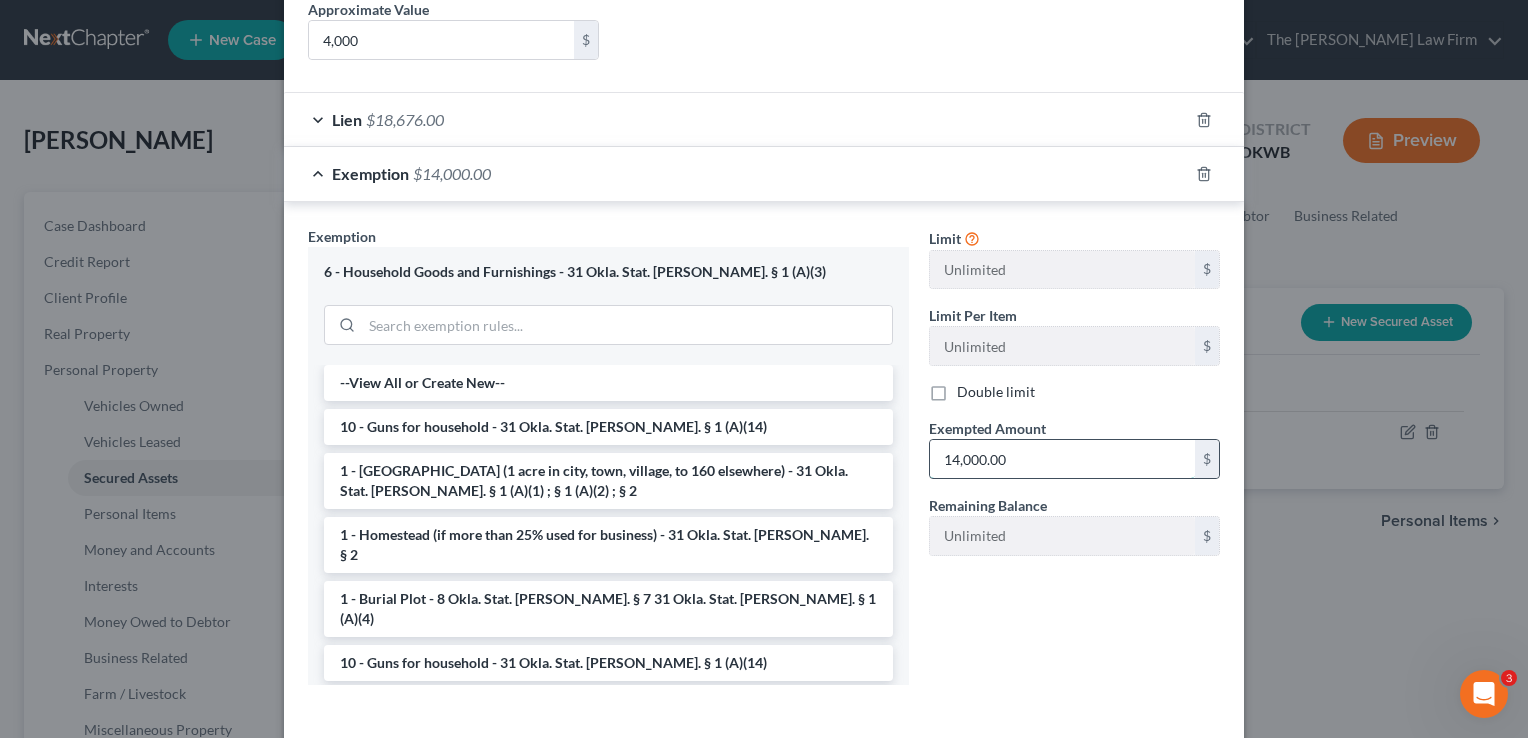 click on "14,000.00" at bounding box center [1062, 459] 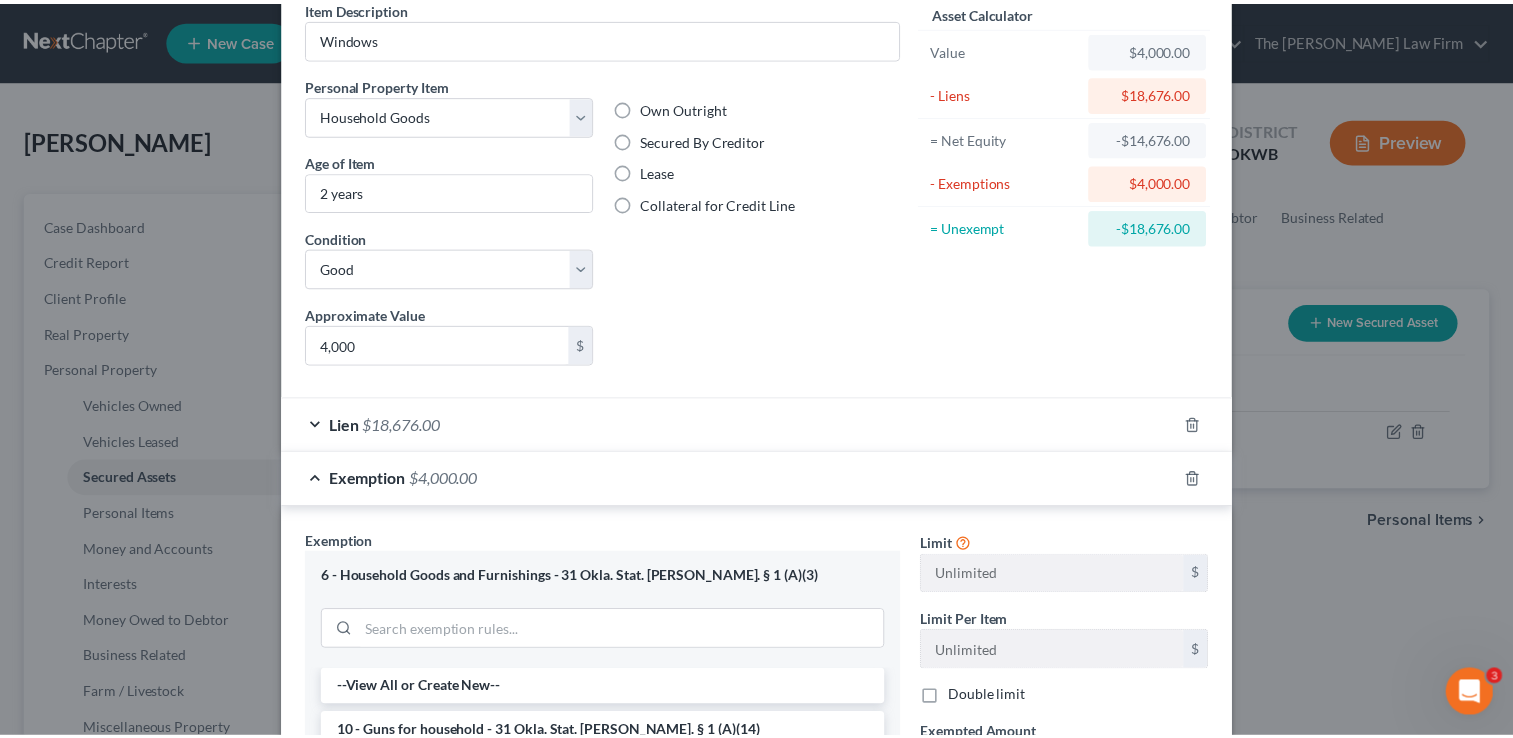 scroll, scrollTop: 486, scrollLeft: 0, axis: vertical 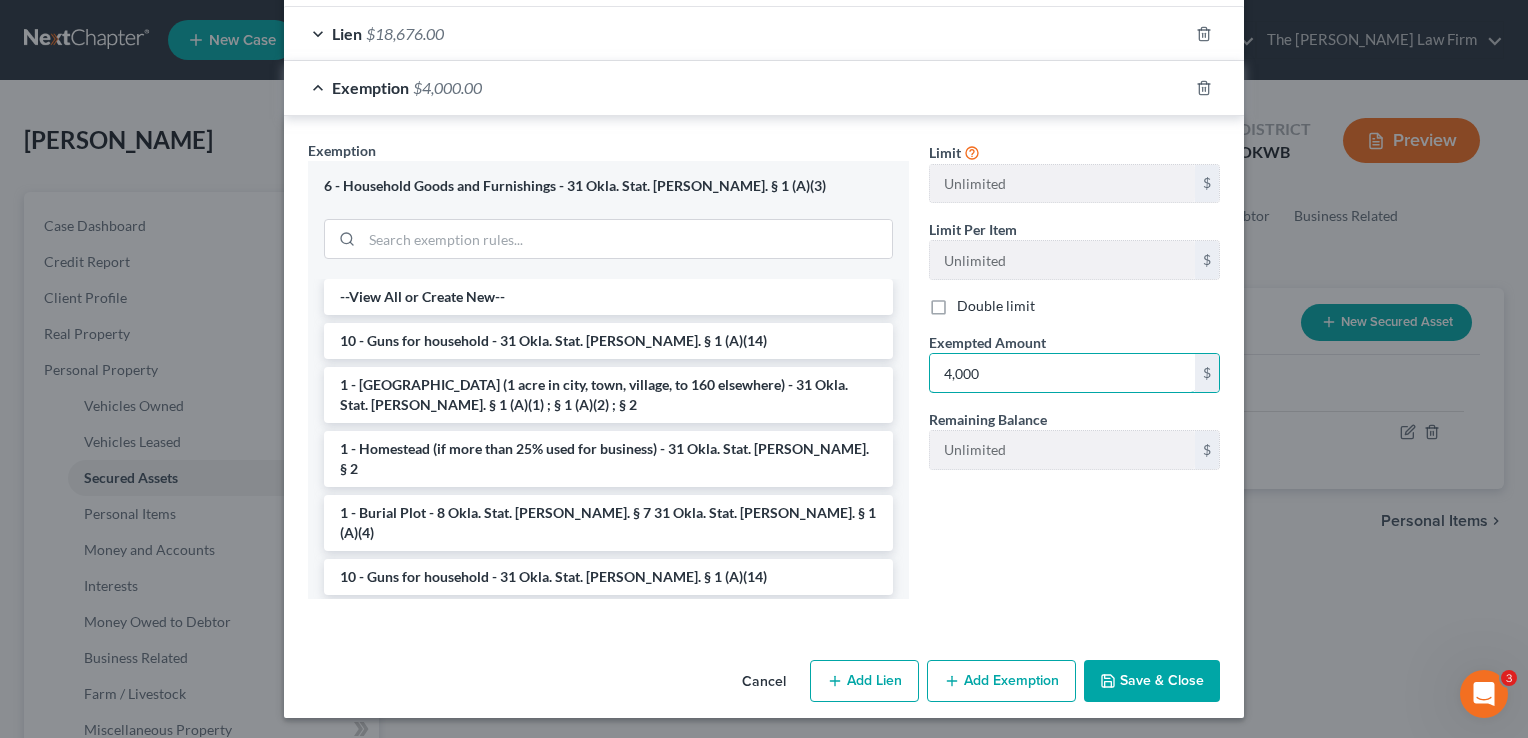 type on "4,000" 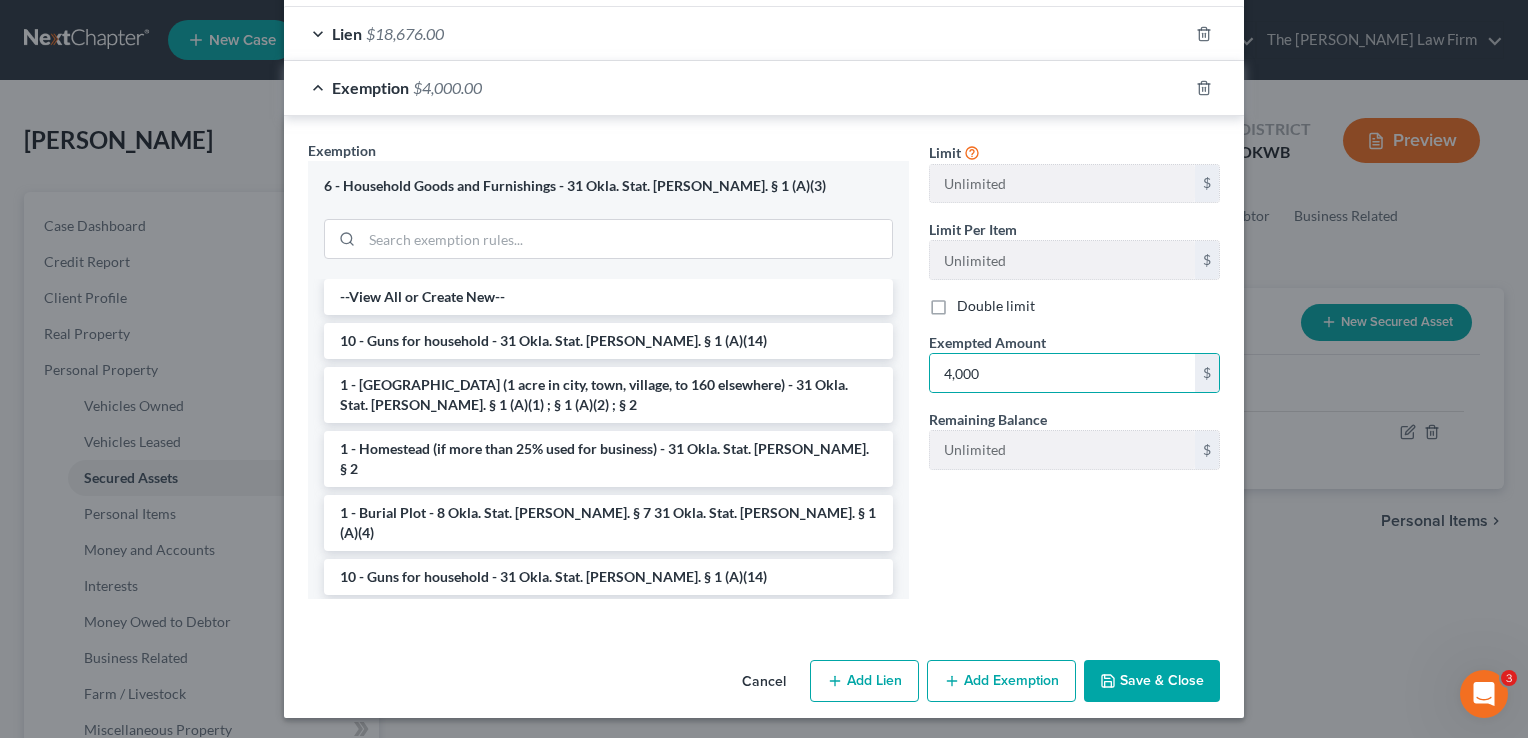 click on "Save & Close" at bounding box center [1152, 681] 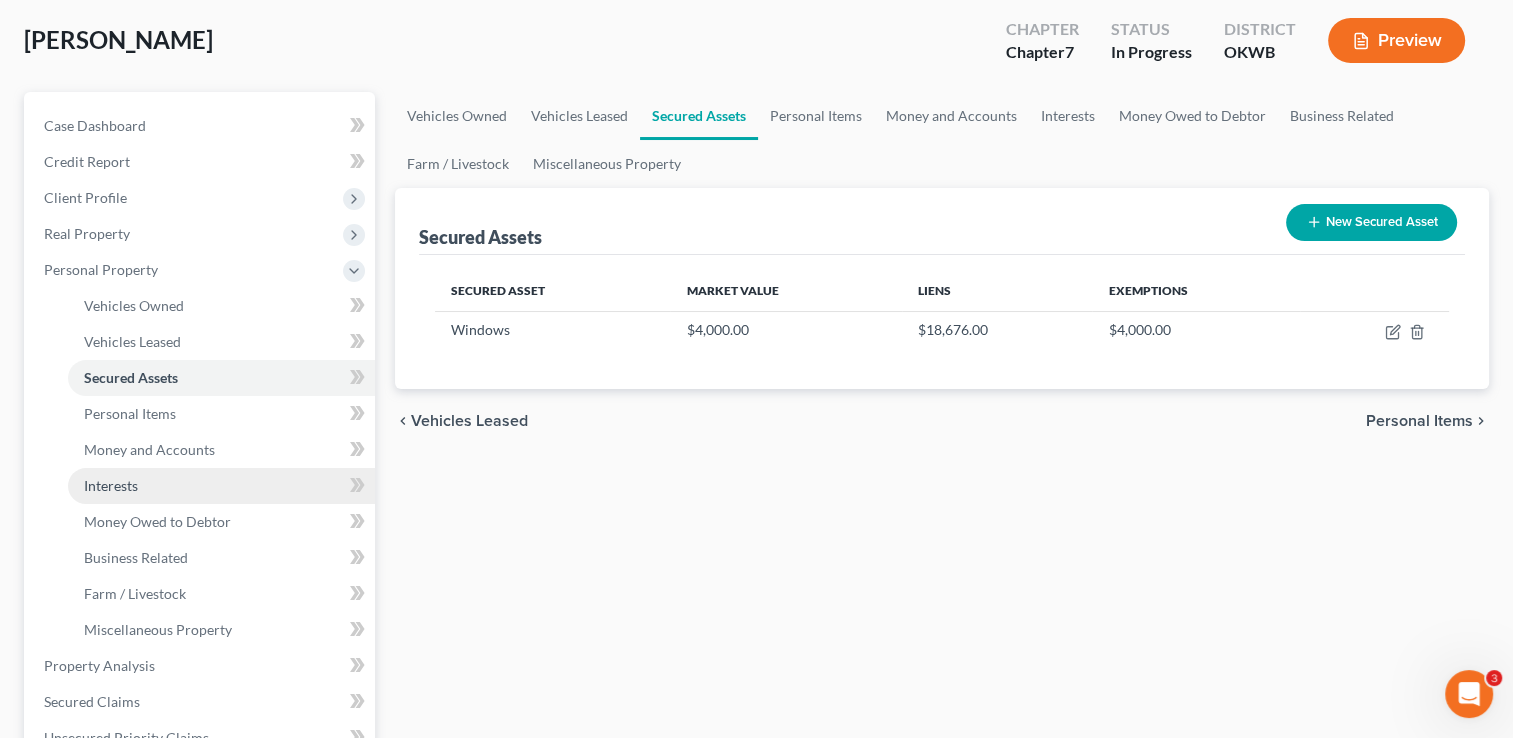 click on "Interests" at bounding box center [221, 486] 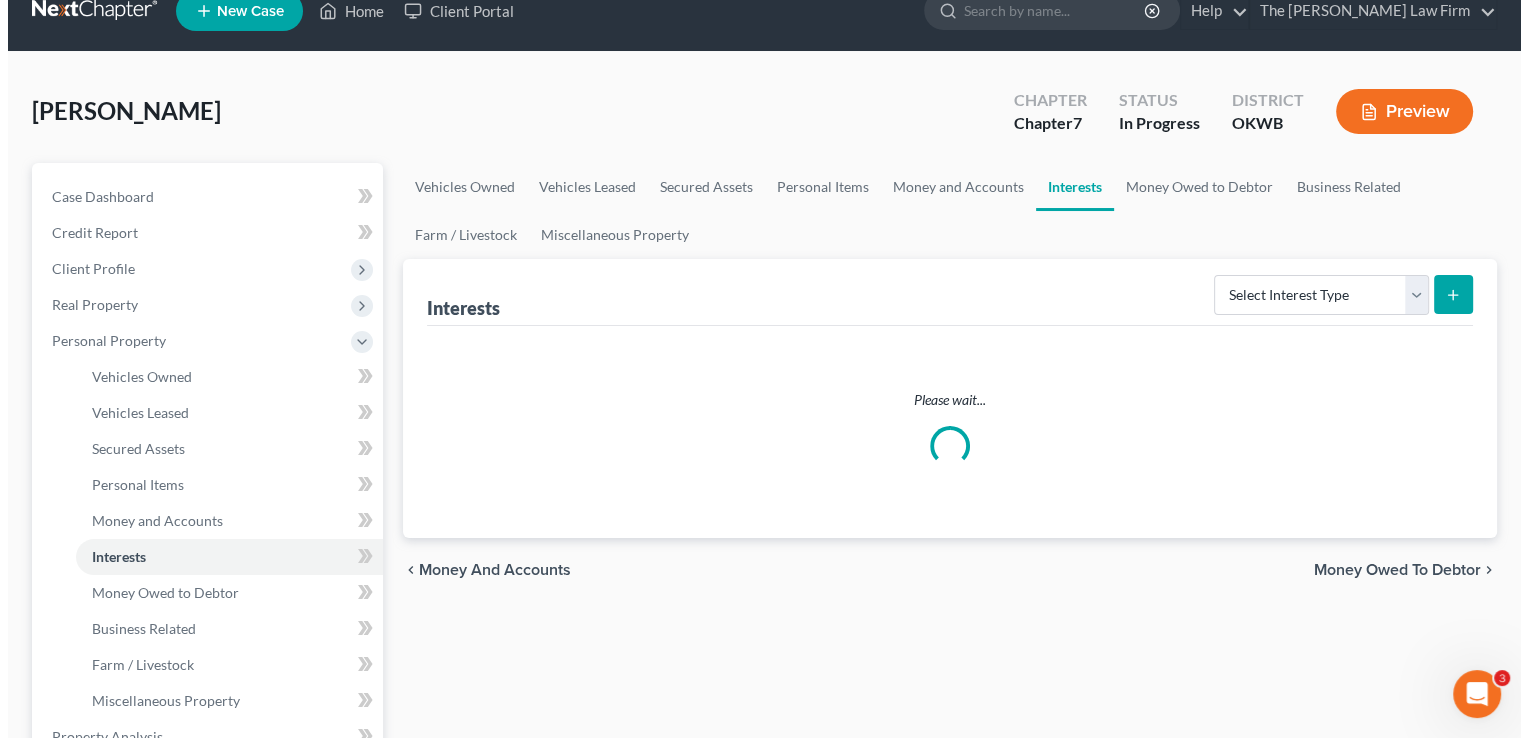 scroll, scrollTop: 0, scrollLeft: 0, axis: both 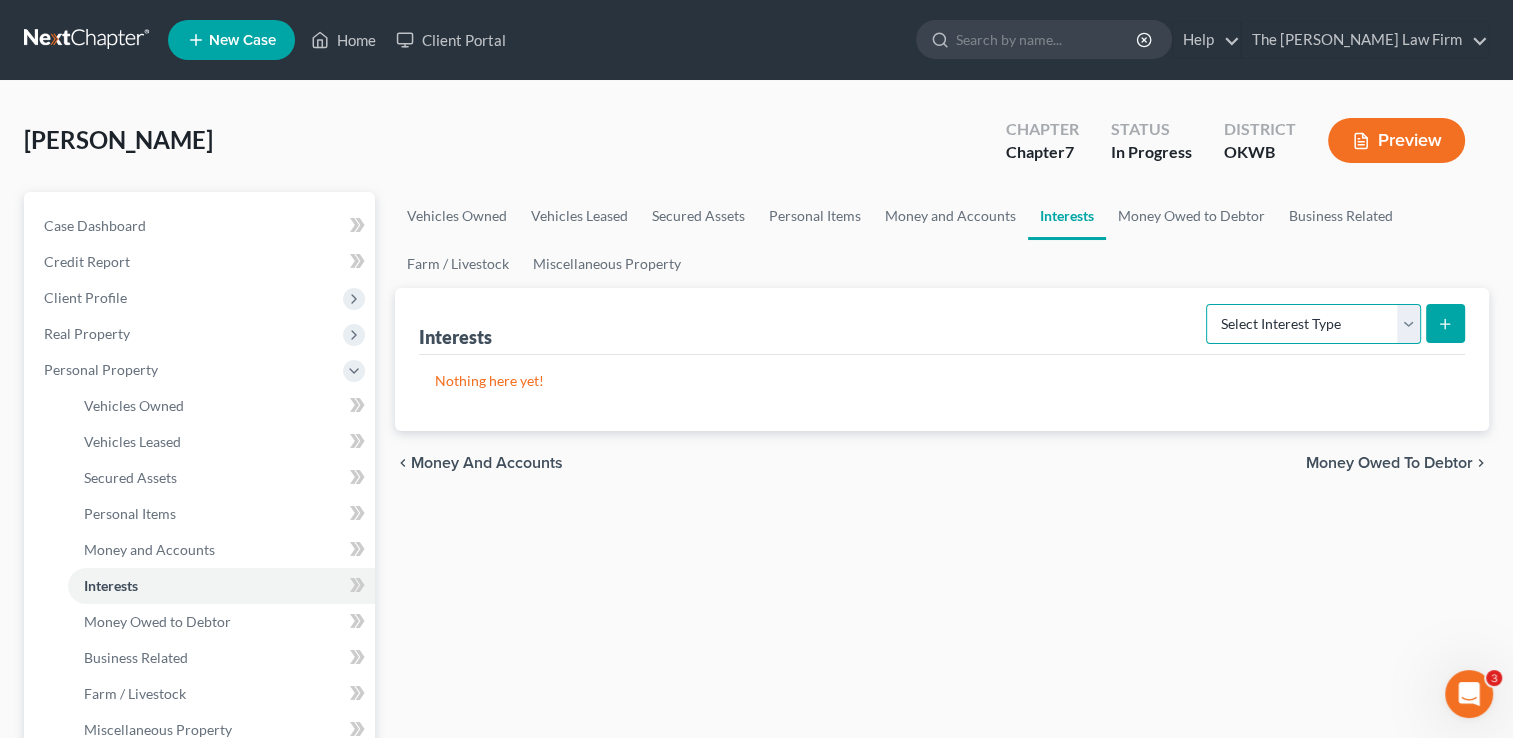 drag, startPoint x: 1409, startPoint y: 319, endPoint x: 1394, endPoint y: 334, distance: 21.213203 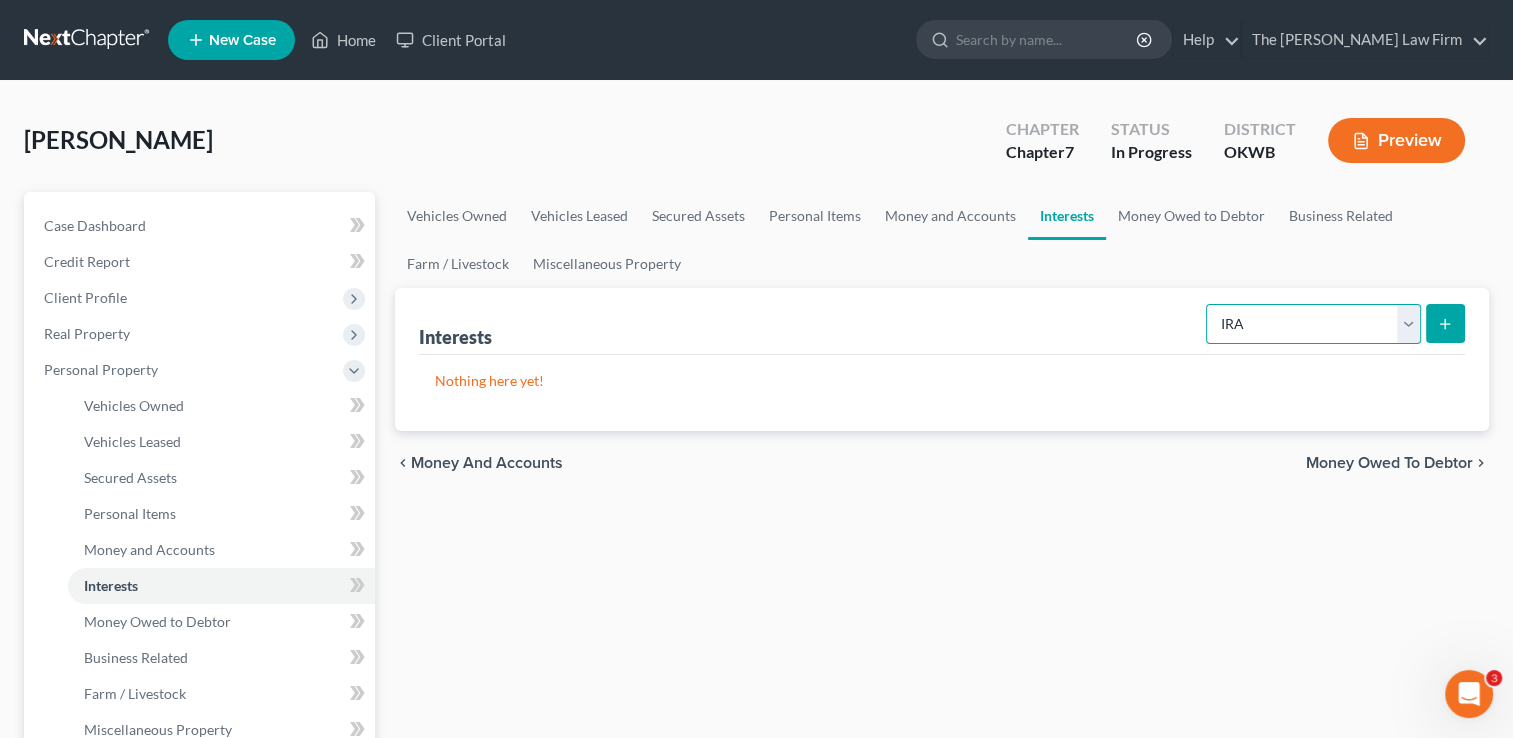 click on "Select Interest Type 401K Annuity Bond Education IRA Government Bond Government Pension Plan Incorporated Business IRA Joint Venture (Active) Joint Venture (Inactive) Keogh Mutual Fund Other Retirement Plan Partnership (Active) Partnership (Inactive) Pension Plan Stock Term Life Insurance Unincorporated Business Whole Life Insurance" at bounding box center [1313, 324] 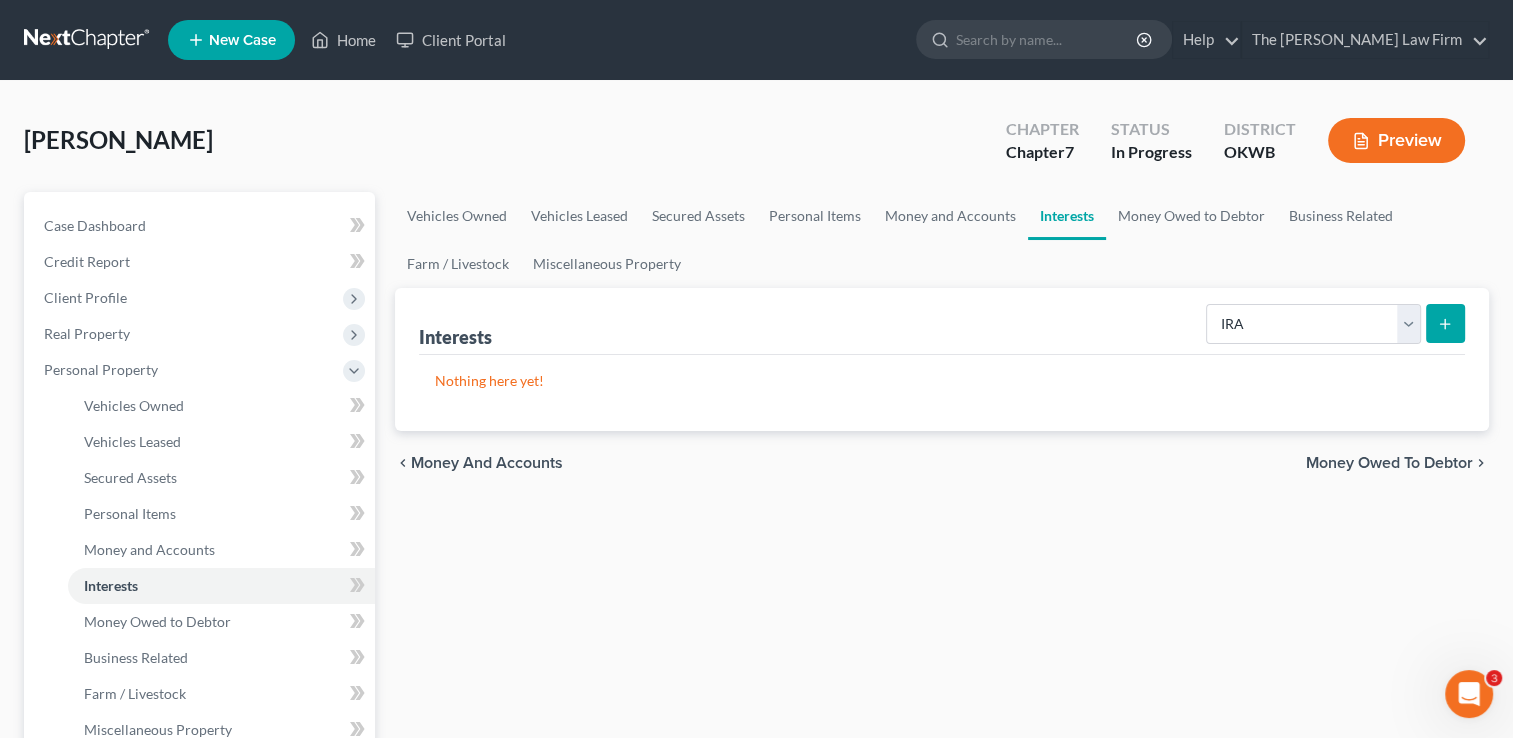 click 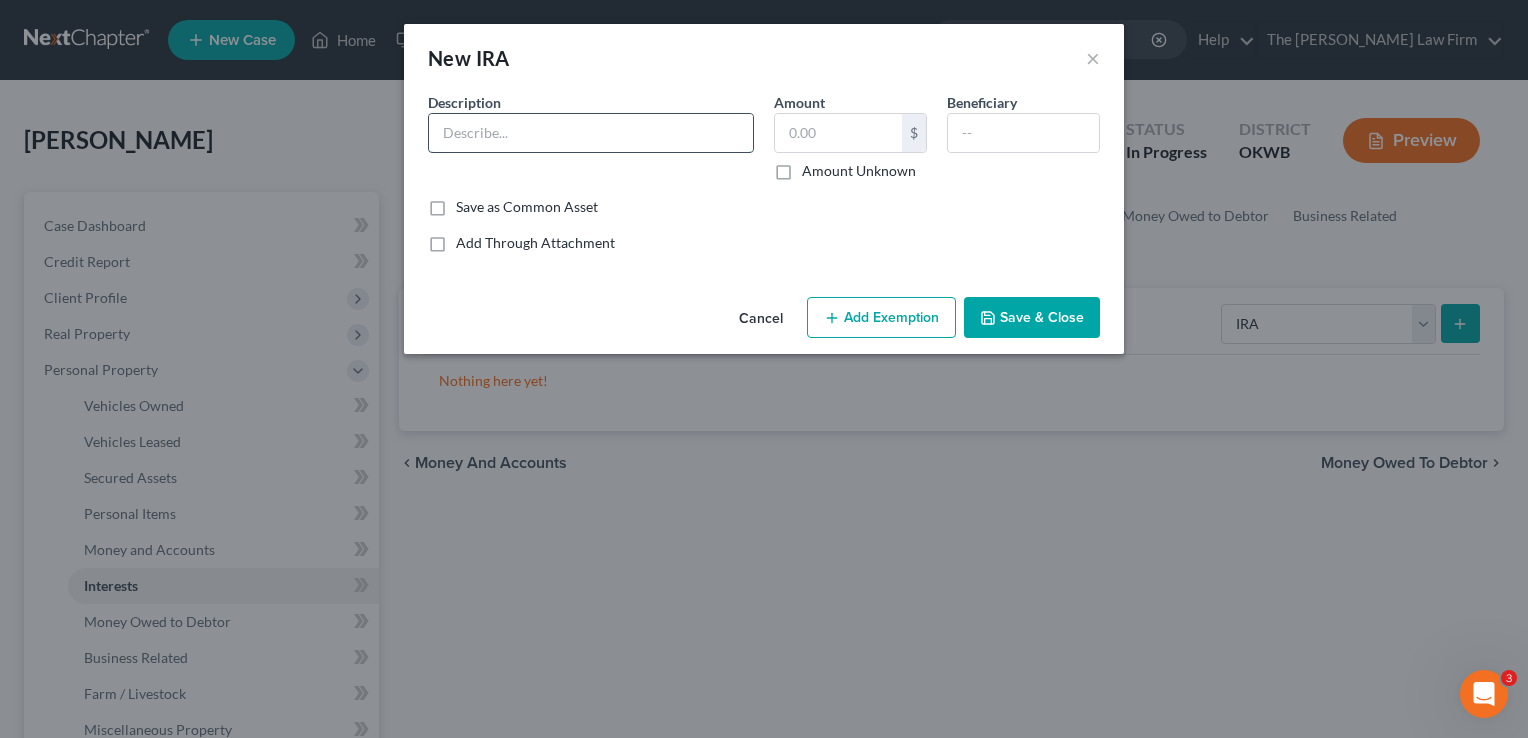 click at bounding box center [591, 133] 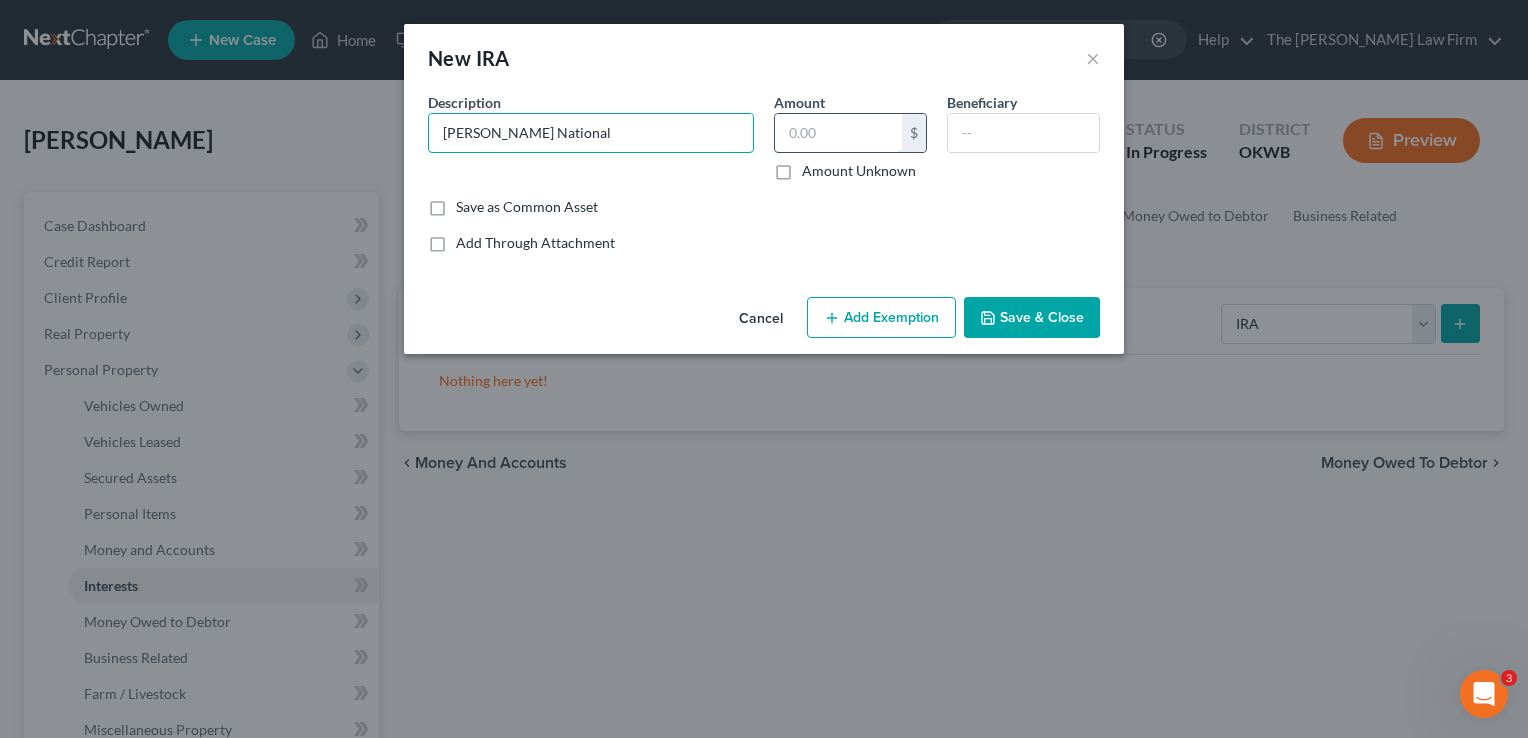 type on "Jackson National" 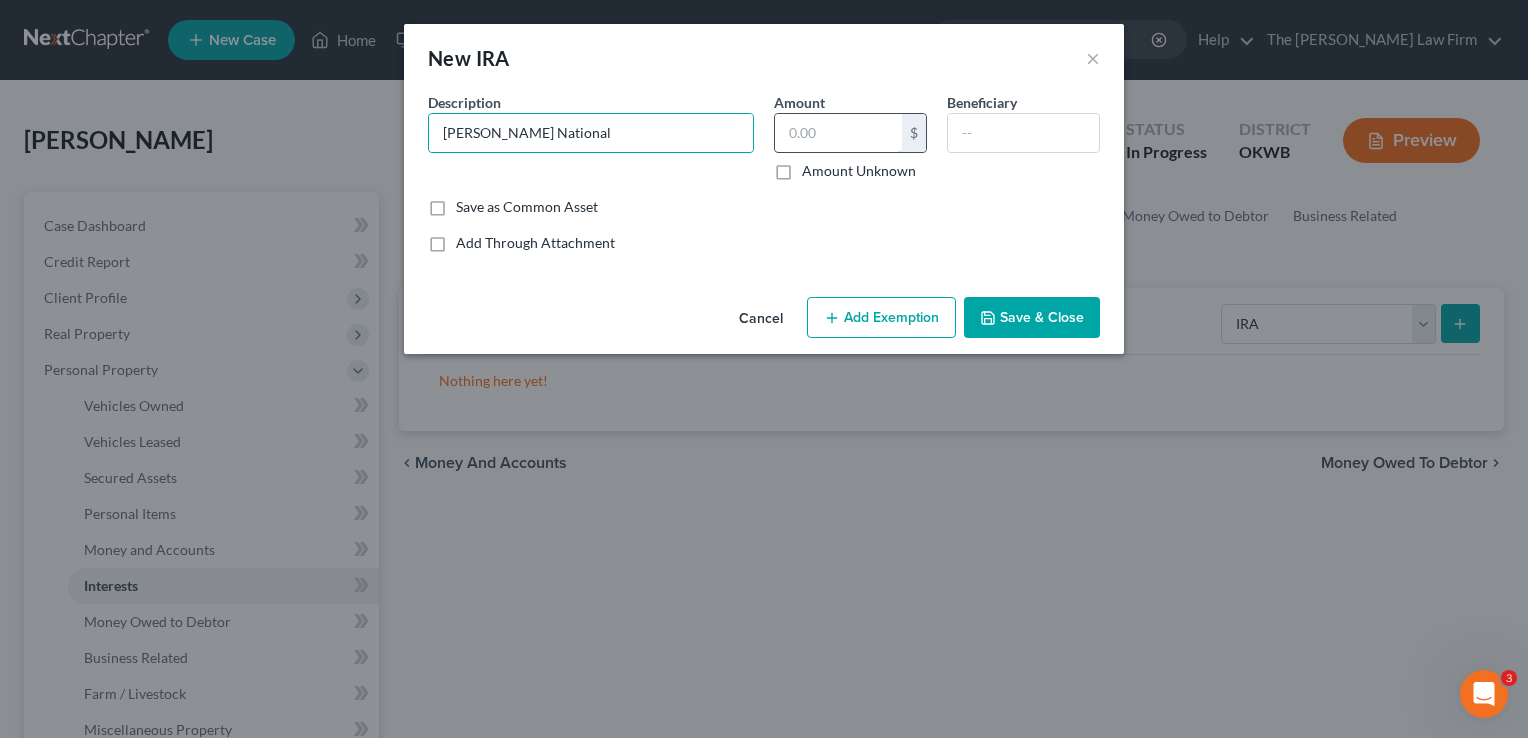 click at bounding box center [838, 133] 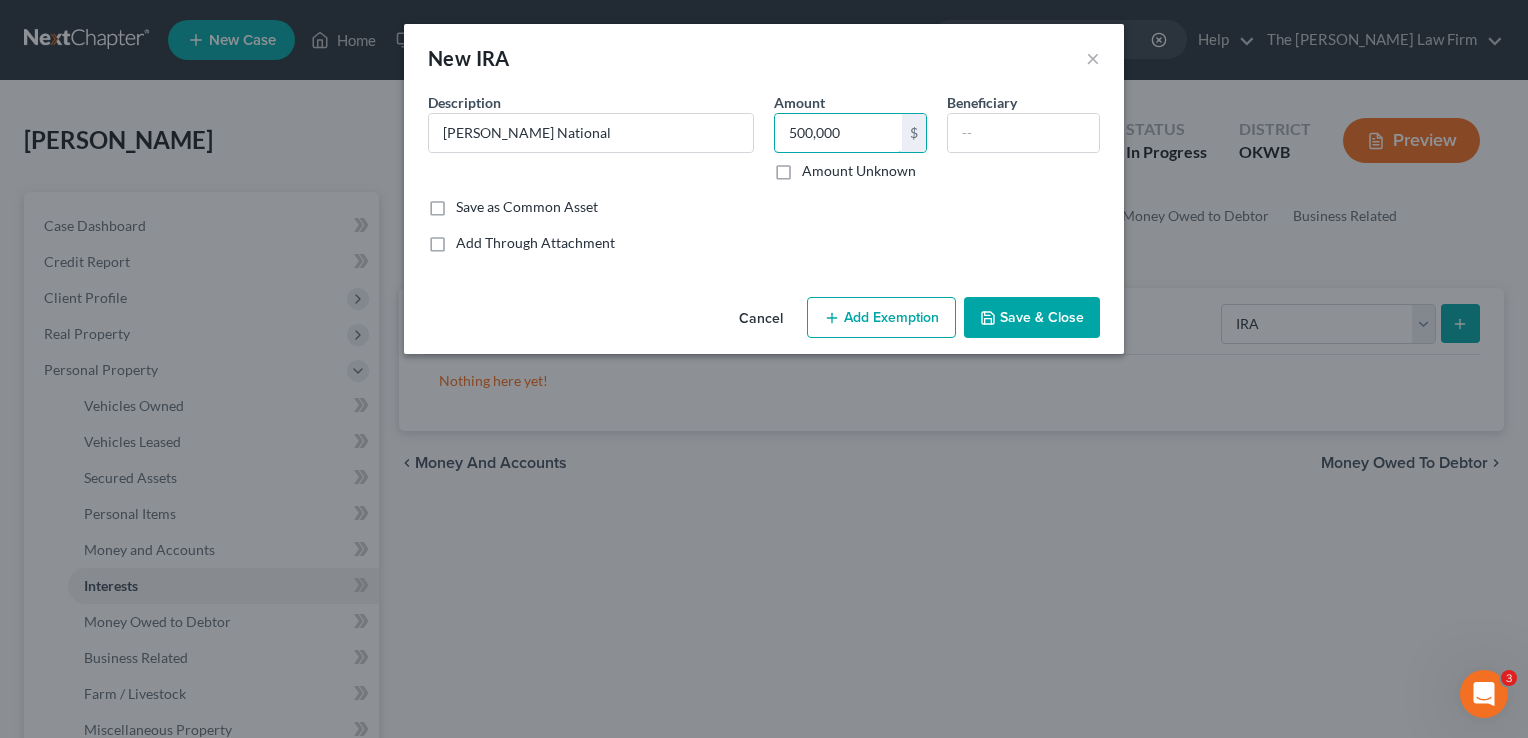 type on "500,000" 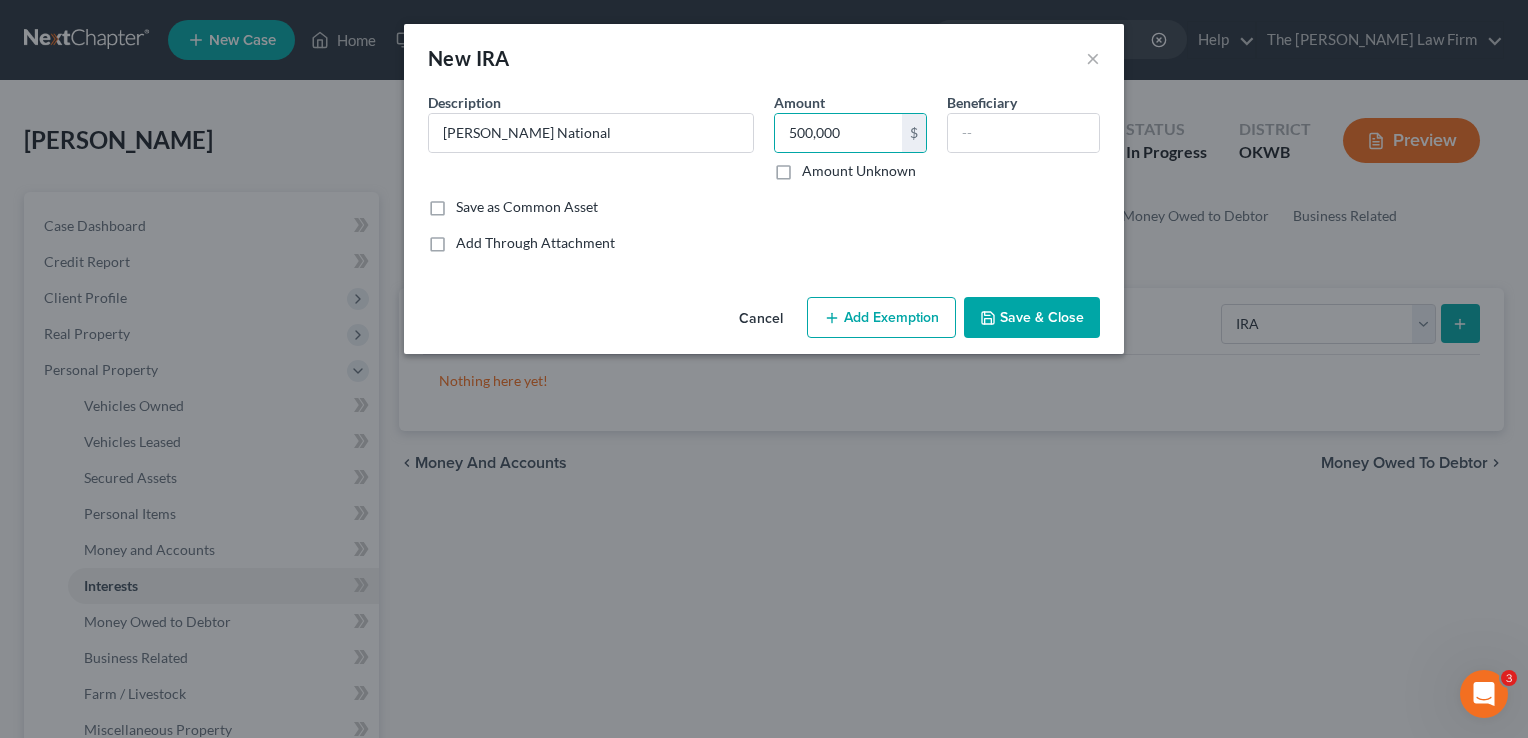 click on "Add Exemption" at bounding box center [881, 318] 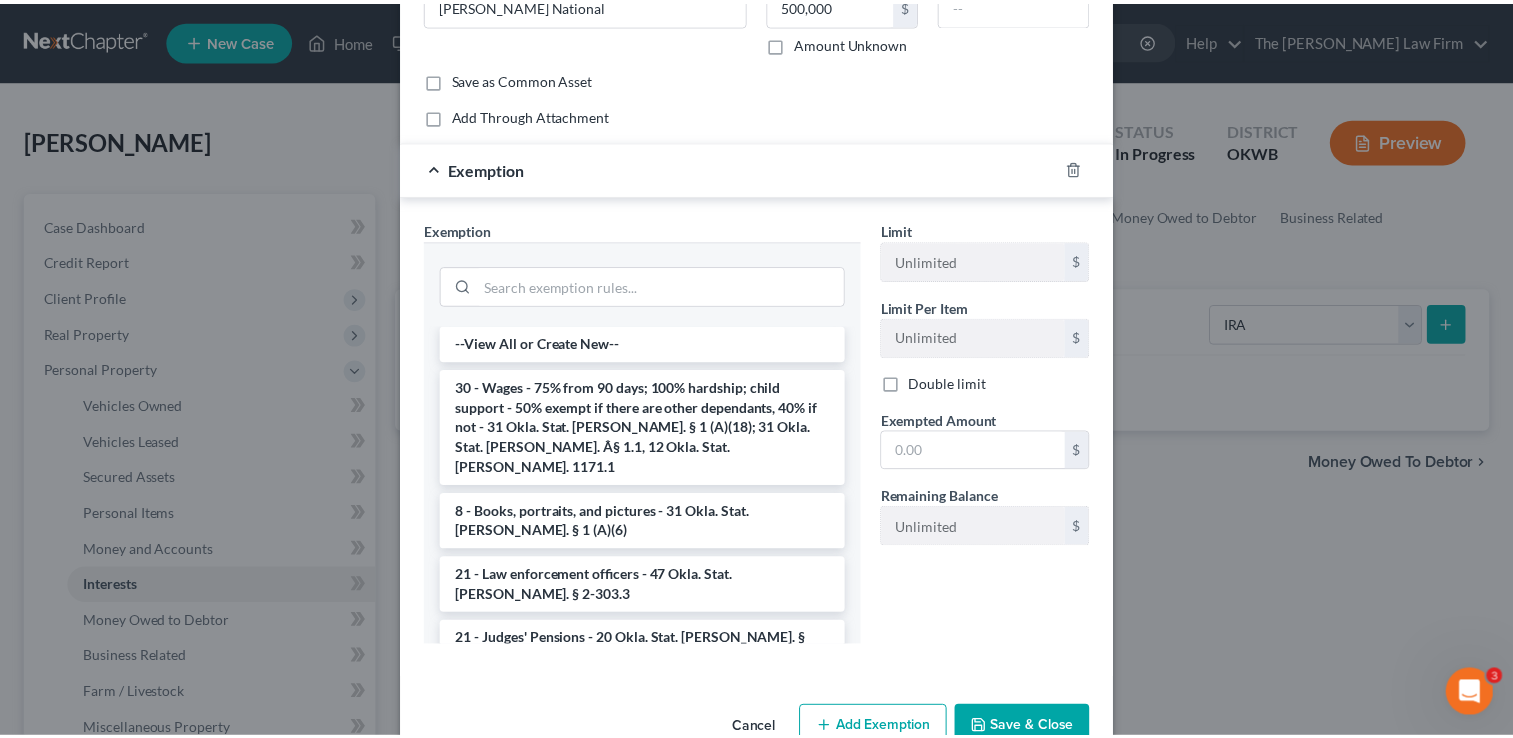scroll, scrollTop: 176, scrollLeft: 0, axis: vertical 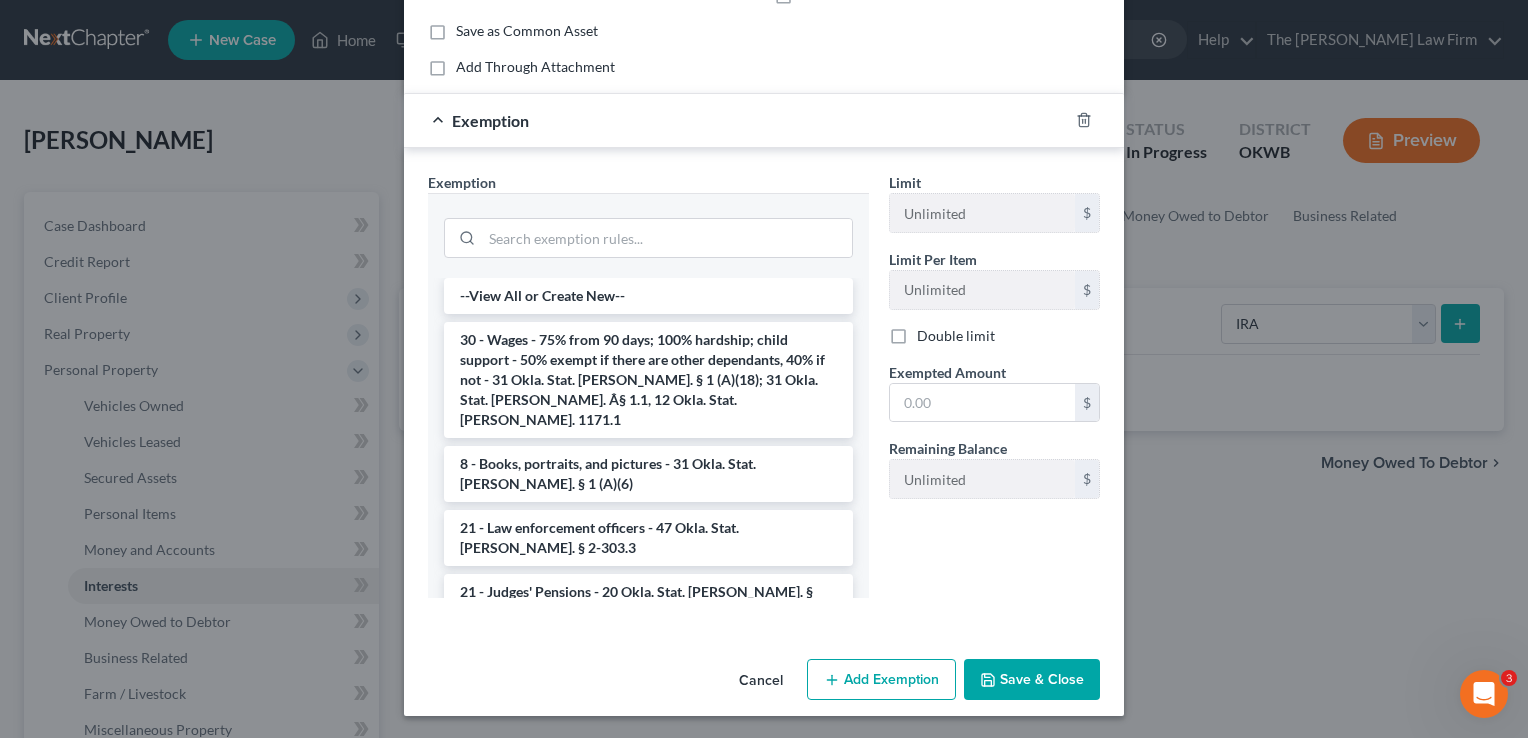 click on "Cancel" at bounding box center (761, 681) 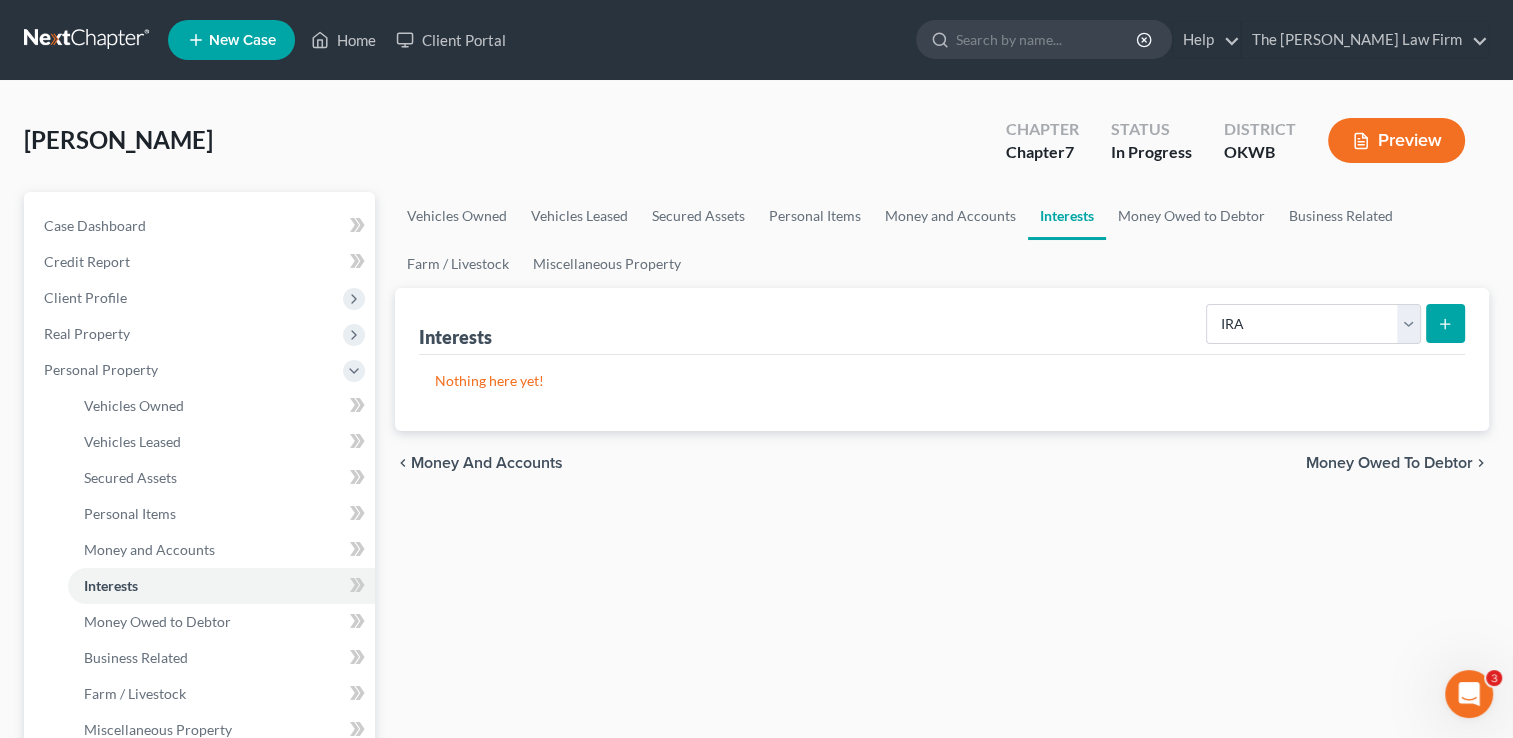 click at bounding box center (88, 40) 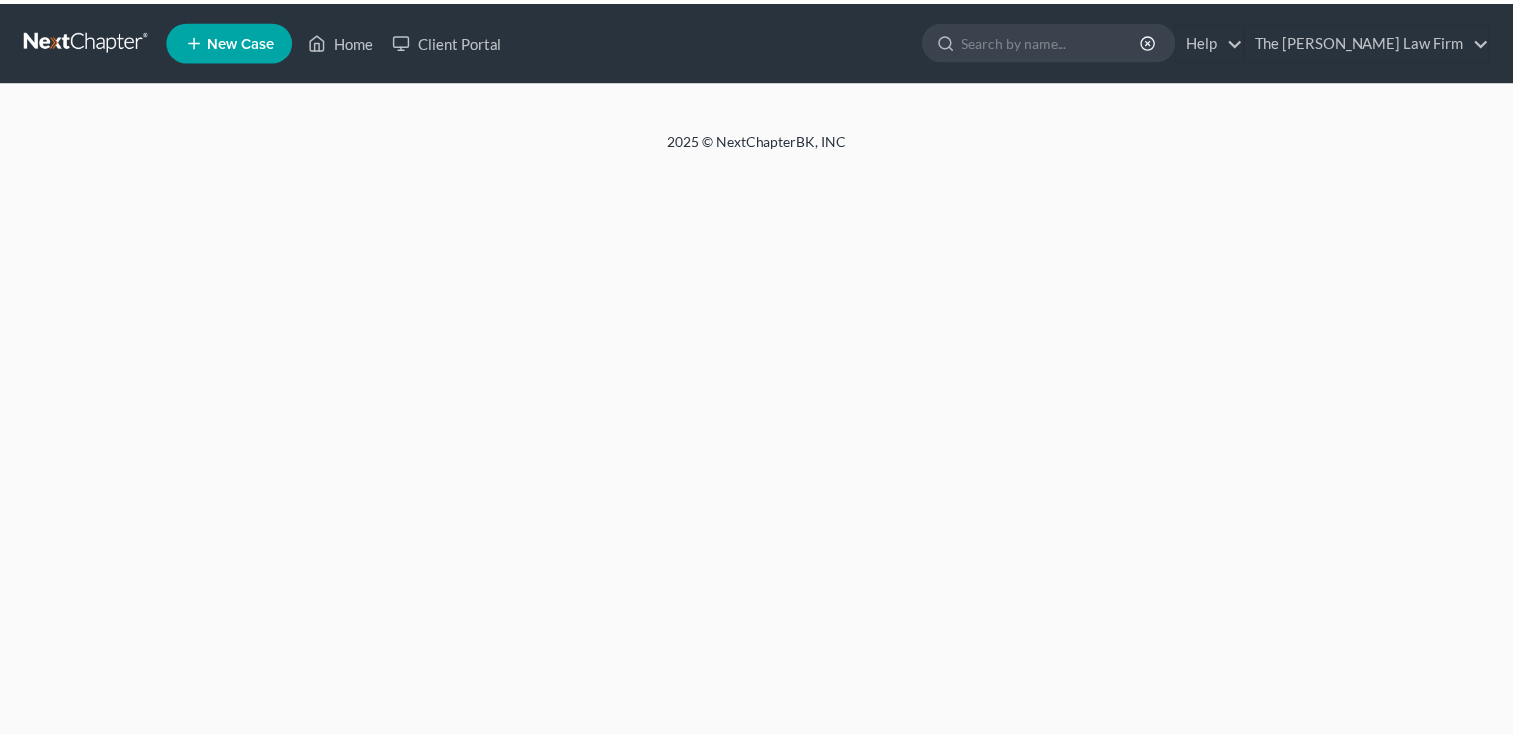 scroll, scrollTop: 0, scrollLeft: 0, axis: both 